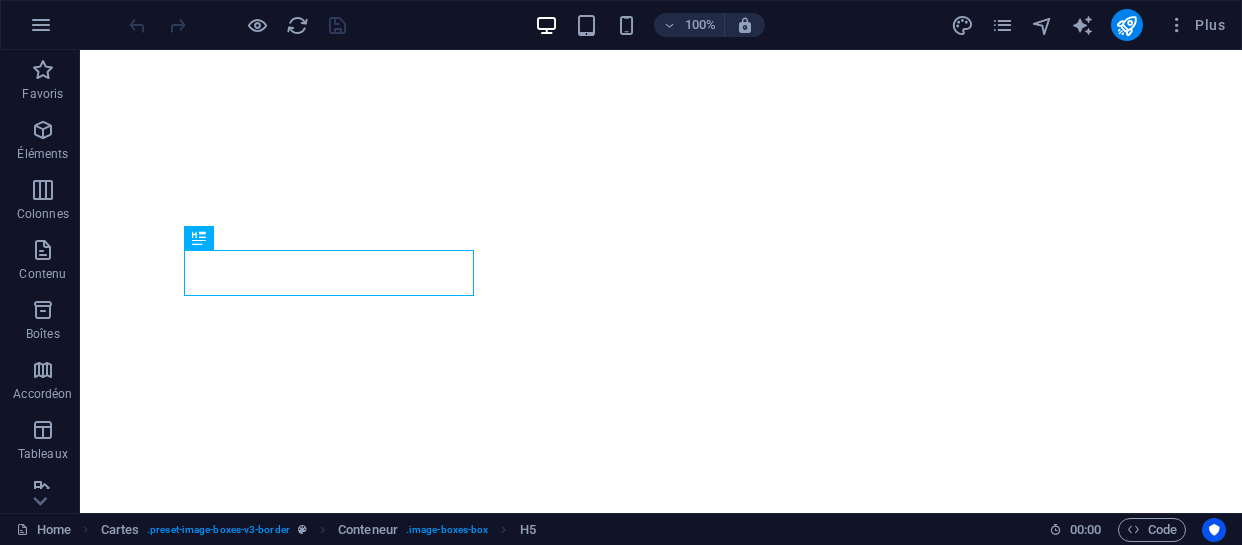 scroll, scrollTop: 0, scrollLeft: 0, axis: both 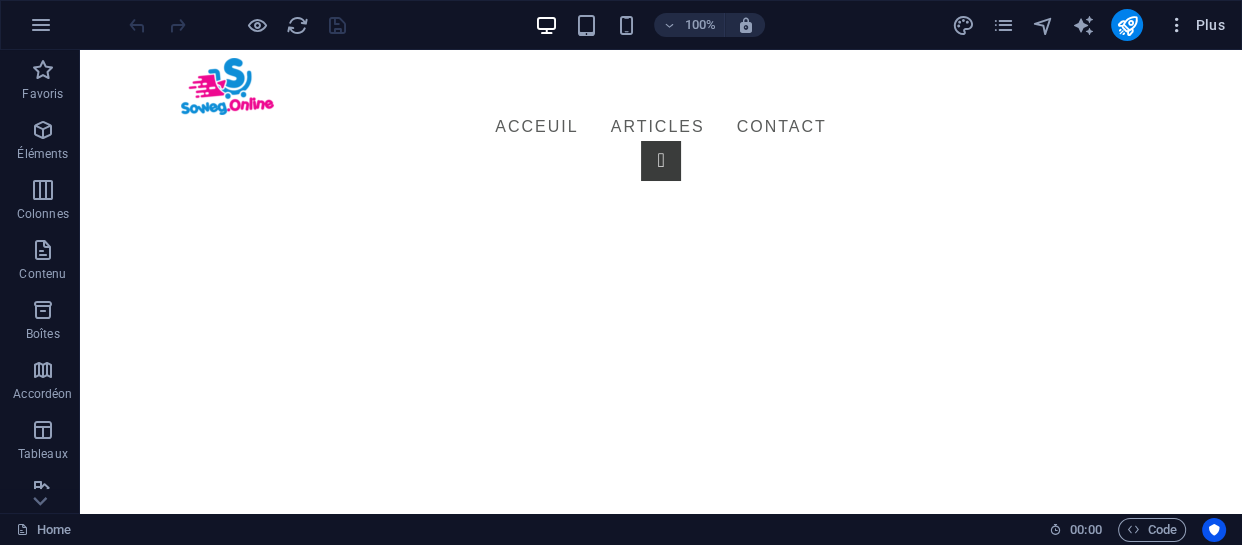 click on "Plus" at bounding box center (1196, 25) 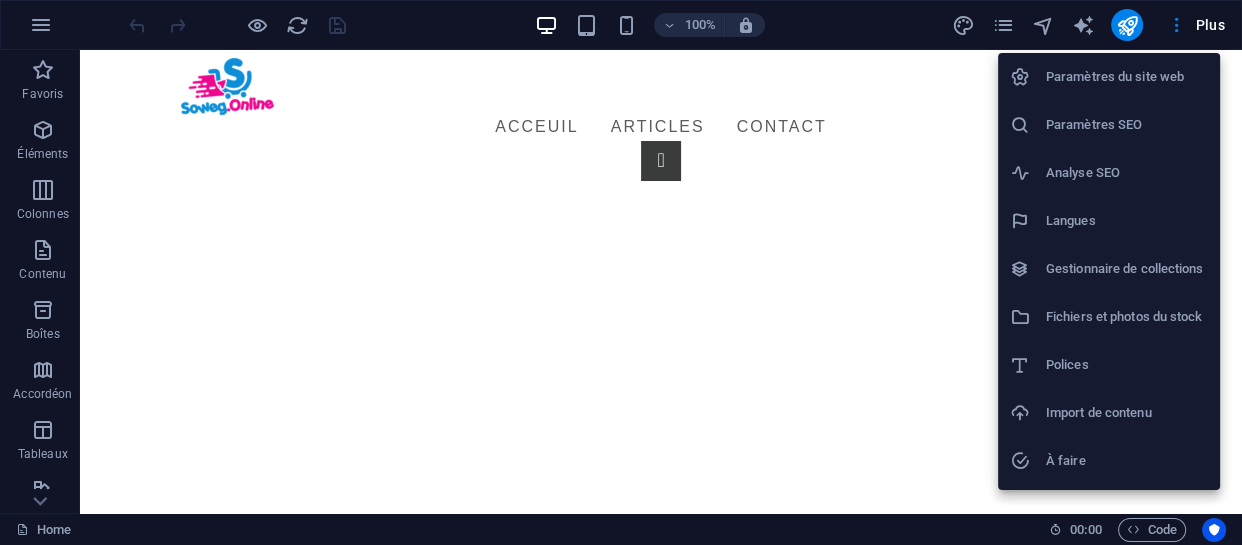 click at bounding box center (621, 272) 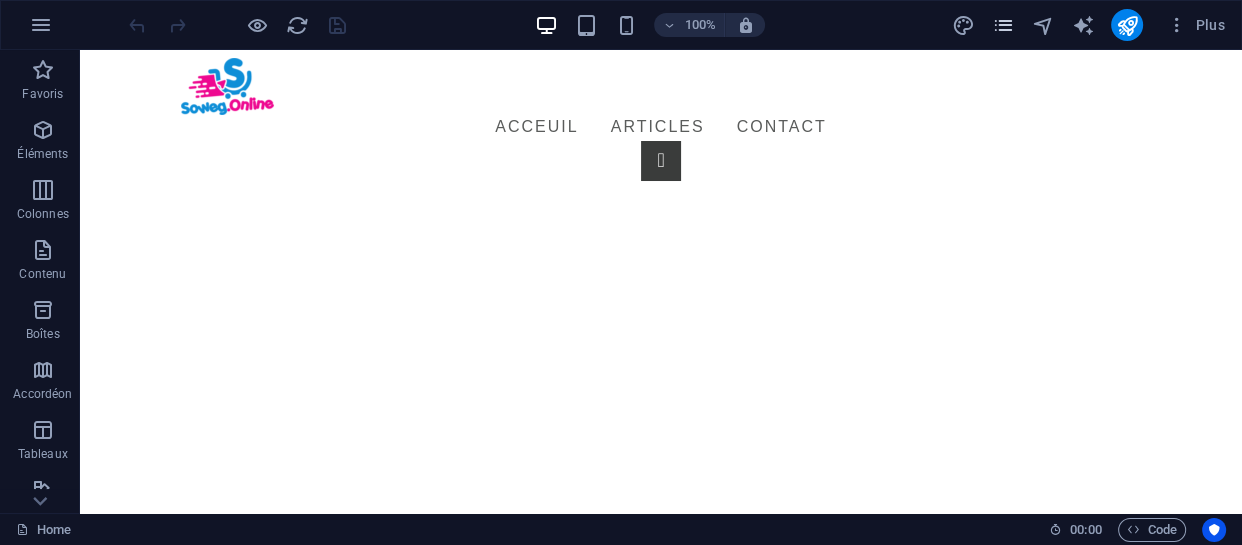 click at bounding box center (1002, 25) 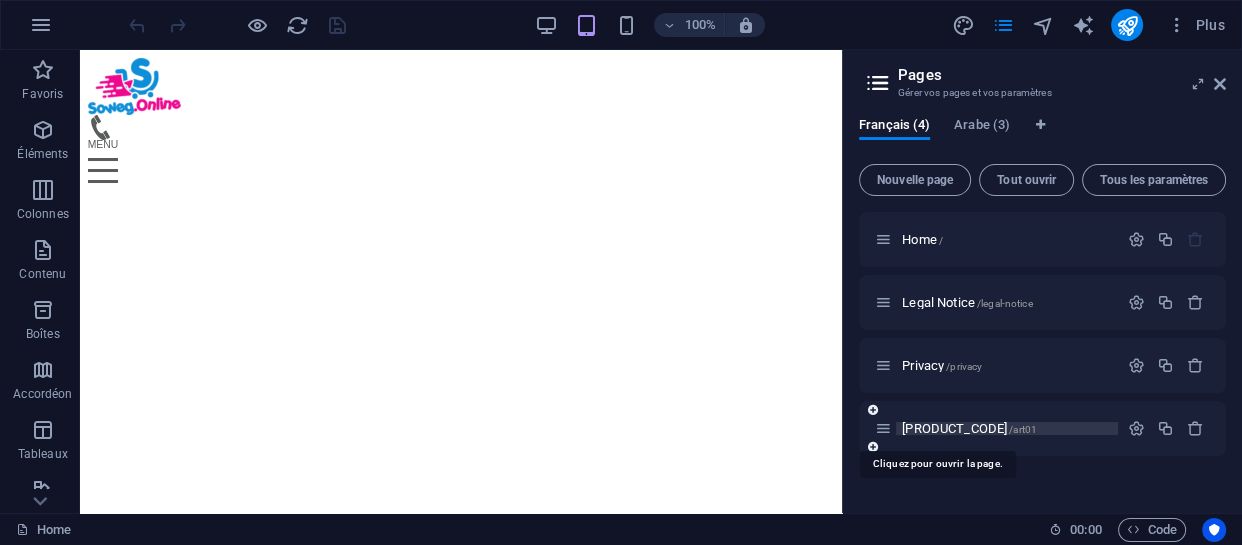 click on "[PRODUCT_CODE]/[PRODUCT_CODE]" at bounding box center (969, 428) 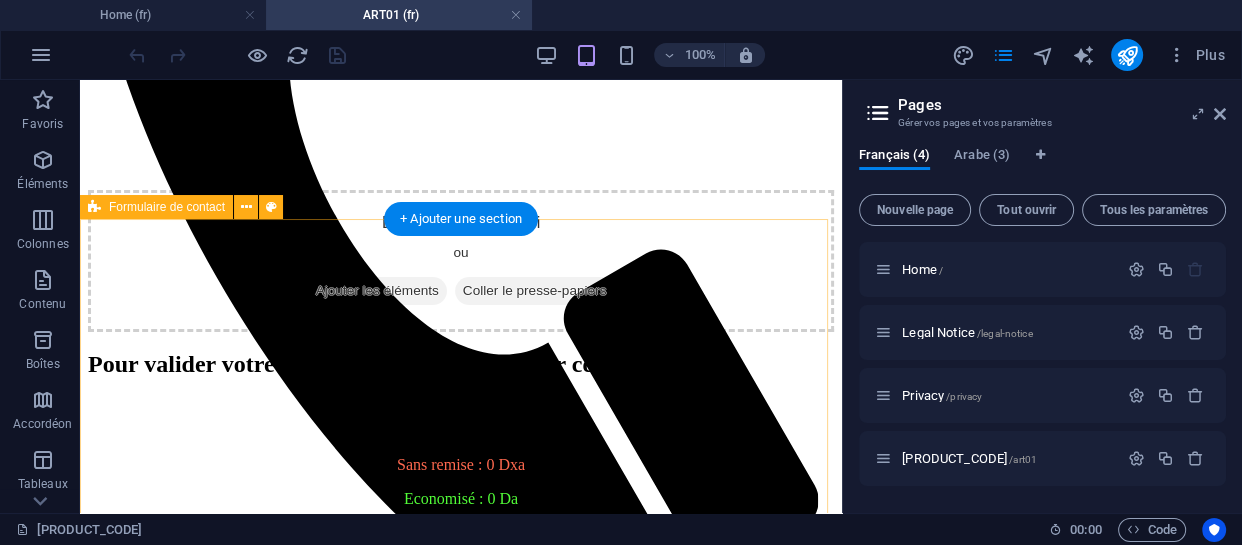 scroll, scrollTop: 545, scrollLeft: 0, axis: vertical 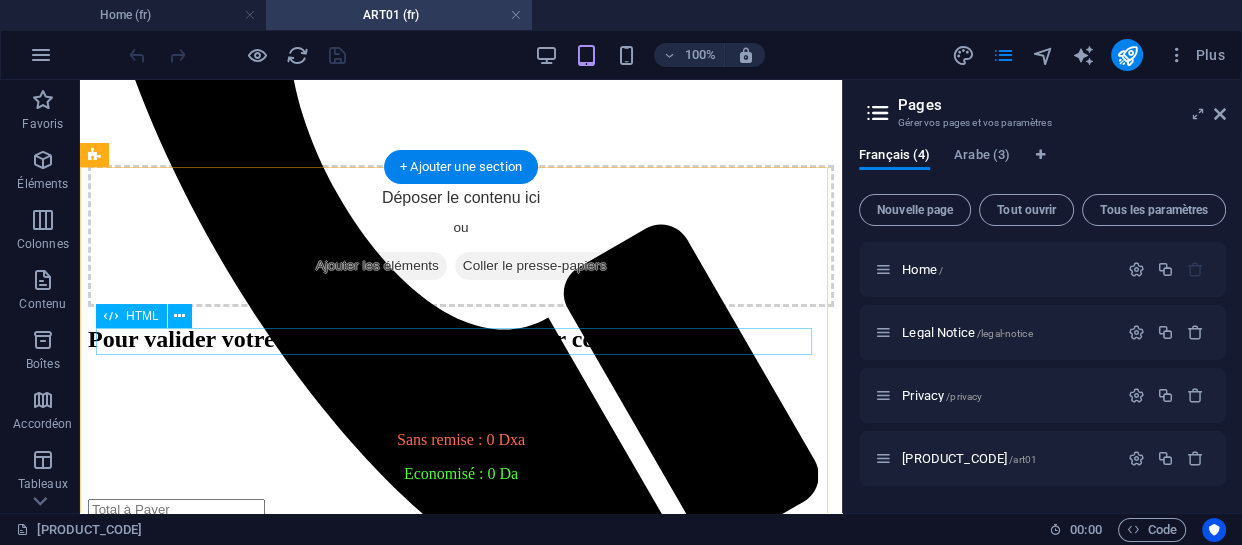 click at bounding box center [461, 373] 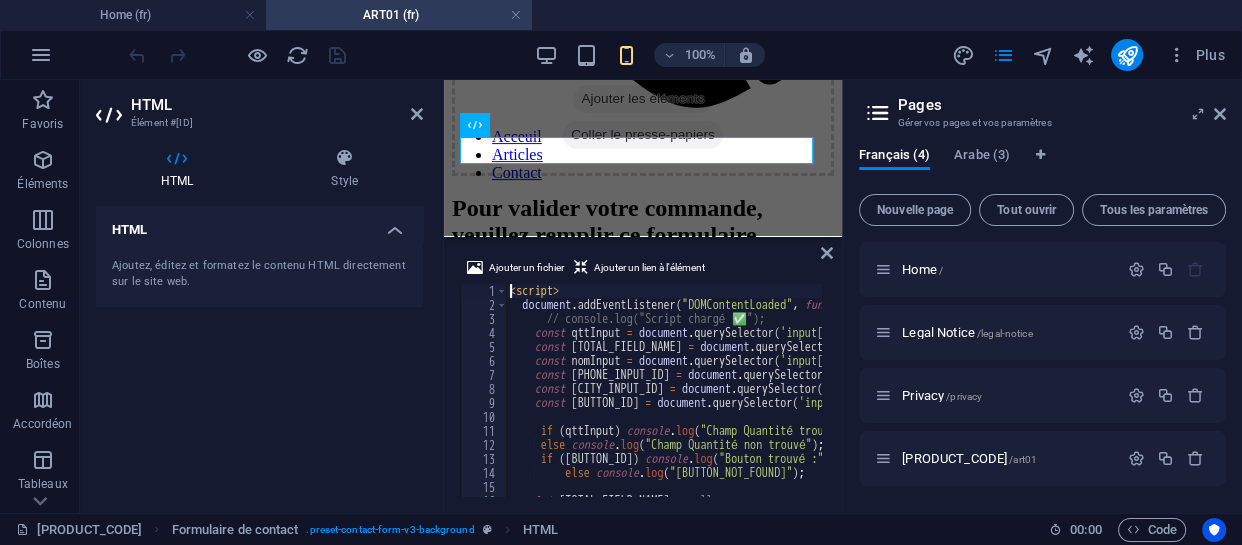 scroll, scrollTop: 750, scrollLeft: 0, axis: vertical 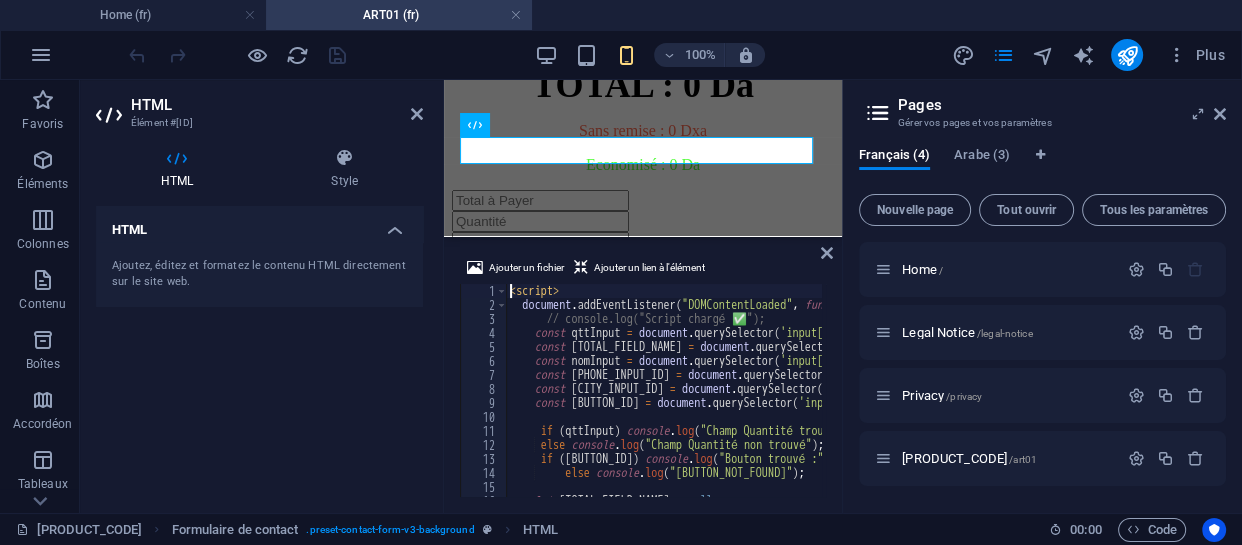 click on "script document . addEventListener ( "DOMContentLoaded" , function ( ) { // console.log("Script chargé ✅"); const qttInput = document.querySelector('input[placeholder="Quantité"]'); const HidenTotal = document.querySelector('input[placeholder="Total à Payer"]'); const nomInput = document.querySelector('input[placeholder="Nom et prénom"]'); const telInput = document.querySelector('input[placeholder="Téléphone"]'); const communeInput = document.querySelector('input[placeholder="Commune"]'); const confirmBtn = document.querySelector('input[id=[ID]]'); // Adapter si besoin if (qttInput) console.log("Champ Quantité trouvé :", qttInput); else console.log("Champ Quantité non trouvé"); if (confirmBtn) console.log("Bouton trouvé :", confirmBtn); else" at bounding box center (951, 402) 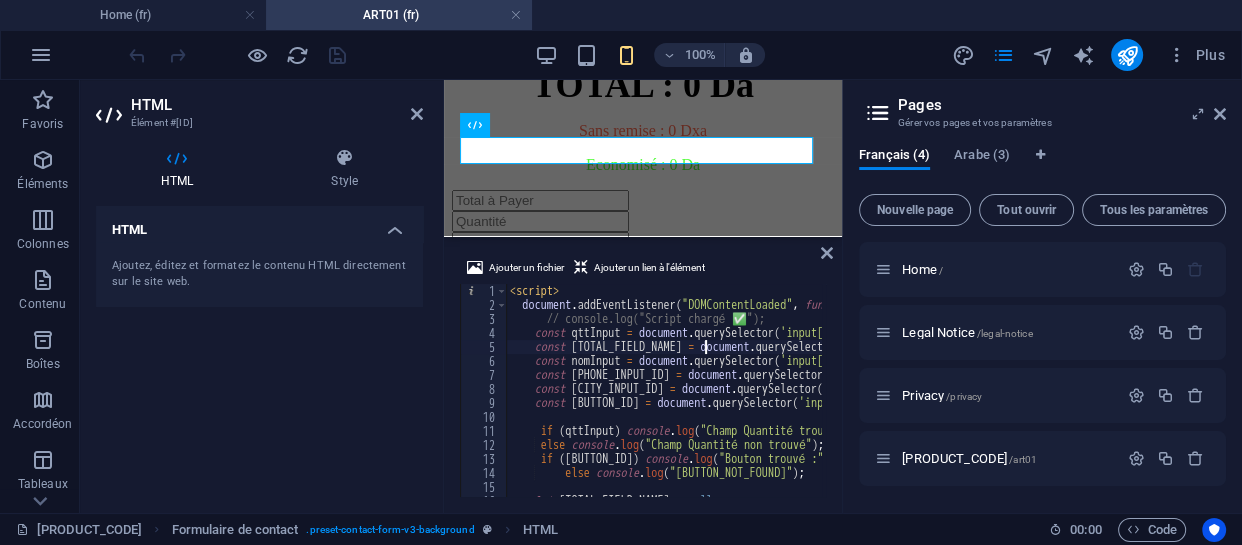 type on "</script>" 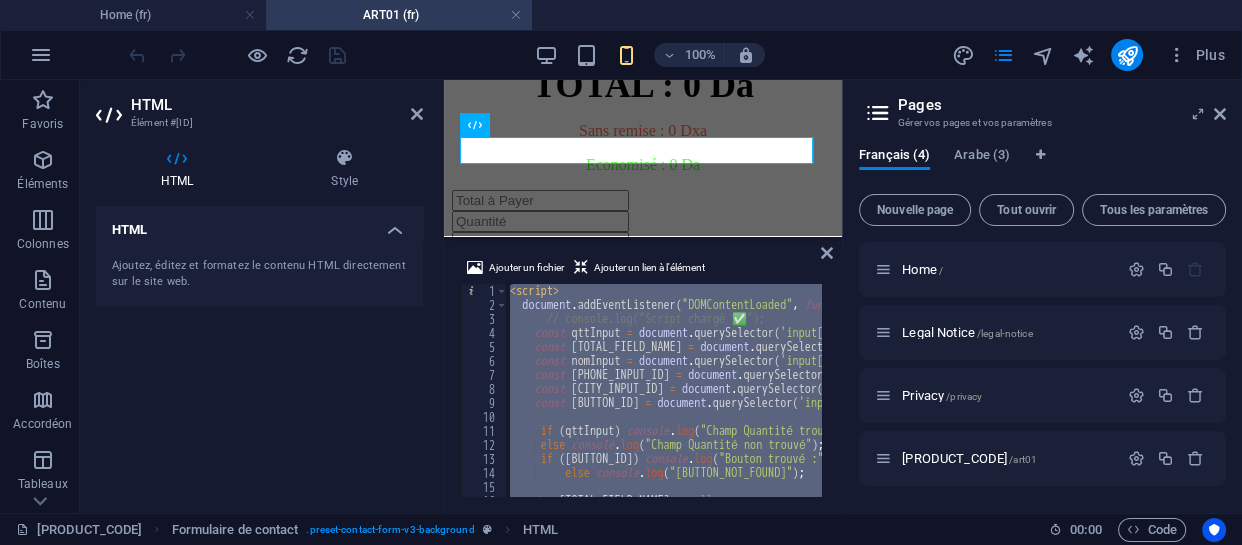 type 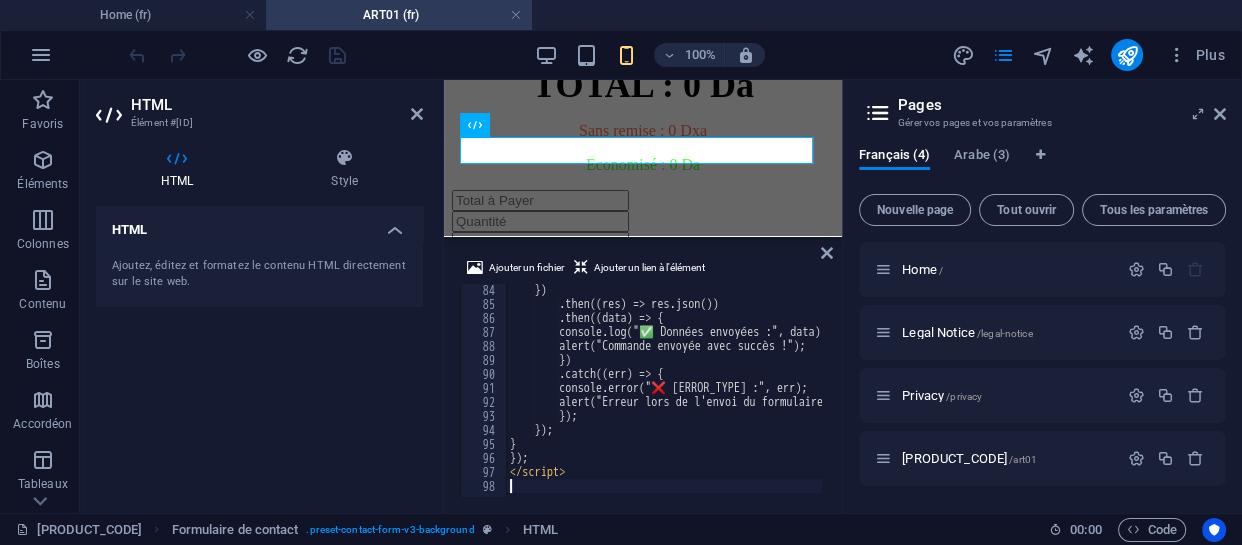 scroll, scrollTop: 1162, scrollLeft: 0, axis: vertical 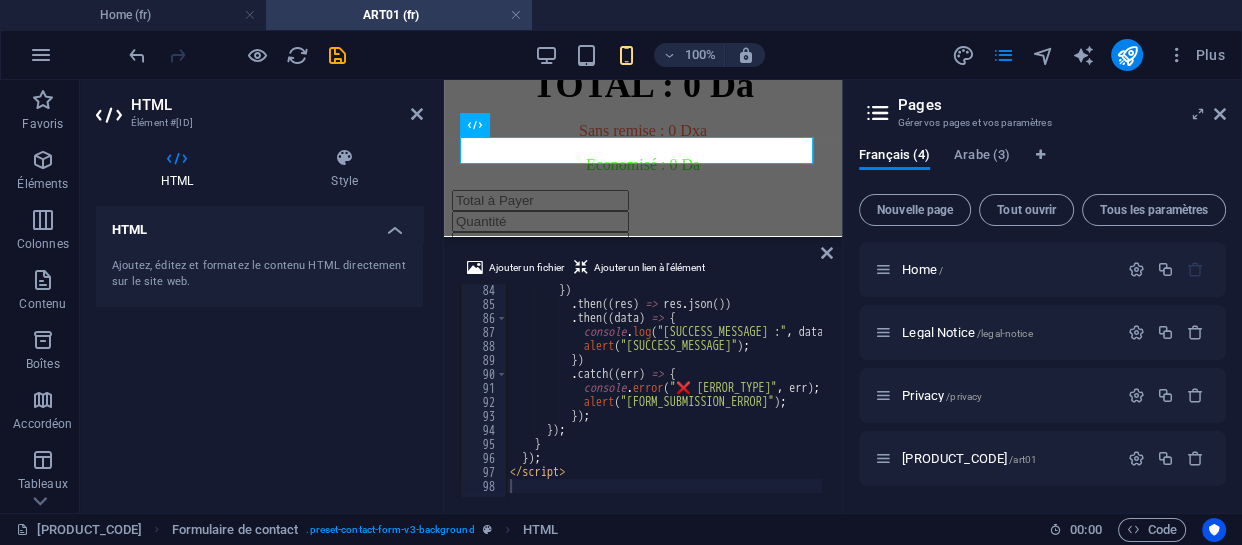 click on "HTML Ajoutez, éditez et formatez le contenu HTML directement sur le site web." at bounding box center [259, 351] 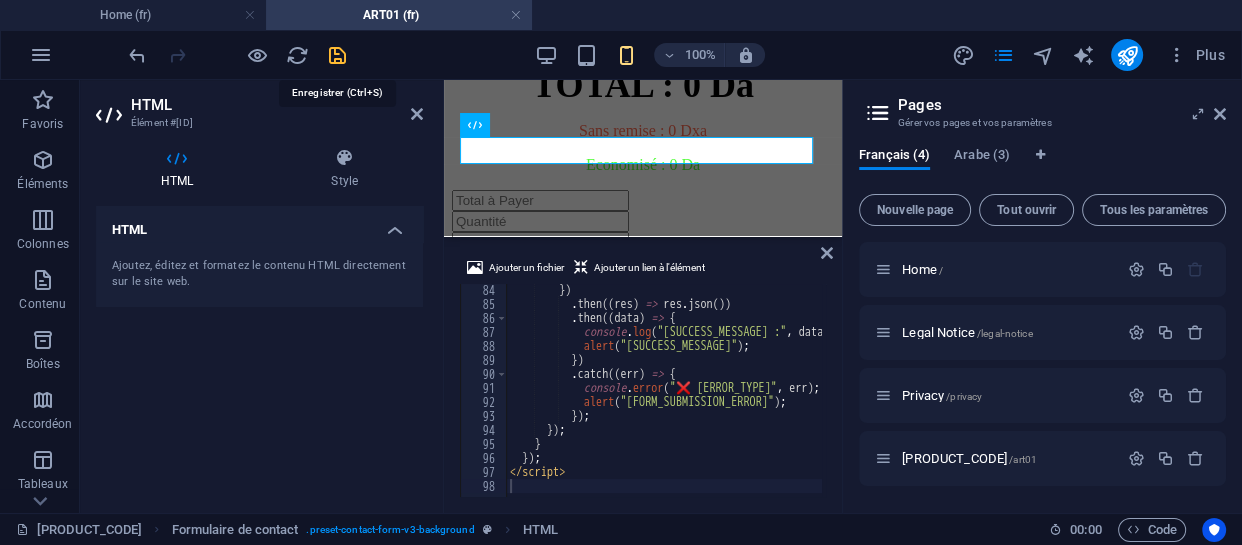 click at bounding box center [337, 55] 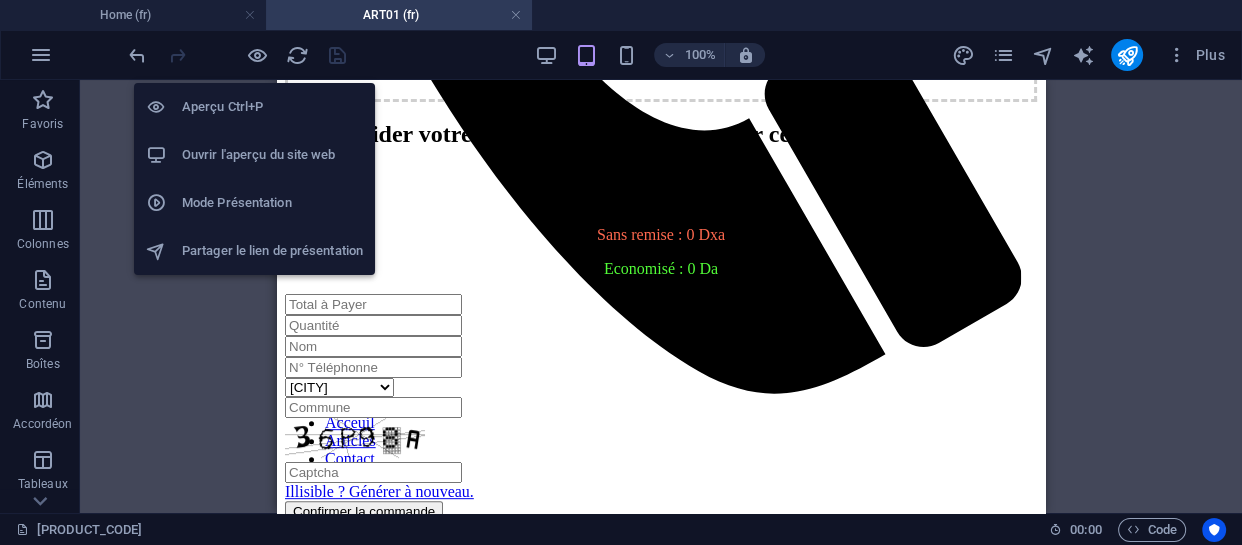 click on "Ouvrir l'aperçu du site web" at bounding box center (272, 155) 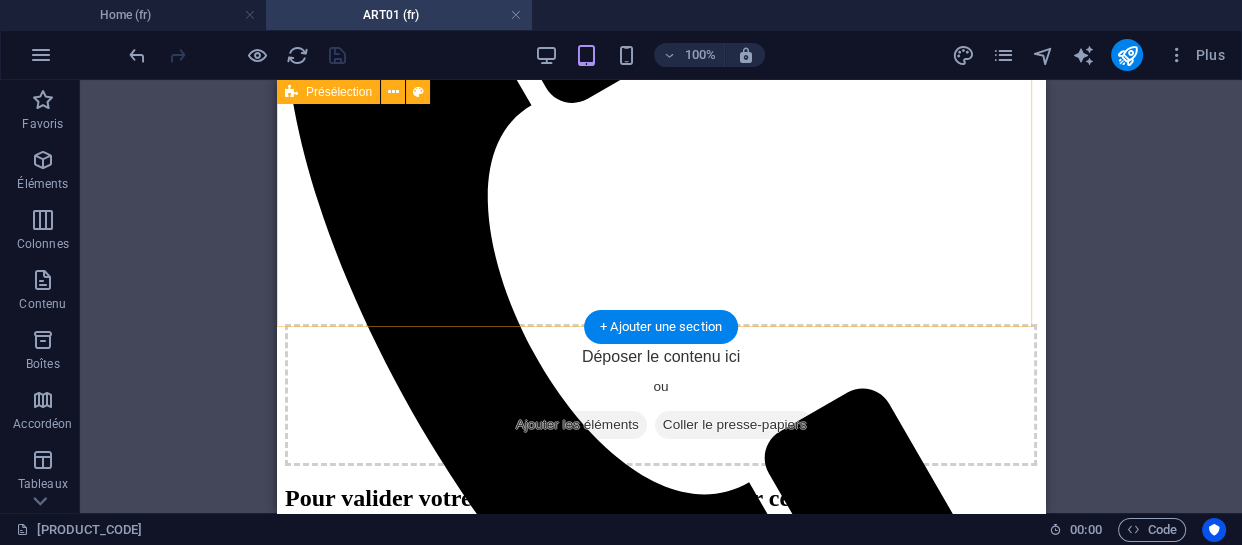 scroll, scrollTop: 477, scrollLeft: 0, axis: vertical 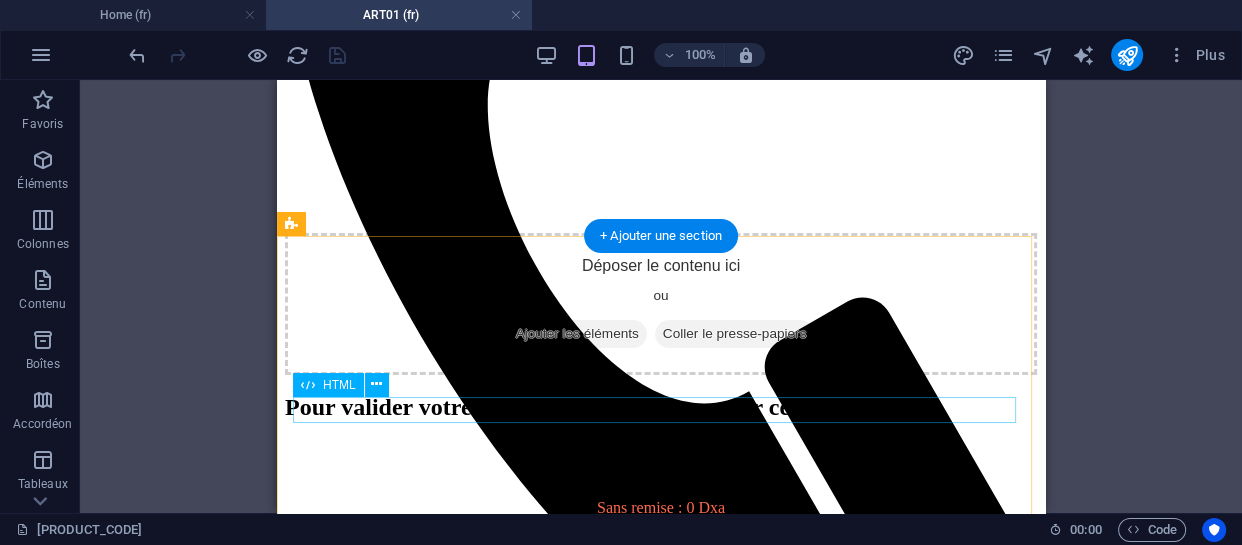 click at bounding box center [661, 441] 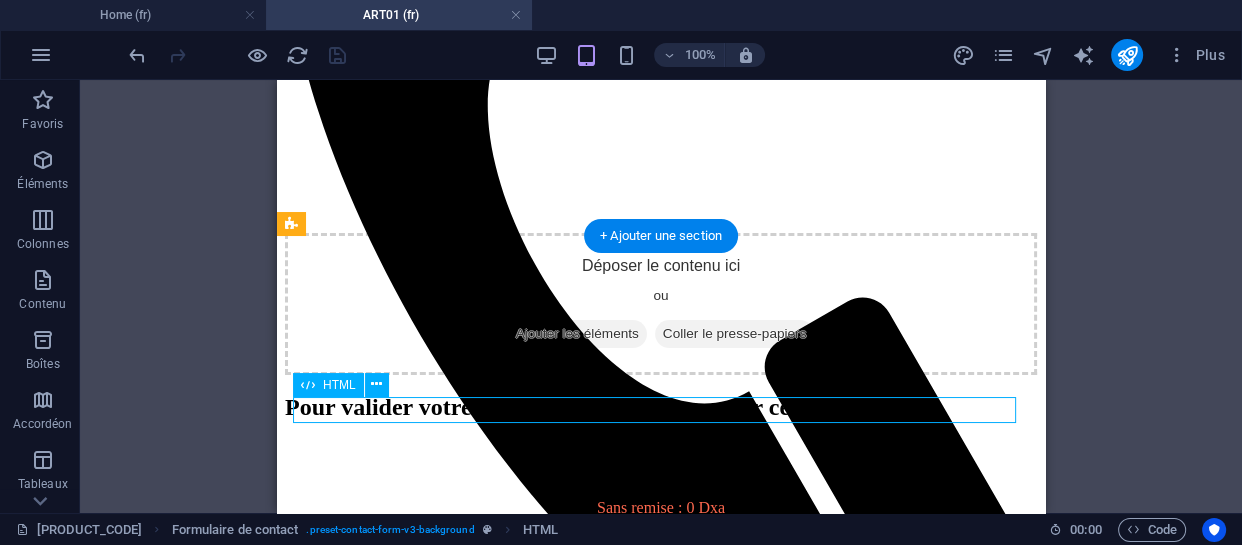 click at bounding box center (661, 441) 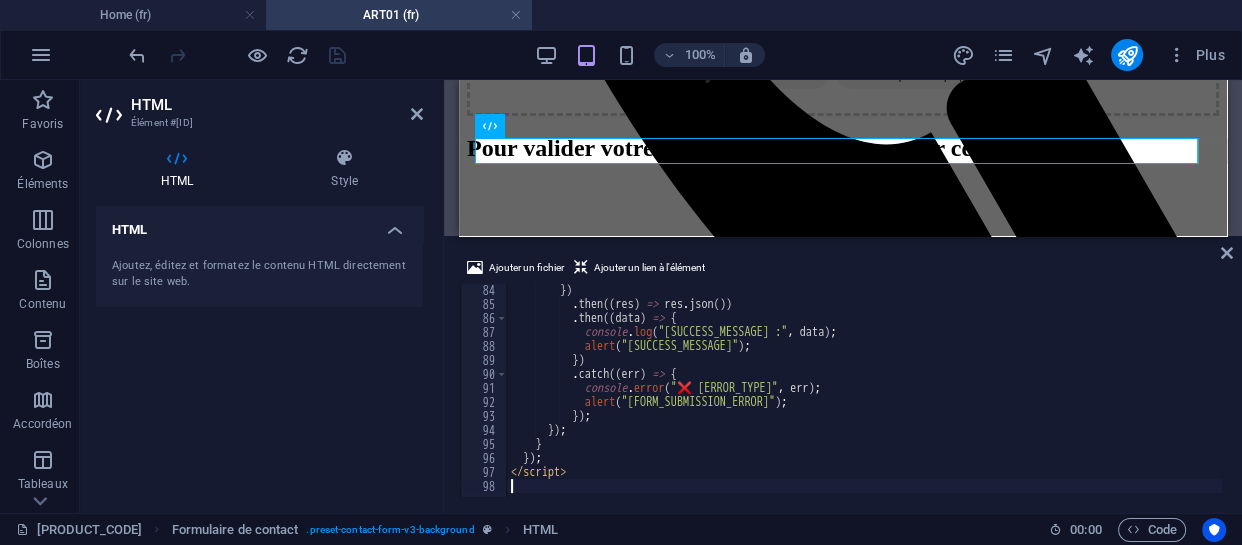 scroll, scrollTop: 1162, scrollLeft: 0, axis: vertical 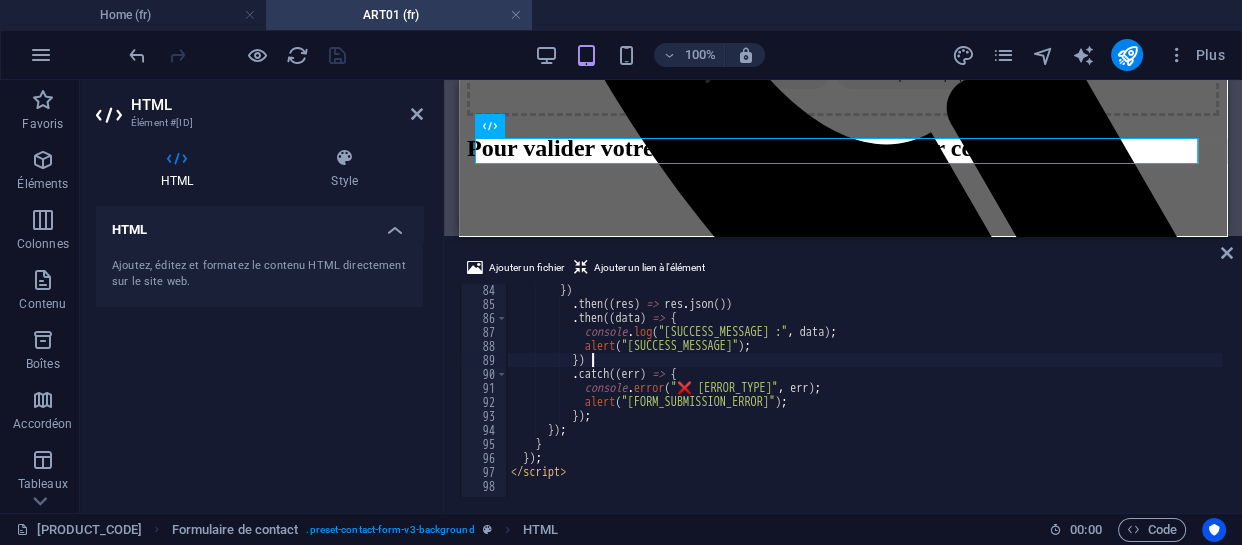click on "}) . then(( res ) => res.json()) . then(( data ) => { console.log("✅ Données envoyées :", data); alert("Commande envoyée avec succès !"); }) .catch(( err ) => { console.error("❌ Erreur :", err); alert("Erreur lors de l'envoi du formulaire."); }); }); } }) ; /script" at bounding box center [952, 401] 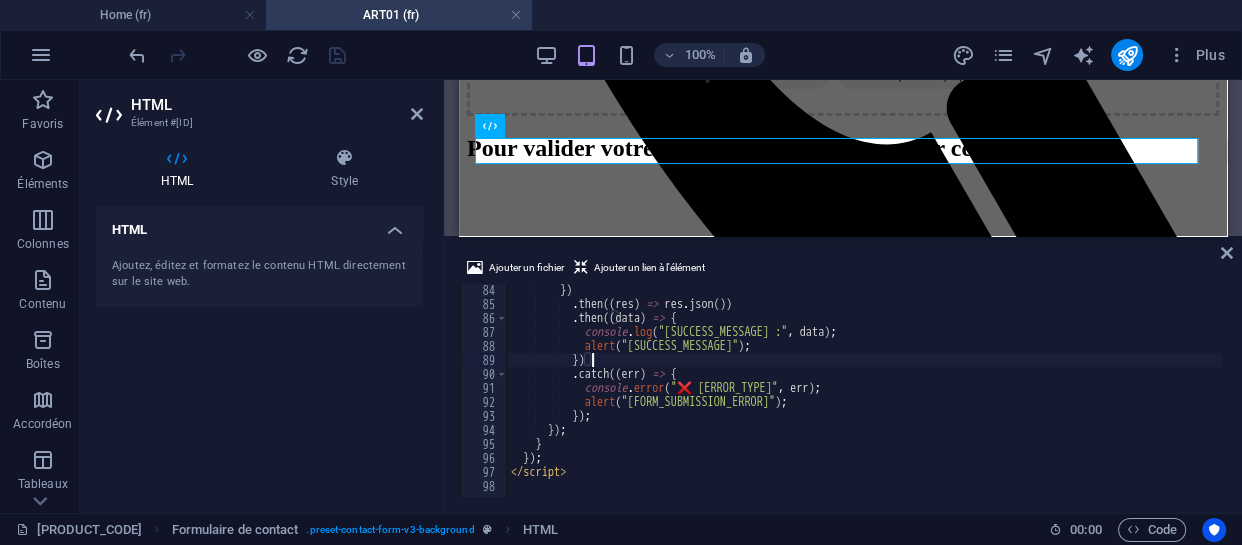 type on "</script>" 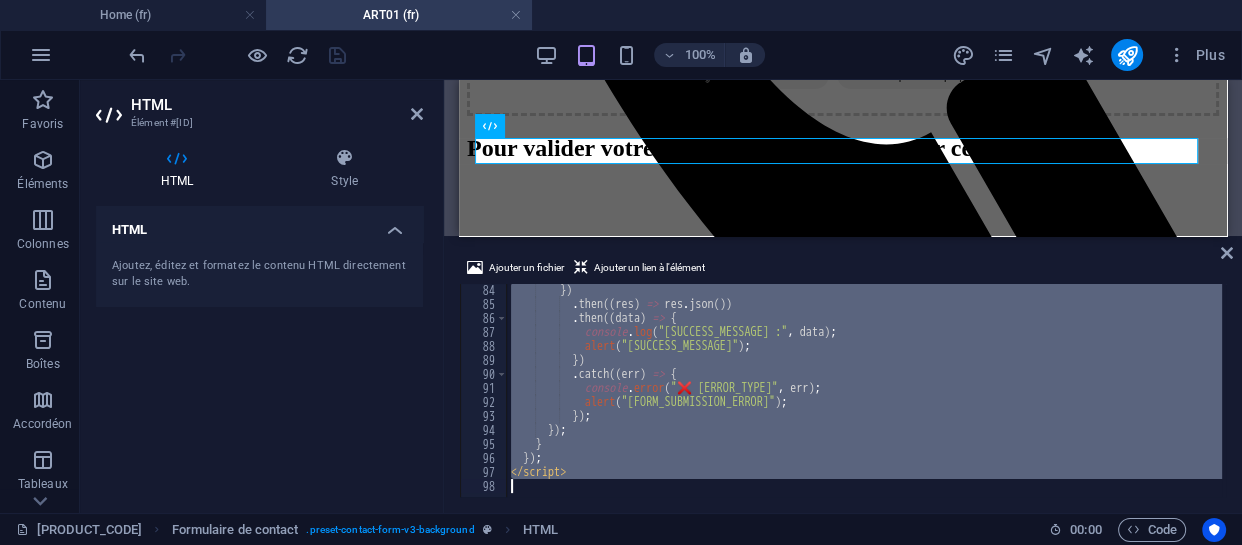 type 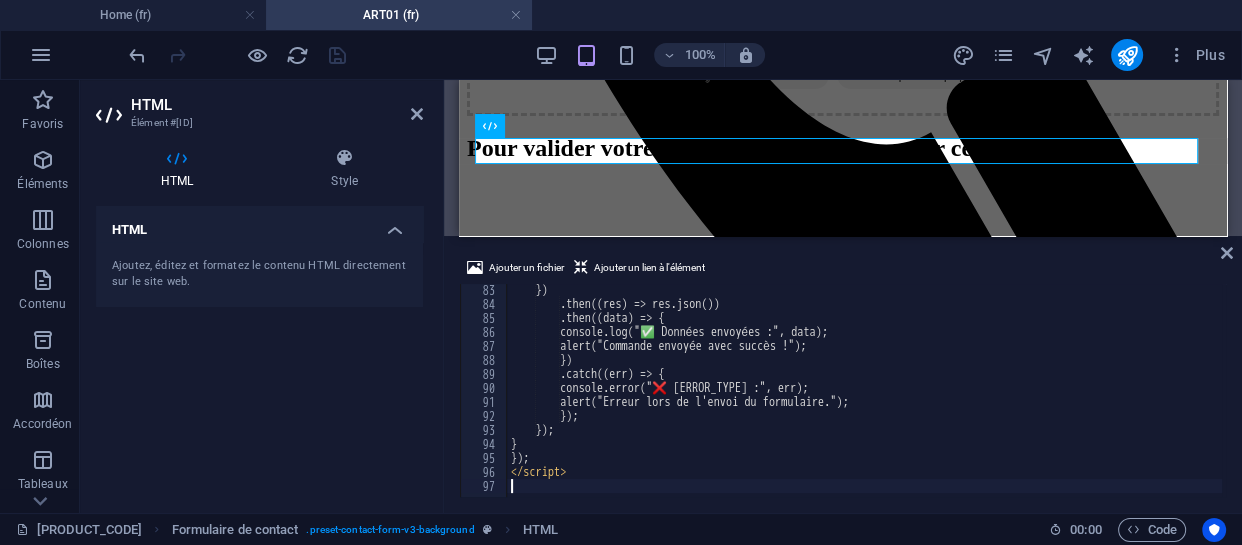scroll, scrollTop: 1149, scrollLeft: 0, axis: vertical 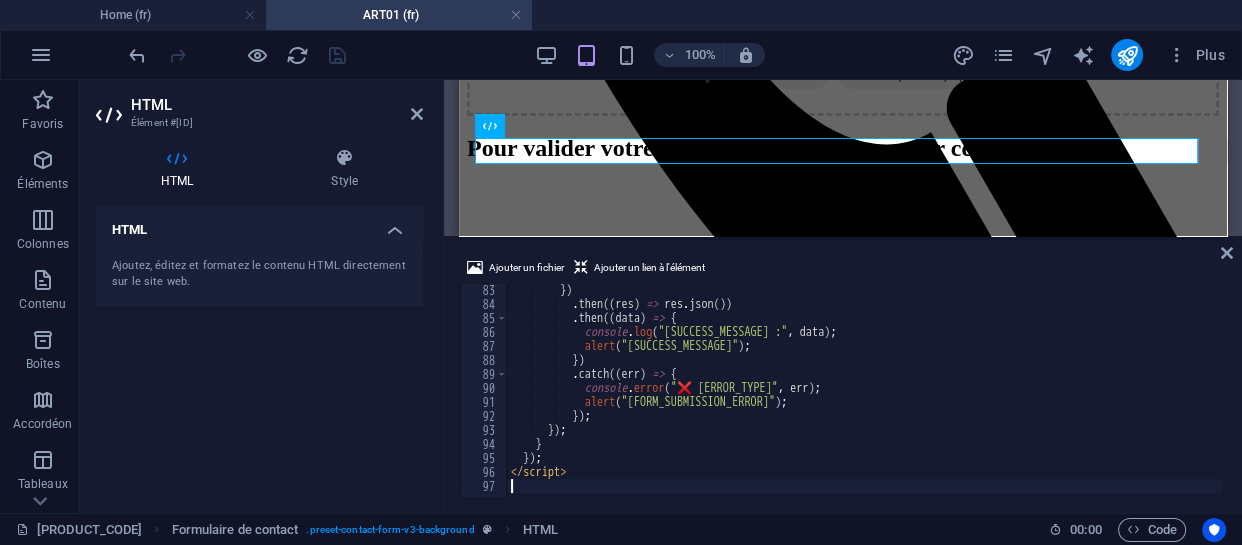 click on "HTML Ajoutez, éditez et formatez le contenu HTML directement sur le site web." at bounding box center (259, 351) 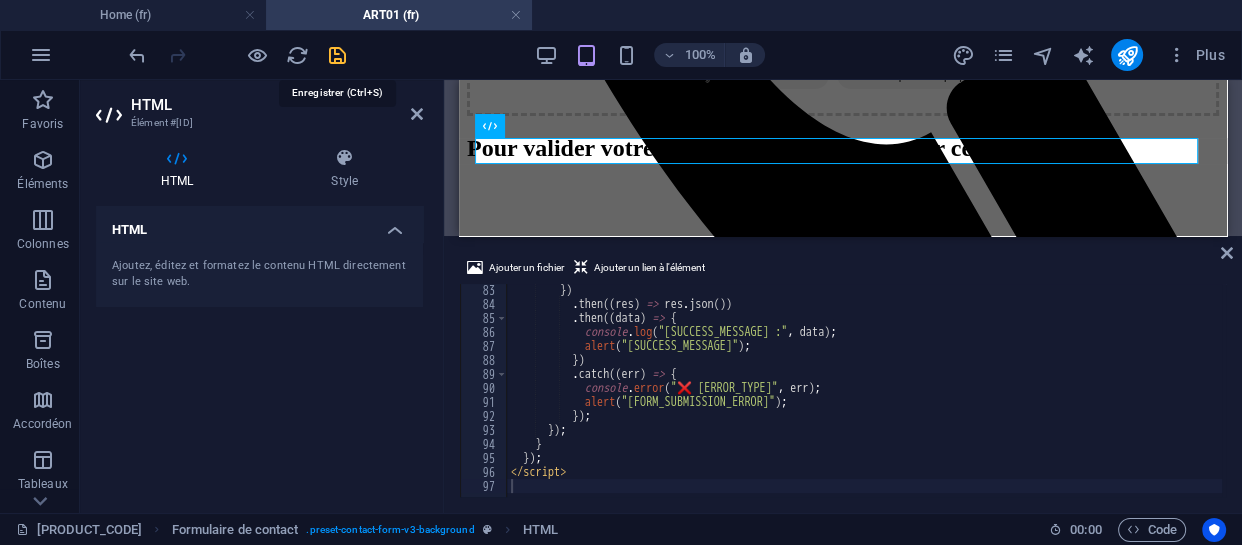 click at bounding box center (337, 55) 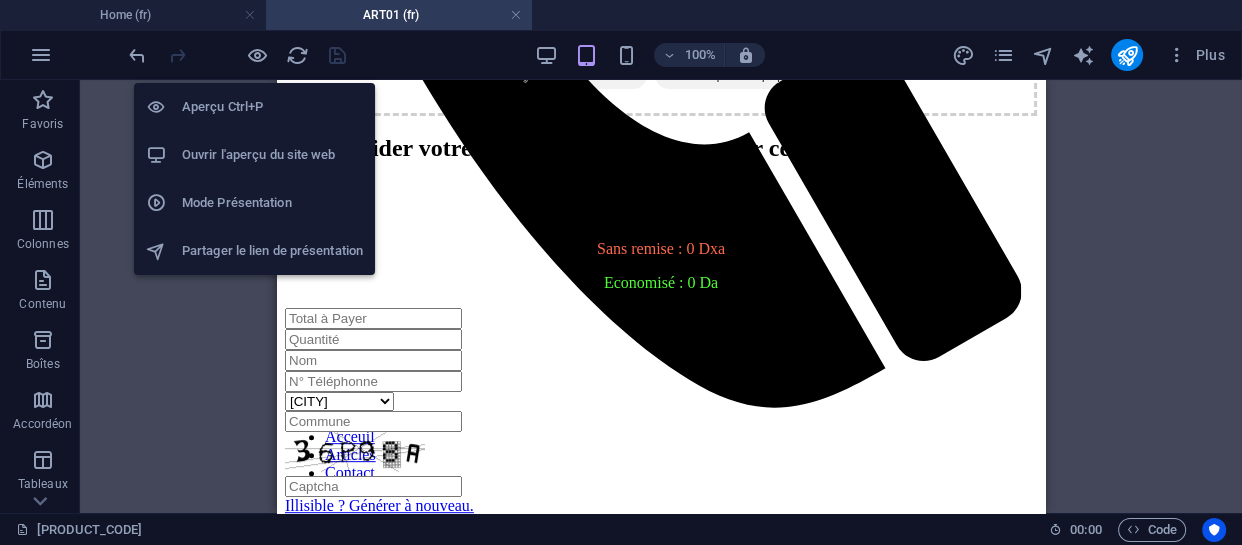 click on "Ouvrir l'aperçu du site web" at bounding box center [254, 155] 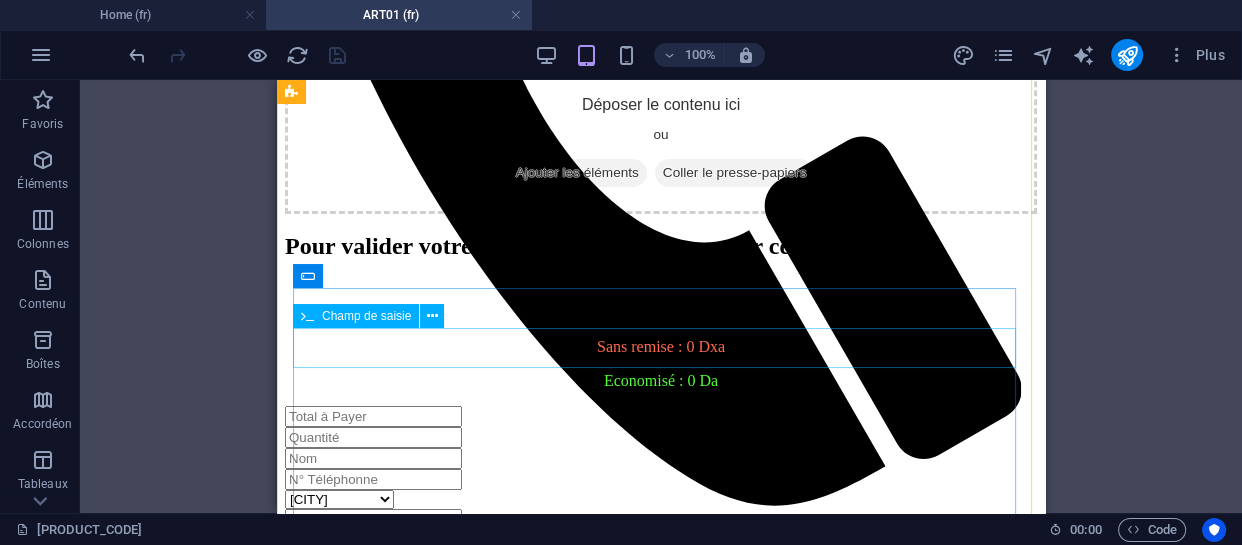 scroll, scrollTop: 463, scrollLeft: 0, axis: vertical 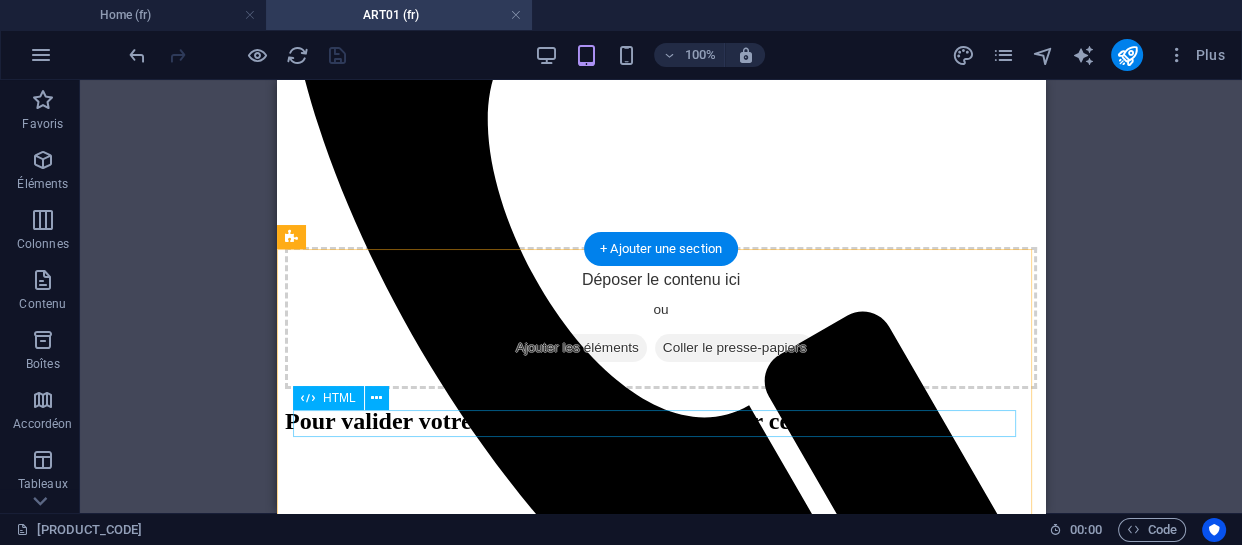 click at bounding box center (661, 455) 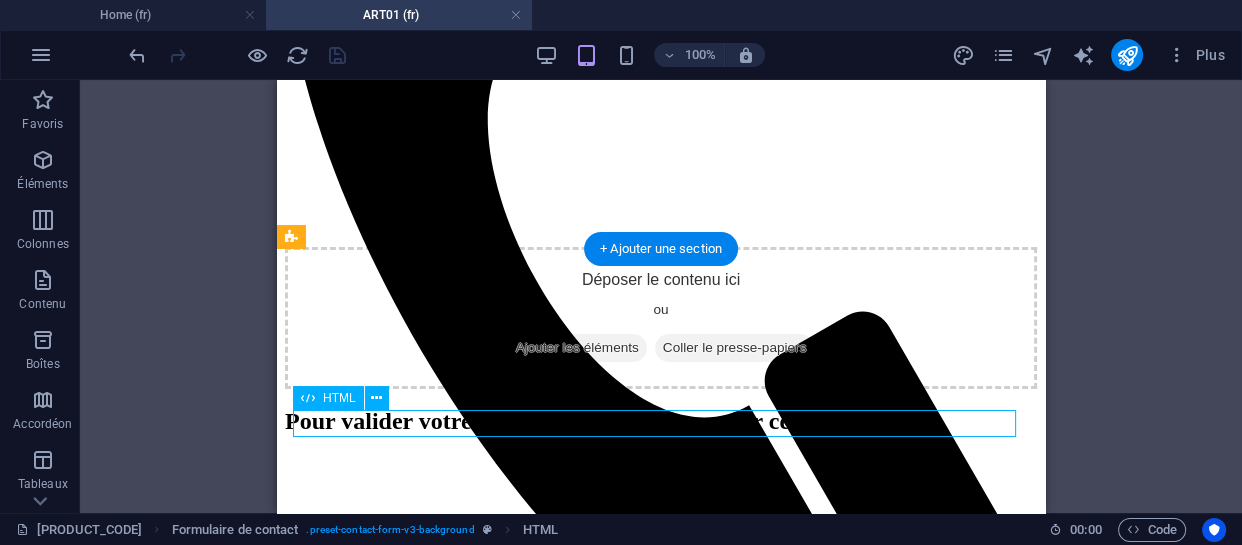 click at bounding box center (661, 455) 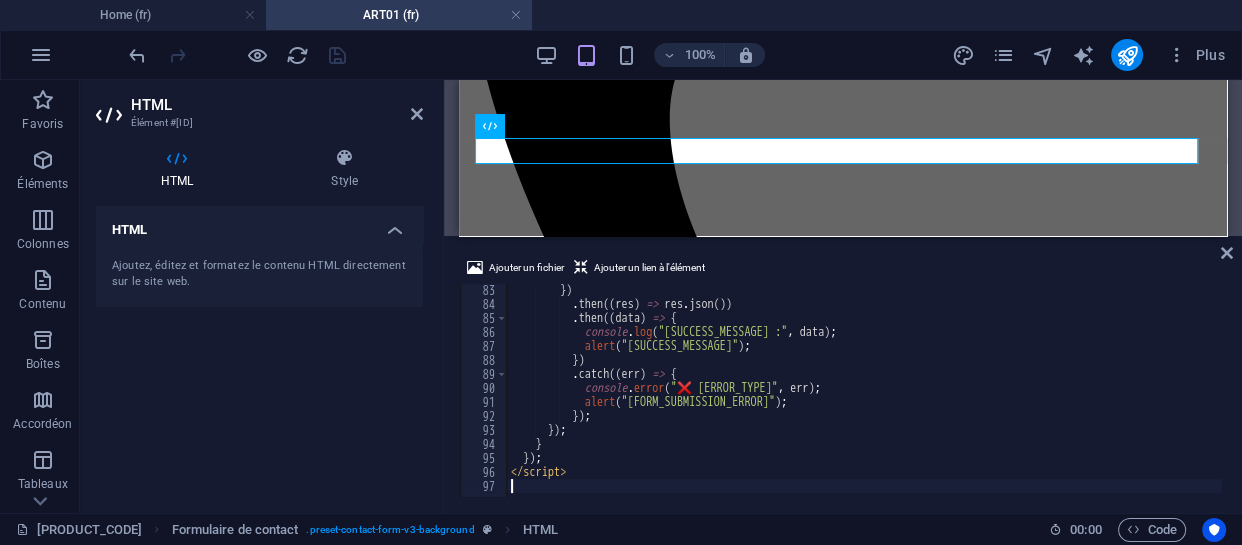 scroll, scrollTop: 736, scrollLeft: 0, axis: vertical 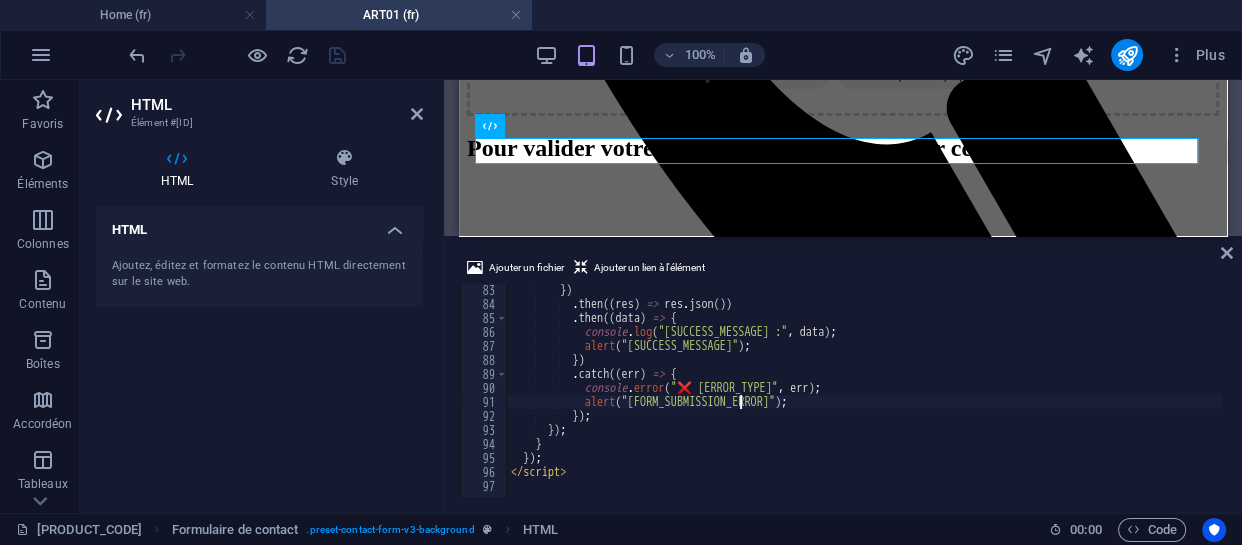 click on "}) . then(( res ) => res.json()) . then(( data ) => { console.log("✅ Données envoyées :", data); alert("Commande envoyée avec succès !"); }) .catch(( err ) => { console.error("❌ Erreur :", err); alert("Erreur lors de l'envoi du formulaire."); }); }); } }) ; /script" at bounding box center (952, 401) 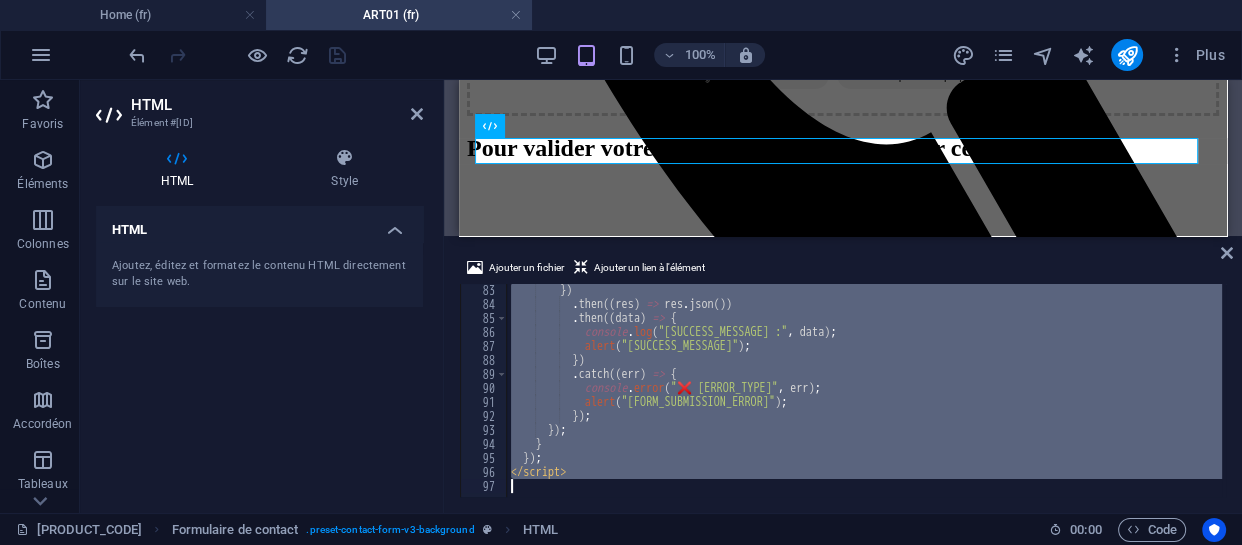 type 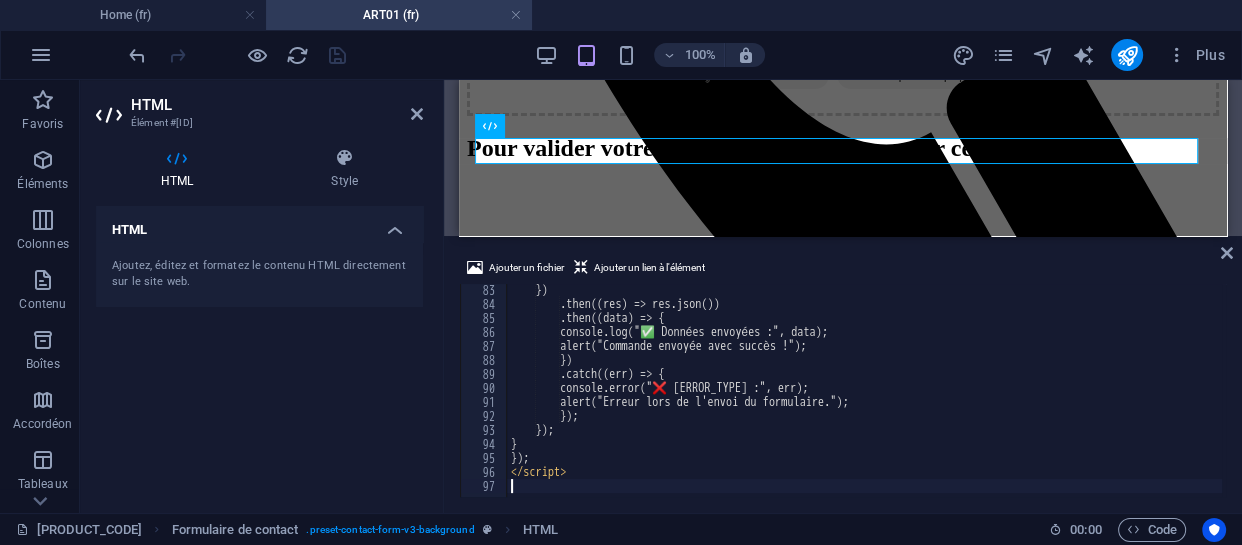 scroll, scrollTop: 1149, scrollLeft: 0, axis: vertical 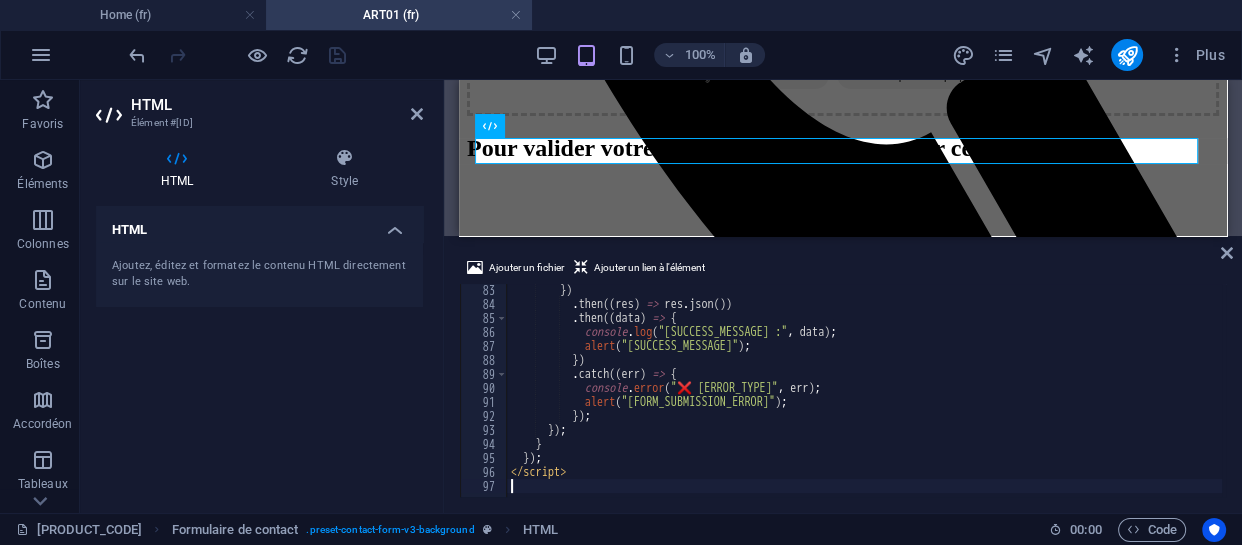 click on "HTML Ajoutez, éditez et formatez le contenu HTML directement sur le site web." at bounding box center [259, 351] 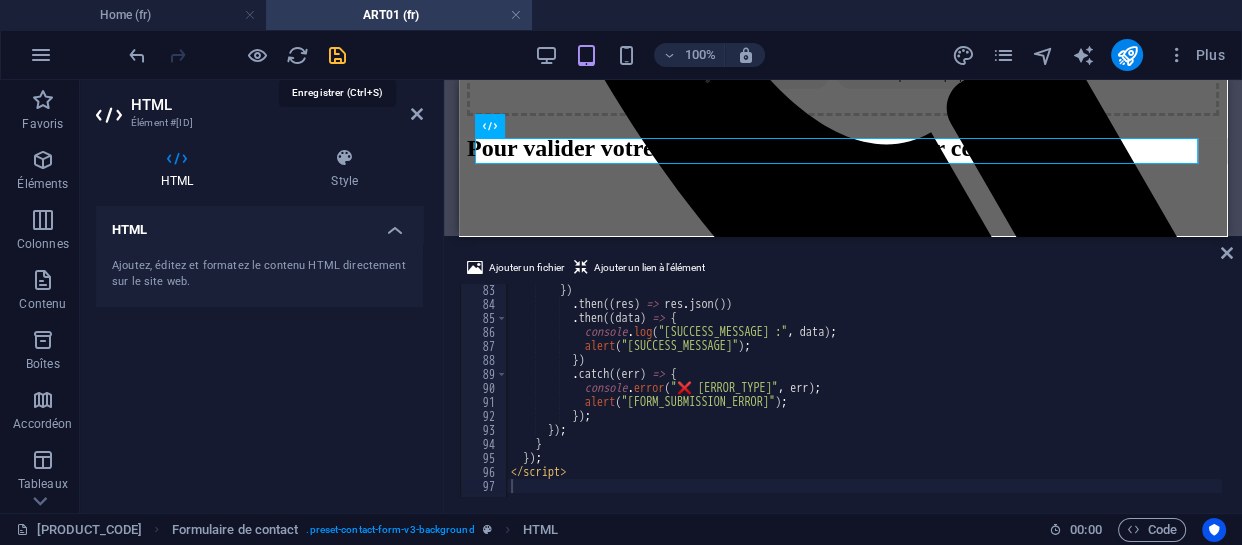 click at bounding box center [337, 55] 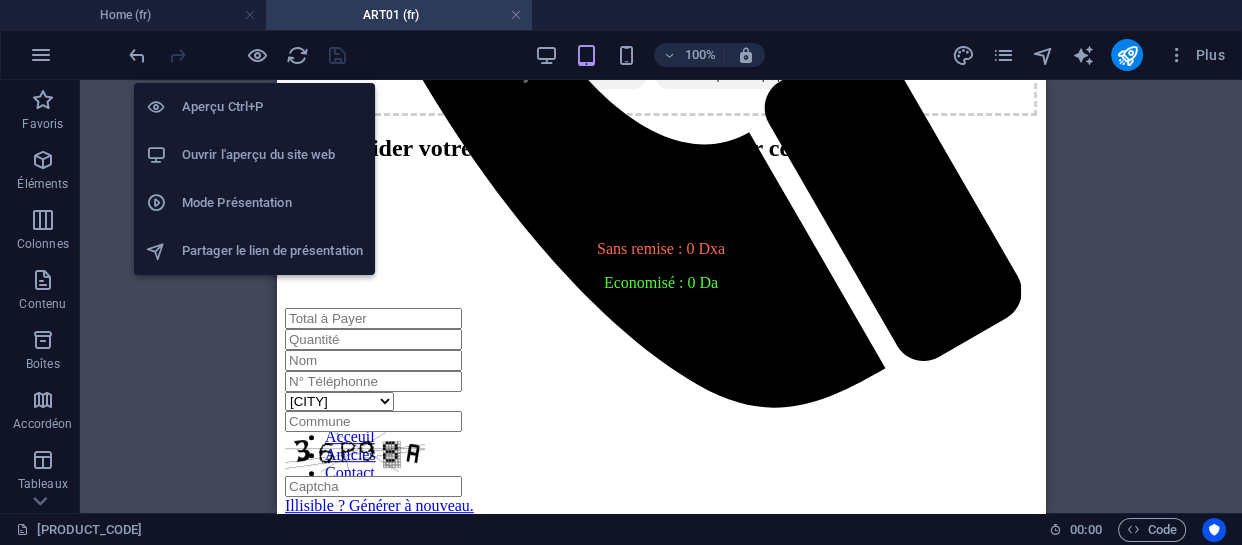 click on "Ouvrir l'aperçu du site web" at bounding box center (272, 155) 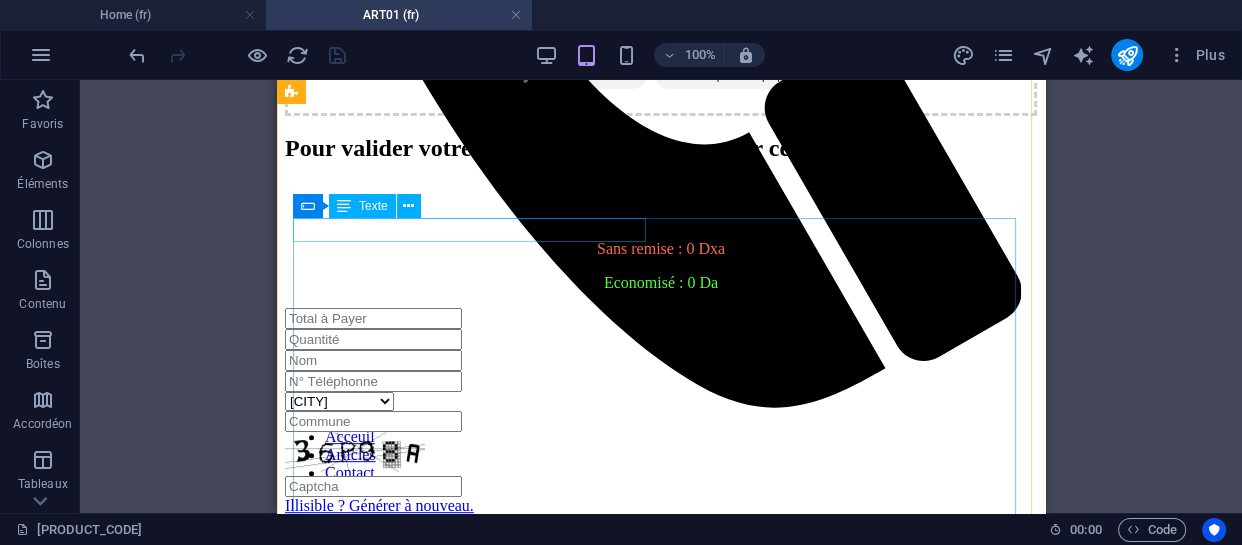 scroll, scrollTop: 463, scrollLeft: 0, axis: vertical 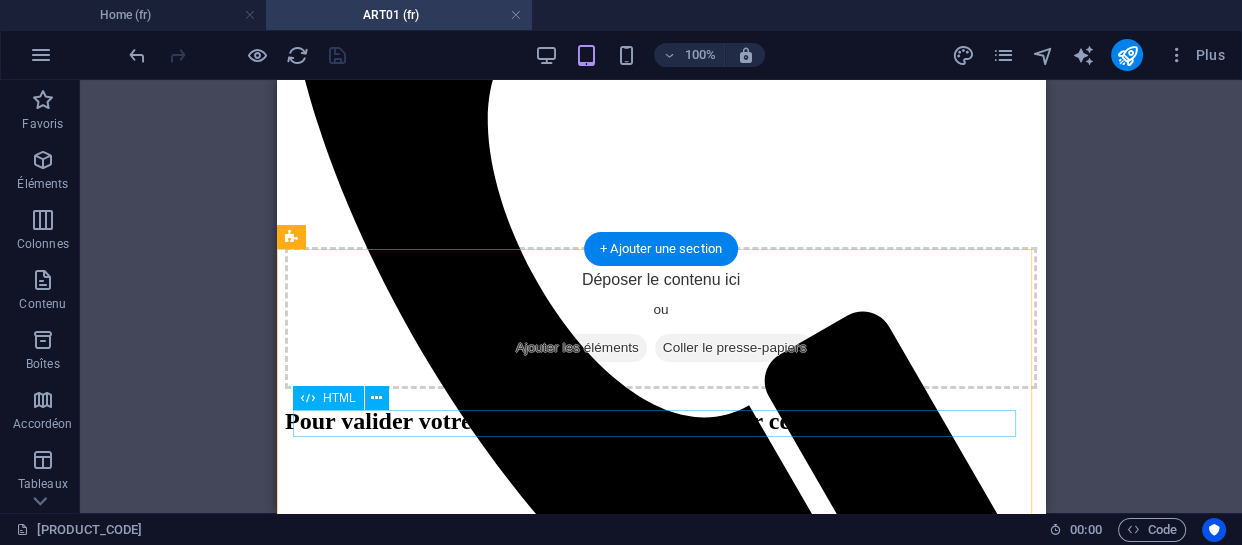 click at bounding box center [661, 455] 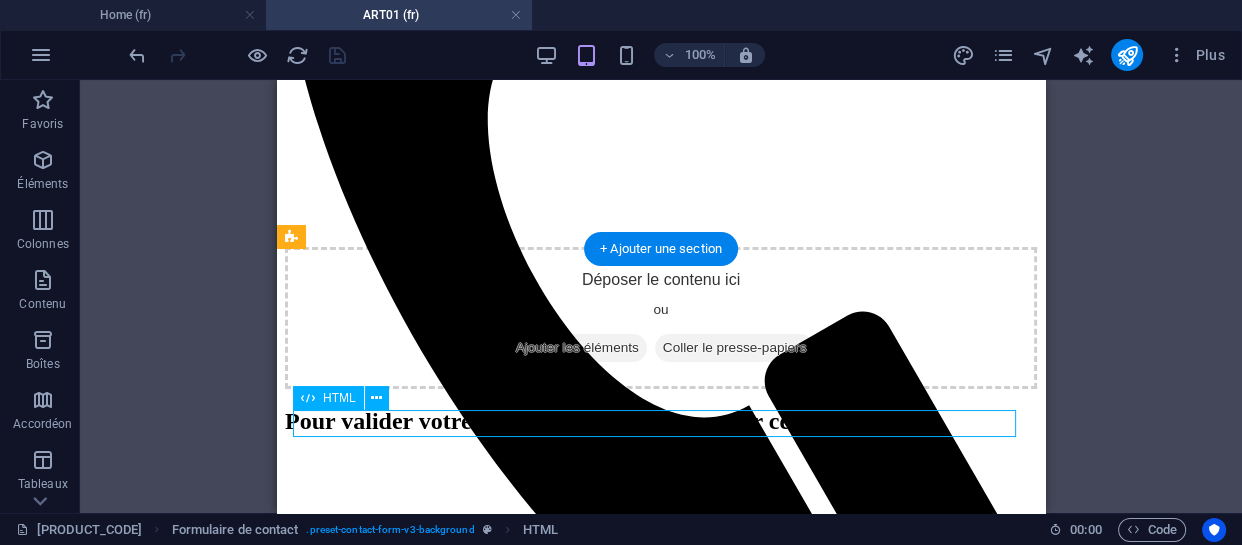 click at bounding box center (661, 455) 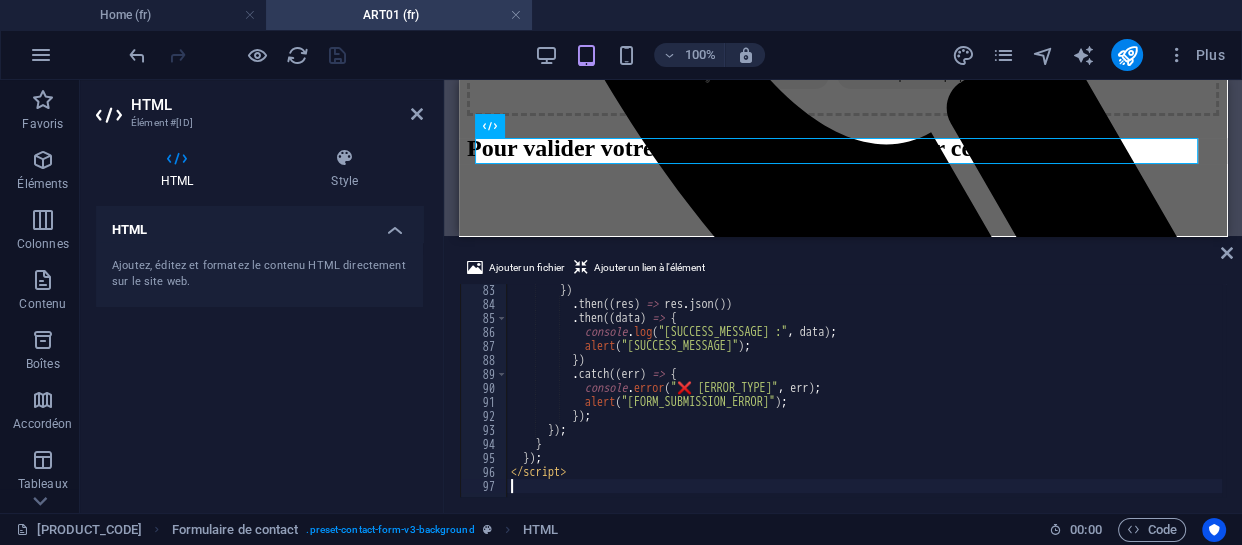 click on "}) . then(( res ) => res.json()) . then(( data ) => { console.log("✅ Données envoyées :", data); alert("Commande envoyée avec succès !"); }) .catch(( err ) => { console.error("❌ Erreur :", err); alert("Erreur lors de l'envoi du formulaire."); }); }); } }) ; /script" at bounding box center (966, 401) 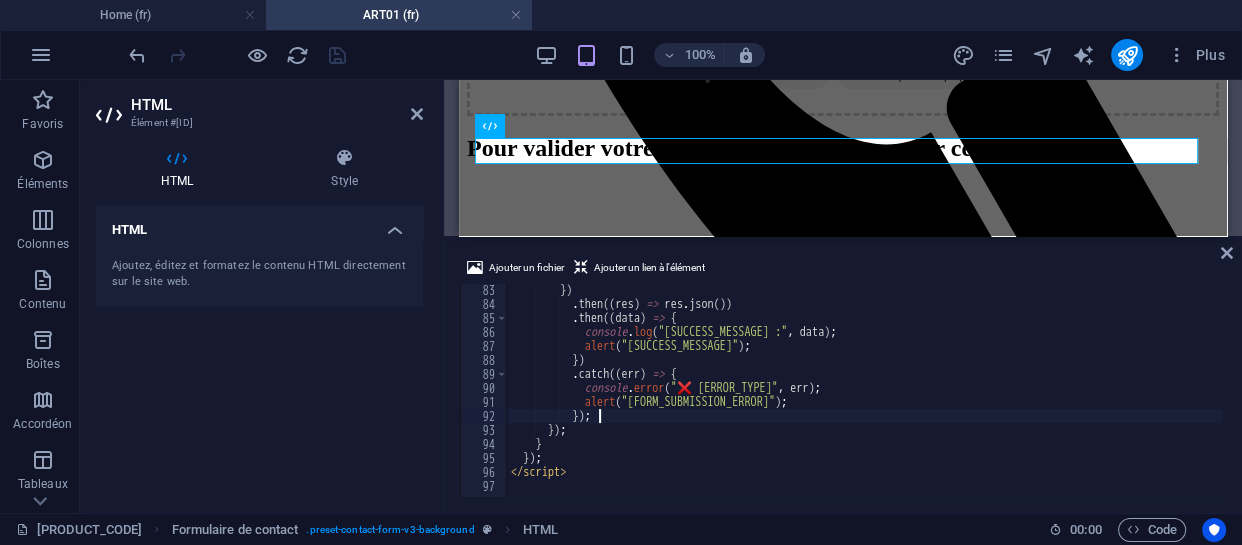 scroll, scrollTop: 0, scrollLeft: 6, axis: horizontal 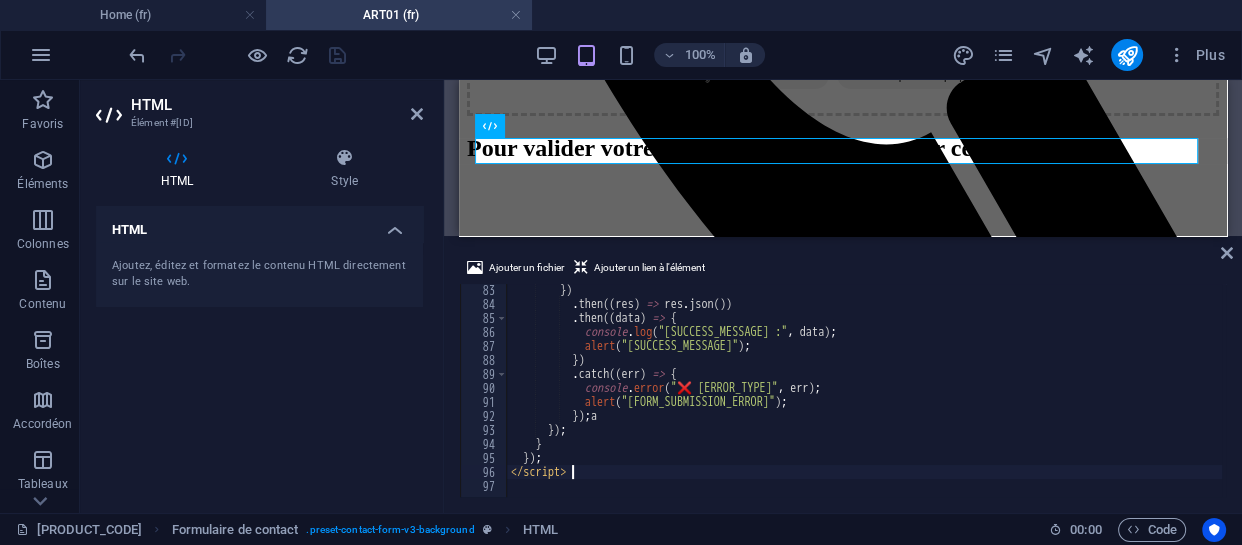 click on "})              . then (( res )   =>   res . json ( ))              . then (( data )   =>   {                console . log ( "✅ Données envoyées :" ,   data ) ;                alert ( "Commande envoyée avec succès !" ) ;              })              . catch (( err )   =>   {                console . error ( "❌ Erreur :" ,   err ) ;                alert ( "Erreur lors de l'envoi du formulaire." ) ;              }) ; a         }) ;      }    }) ; </ script >" at bounding box center [966, 401] 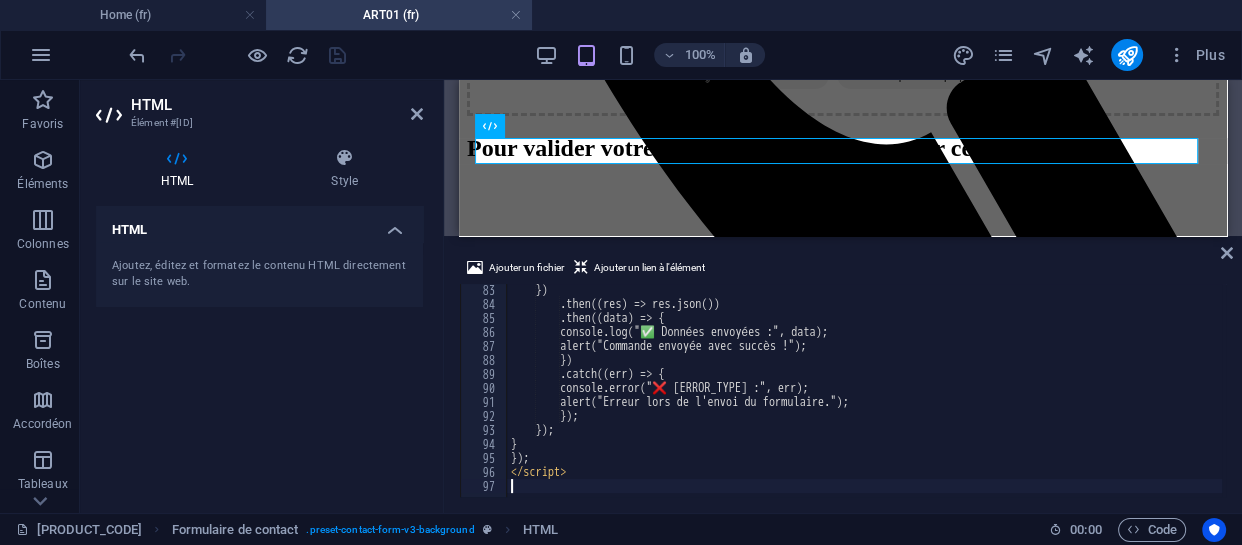 scroll, scrollTop: 0, scrollLeft: 0, axis: both 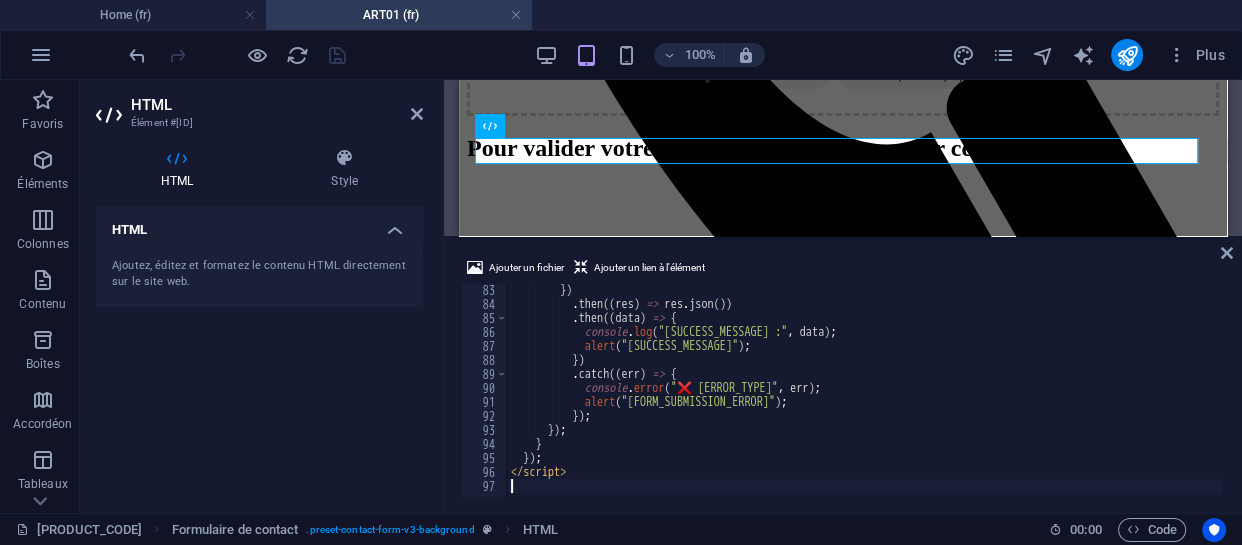 type 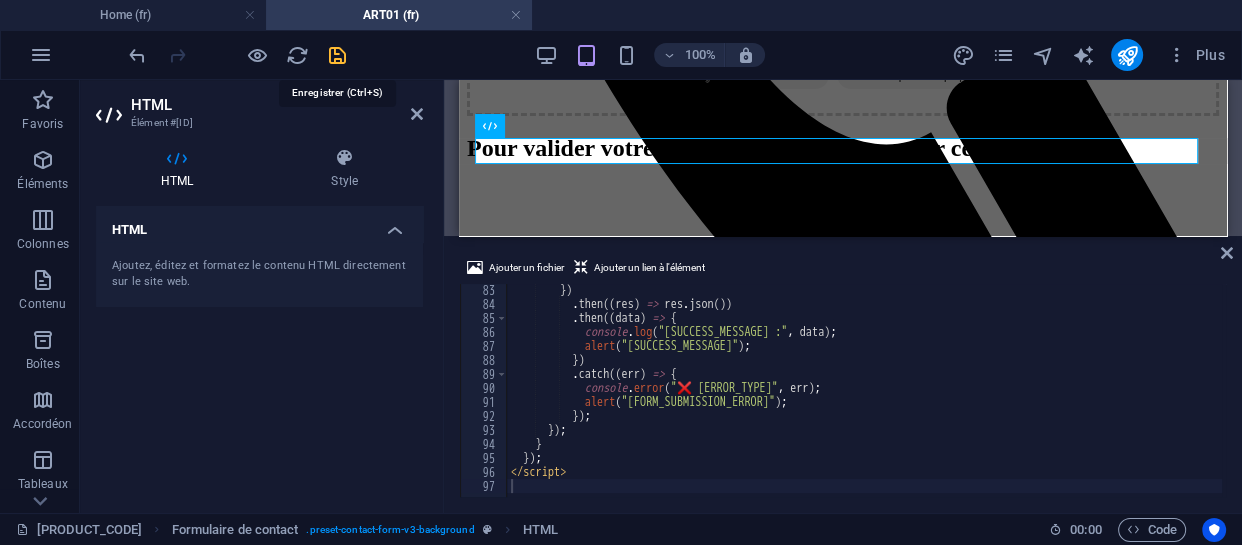 click at bounding box center (337, 55) 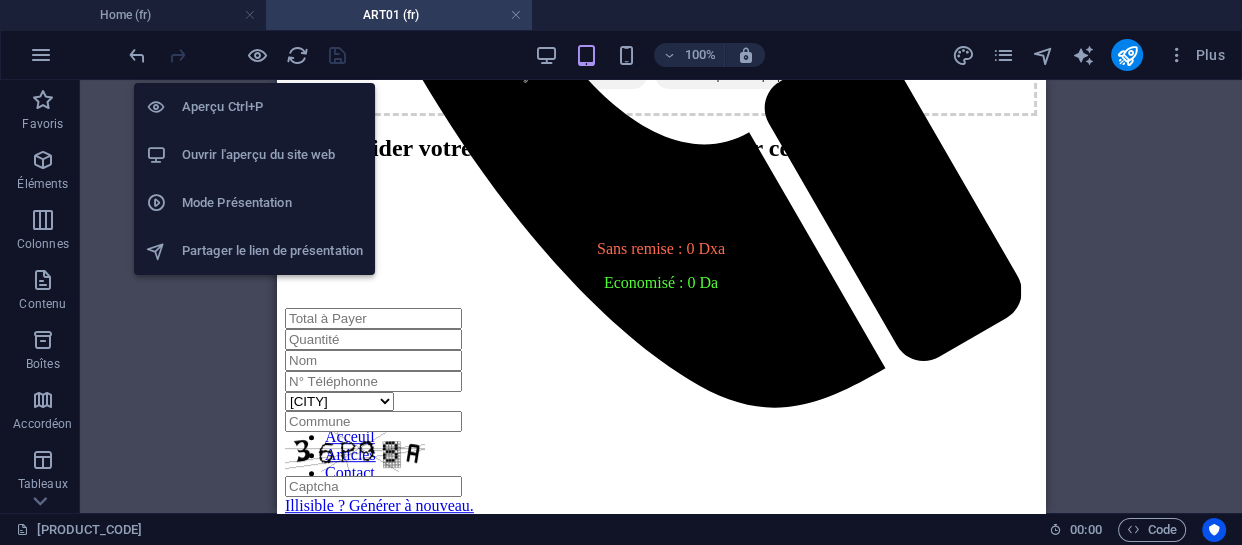 click on "Ouvrir l'aperçu du site web" at bounding box center (272, 155) 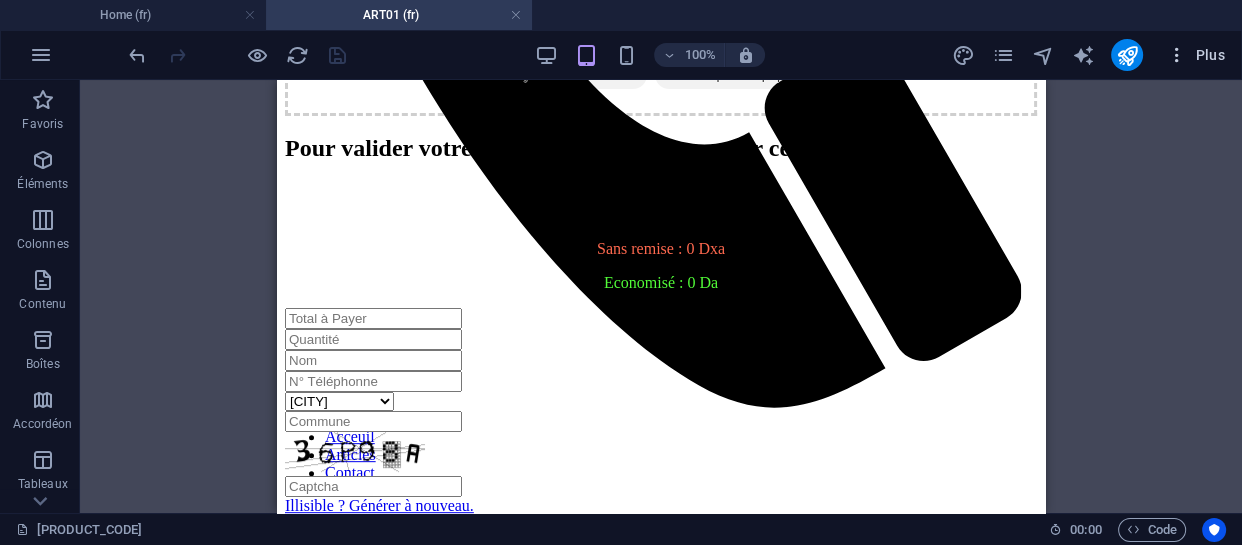 click at bounding box center (1177, 55) 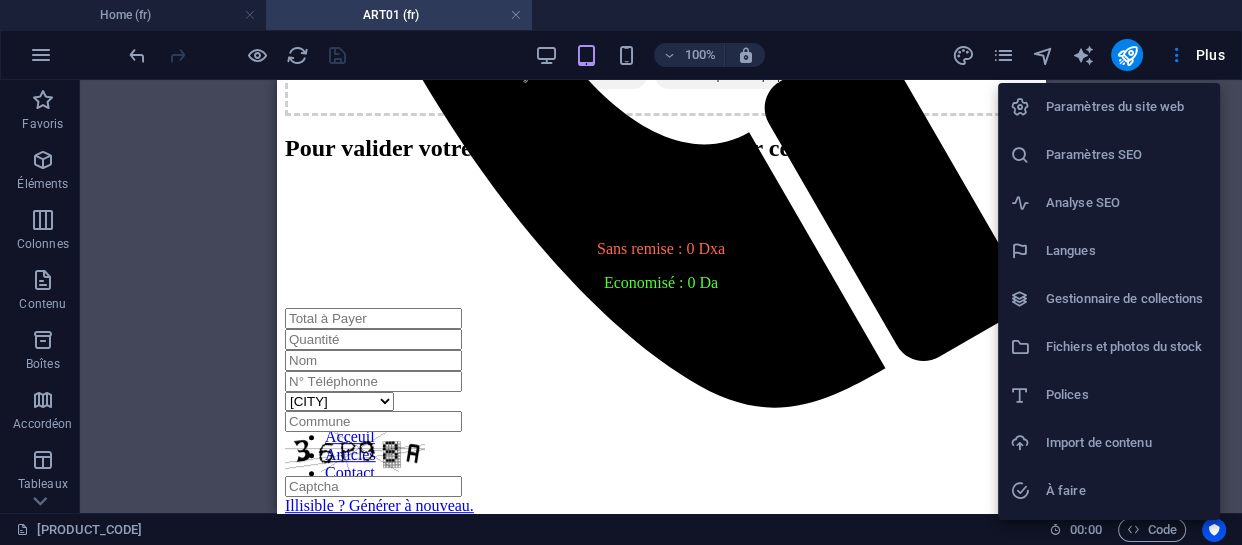 click at bounding box center (621, 272) 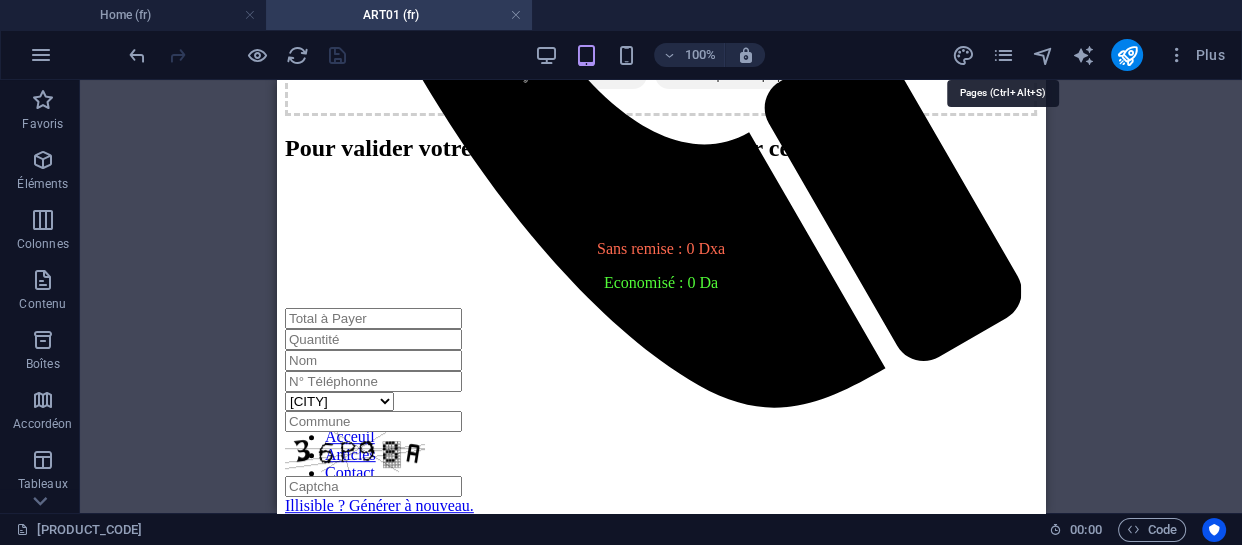 click at bounding box center (1002, 55) 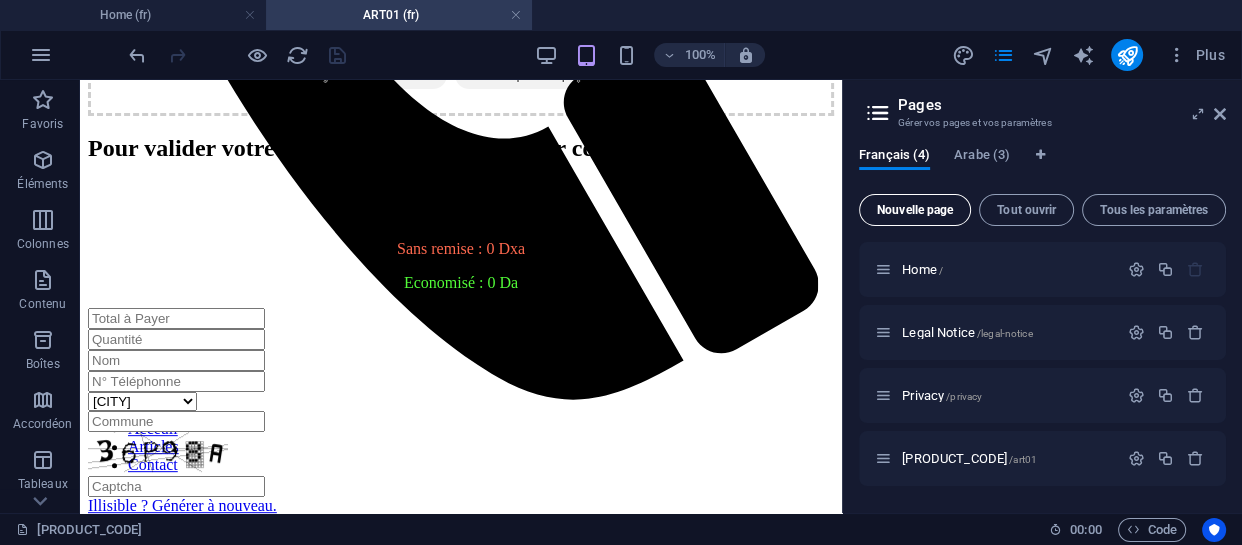 click on "Nouvelle page" at bounding box center [915, 210] 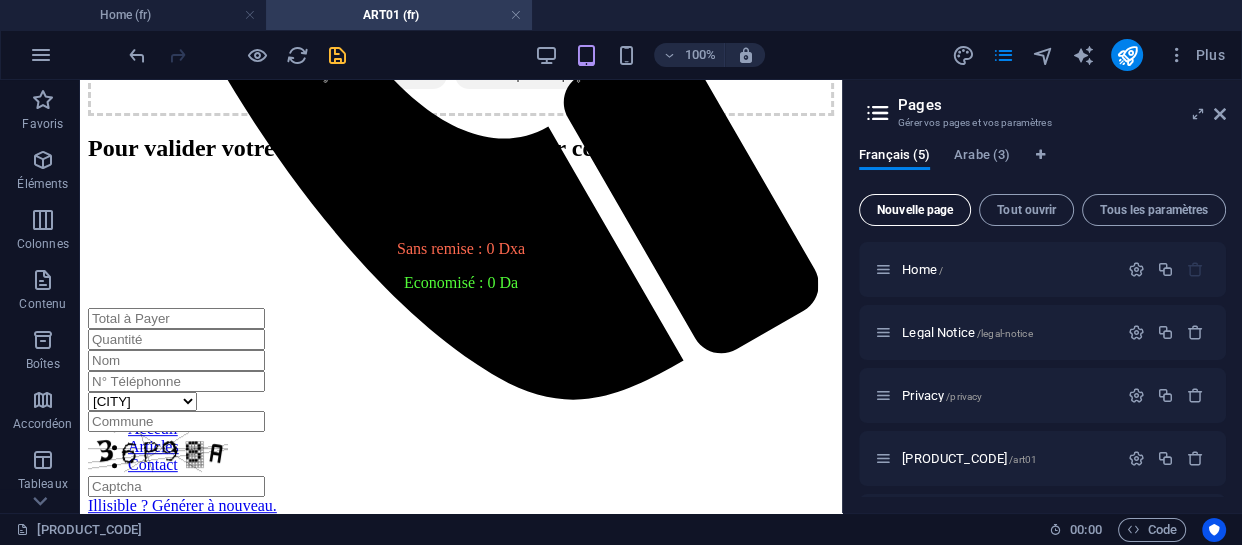 scroll, scrollTop: 227, scrollLeft: 0, axis: vertical 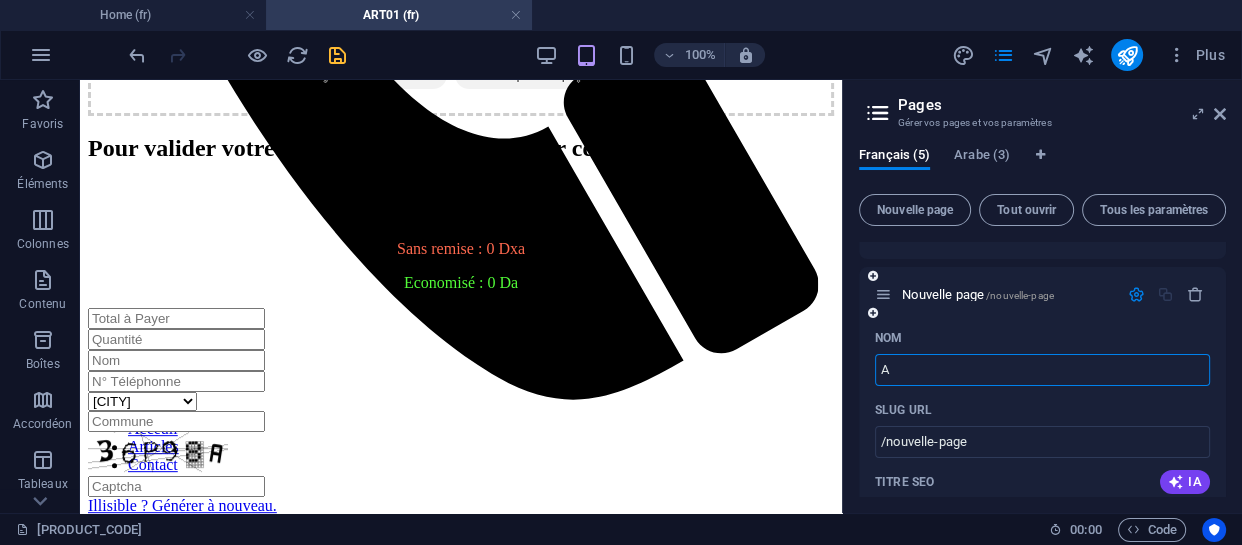 type on "A" 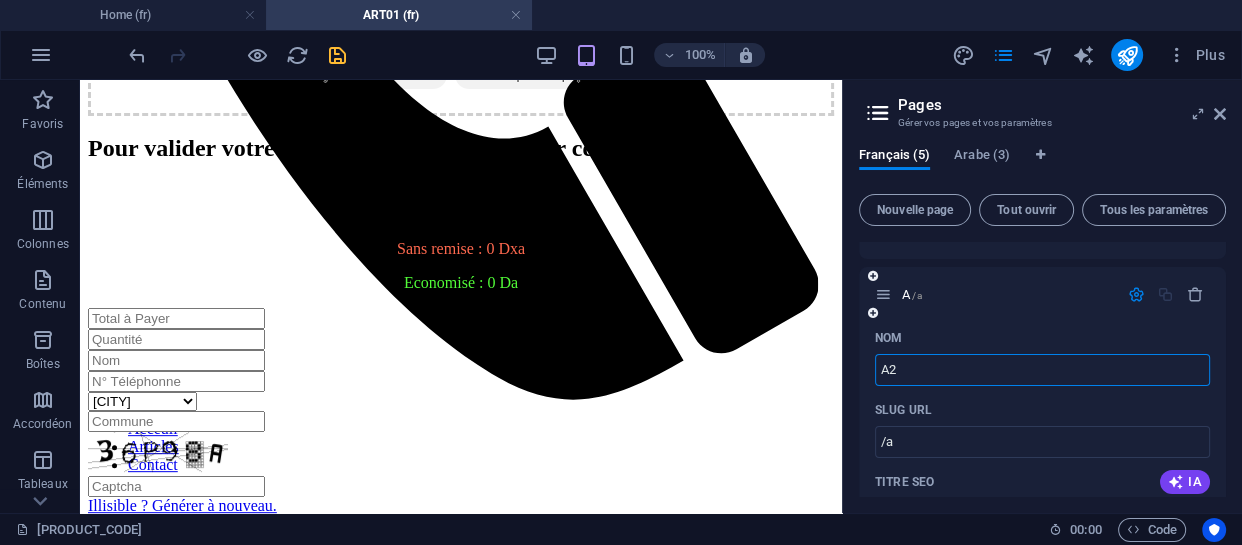 type on "A2" 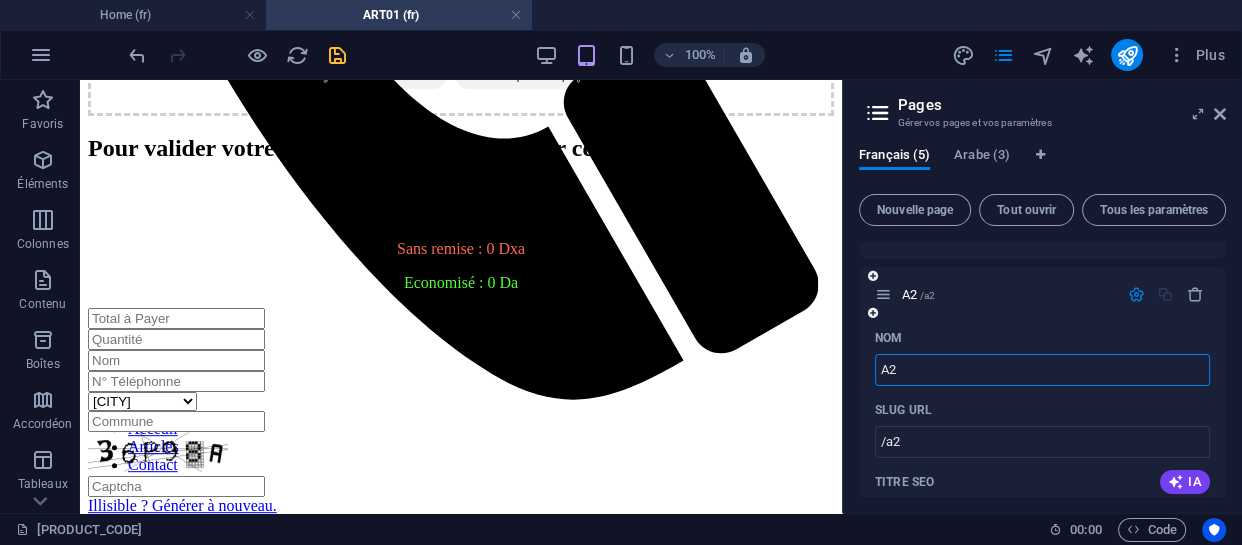 type on "A2" 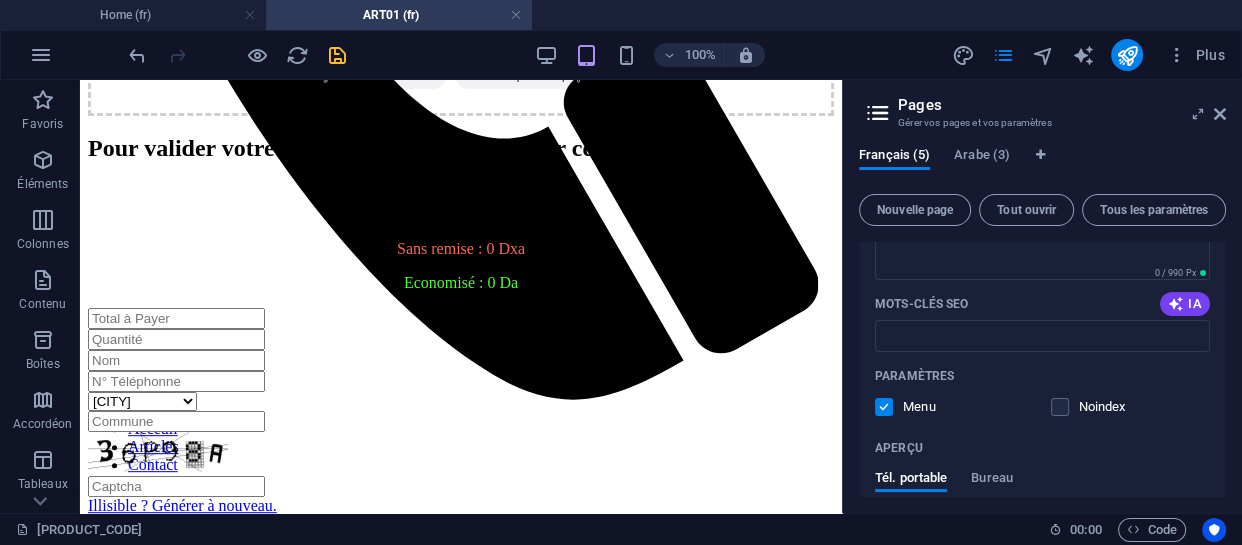 scroll, scrollTop: 575, scrollLeft: 0, axis: vertical 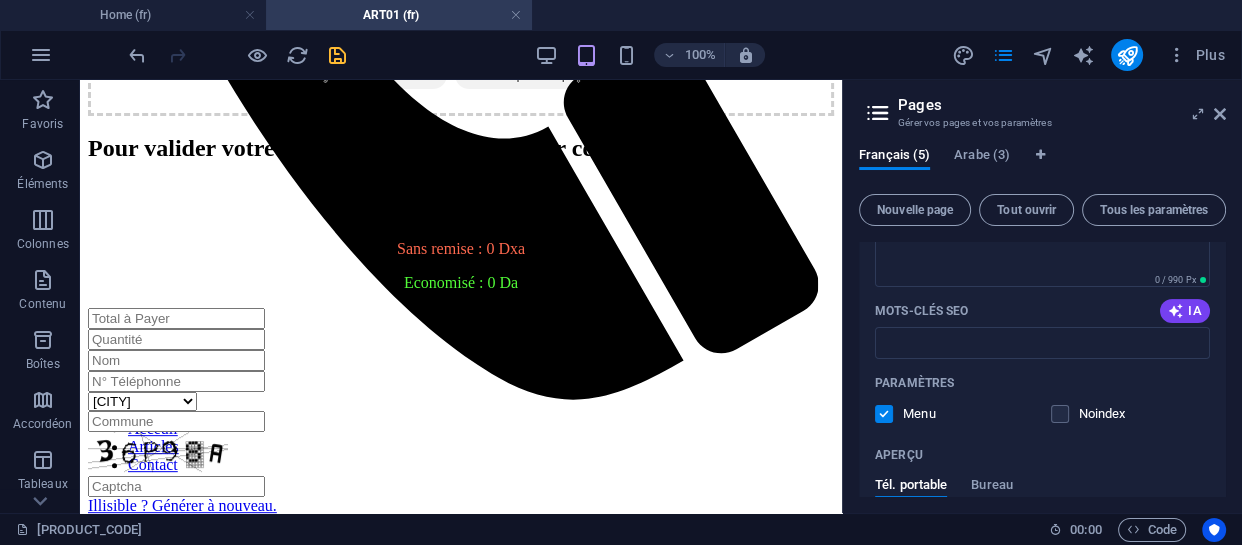 click at bounding box center (884, 414) 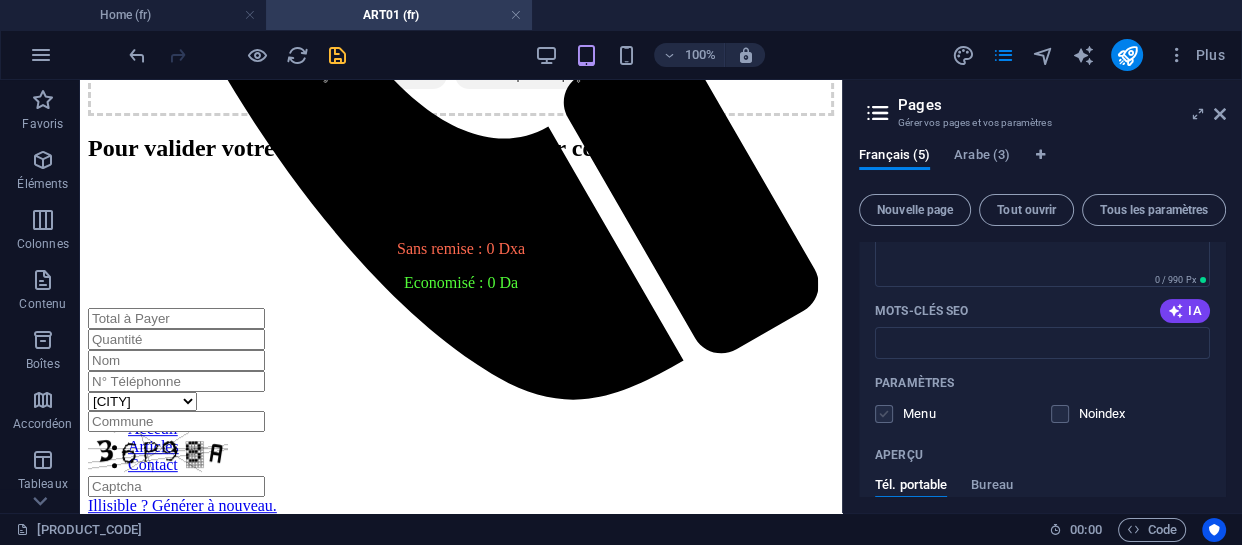 click at bounding box center [884, 414] 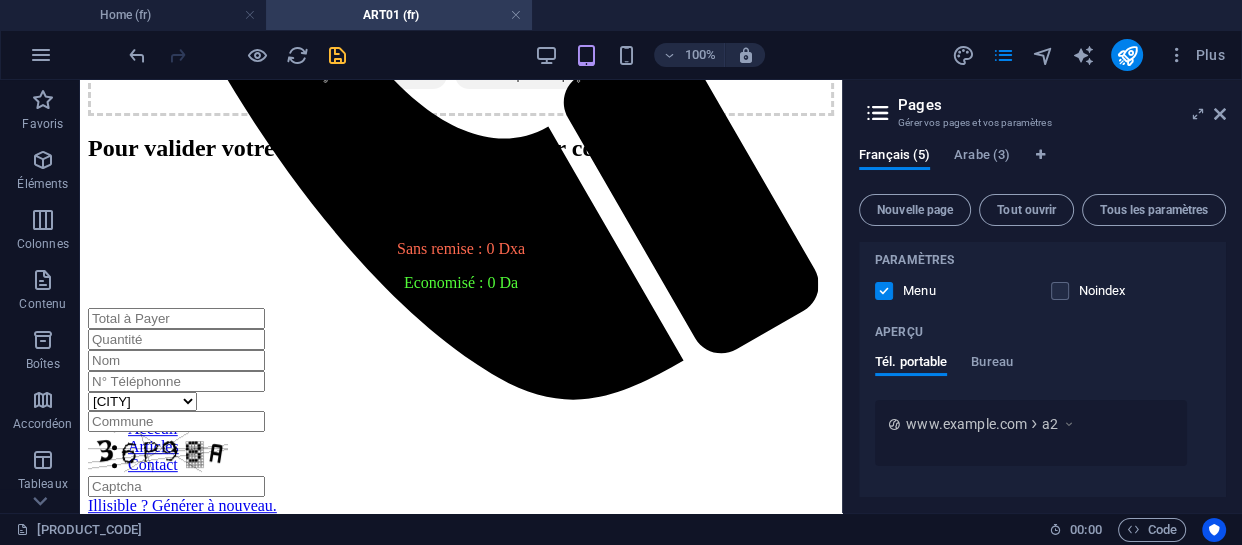 scroll, scrollTop: 757, scrollLeft: 0, axis: vertical 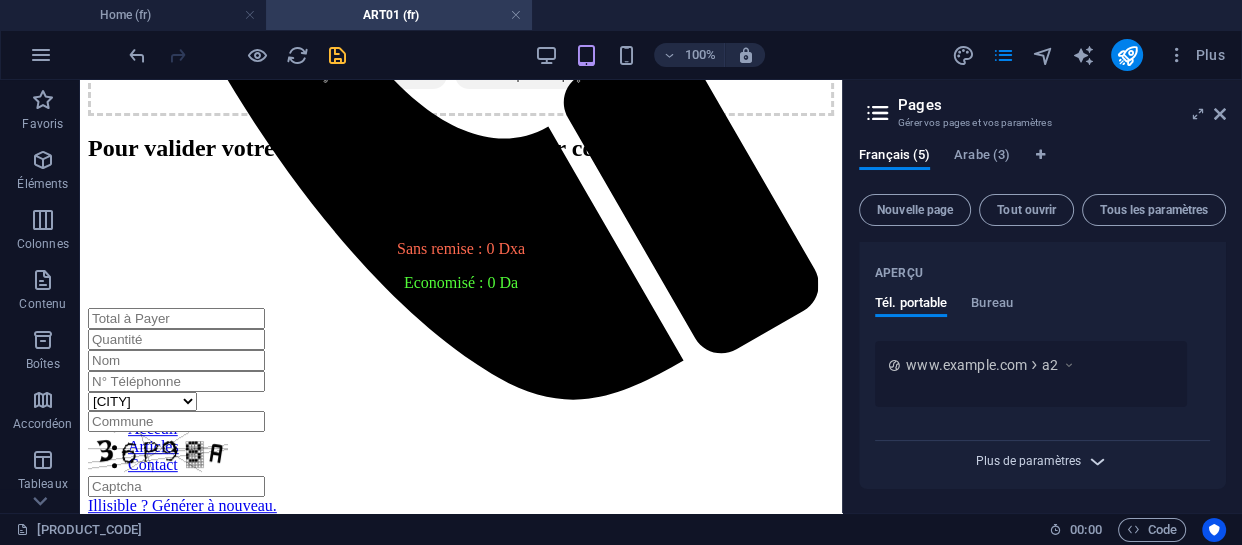 click on "Plus de paramètres" at bounding box center [1028, 461] 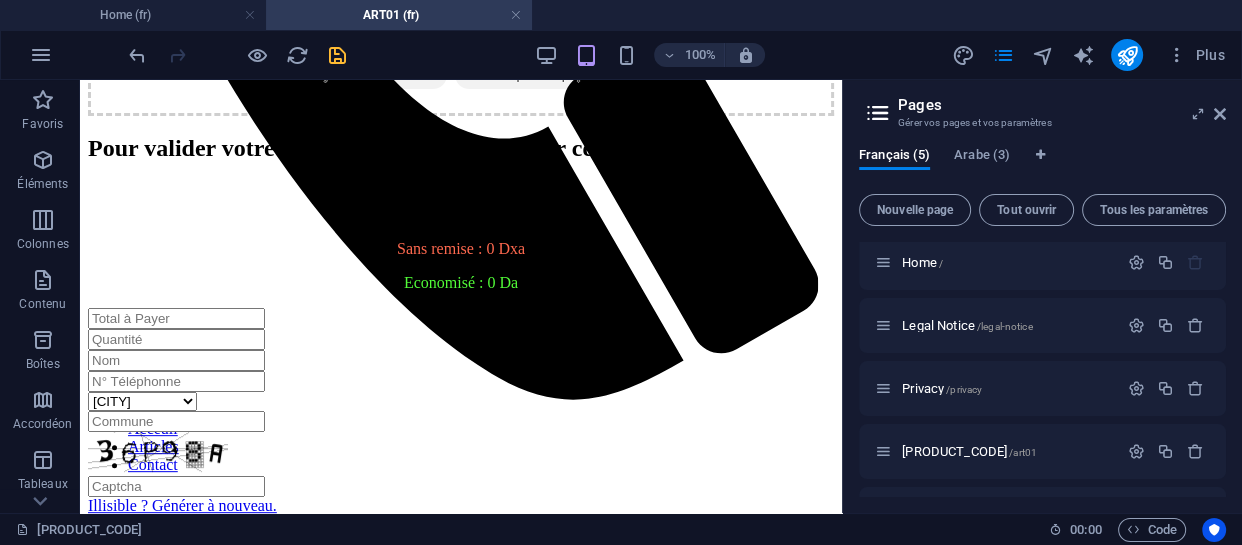 scroll, scrollTop: 0, scrollLeft: 0, axis: both 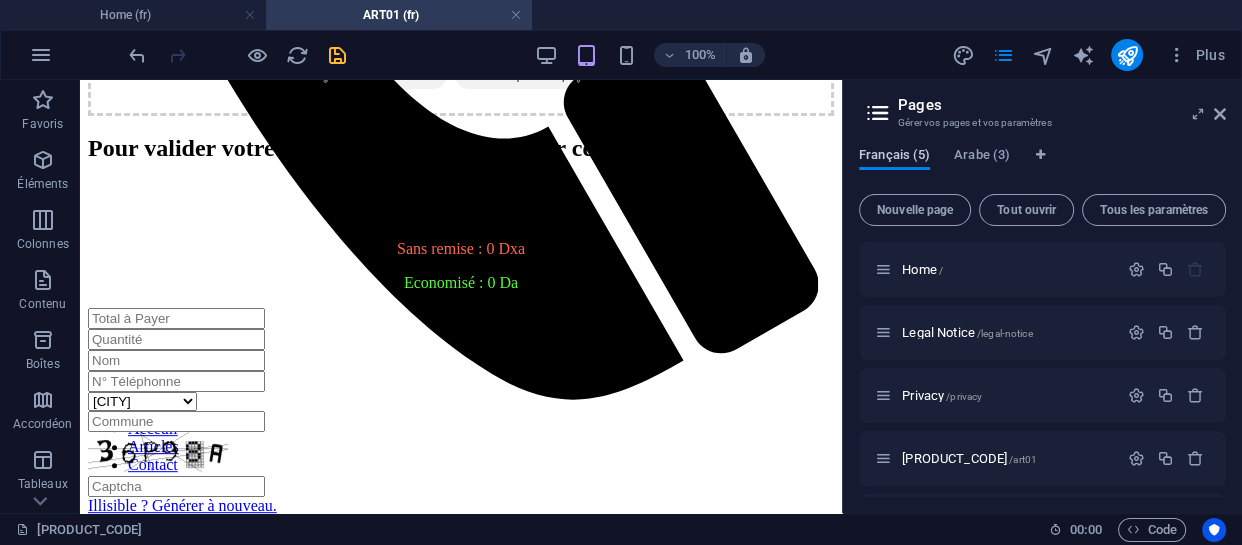 click on "Français (5)" at bounding box center (894, 157) 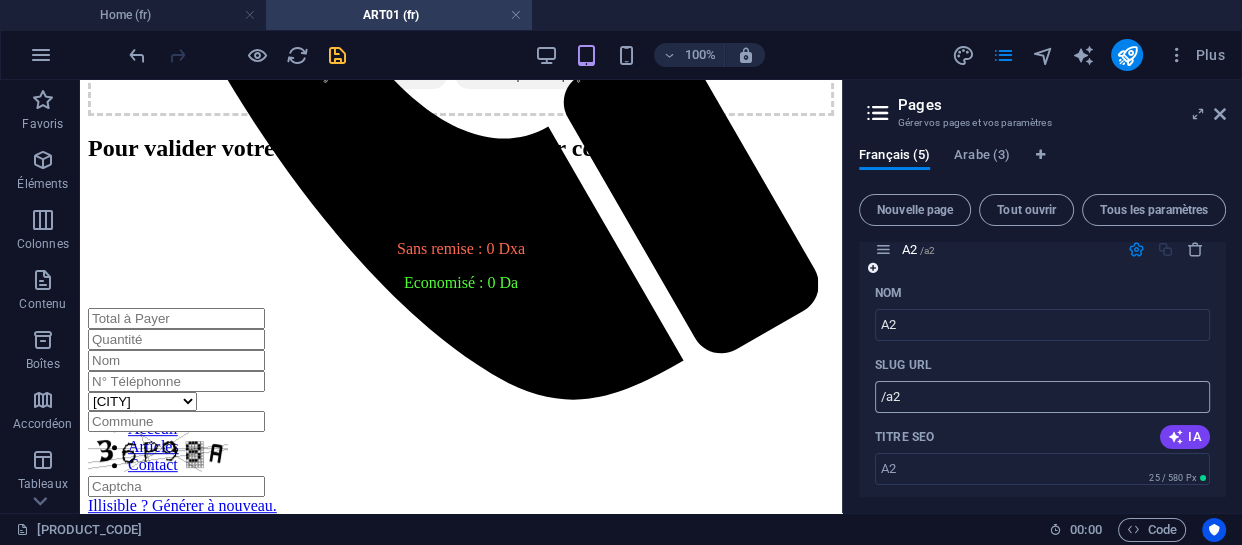 scroll, scrollTop: 181, scrollLeft: 0, axis: vertical 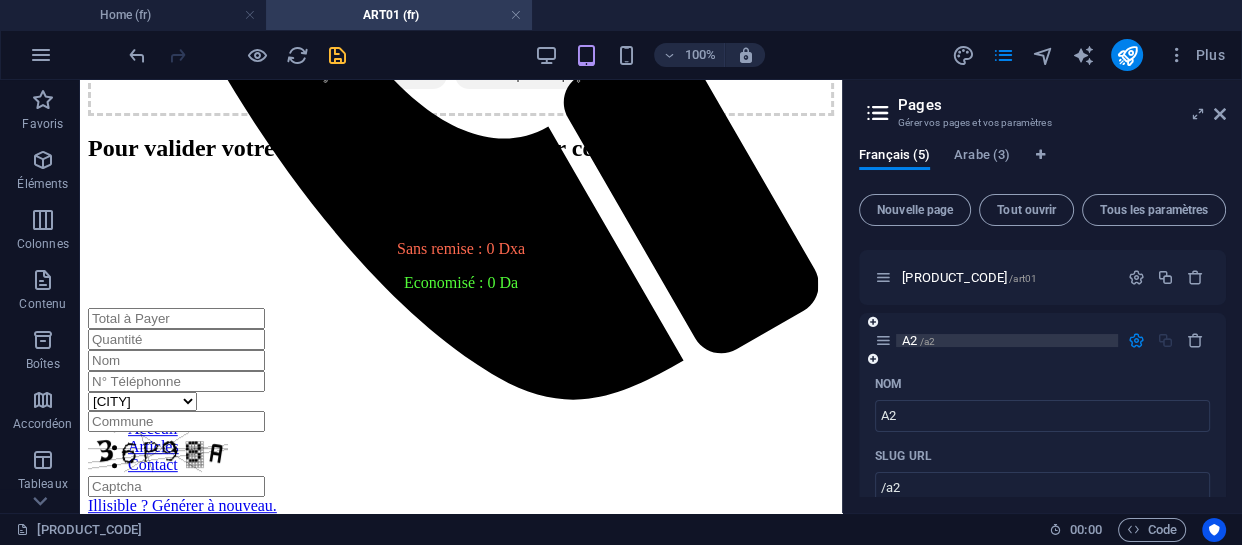 click on "A2 /a2" at bounding box center (918, 340) 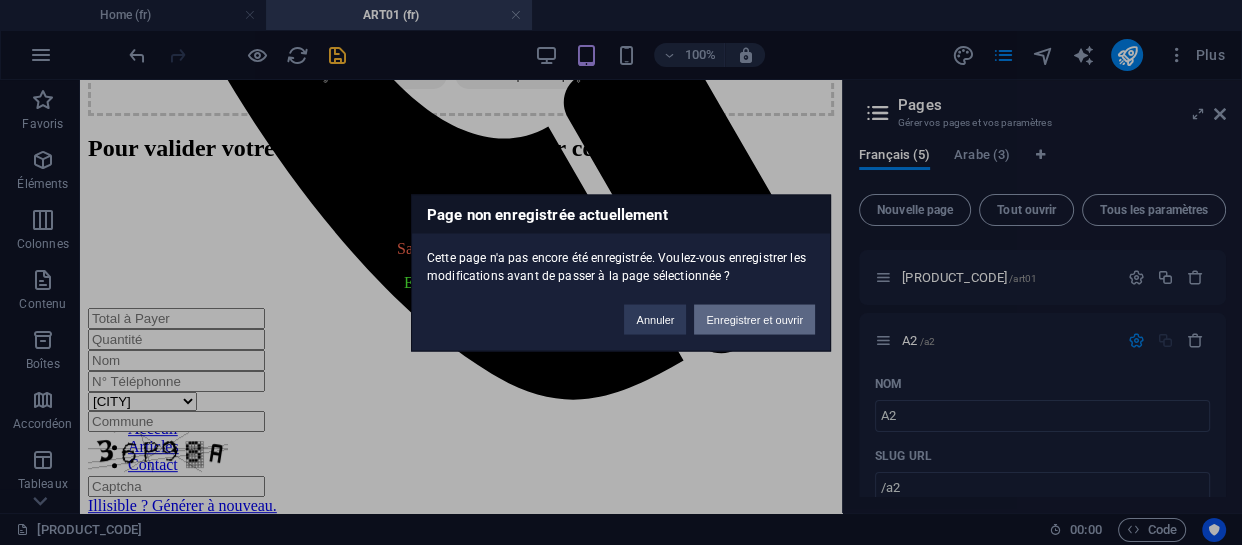 click on "Enregistrer et ouvrir" at bounding box center [754, 319] 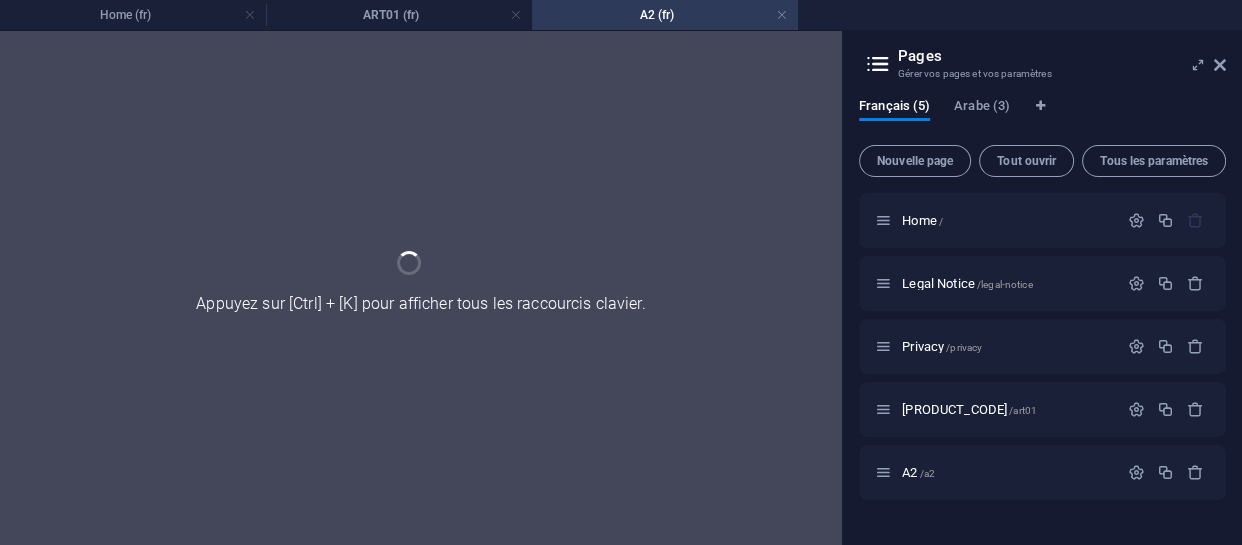 scroll, scrollTop: 0, scrollLeft: 0, axis: both 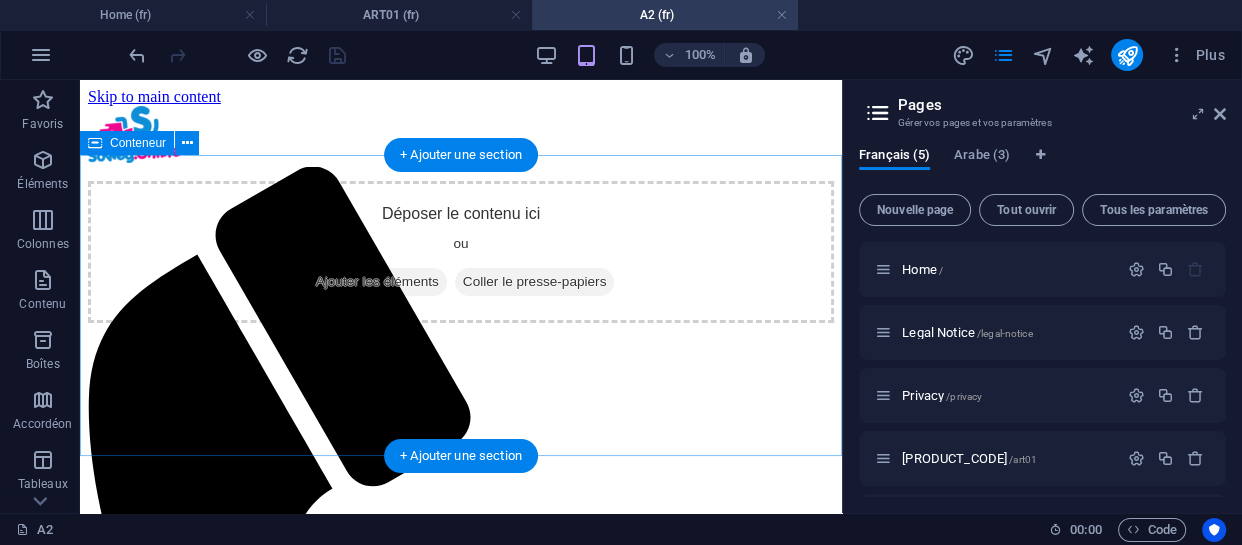 click on "Ajouter les éléments" at bounding box center [377, 282] 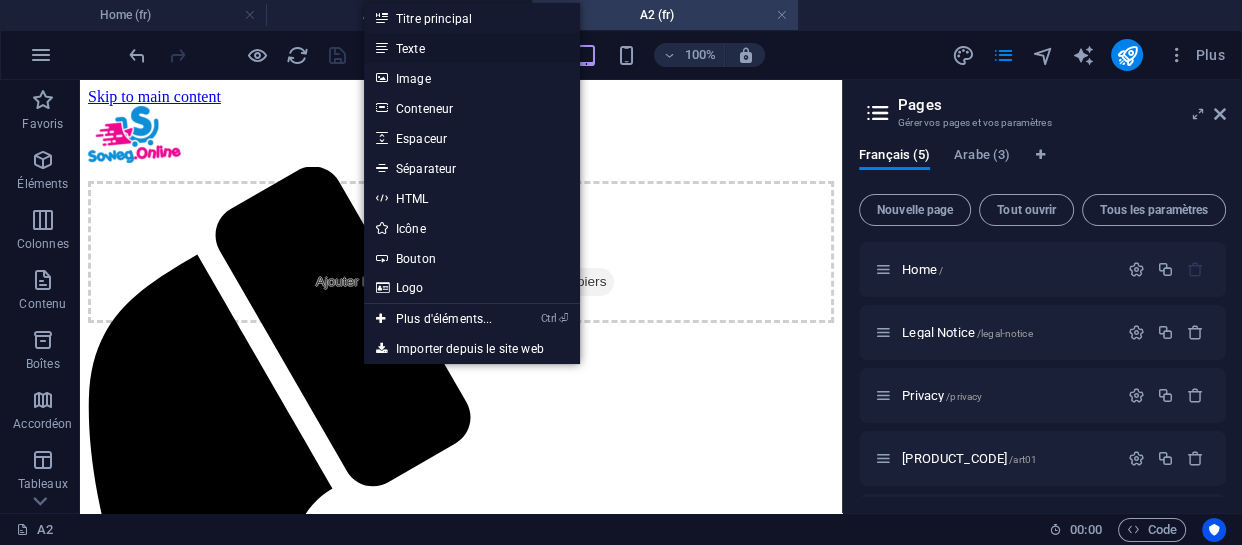 click on "Texte" at bounding box center [472, 48] 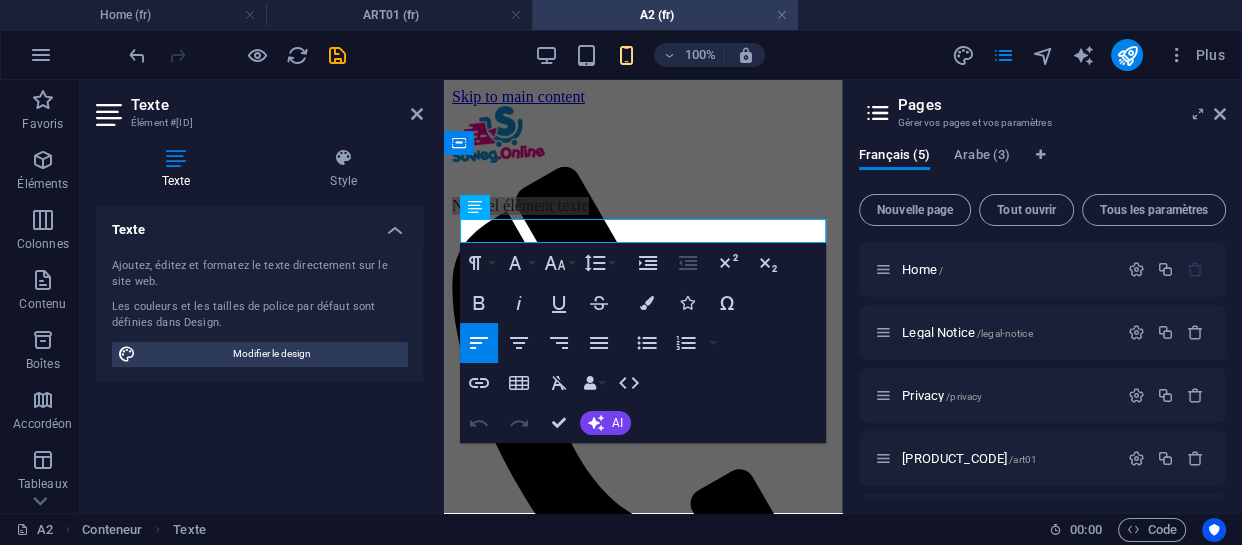 click on "Texte Ajoutez, éditez et formatez le texte directement sur le site web. Les couleurs et les tailles de police par défaut sont définies dans Design. Modifier le design Alignement Aligné à gauche Centré Aligné à droite" at bounding box center (259, 351) 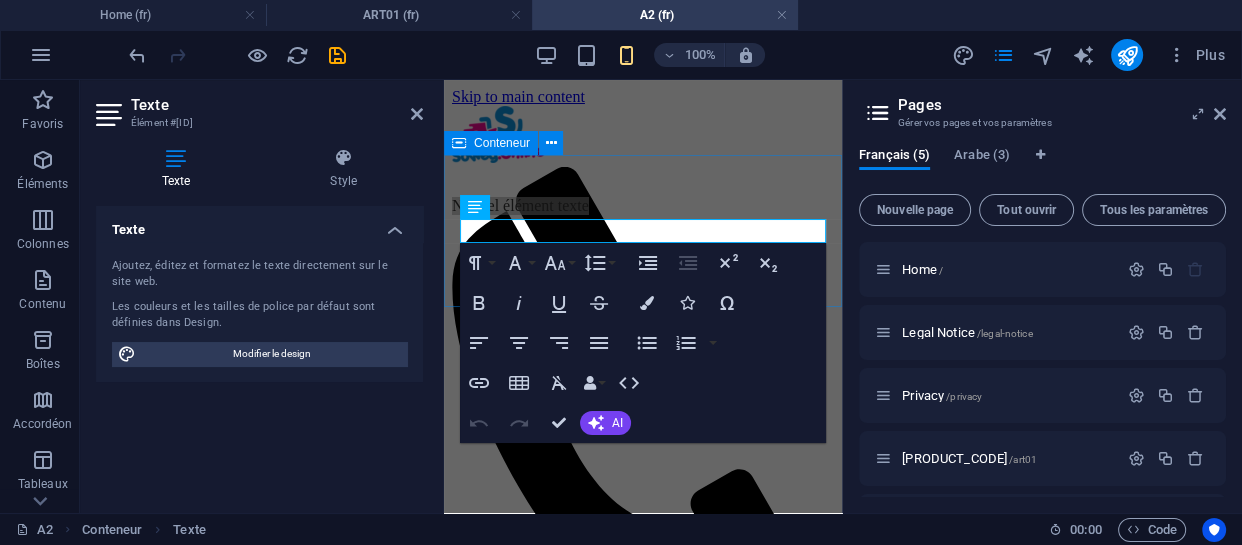 click on "Nouvel élément texte" at bounding box center [643, 206] 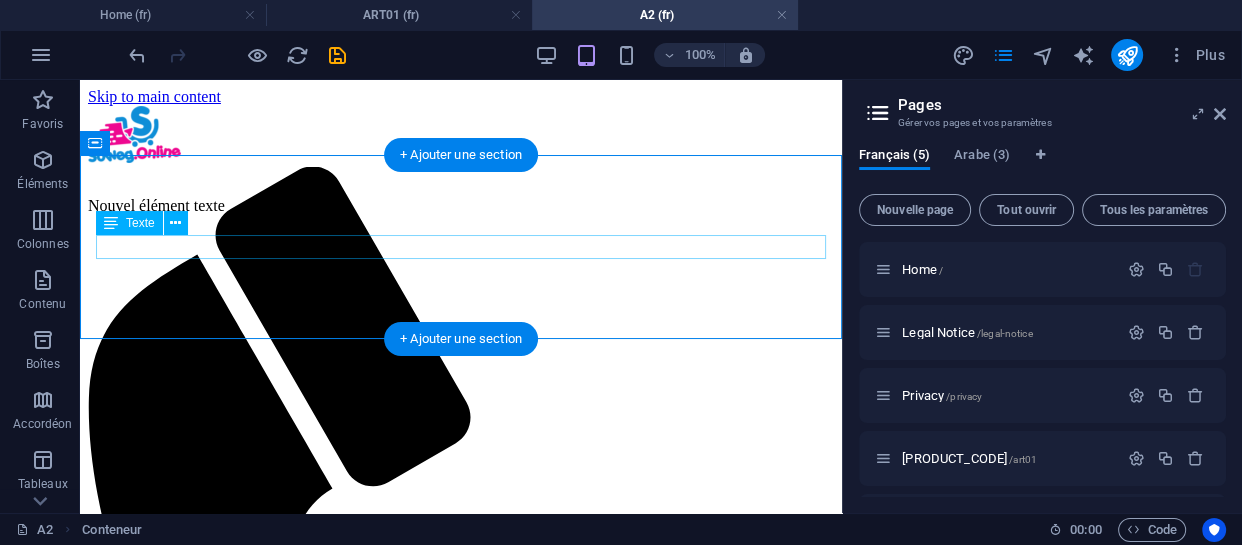 click on "Nouvel élément texte" at bounding box center (461, 206) 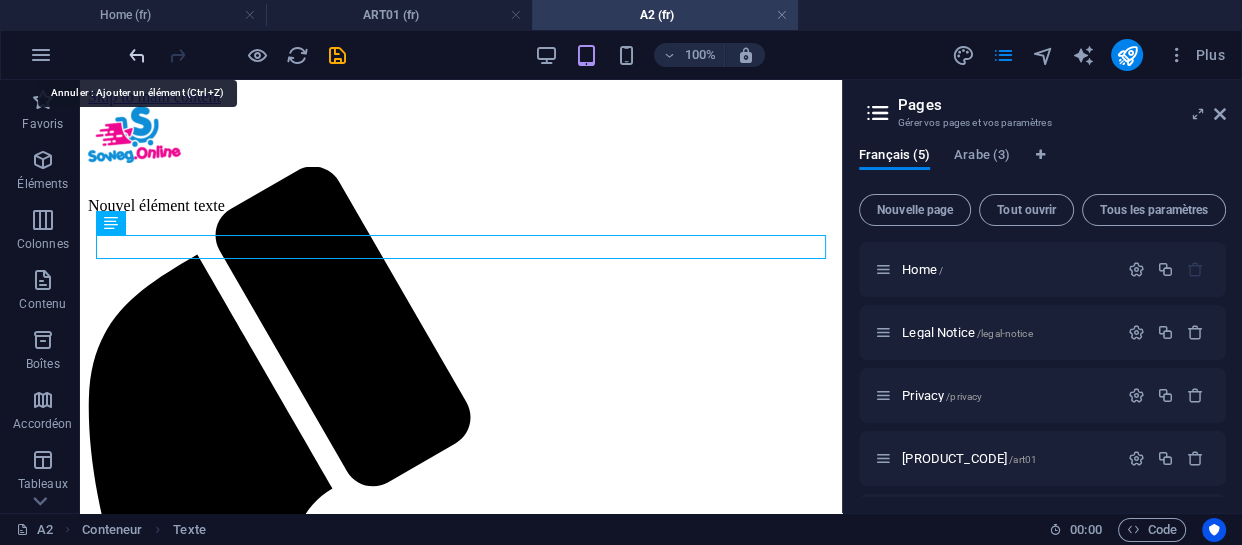 click at bounding box center [137, 55] 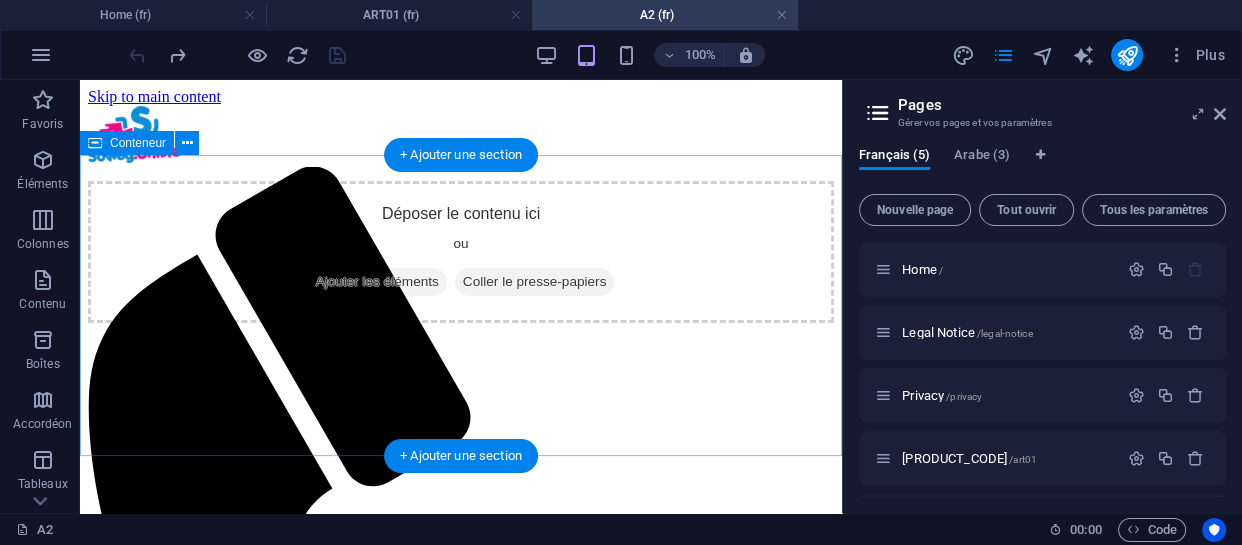 click on "Ajouter les éléments" at bounding box center (377, 282) 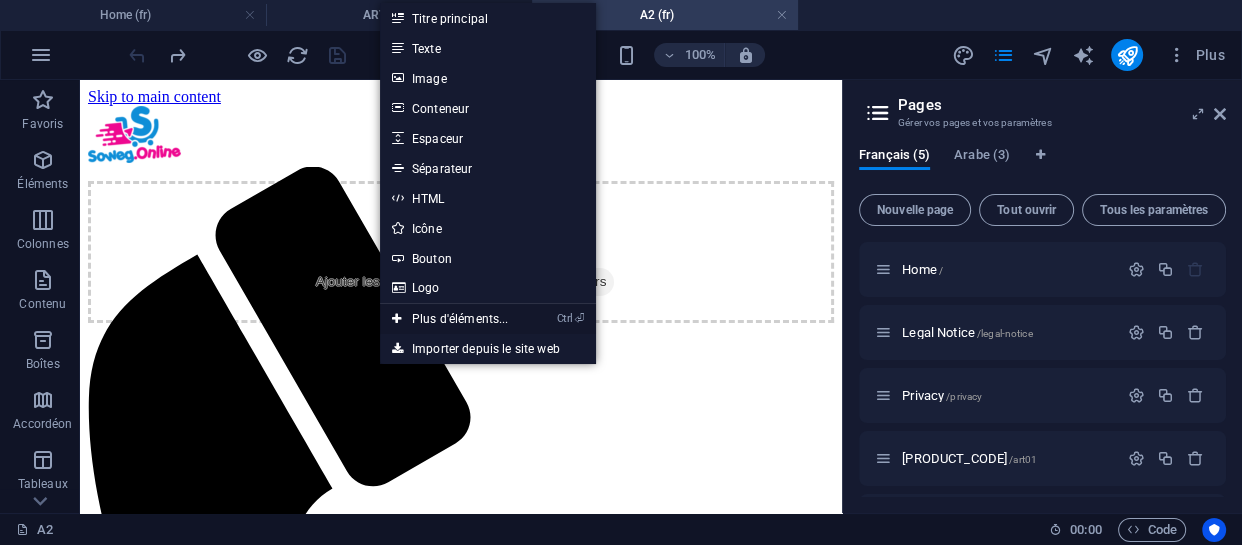 click on "Ctrl ⏎  Plus d'éléments..." at bounding box center (450, 319) 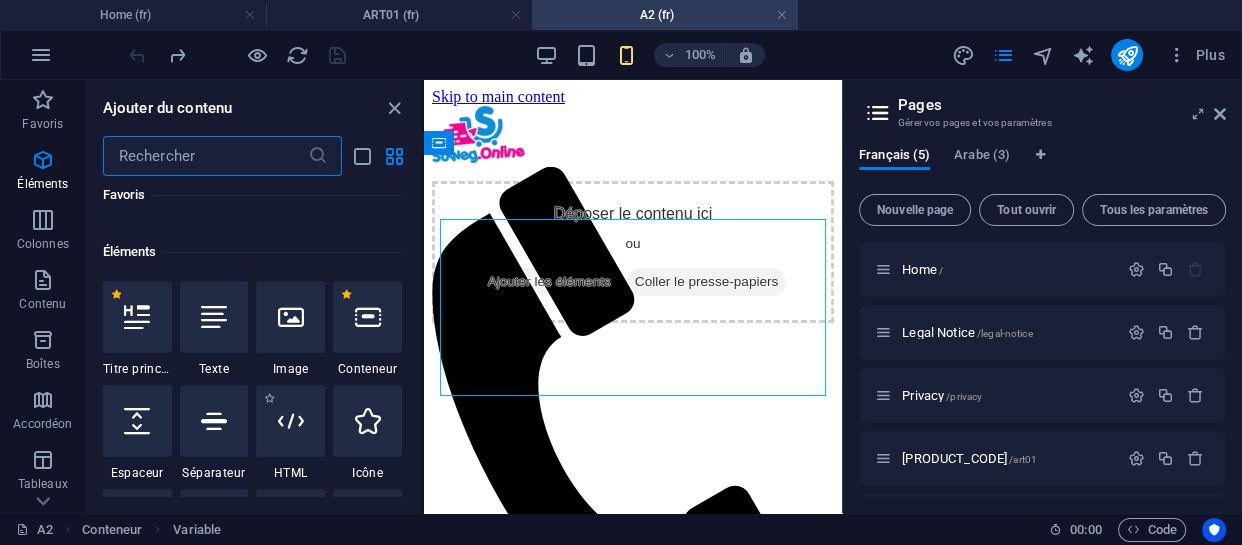 scroll, scrollTop: 121, scrollLeft: 0, axis: vertical 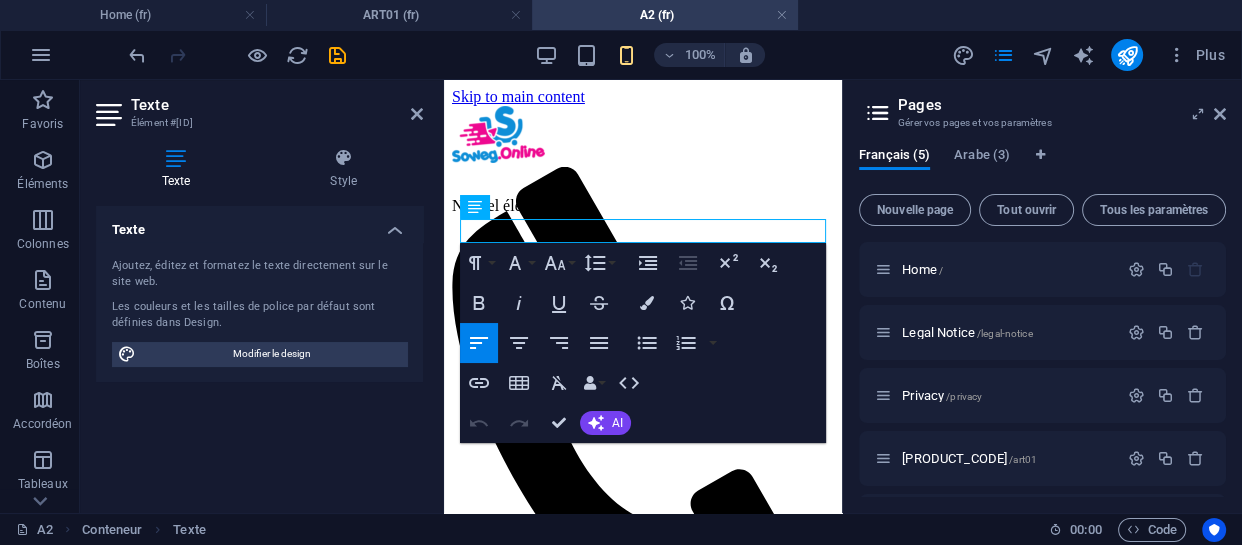 click on "Skip to main content
Acceuil Articles Contact Nouvel élément texte" at bounding box center (643, 155) 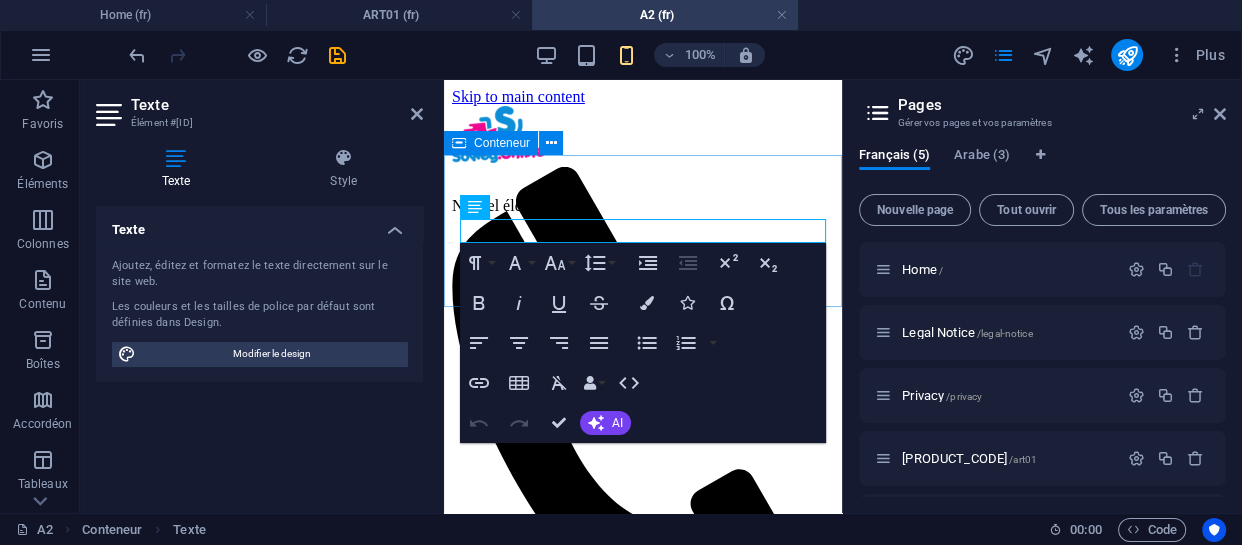 click on "Nouvel élément texte" at bounding box center (643, 206) 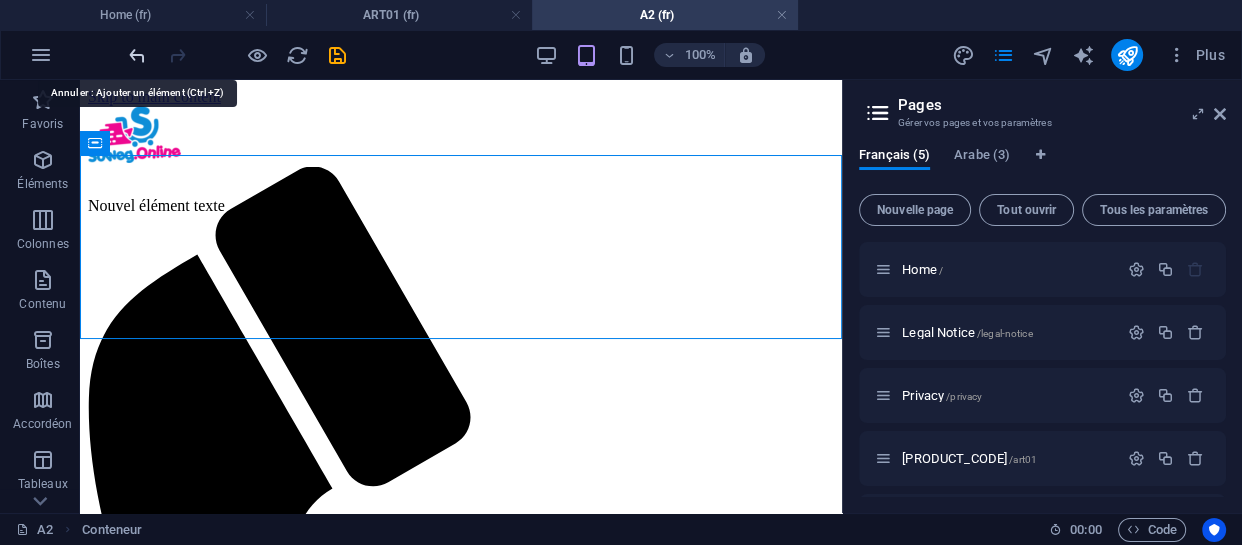 click at bounding box center [137, 55] 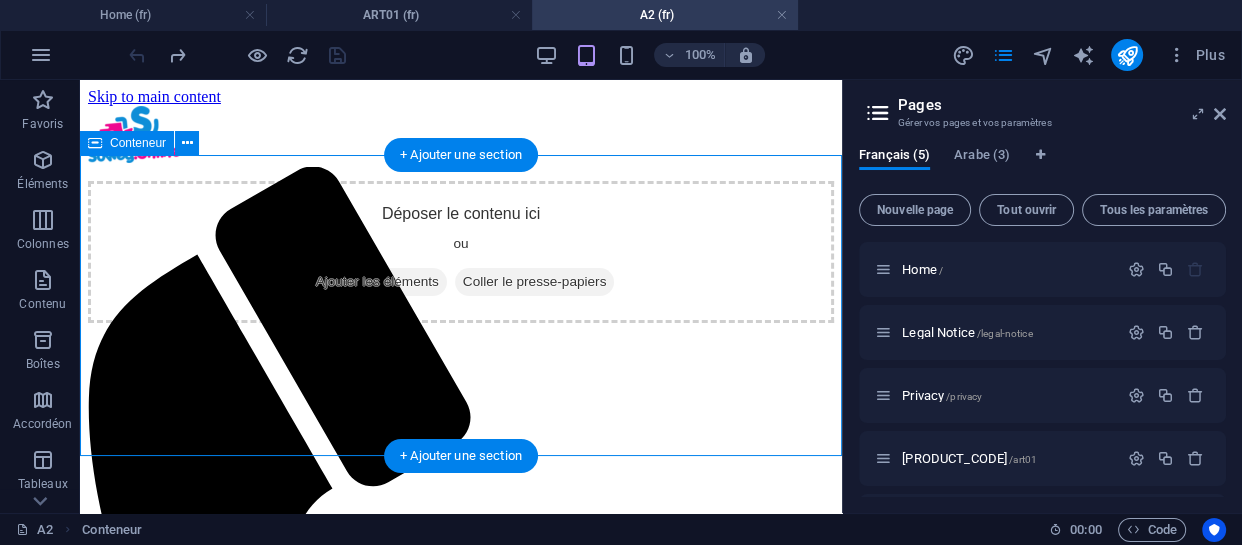 click on "Ajouter les éléments" at bounding box center (377, 282) 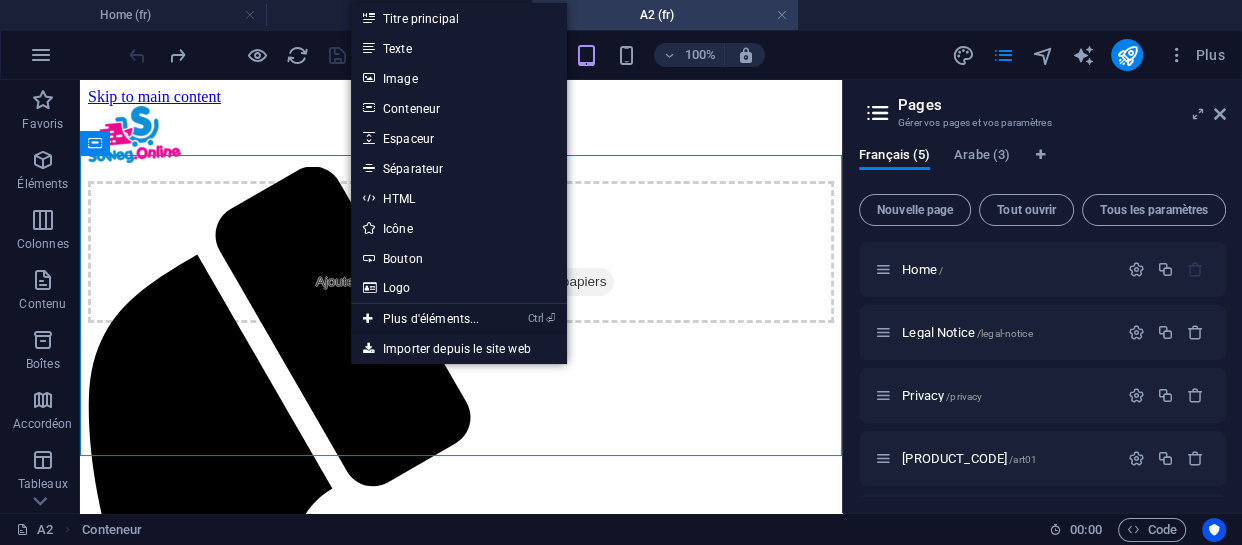 click on "Ctrl ⏎  Plus d'éléments..." at bounding box center (421, 319) 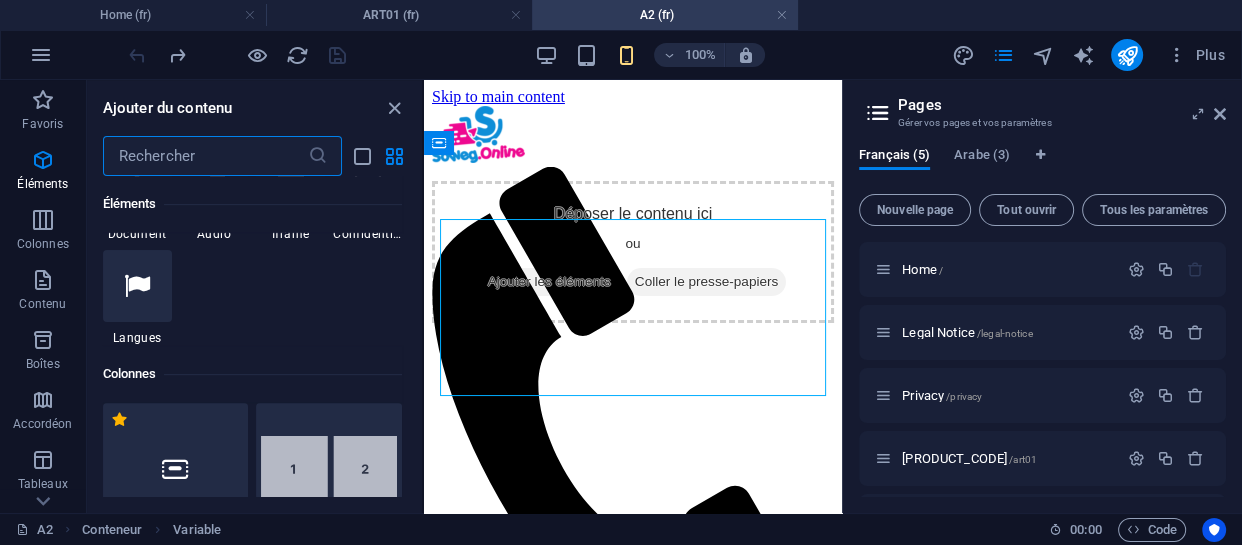 scroll, scrollTop: 849, scrollLeft: 0, axis: vertical 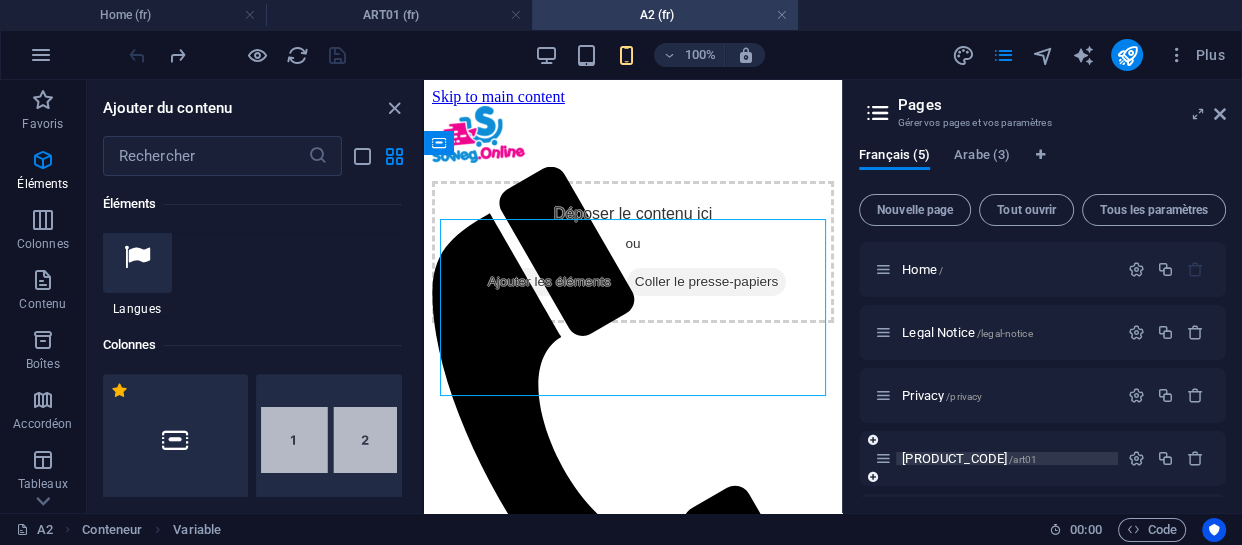click on "[PRODUCT_CODE]/[PRODUCT_CODE]" at bounding box center [969, 458] 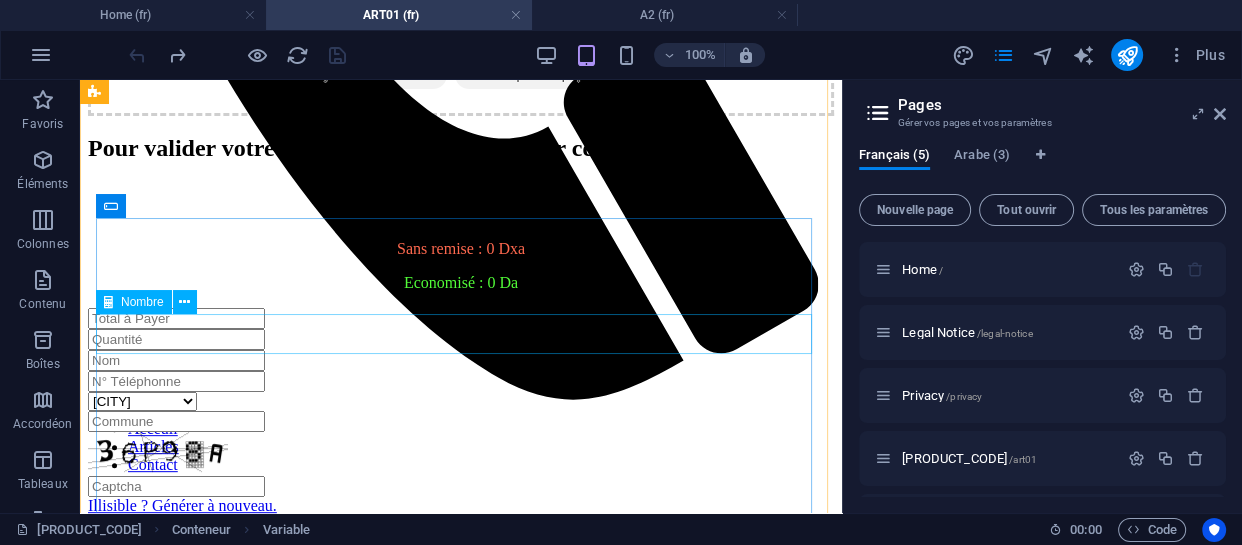 click at bounding box center (461, 339) 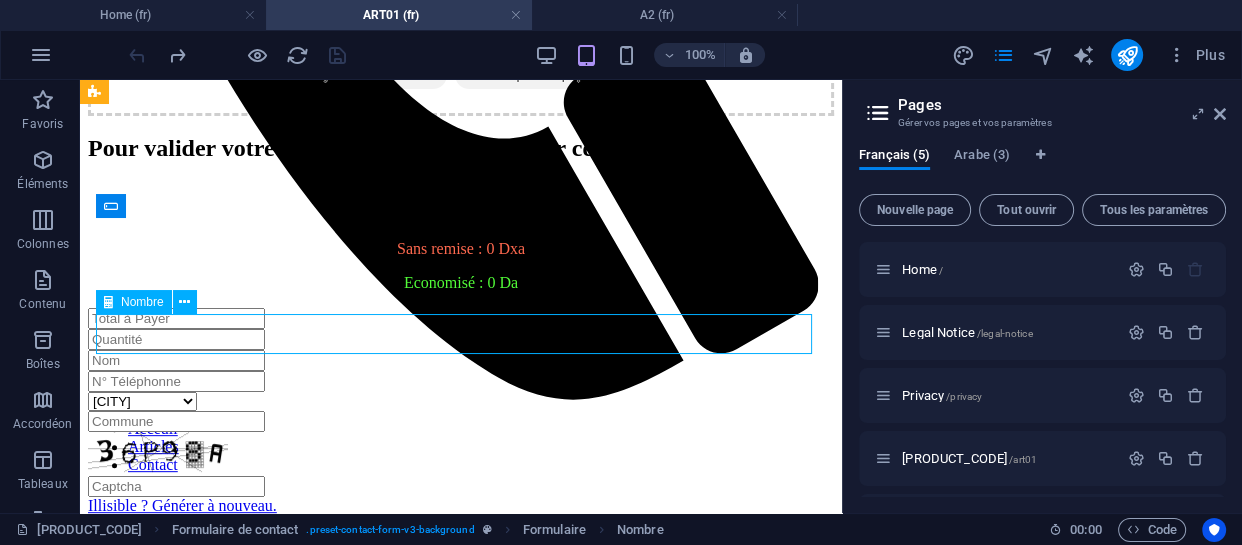 click at bounding box center [461, 339] 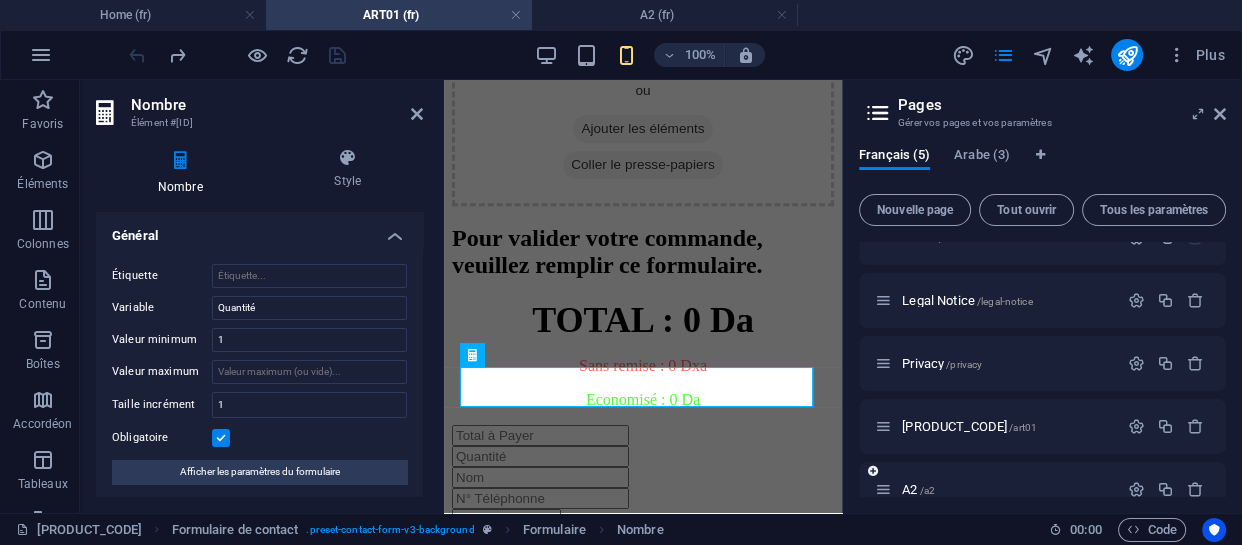scroll, scrollTop: 60, scrollLeft: 0, axis: vertical 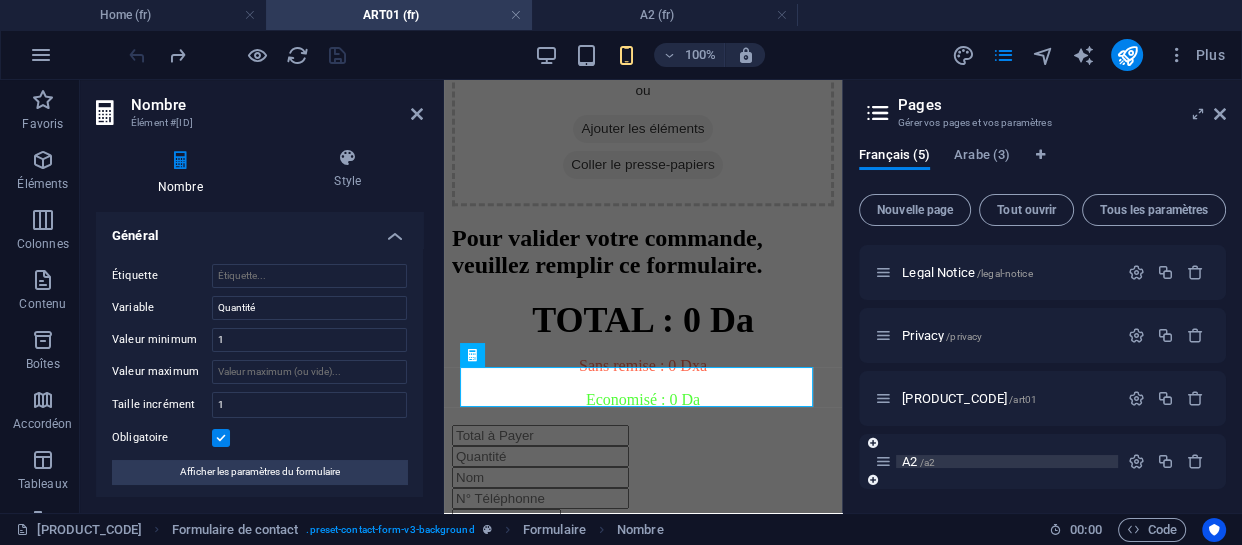click on "A2 /a2" at bounding box center (918, 461) 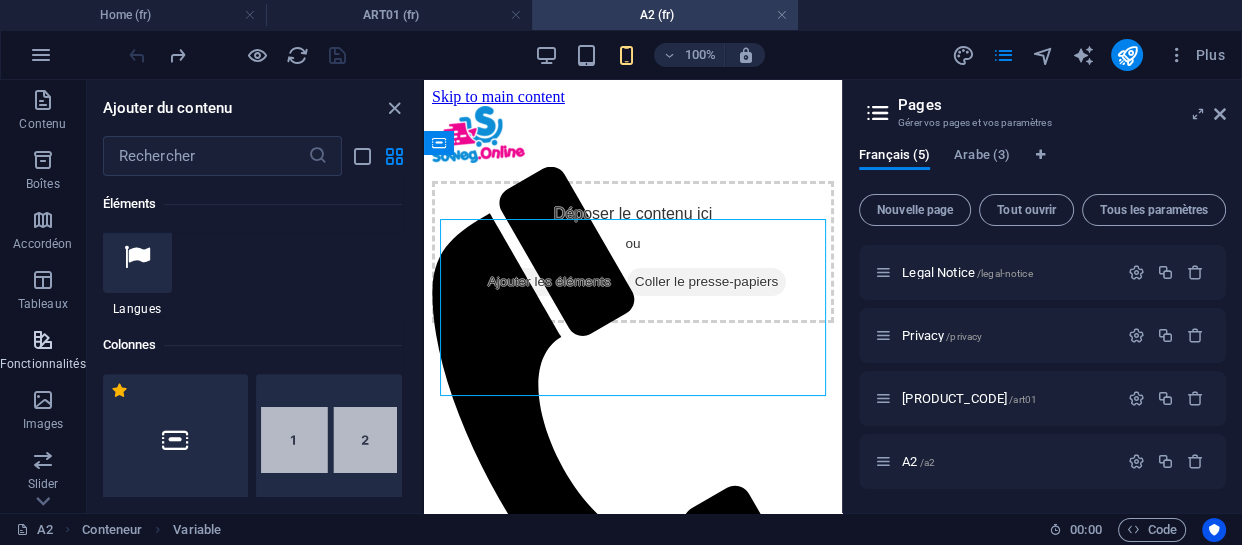 scroll, scrollTop: 181, scrollLeft: 0, axis: vertical 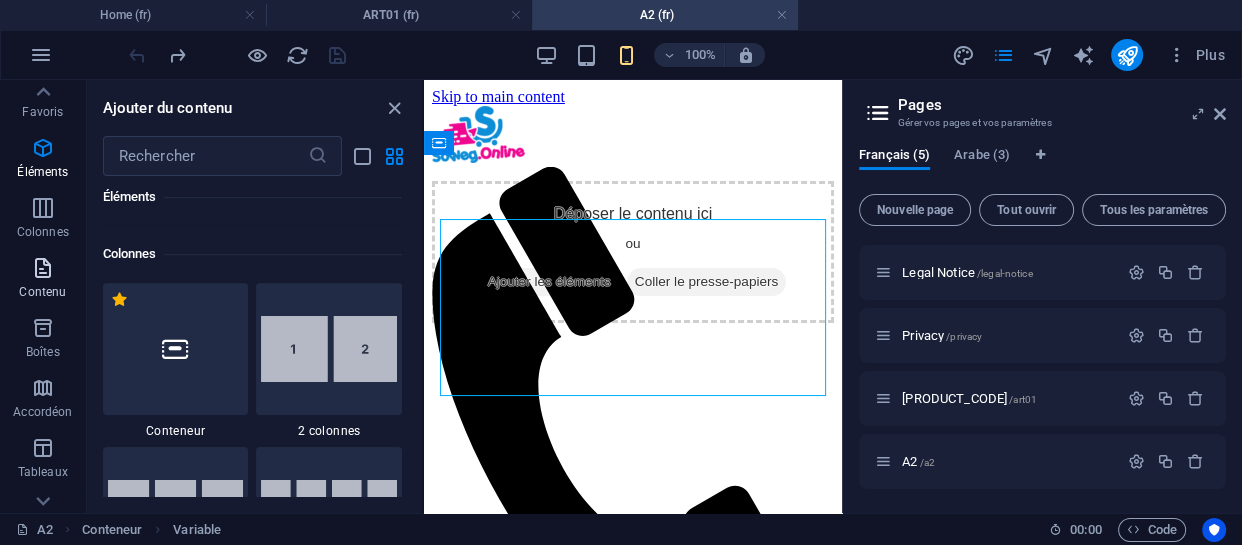 click on "Contenu" at bounding box center [42, 292] 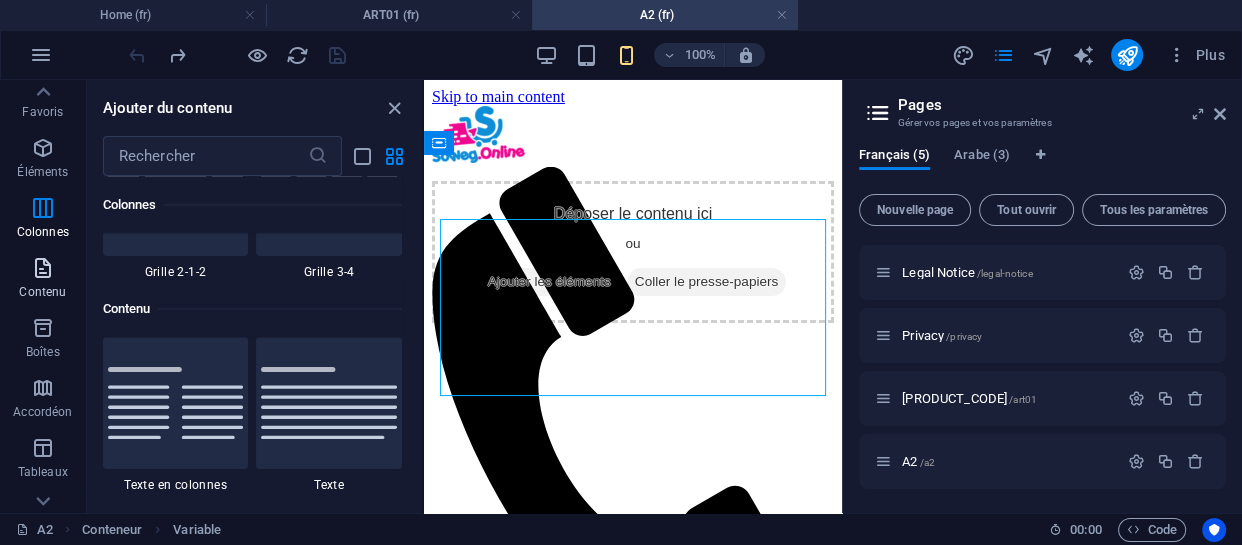 scroll, scrollTop: 3498, scrollLeft: 0, axis: vertical 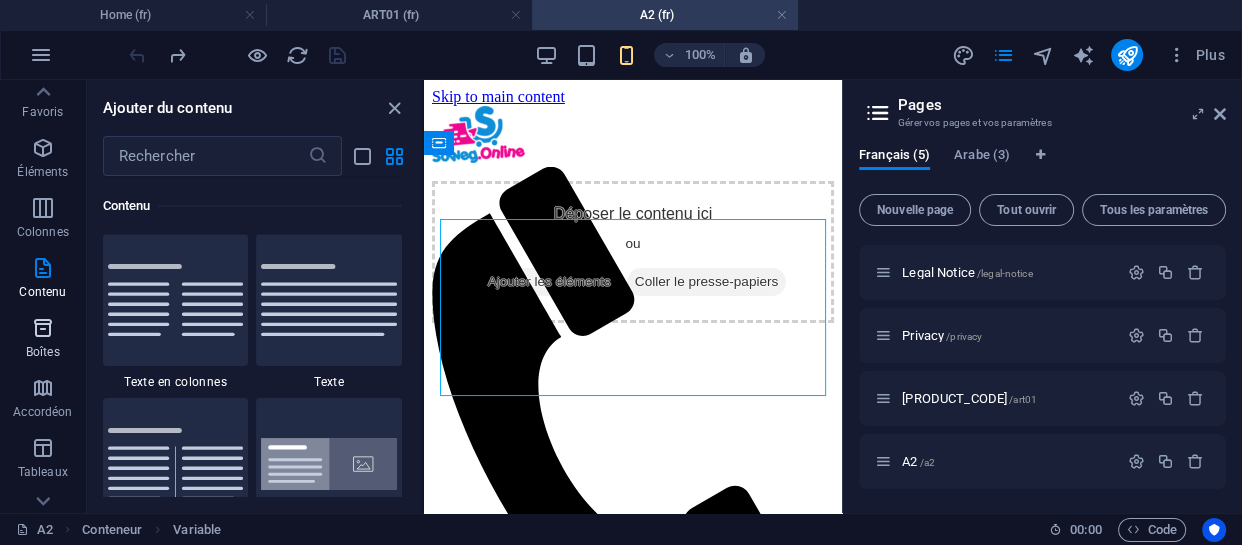 click at bounding box center [43, 328] 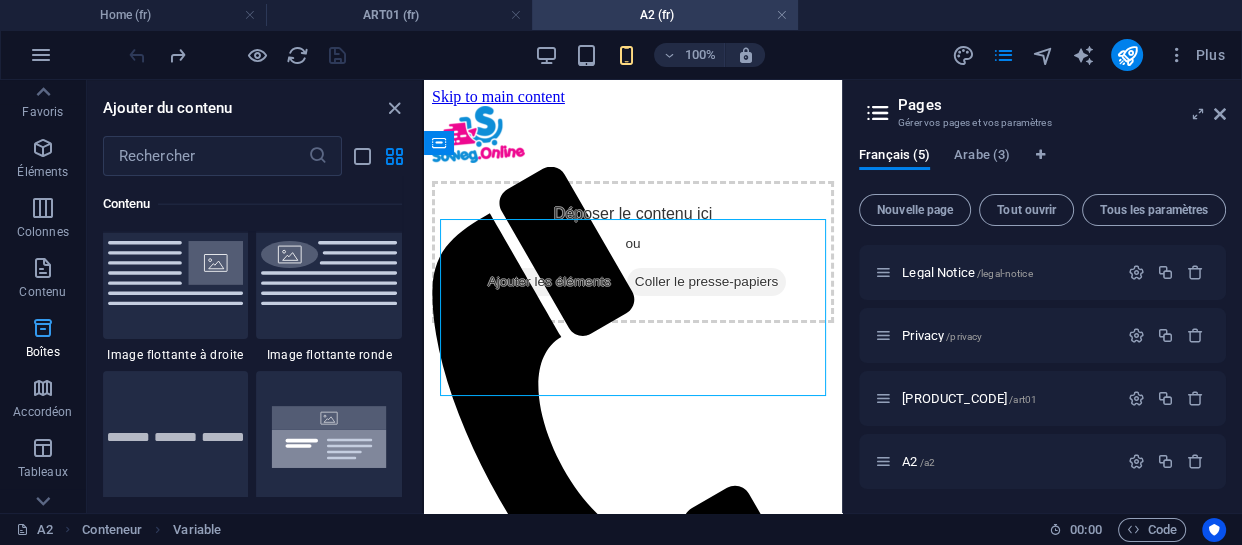 scroll, scrollTop: 5515, scrollLeft: 0, axis: vertical 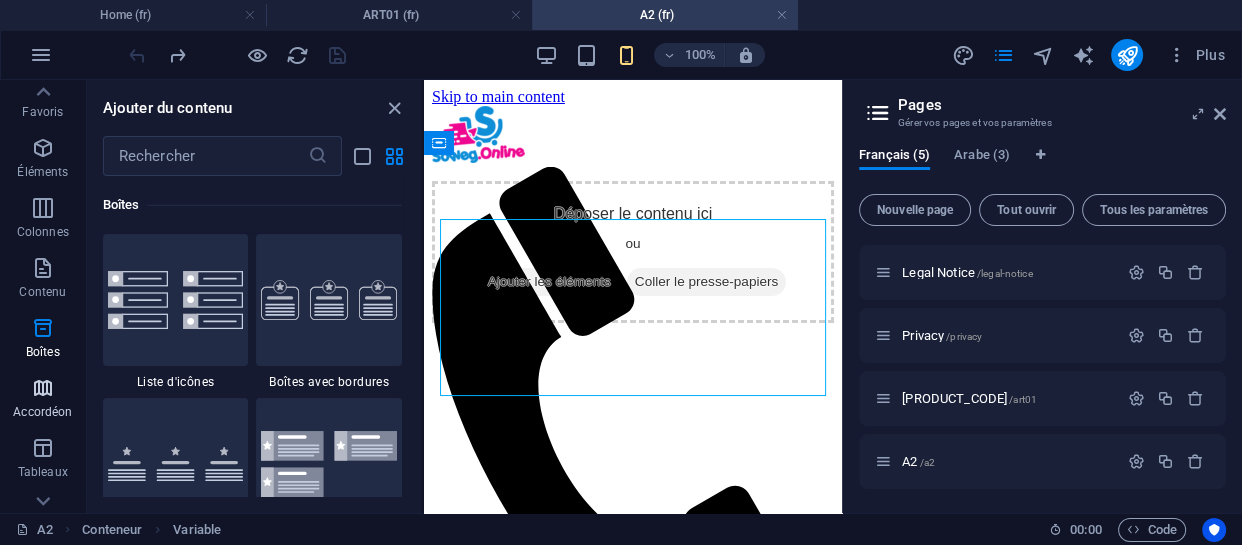 click at bounding box center [43, 388] 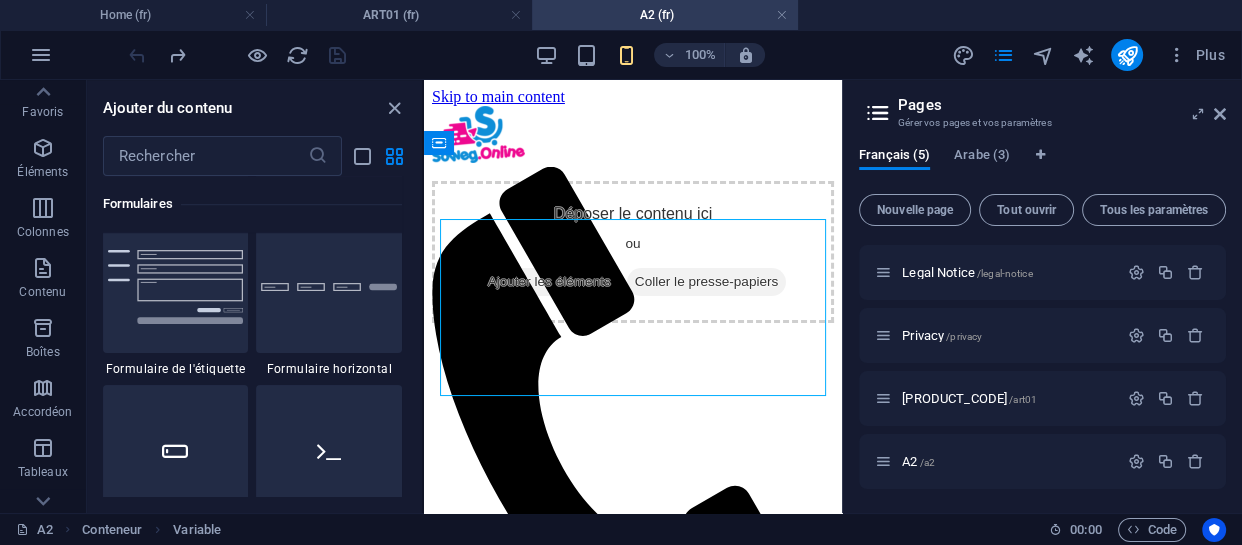 scroll, scrollTop: 14930, scrollLeft: 0, axis: vertical 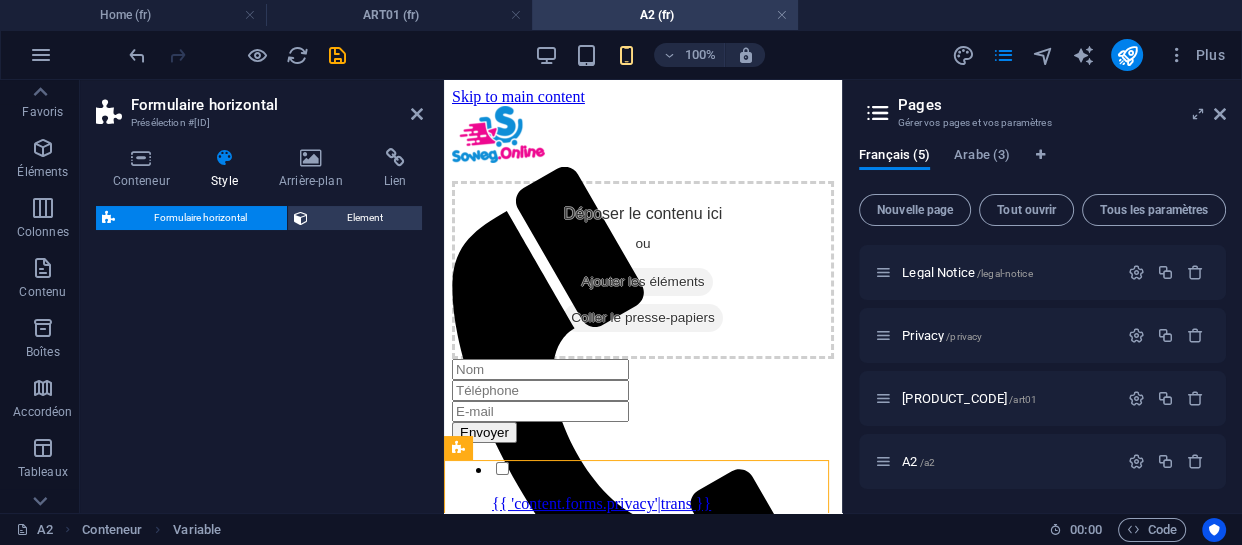 select on "rem" 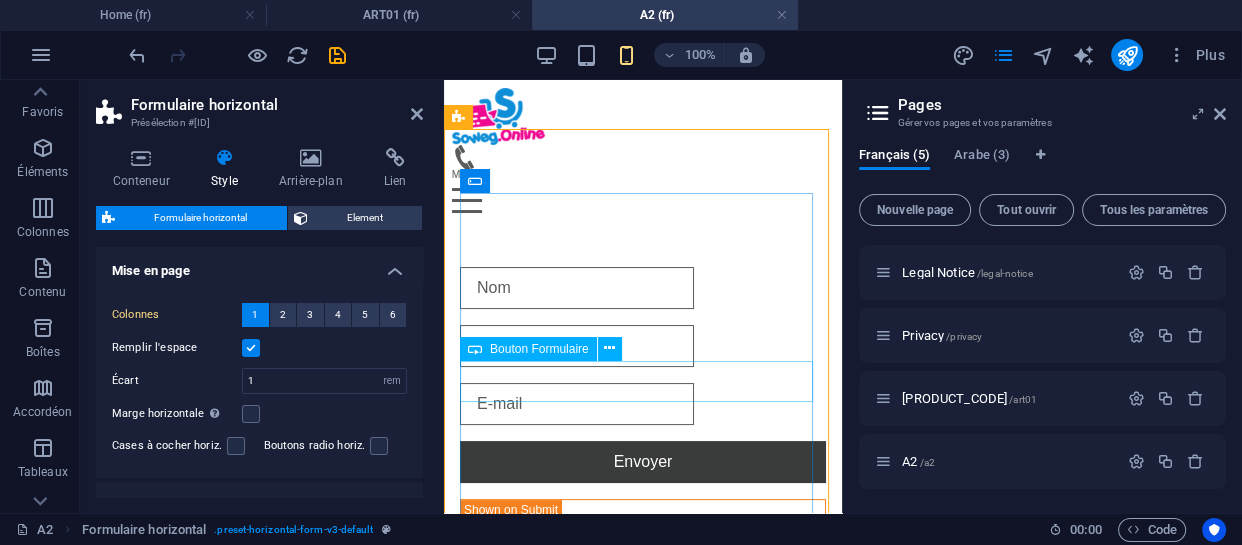 scroll, scrollTop: 82, scrollLeft: 0, axis: vertical 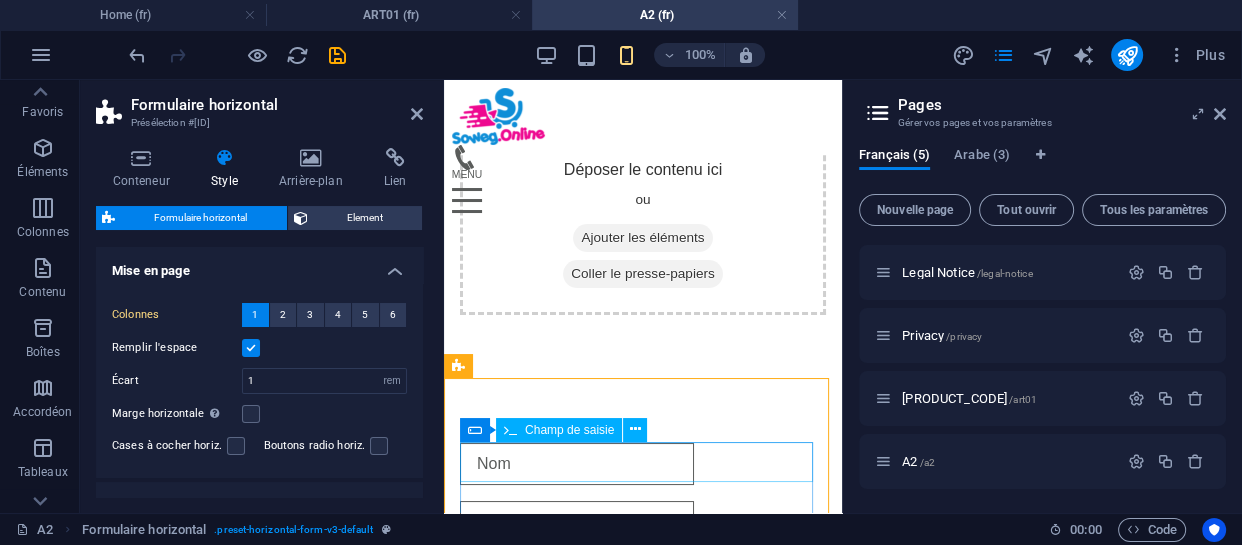 click at bounding box center (577, 464) 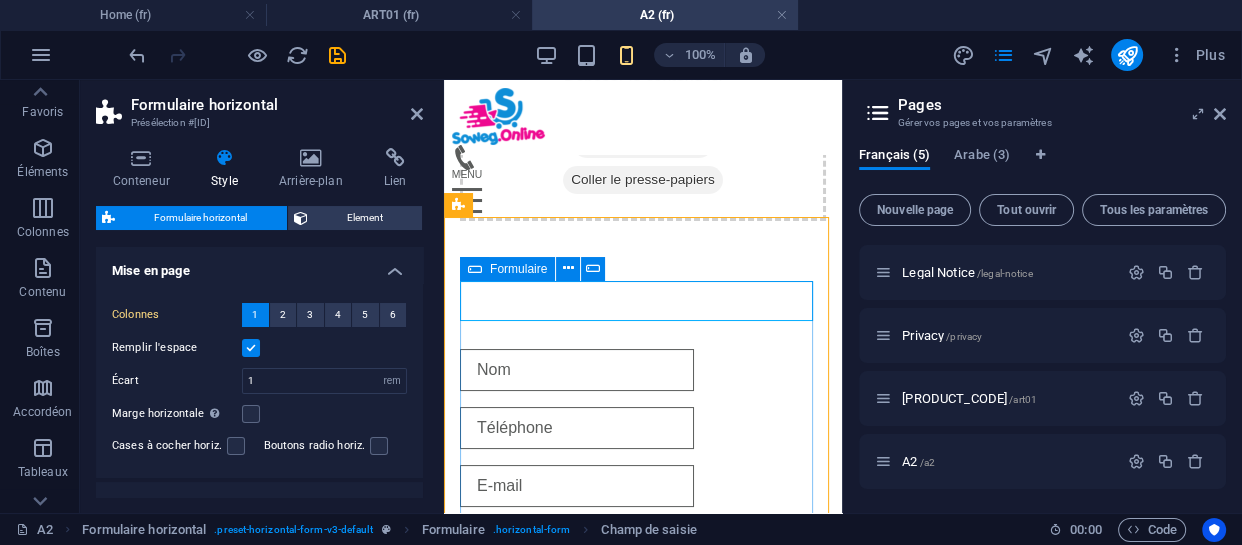 scroll, scrollTop: 264, scrollLeft: 0, axis: vertical 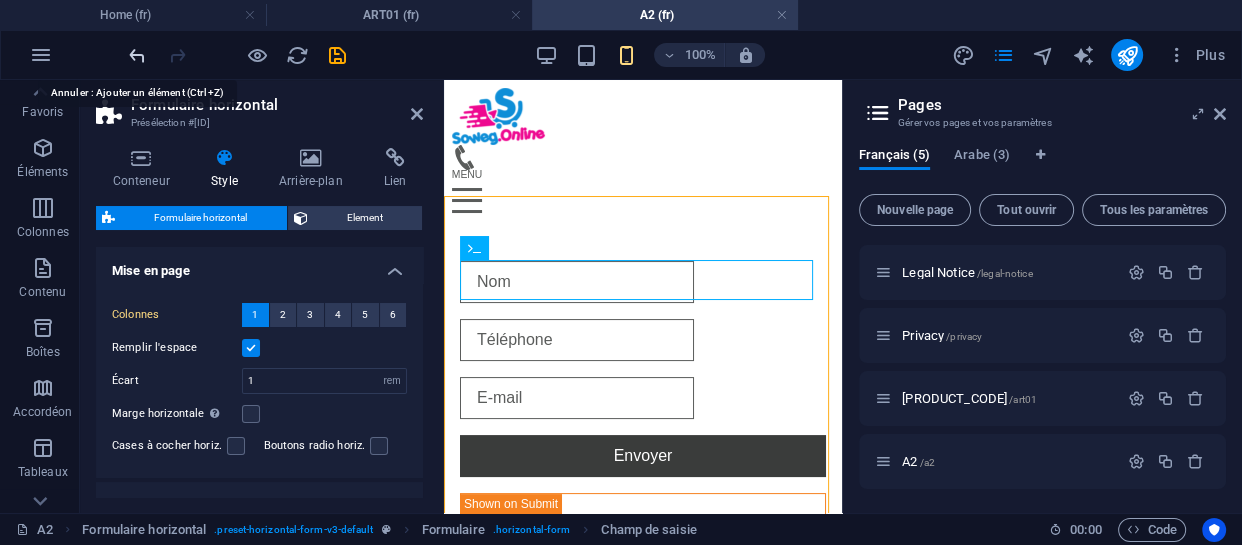 click at bounding box center [137, 55] 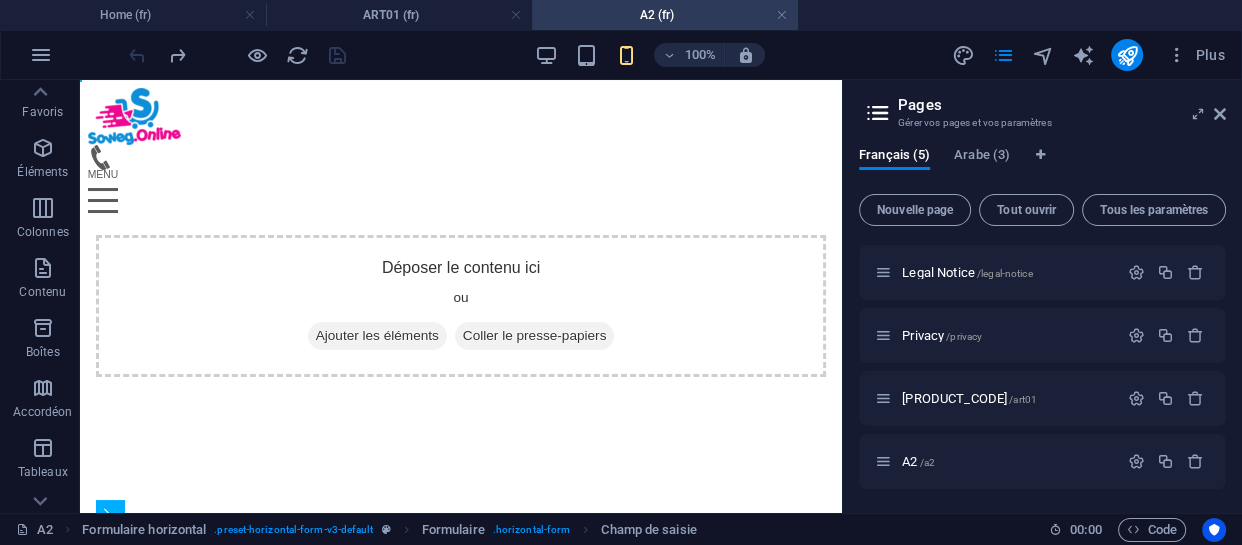 scroll, scrollTop: 0, scrollLeft: 0, axis: both 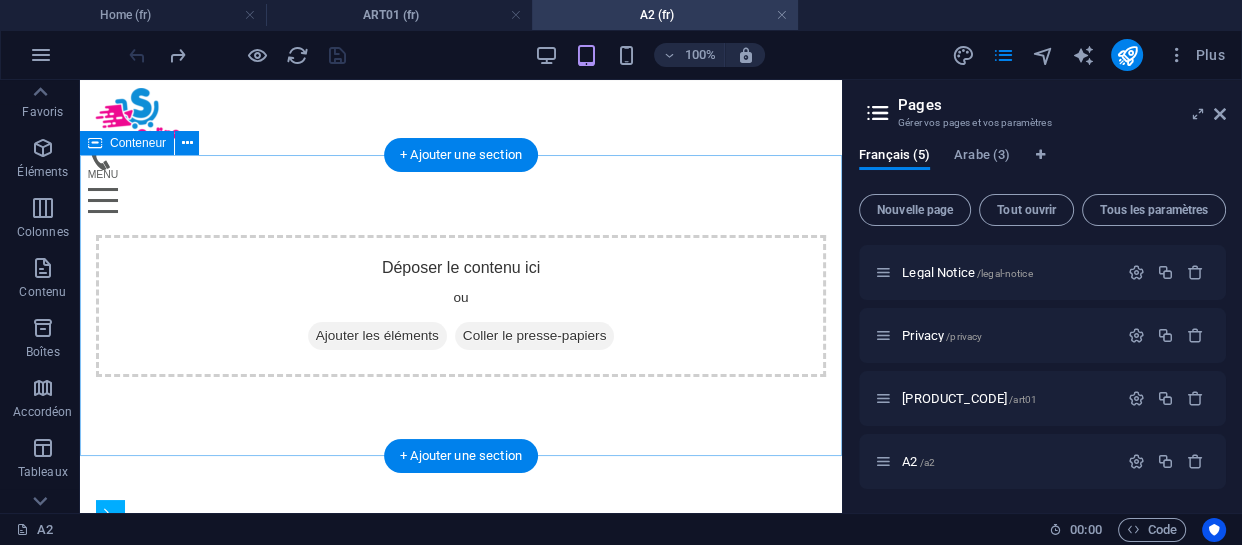 click on "Déposer le contenu ici ou  Ajouter les éléments  Coller le presse-papiers" at bounding box center [461, 306] 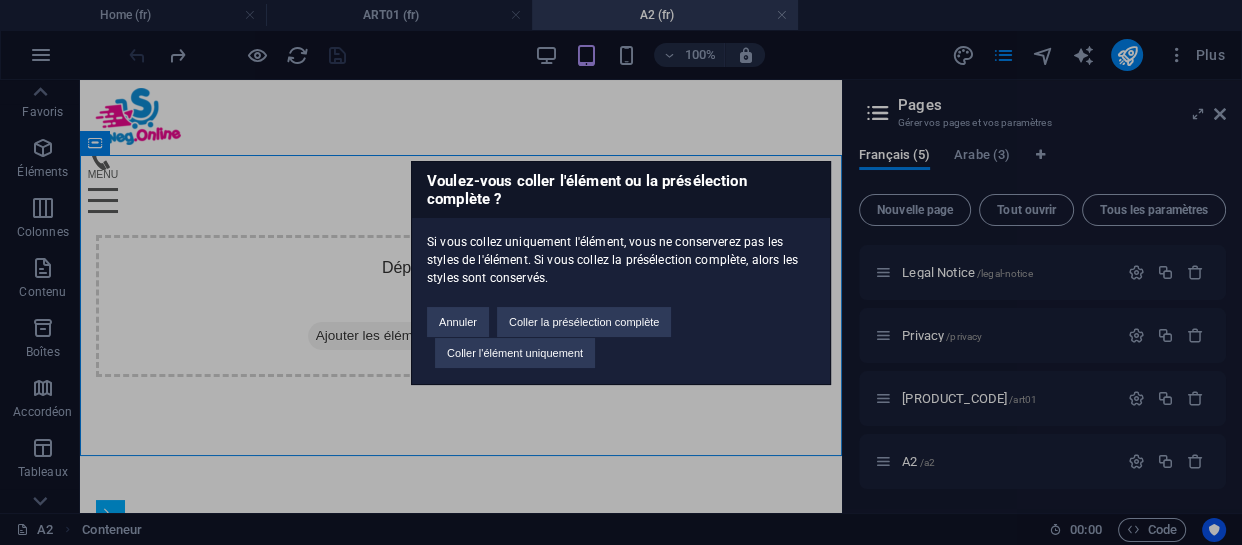 type 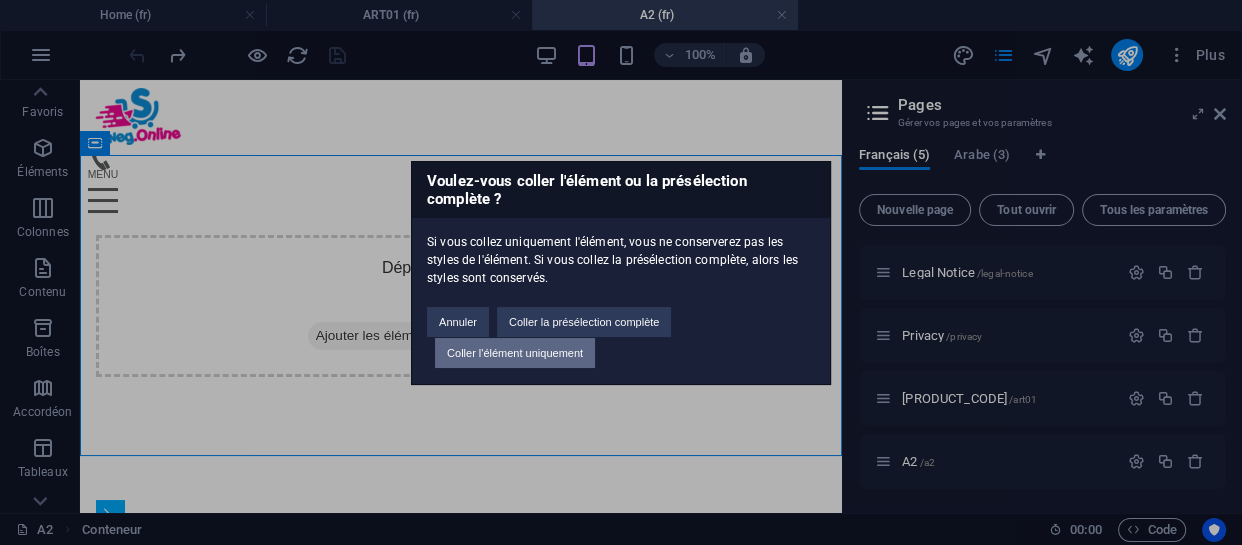 click on "Coller l'élément uniquement" at bounding box center (515, 353) 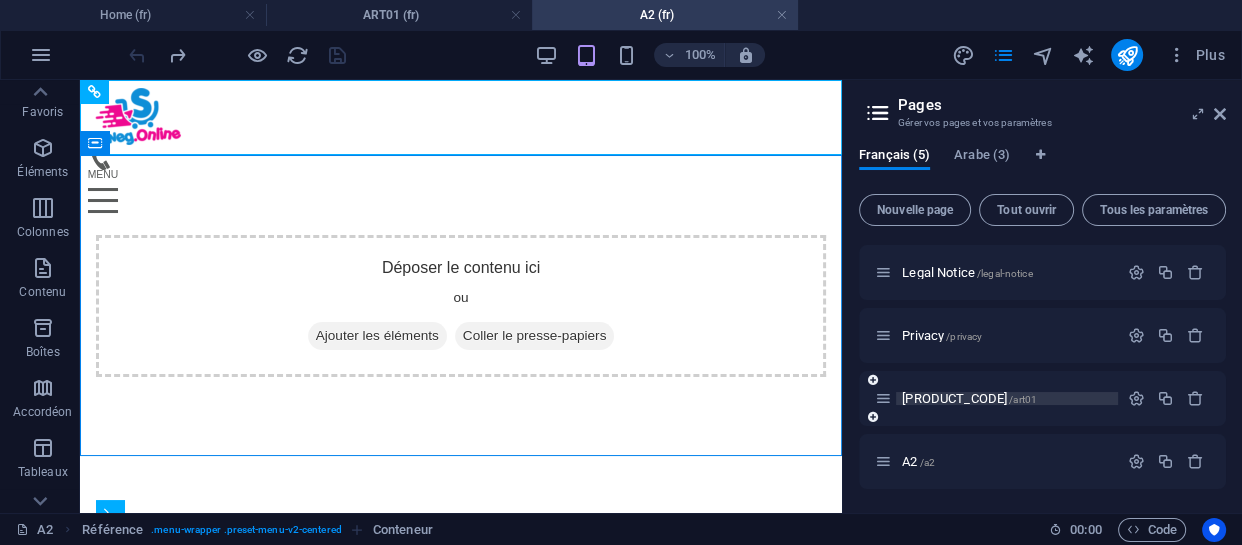 click on "[PRODUCT_CODE]/[PRODUCT_CODE]" at bounding box center (969, 398) 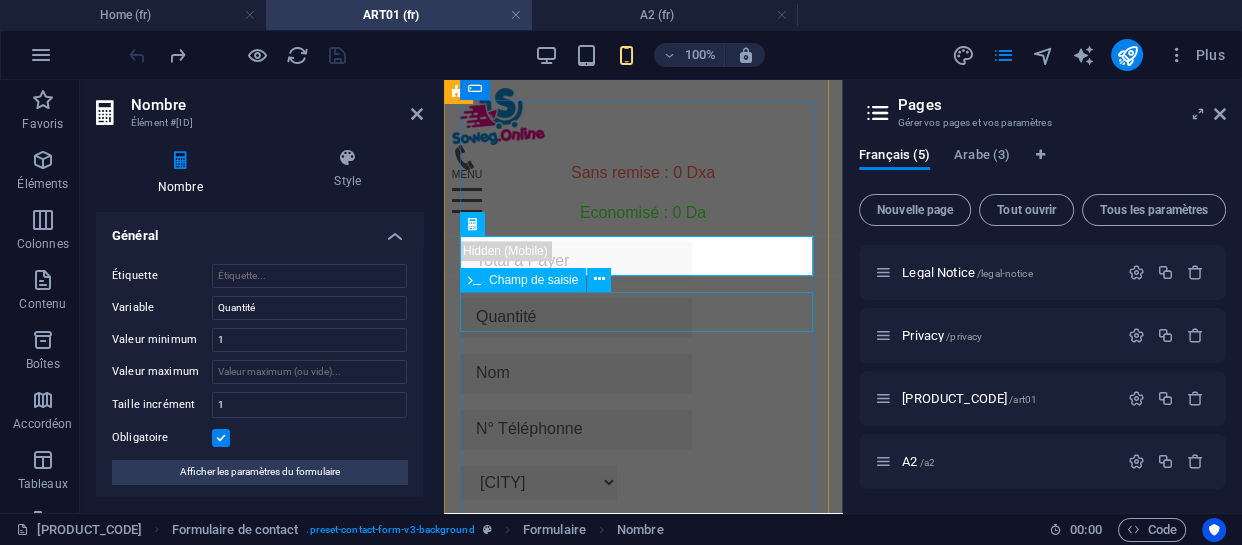 scroll, scrollTop: 1009, scrollLeft: 0, axis: vertical 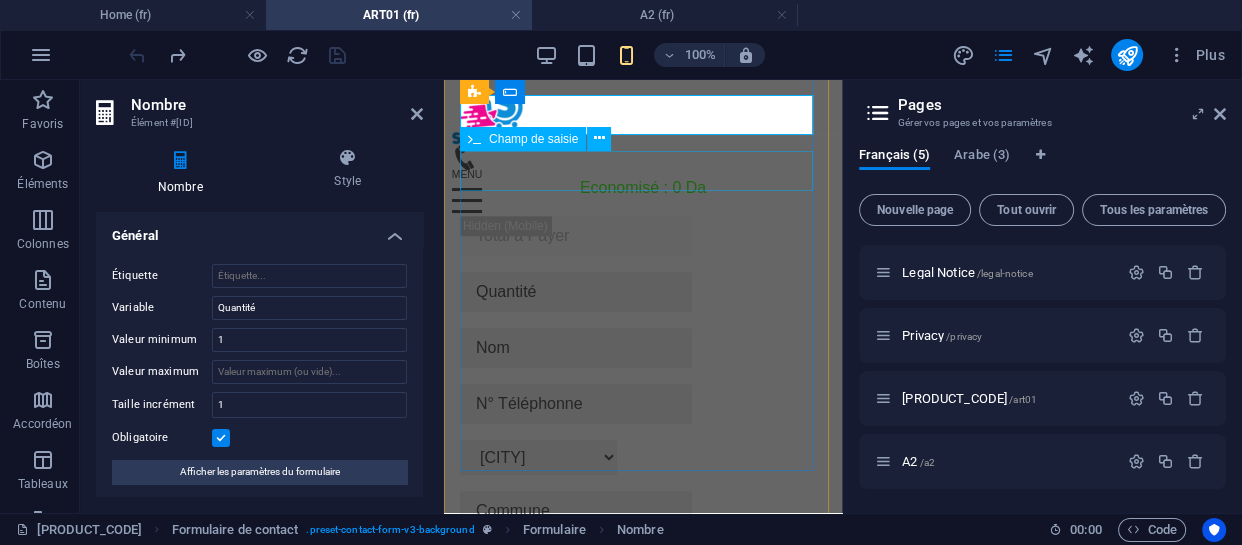 click at bounding box center (643, 348) 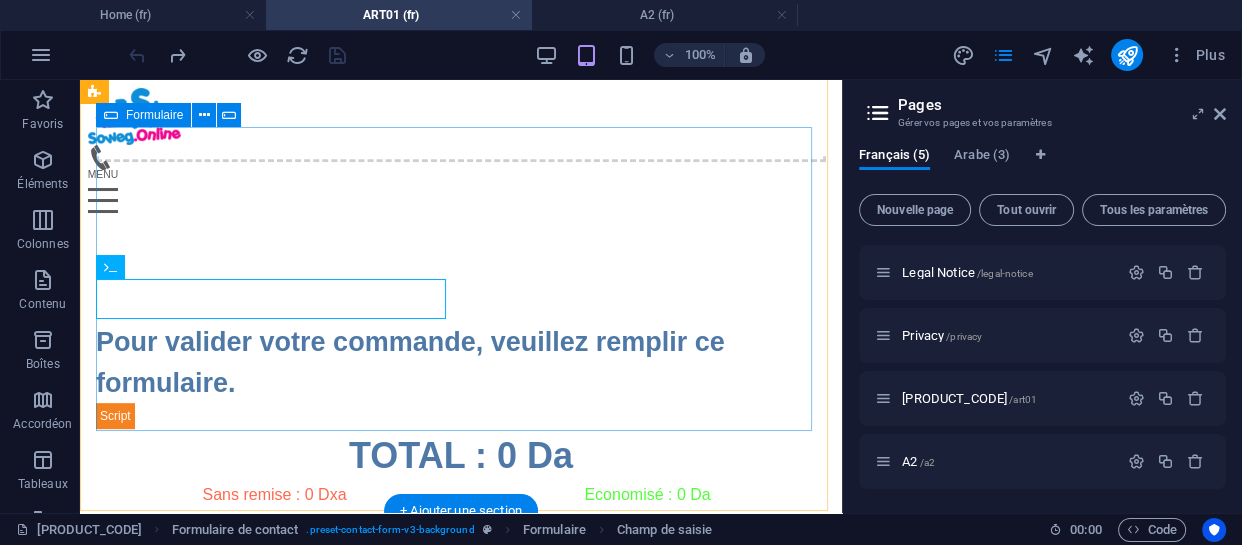 scroll, scrollTop: 827, scrollLeft: 0, axis: vertical 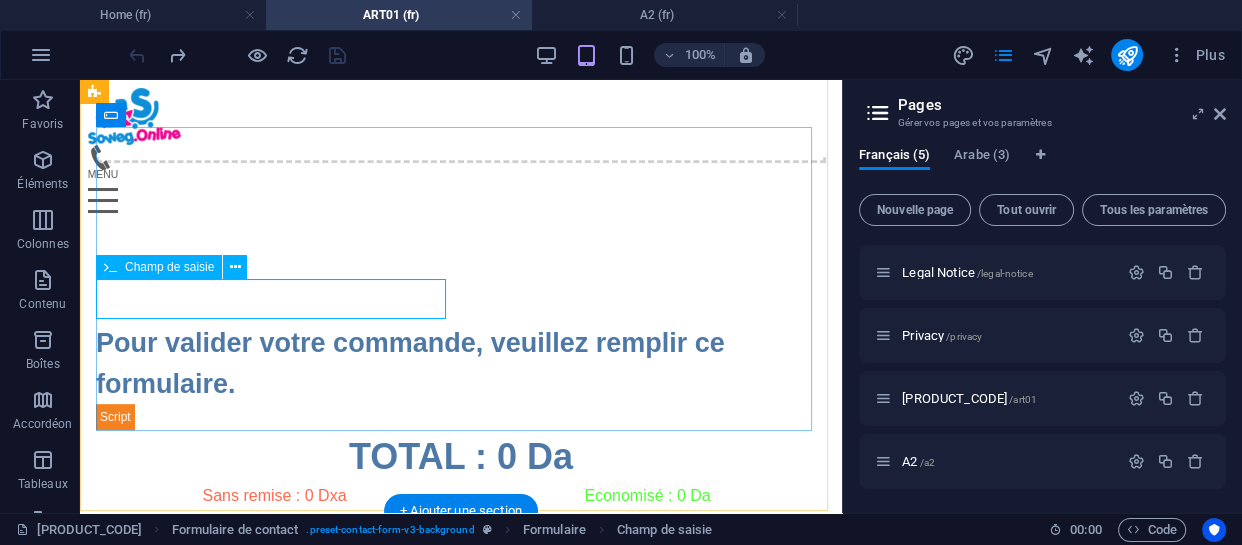 click at bounding box center (274, 656) 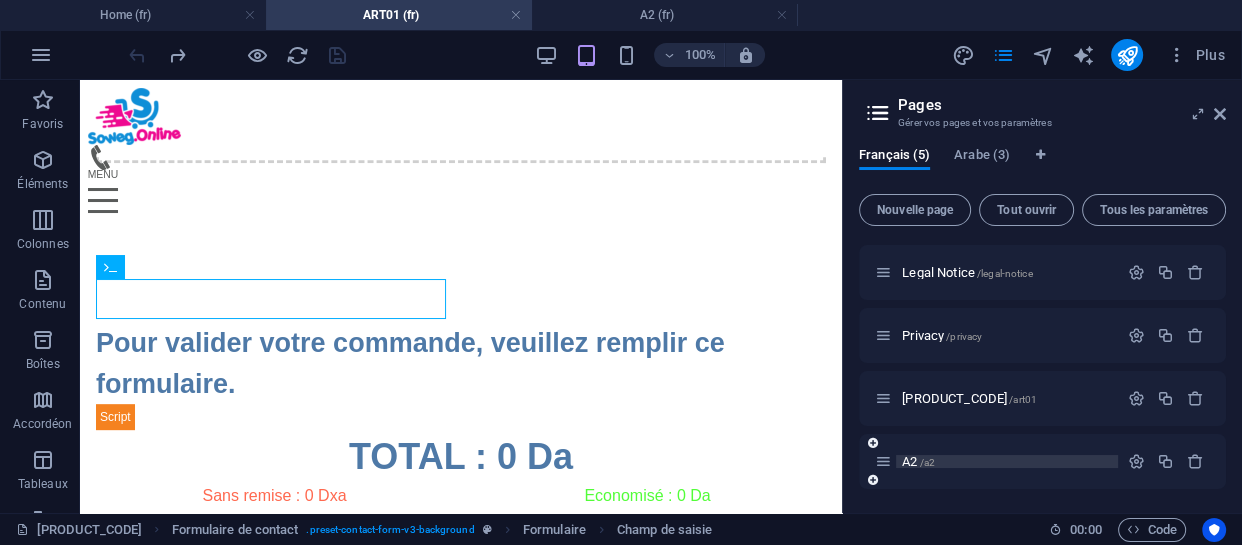 click on "A2 /a2" at bounding box center (918, 461) 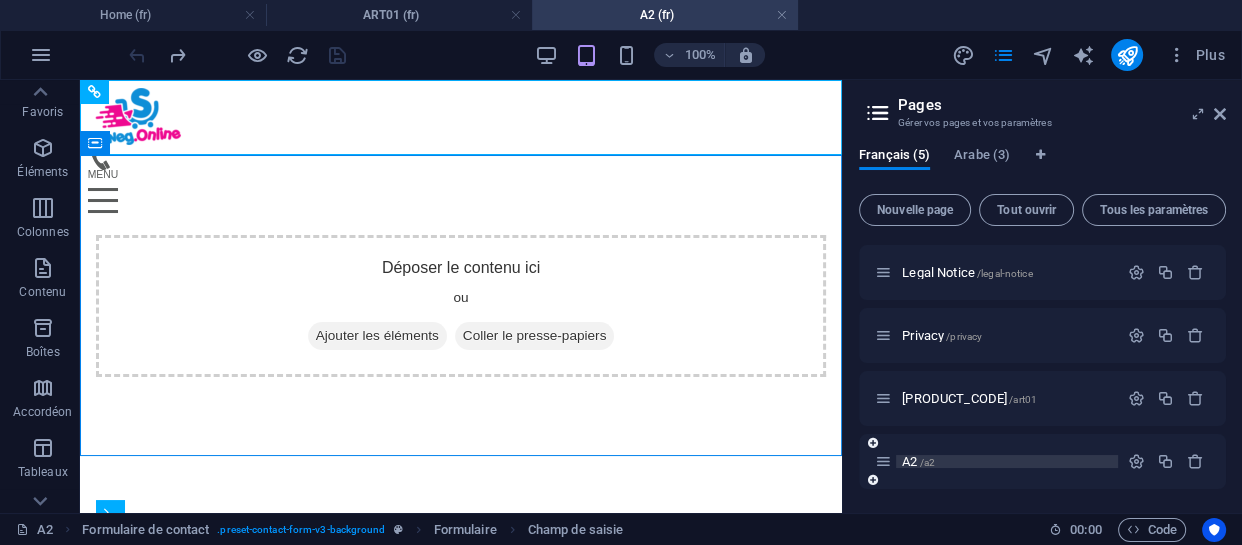scroll, scrollTop: 0, scrollLeft: 0, axis: both 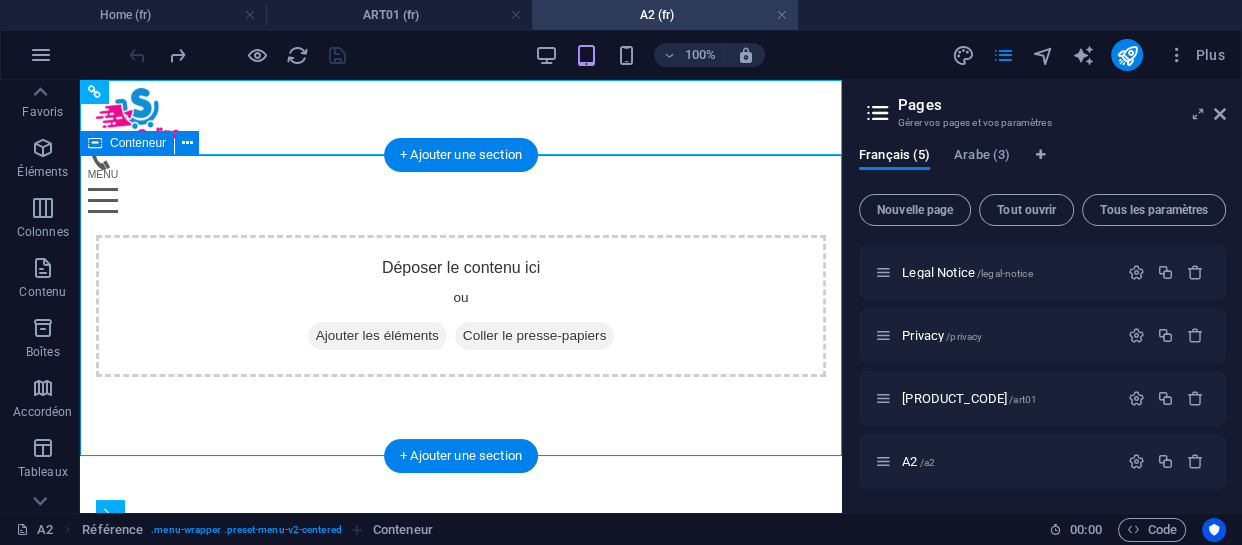 click on "Déposer le contenu ici ou  Ajouter les éléments  Coller le presse-papiers" at bounding box center [461, 306] 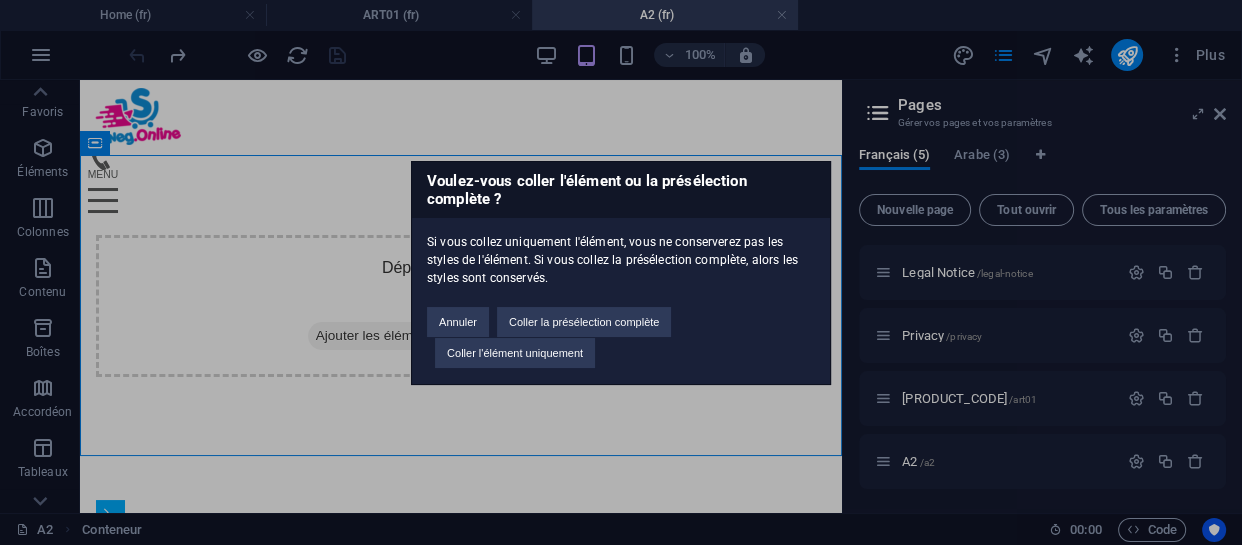 type 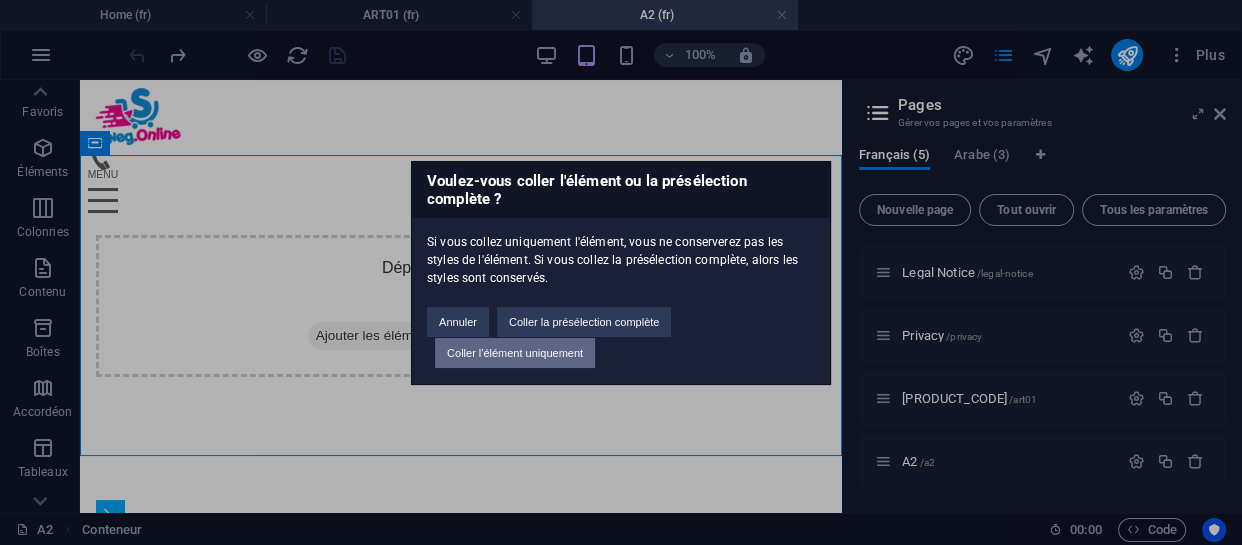 click on "Coller l'élément uniquement" at bounding box center (515, 353) 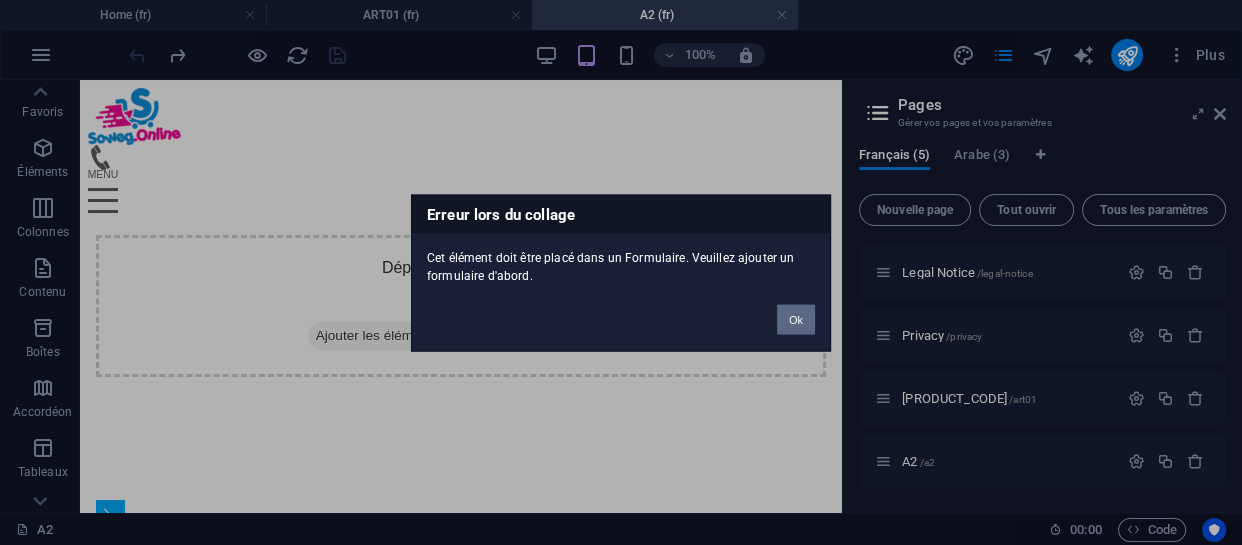 click on "Ok" at bounding box center (796, 319) 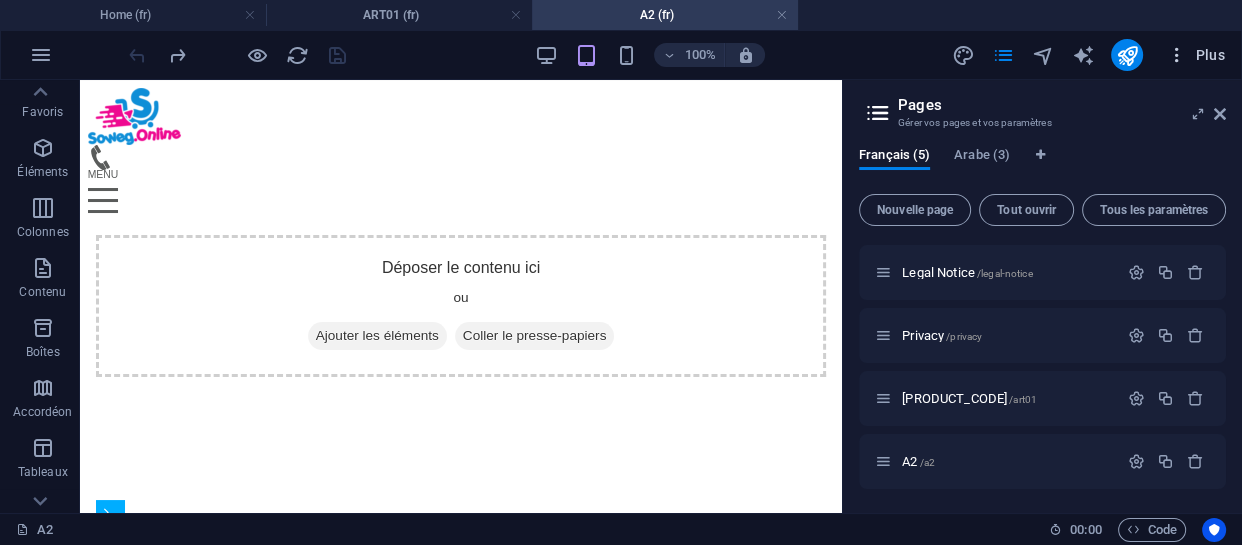 click at bounding box center [1177, 55] 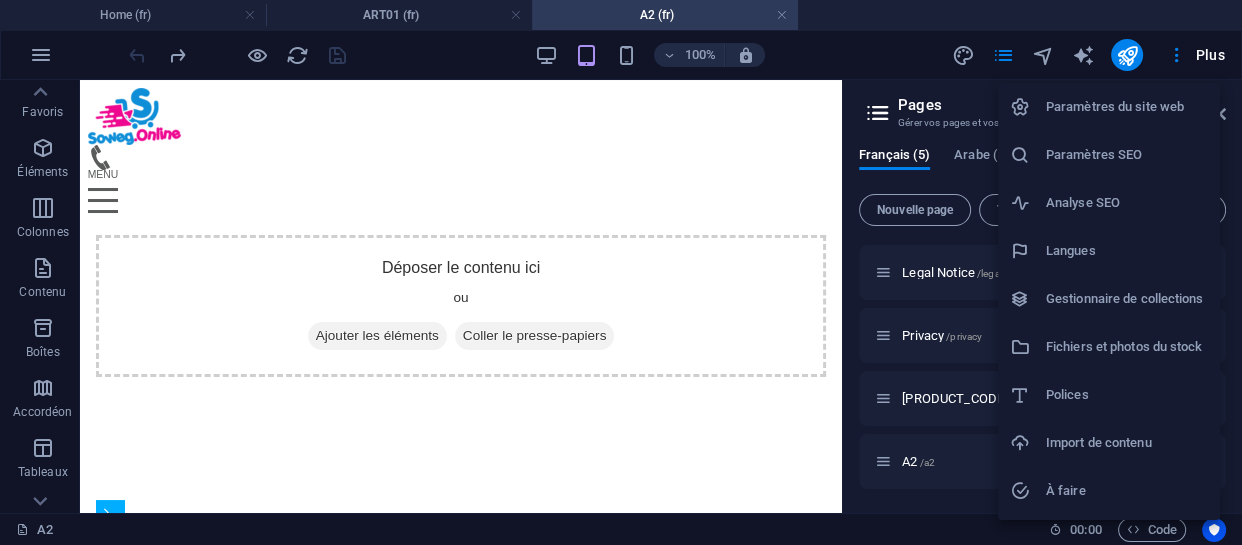 click on "Paramètres du site web" at bounding box center (1109, 107) 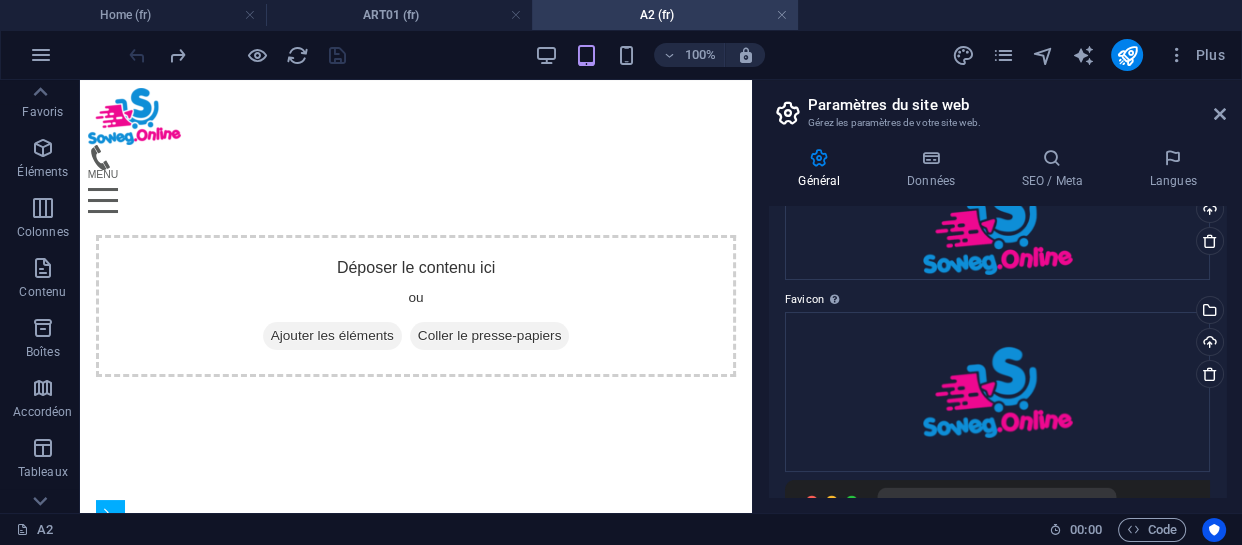 scroll, scrollTop: 363, scrollLeft: 0, axis: vertical 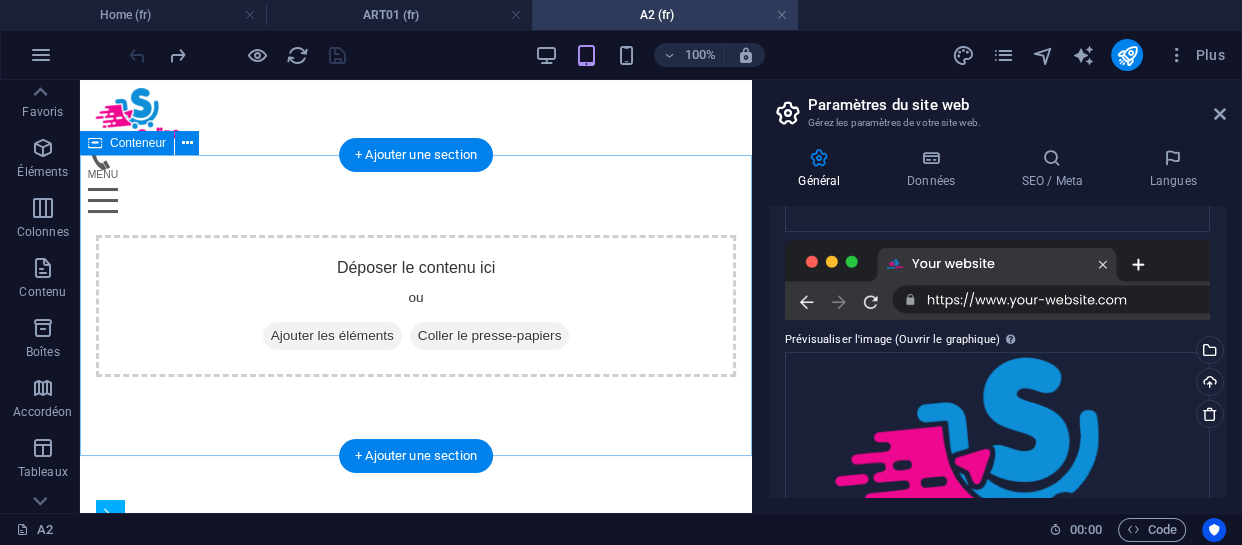 click on "Déposer le contenu ici ou  Ajouter les éléments  Coller le presse-papiers" at bounding box center [416, 306] 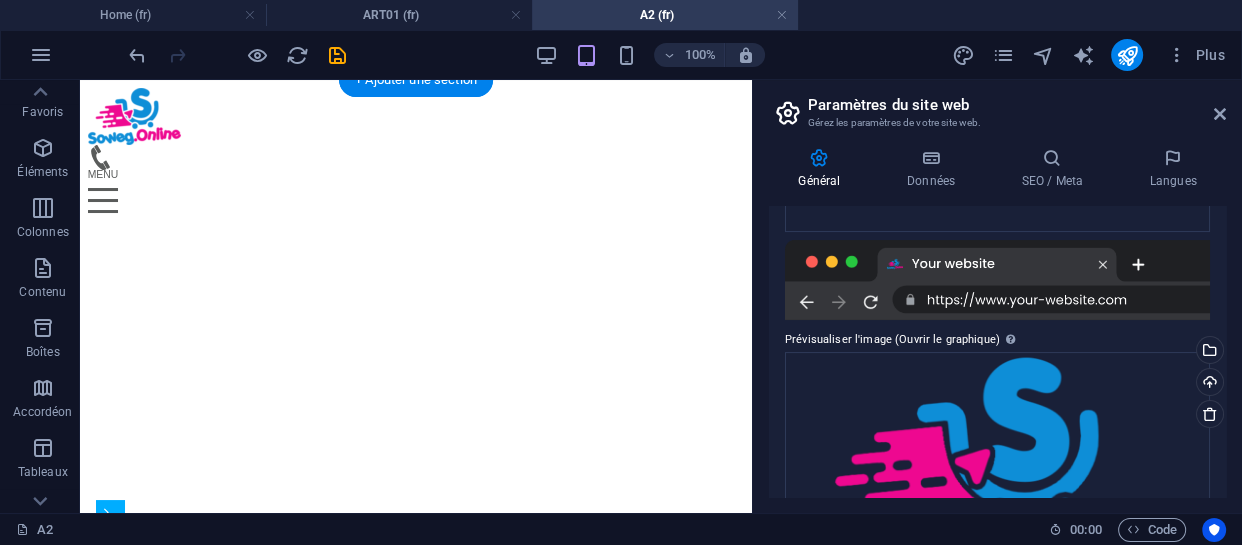 click on "Acceuil Articles Contact" at bounding box center [416, 117] 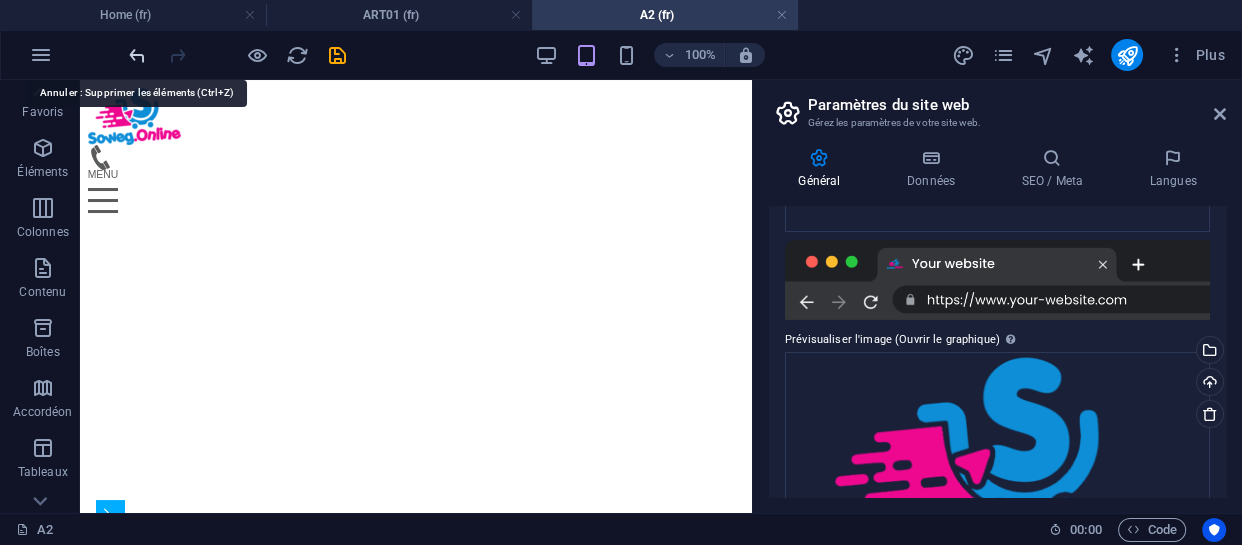 click at bounding box center [137, 55] 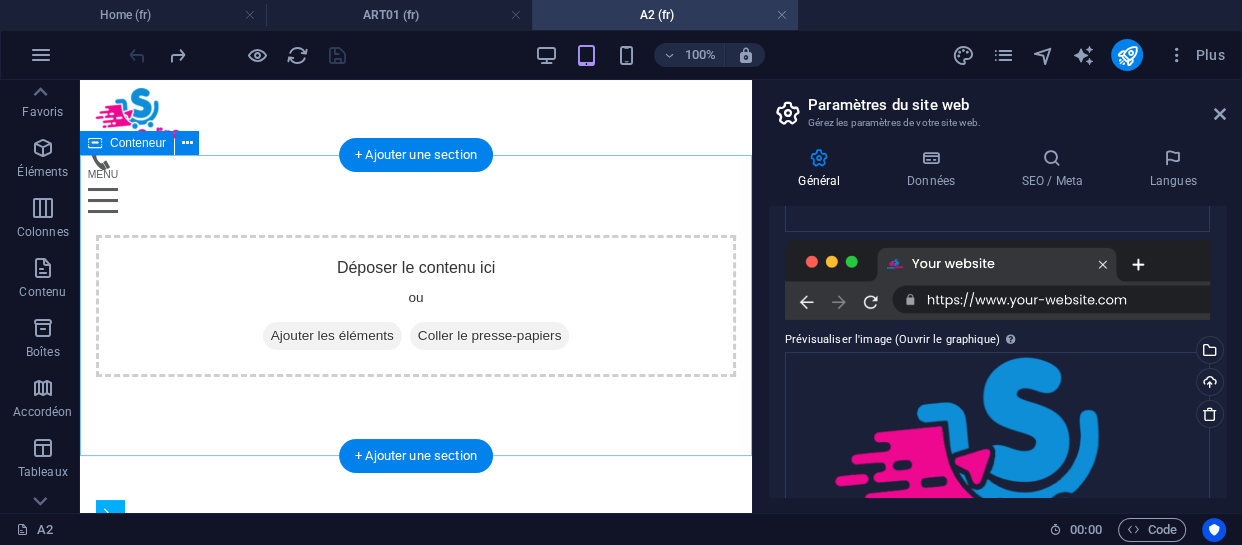 click on "Ajouter les éléments" at bounding box center (332, 336) 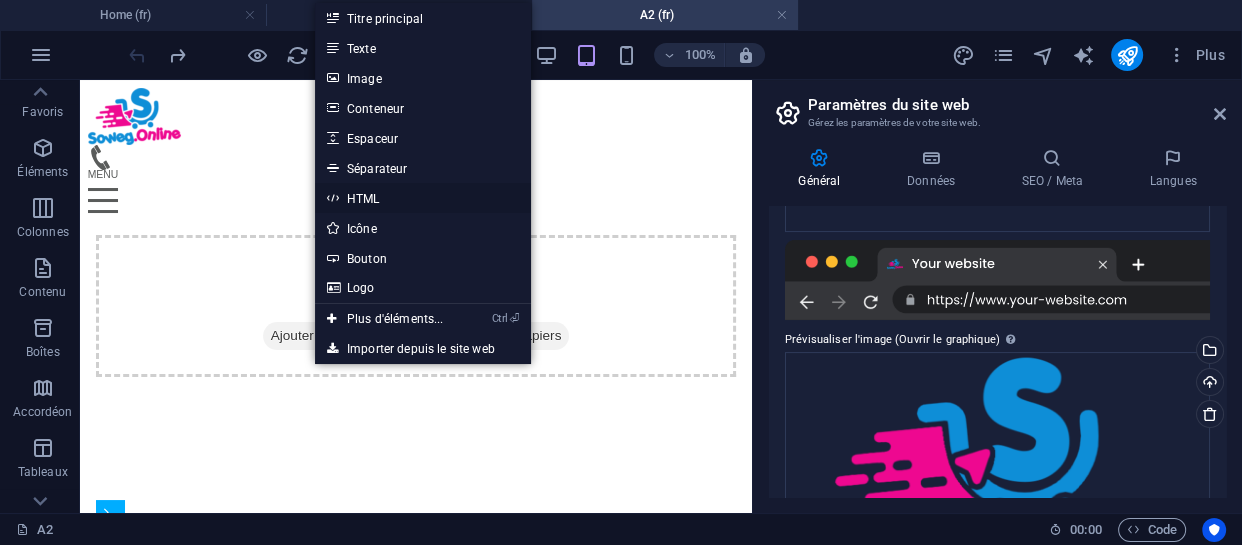 click on "HTML" at bounding box center [423, 198] 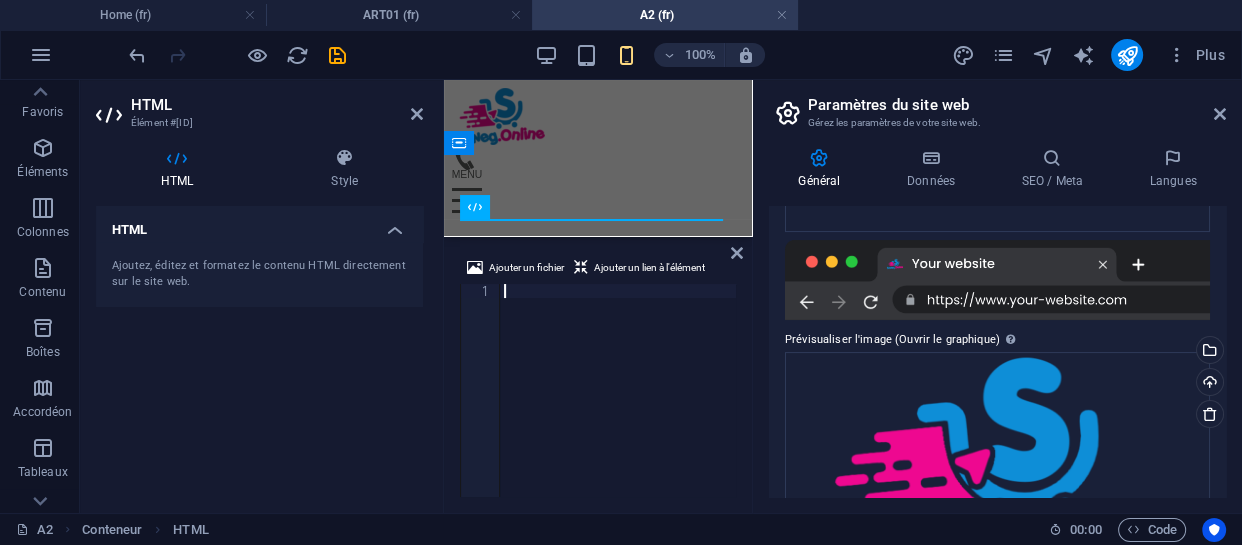 scroll, scrollTop: 305, scrollLeft: 0, axis: vertical 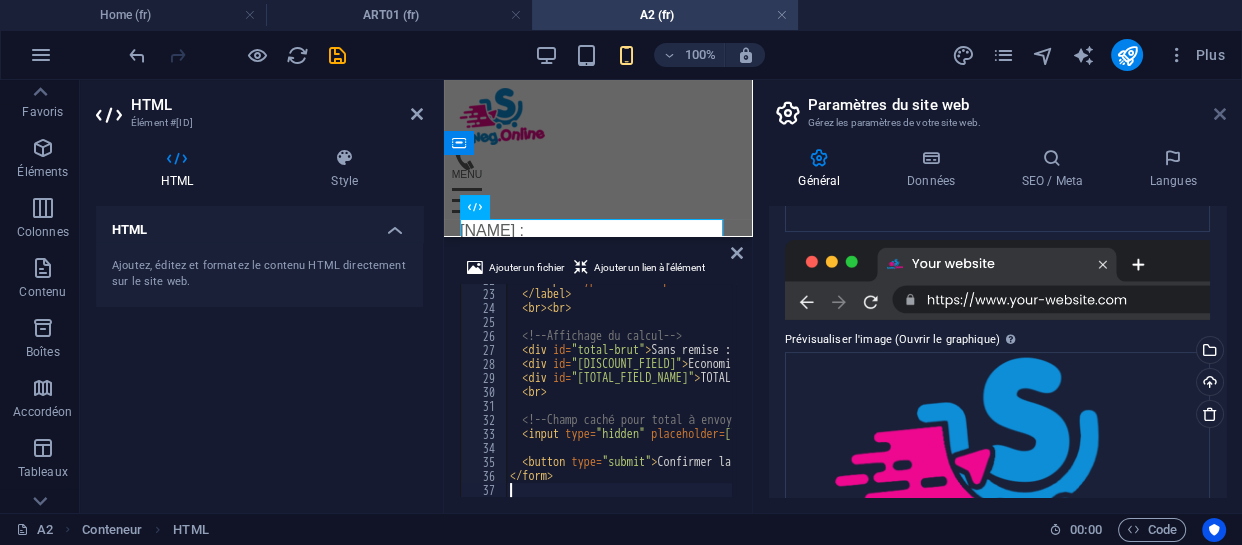 click at bounding box center (1220, 114) 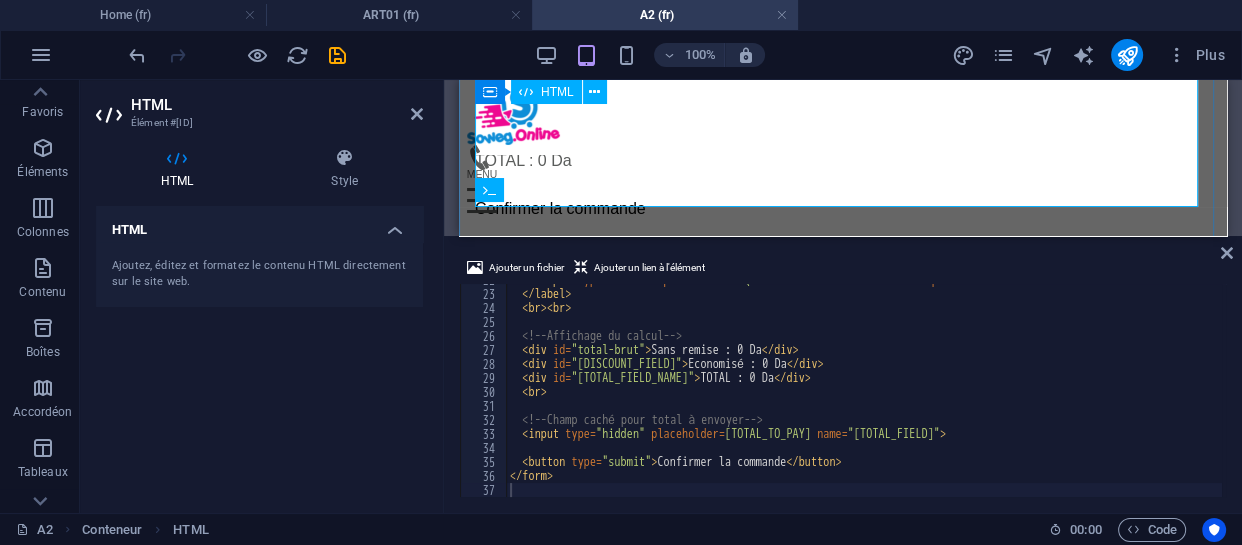scroll, scrollTop: 282, scrollLeft: 0, axis: vertical 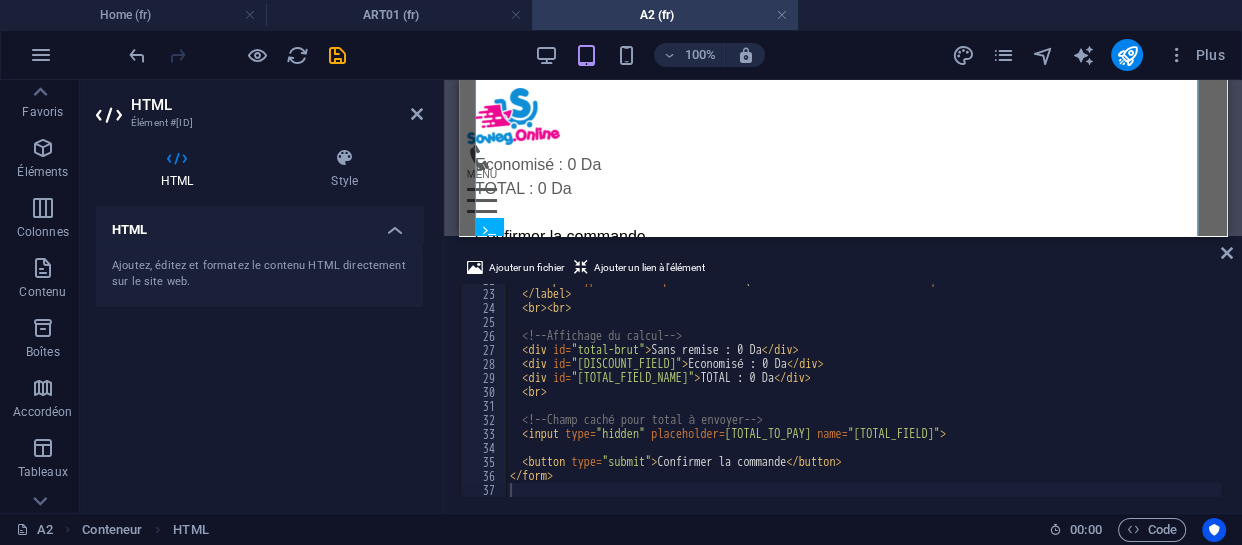 click on "HTML Ajoutez, éditez et formatez le contenu HTML directement sur le site web." at bounding box center [259, 351] 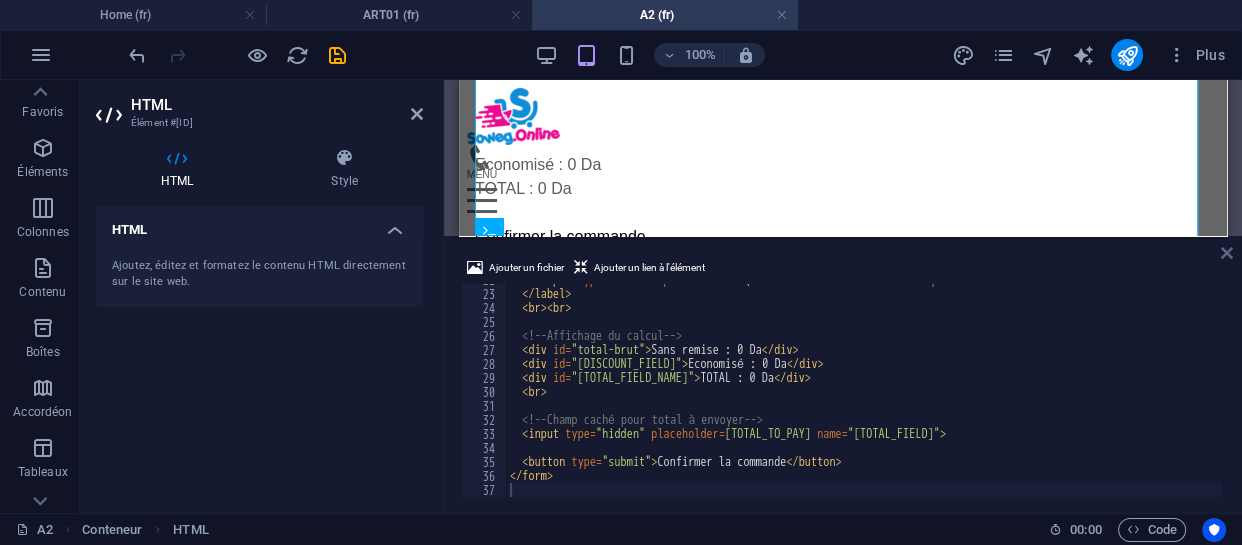 click at bounding box center (1227, 253) 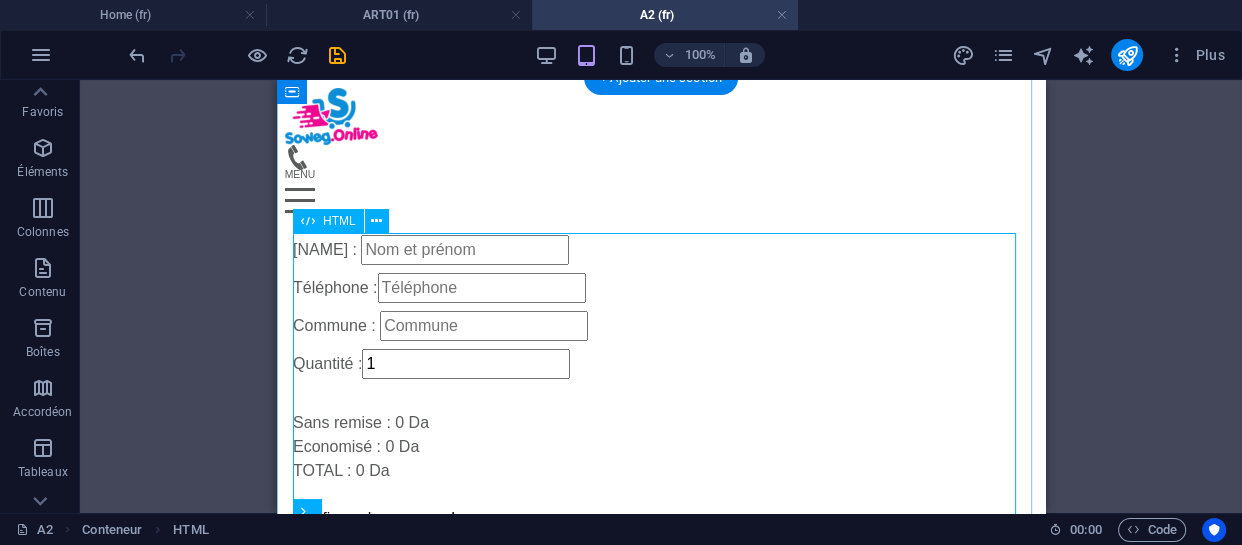 scroll, scrollTop: 0, scrollLeft: 0, axis: both 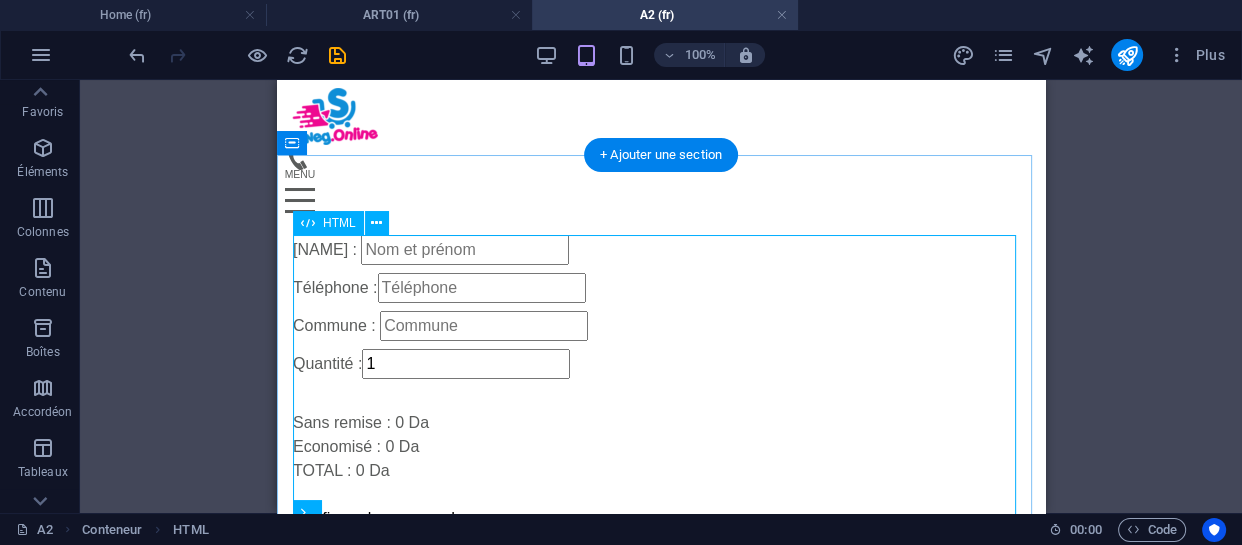 click on "Nom et prénom :
Téléphone :
Commune :
Quantité :
1
Sans remise : 0 [CURRENCY]
Economisé : 0 [CURRENCY]
TOTAL : 0 [CURRENCY]
Confirmer la commande" at bounding box center (661, 383) 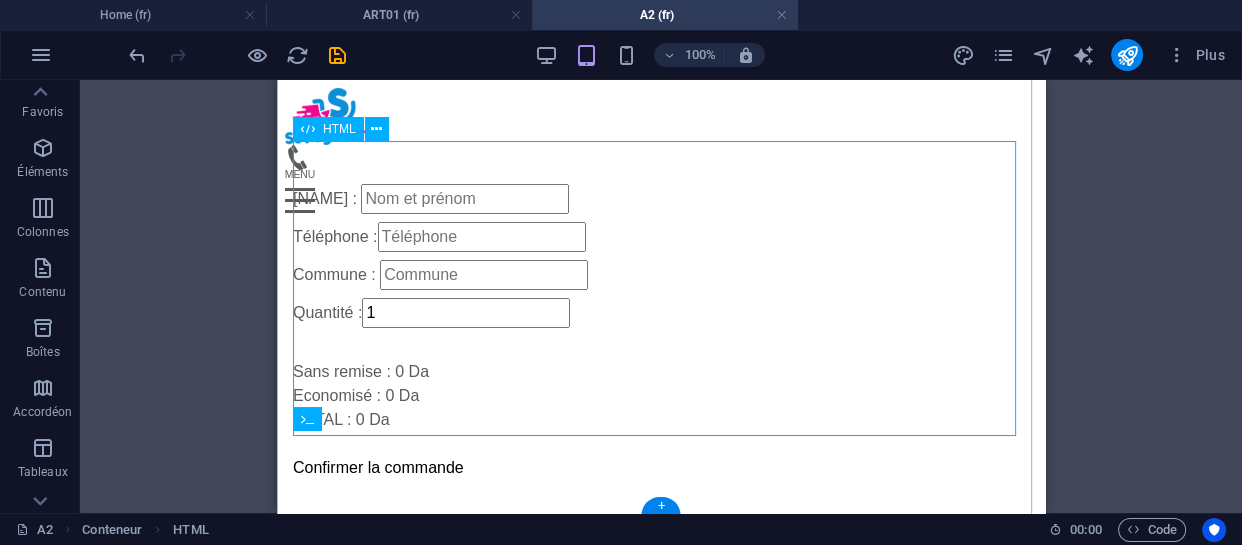 scroll, scrollTop: 96, scrollLeft: 0, axis: vertical 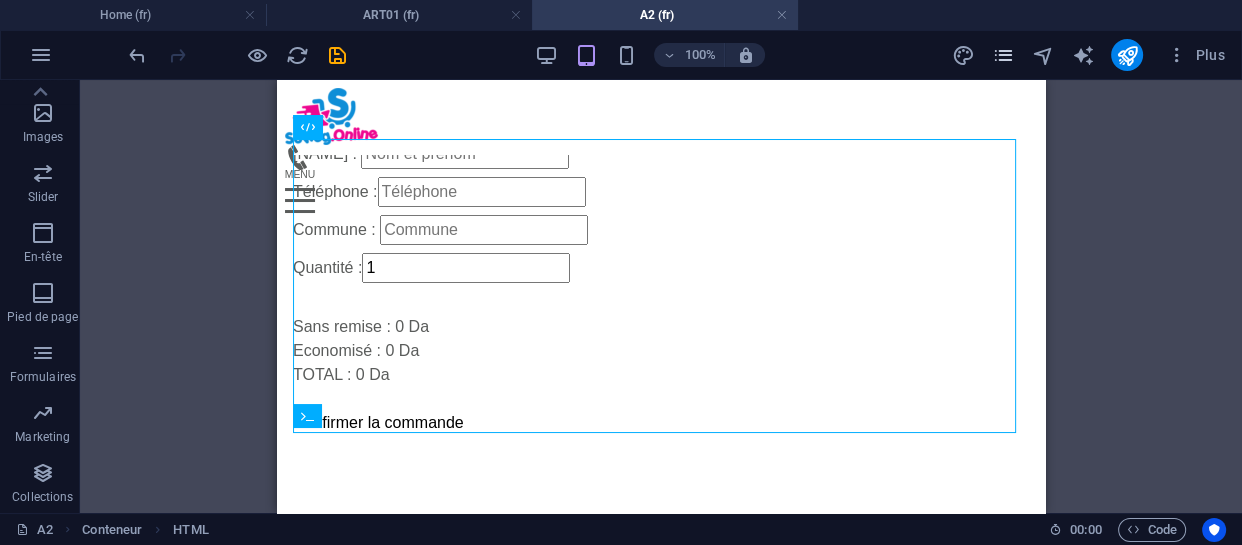click at bounding box center (1002, 55) 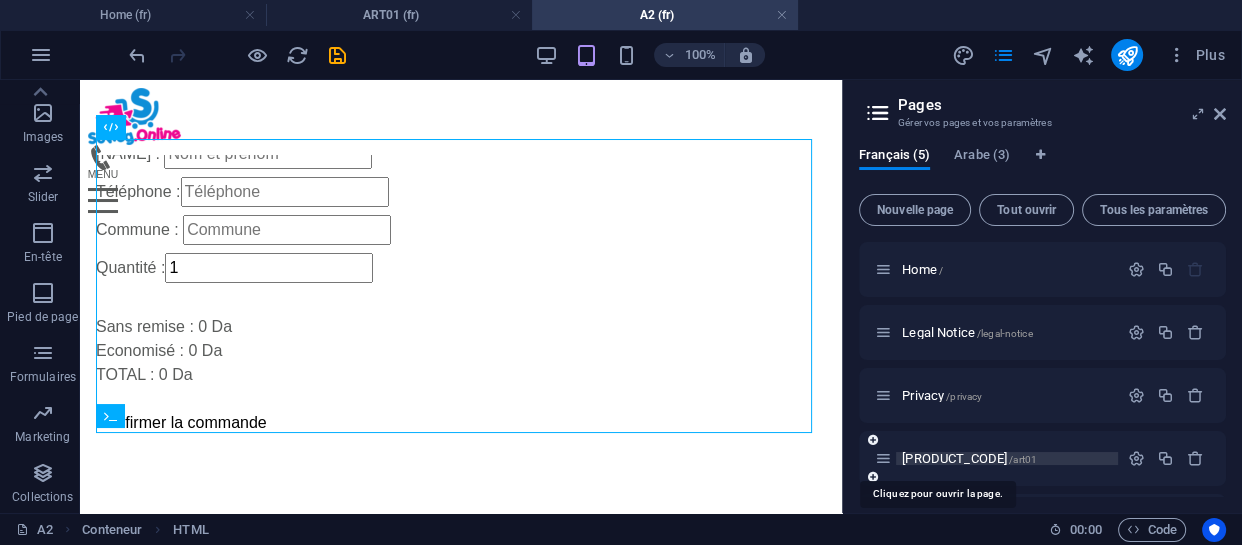 click on "[PRODUCT_CODE]/[PRODUCT_CODE]" at bounding box center (969, 458) 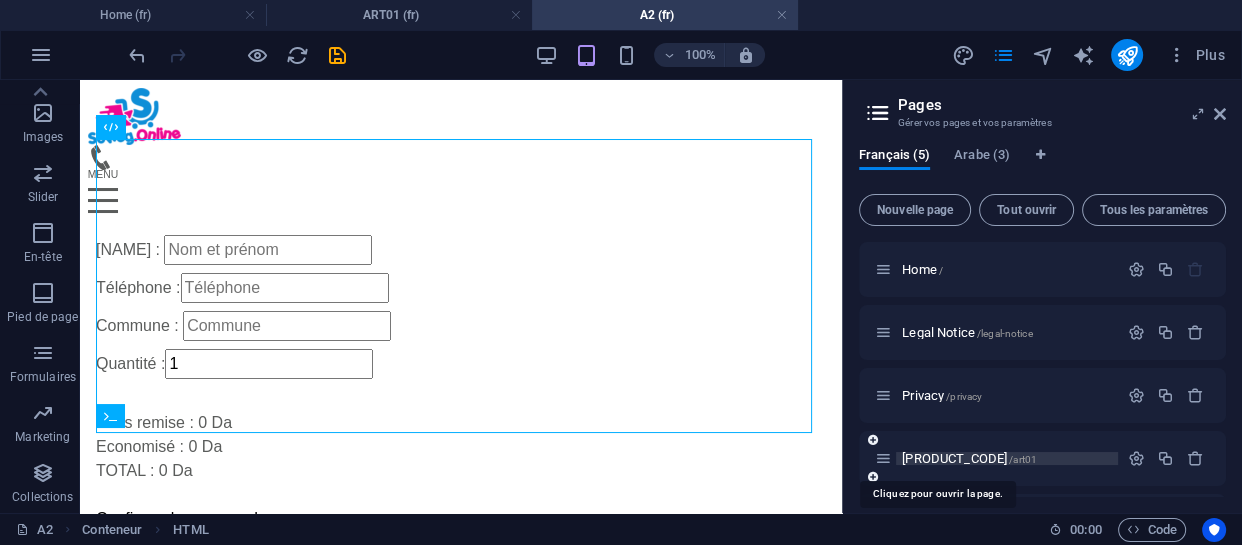 scroll, scrollTop: 827, scrollLeft: 0, axis: vertical 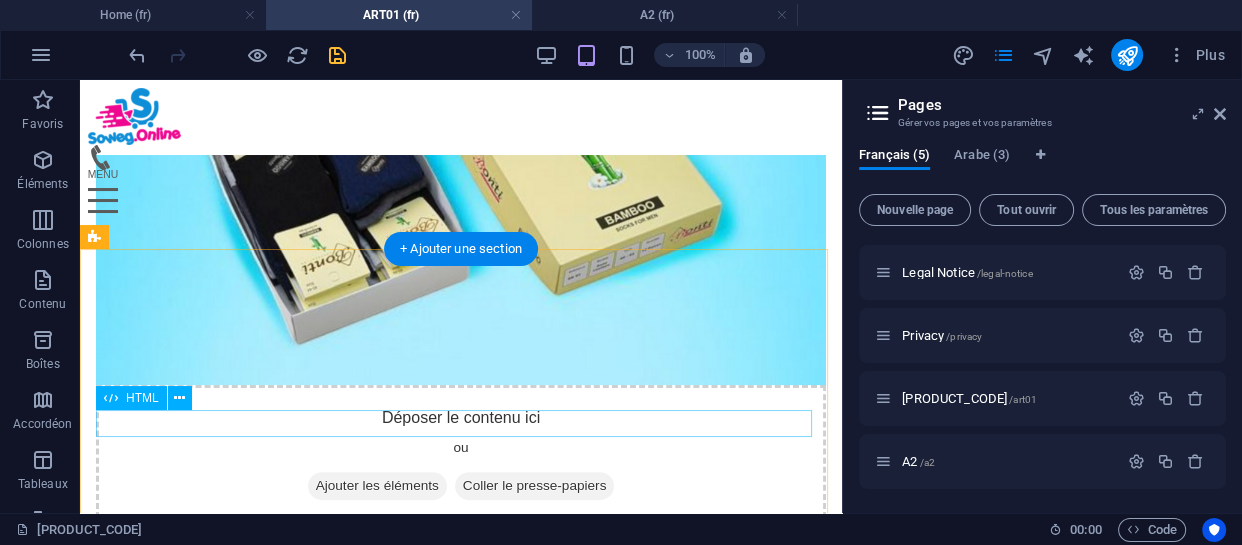 click at bounding box center (461, 781) 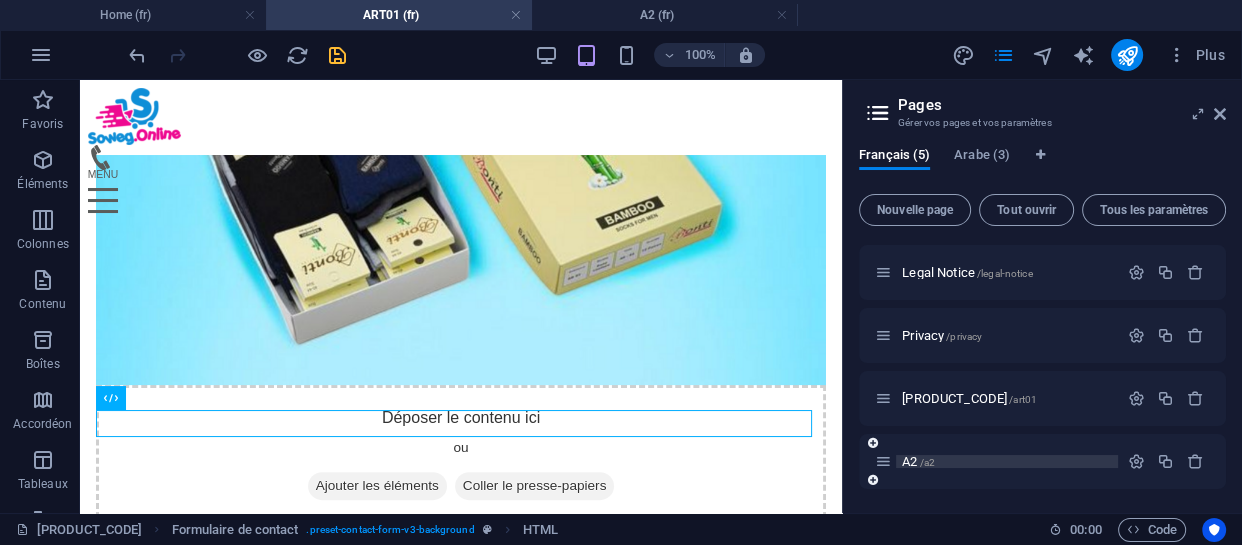 click on "A2 /a2" at bounding box center [918, 461] 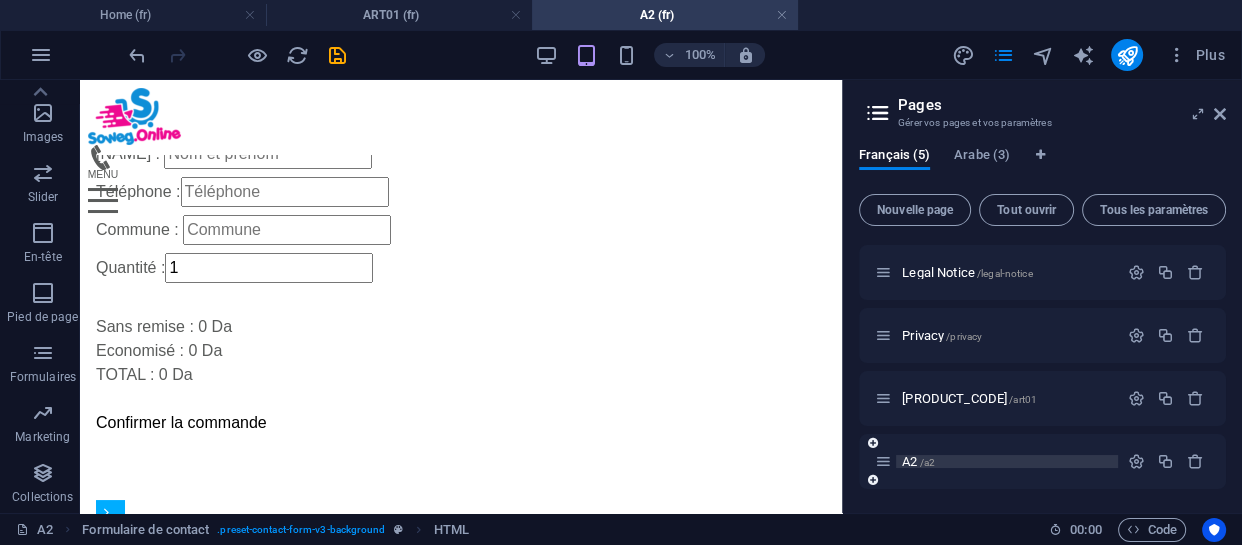 scroll, scrollTop: 0, scrollLeft: 0, axis: both 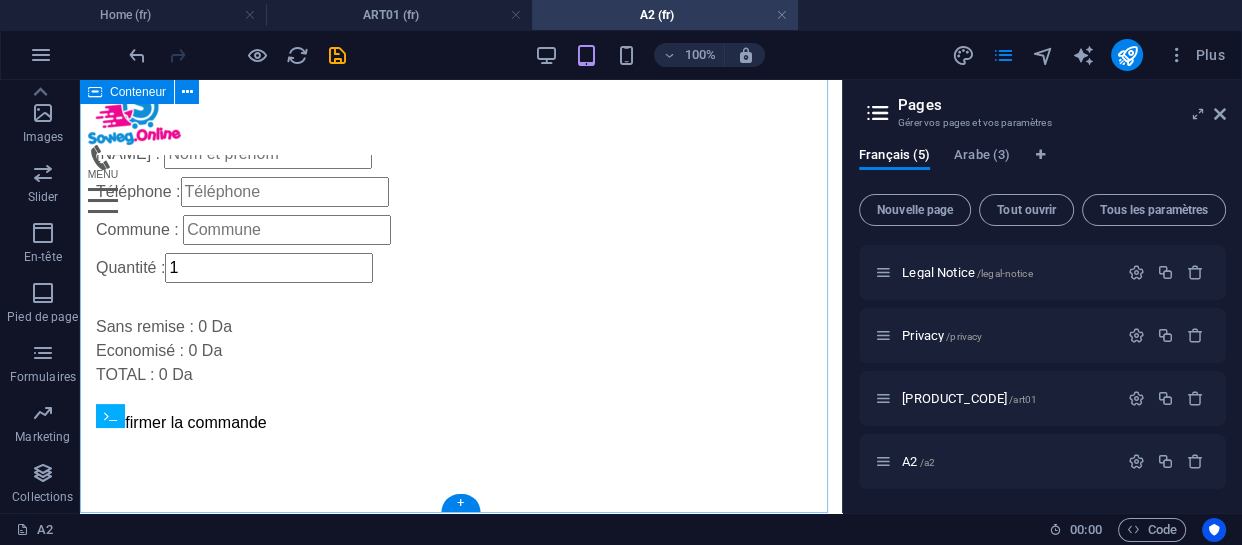 click on "Nom et prénom :
Téléphone :
Commune :
Quantité :
1
Sans remise : 0 [CURRENCY]
Economisé : 0 [CURRENCY]
TOTAL : 0 [CURRENCY]
Confirmer la commande" at bounding box center [461, 249] 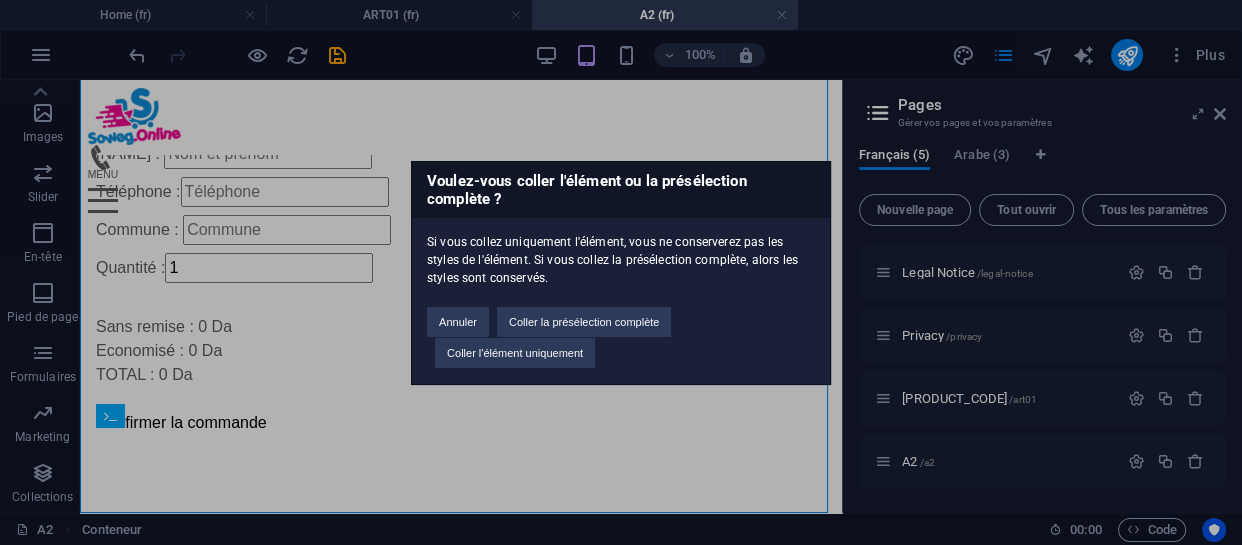type 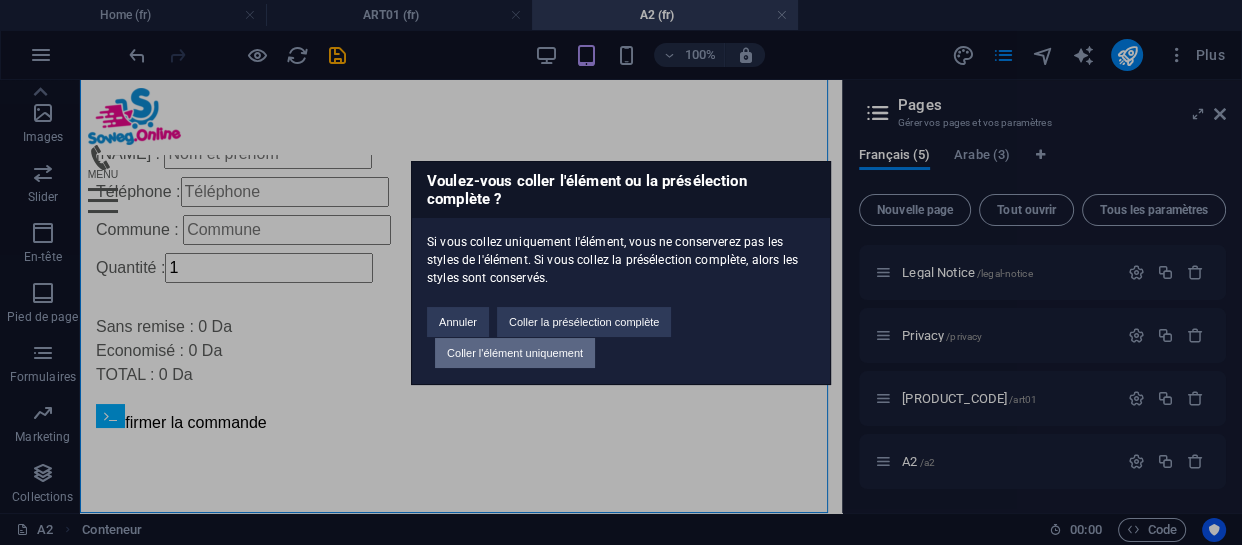 click on "Coller l'élément uniquement" at bounding box center [515, 353] 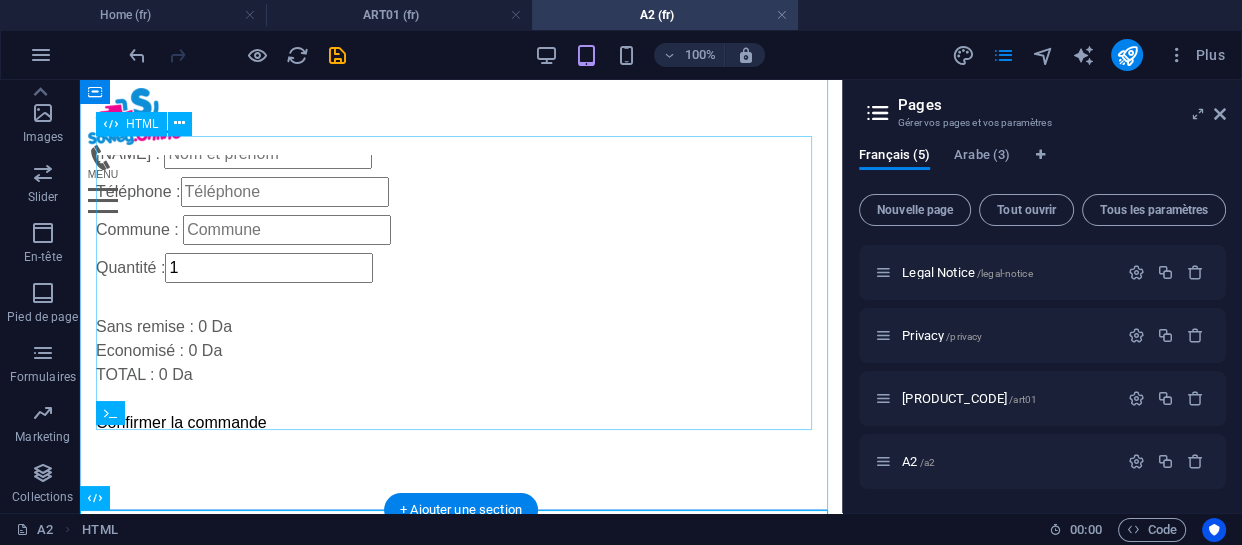 scroll, scrollTop: 123, scrollLeft: 0, axis: vertical 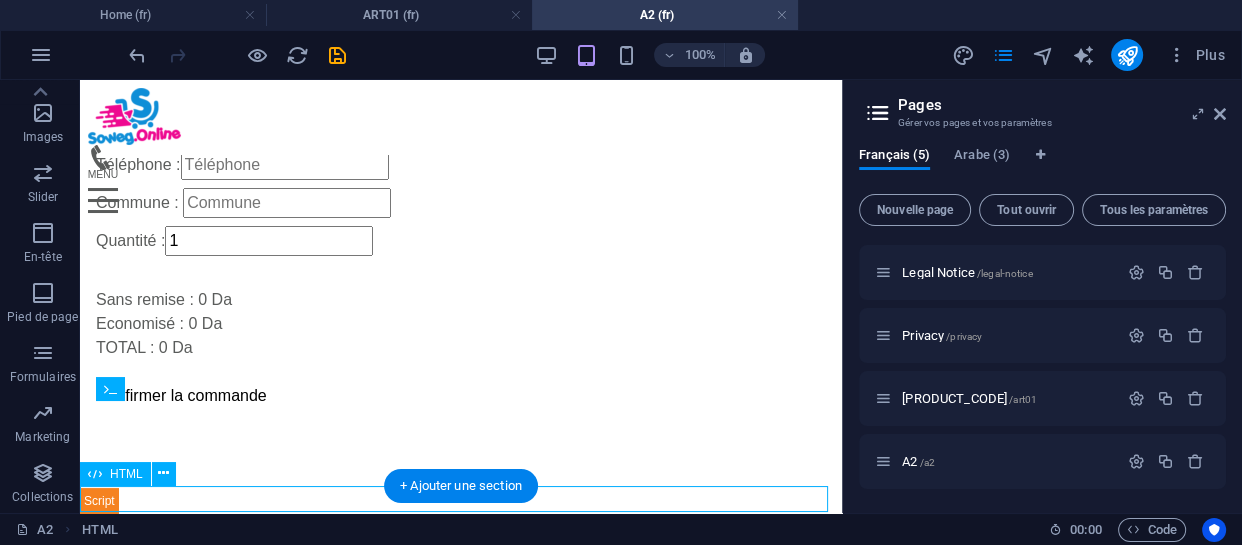 click at bounding box center [461, 501] 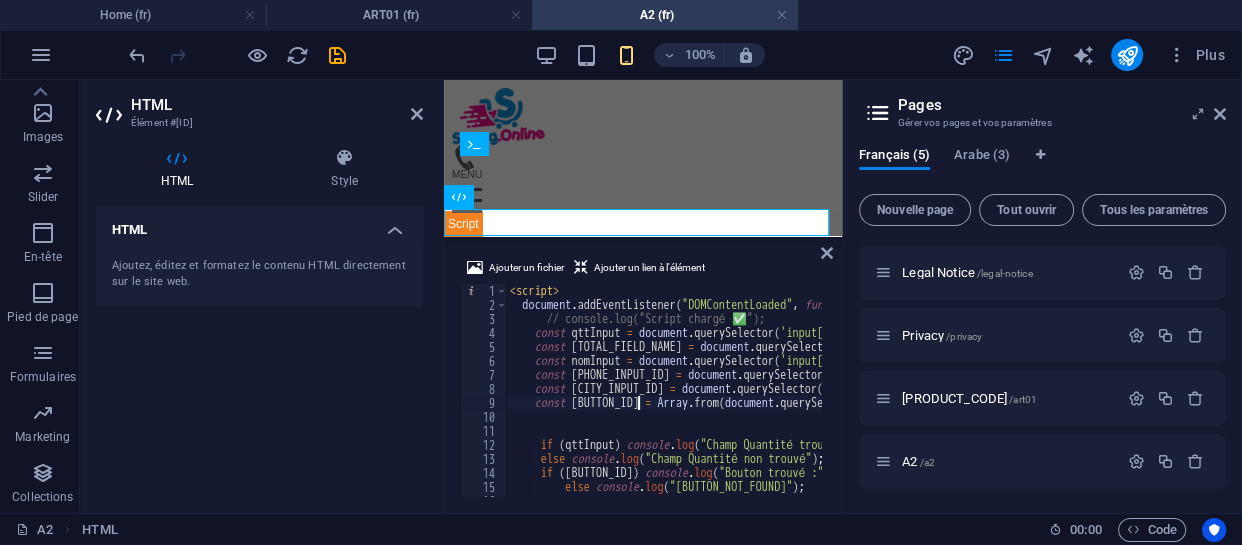 click on "script document . addEventListener ( "DOMContentLoaded" , function ( ) { // console.log("Script chargé ✅"); const qttInput = document.querySelector('input[placeholder="Quantité"]'); const HidenTotal = document.querySelector('input[placeholder="Total à Payer"]'); const nomInput = document.querySelector('input[placeholder="Nom et prénom"]'); const telInput = document.querySelector('input[placeholder="Téléphone"]'); const communeInput = document.querySelector('input[placeholder="Commune"]'); const confirmBtn = Array.from(document.querySelectorAll('button')).find(btn => btn.textContent.trim() === "Envoyer"); if (qttInput) console.log("Champ Quantité trouvé :", qttInput); else console.log("Champ Quantité non trouvé"); if (confirmBtn) console.log("Bouton trouvé :", confirmBtn); else ." at bounding box center [951, 402] 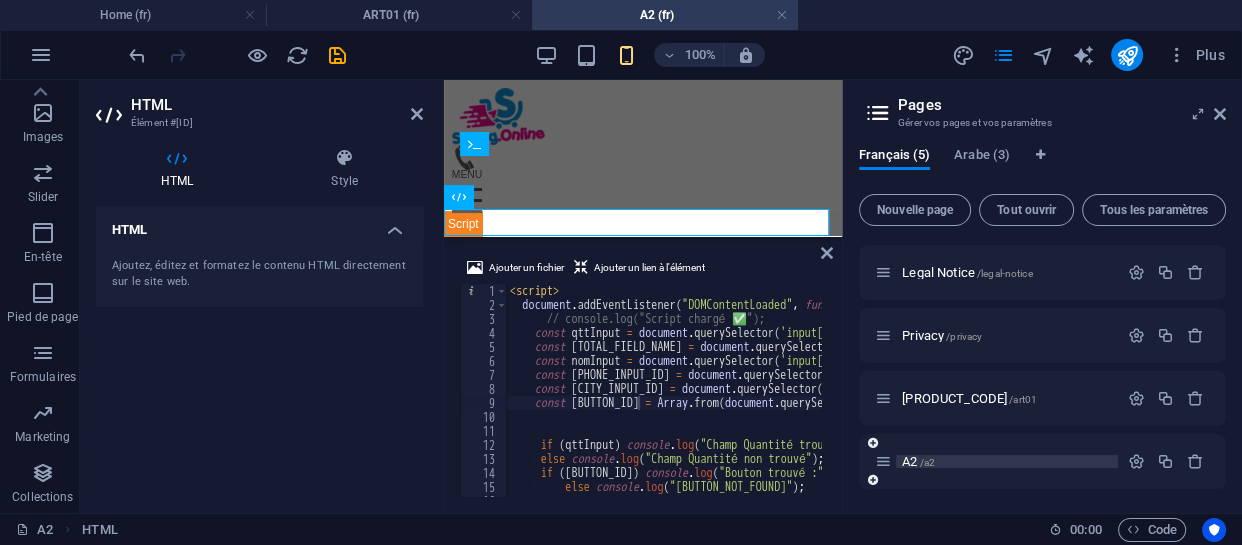 click on "A2 /a2" at bounding box center (918, 461) 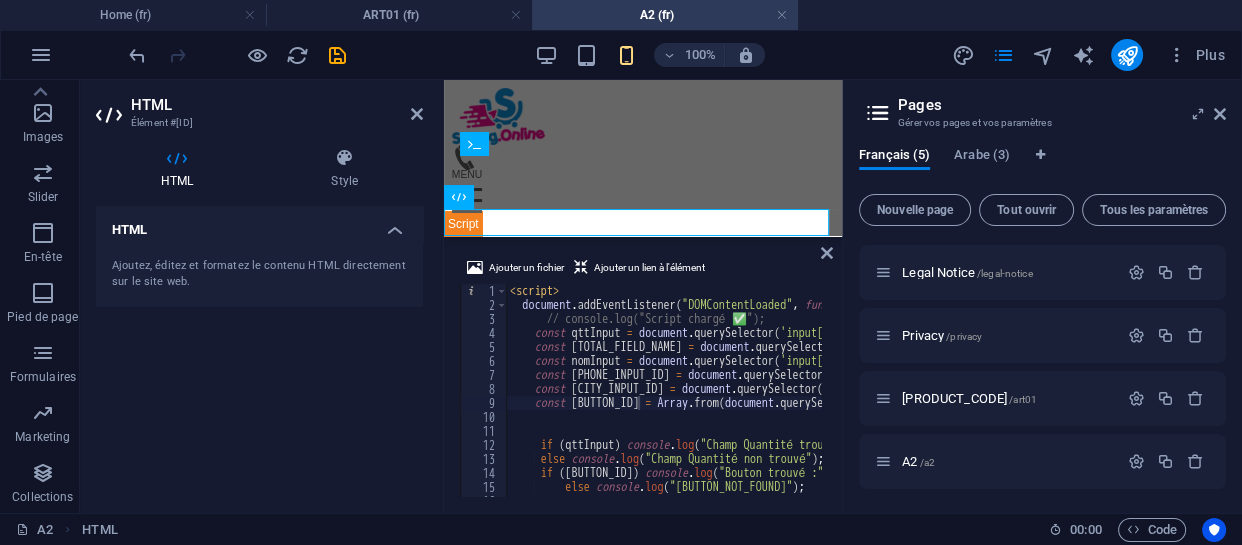 click on "HTML Ajoutez, éditez et formatez le contenu HTML directement sur le site web." at bounding box center (259, 351) 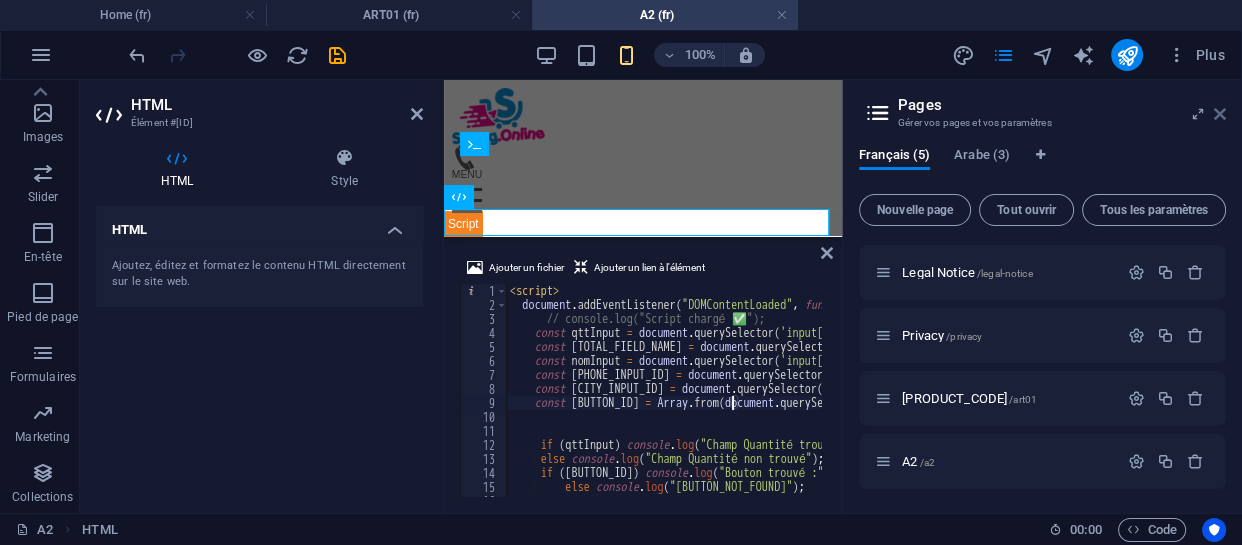 click at bounding box center (1220, 114) 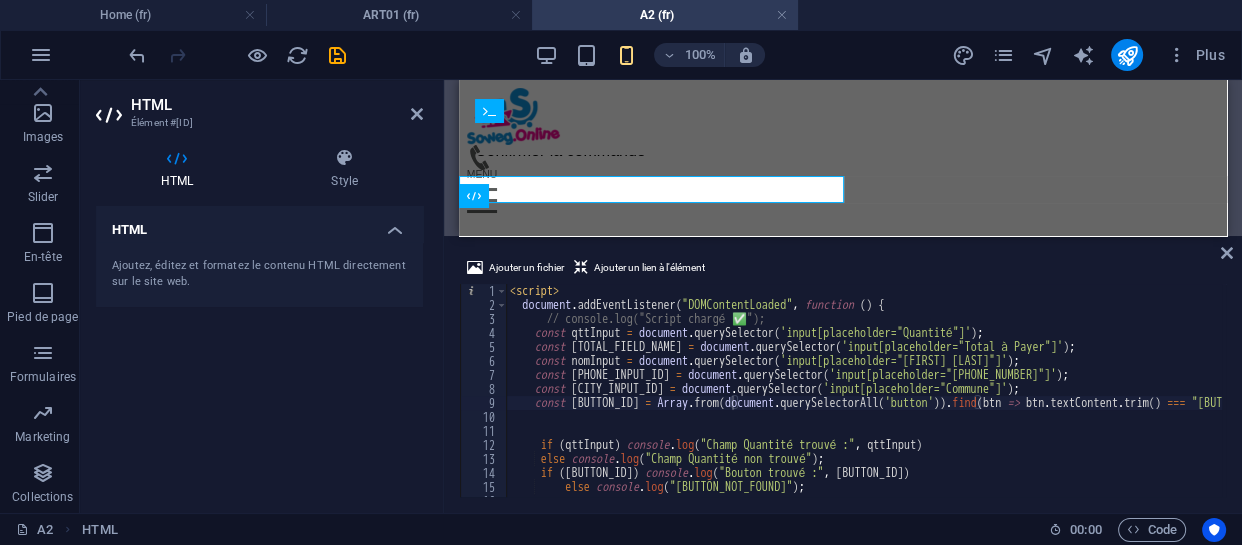 scroll, scrollTop: 400, scrollLeft: 0, axis: vertical 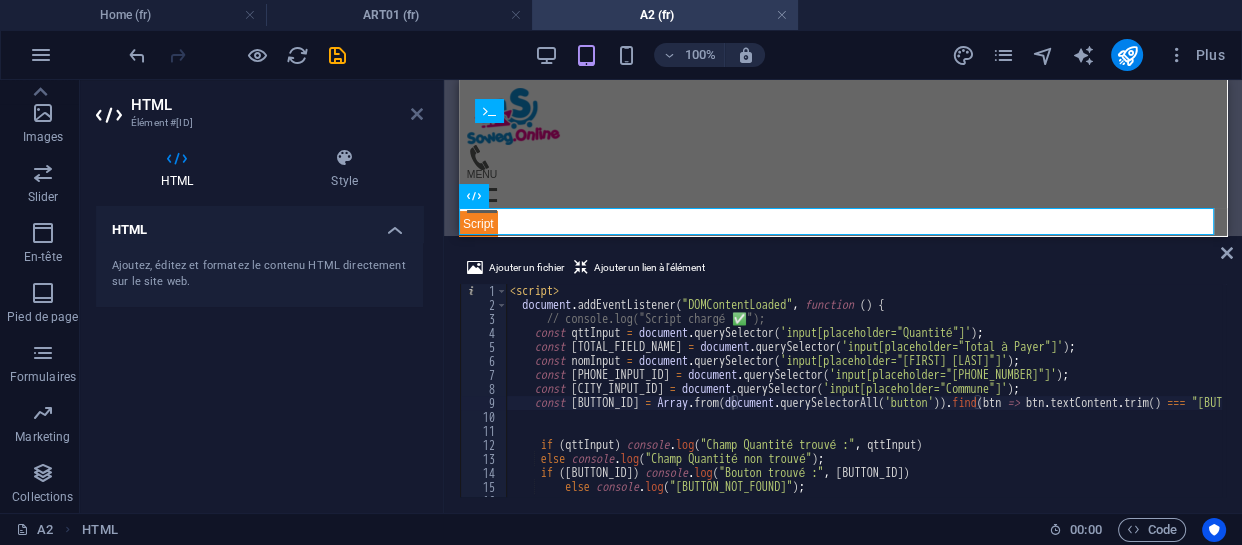 click at bounding box center [417, 114] 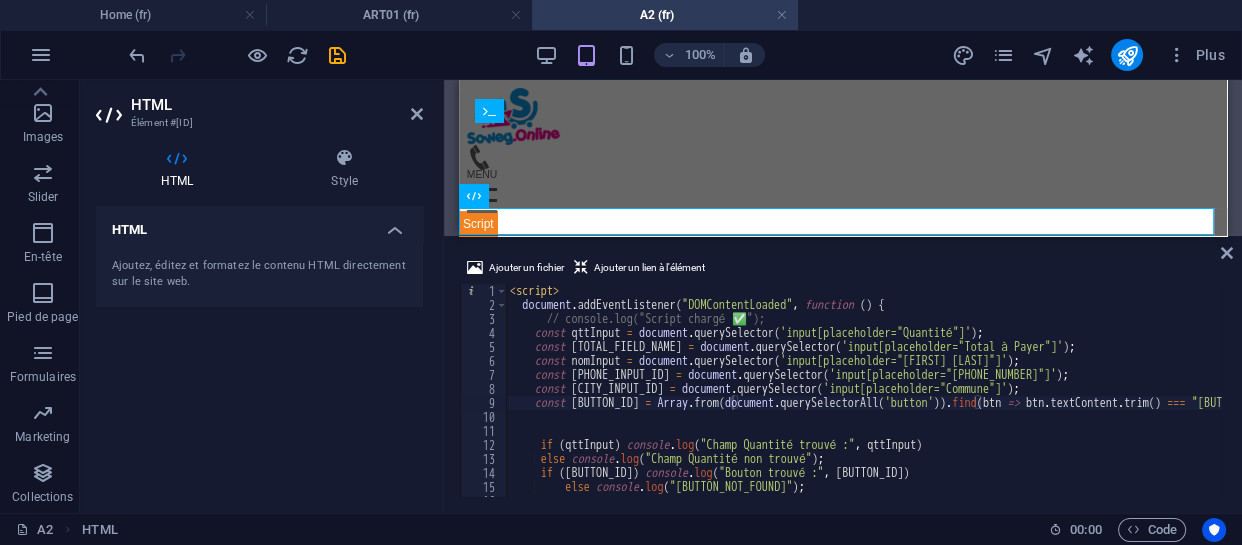 scroll, scrollTop: 123, scrollLeft: 0, axis: vertical 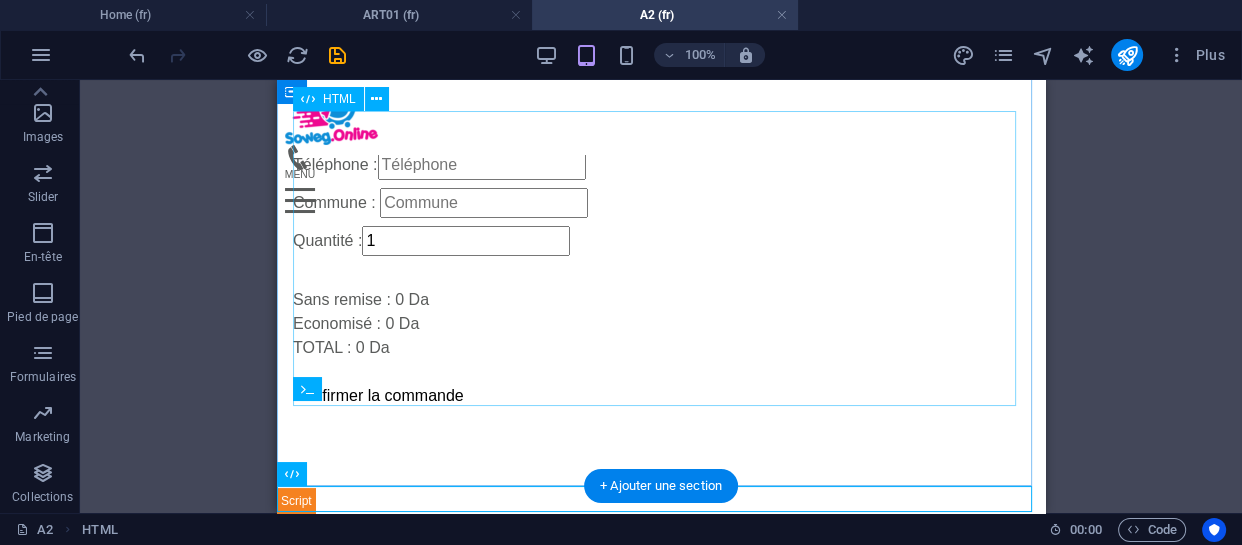 click on "Nom et prénom :
Téléphone :
Commune :
Quantité :
1
Sans remise : 0 [CURRENCY]
Economisé : 0 [CURRENCY]
TOTAL : 0 [CURRENCY]
Confirmer la commande" at bounding box center [661, 260] 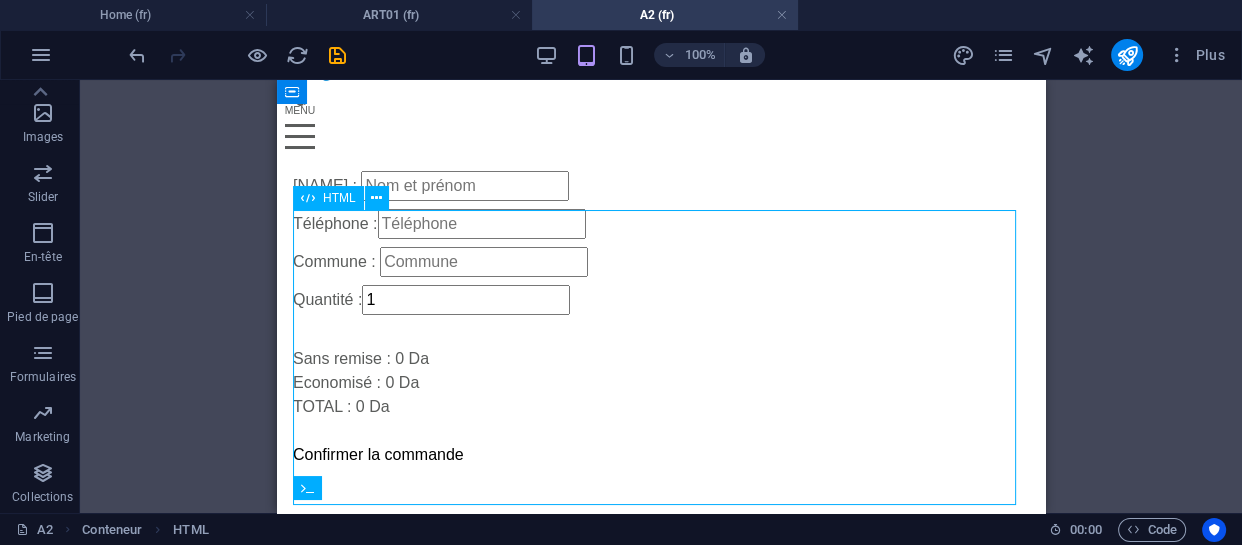 scroll, scrollTop: 0, scrollLeft: 0, axis: both 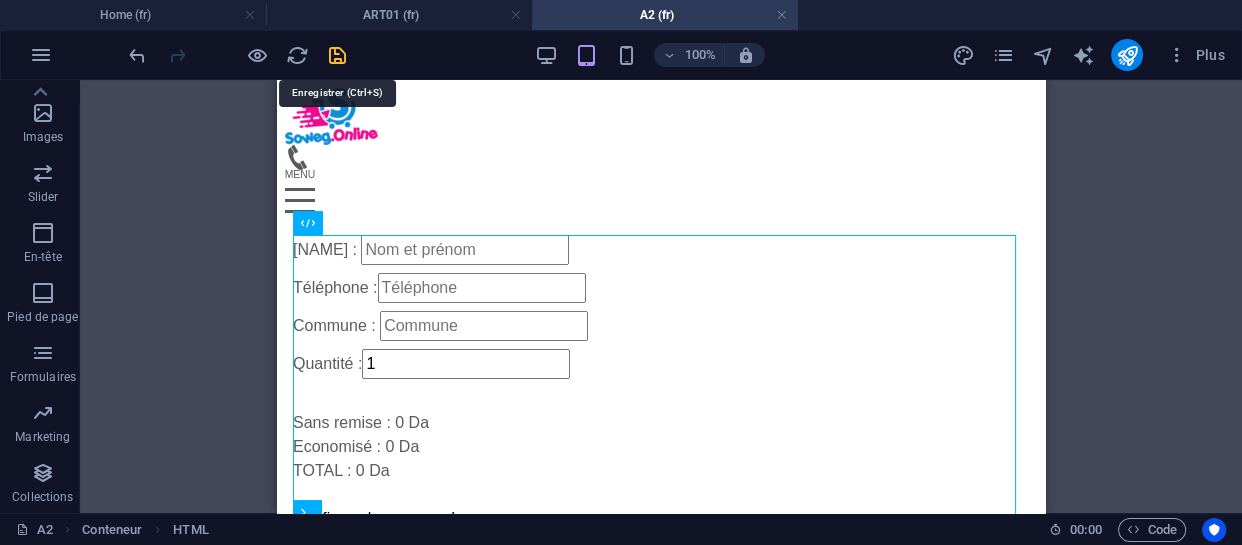 click at bounding box center [337, 55] 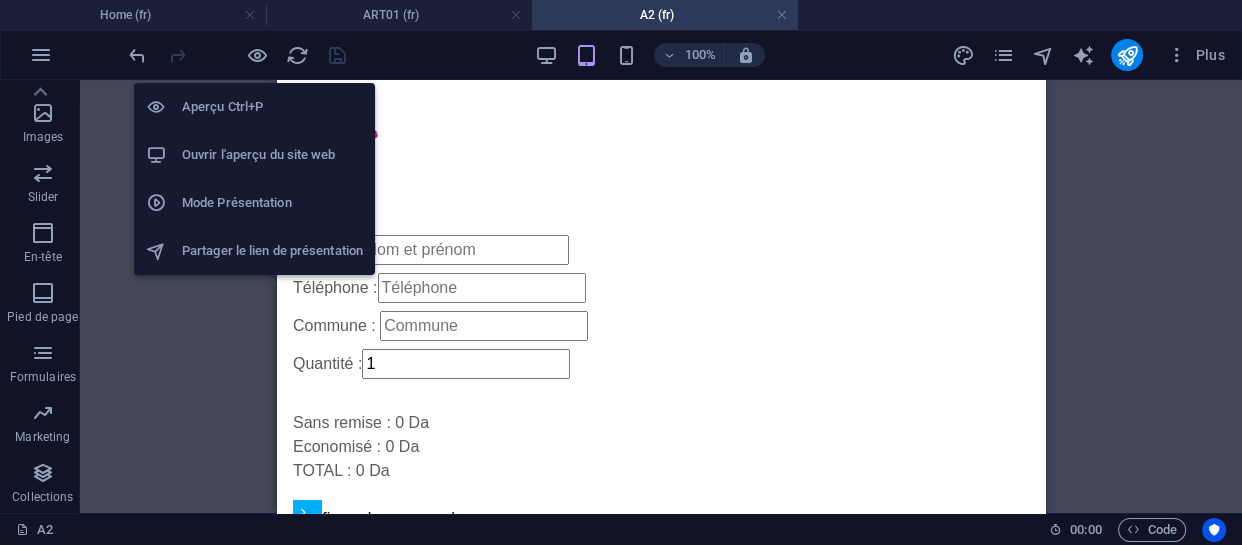 click on "Ouvrir l'aperçu du site web" at bounding box center [272, 155] 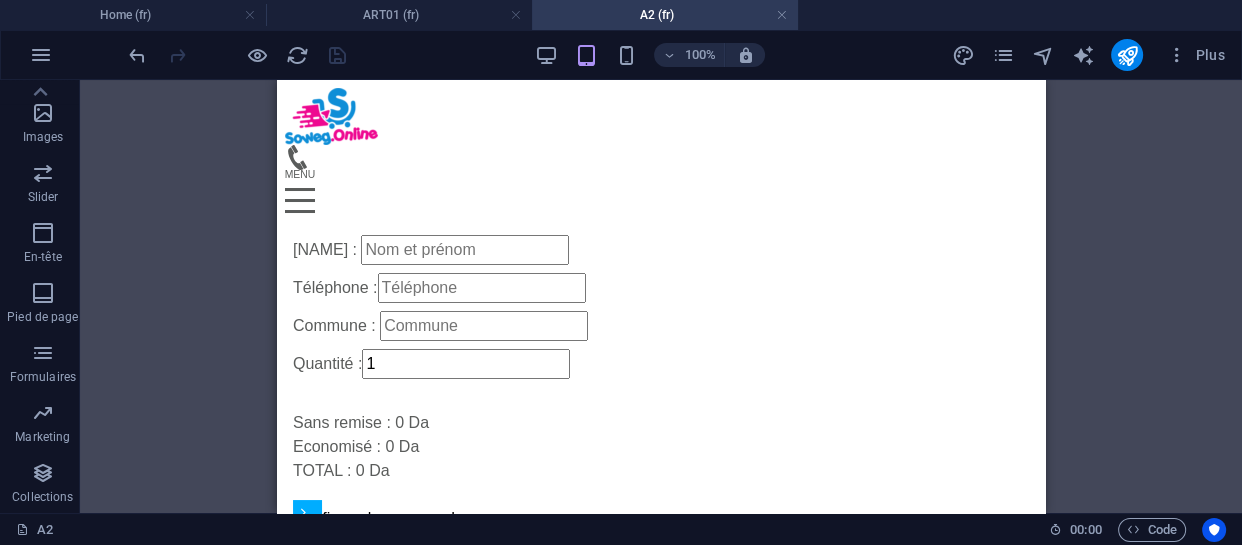 click on "Conteneur Variable Conteneur Texte Référence Texte Formulaire horizontal Formulaire Champ de saisie Formulaire Champ de saisie E-mail Bouton Formulaire Case à cocher Captcha Texte HTML HTML HTML" at bounding box center (661, 296) 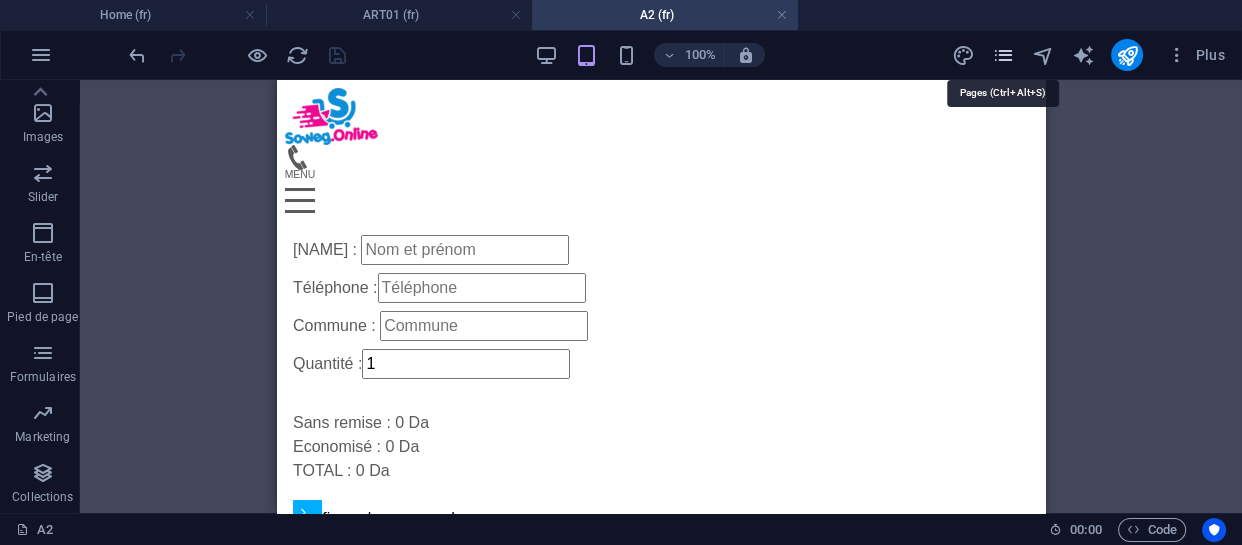 click at bounding box center (1002, 55) 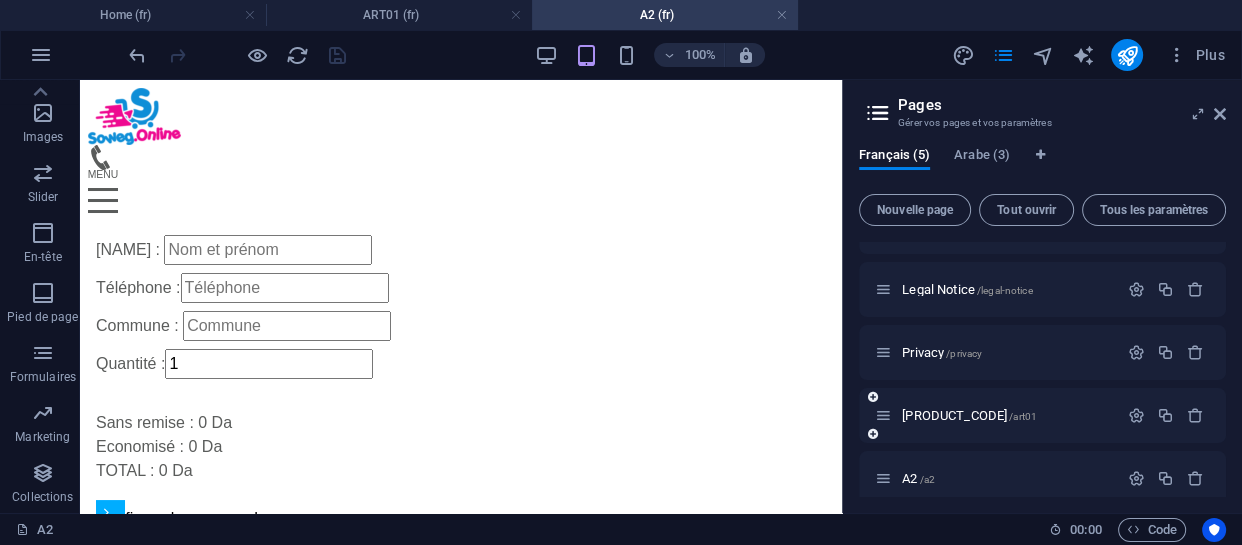 scroll, scrollTop: 60, scrollLeft: 0, axis: vertical 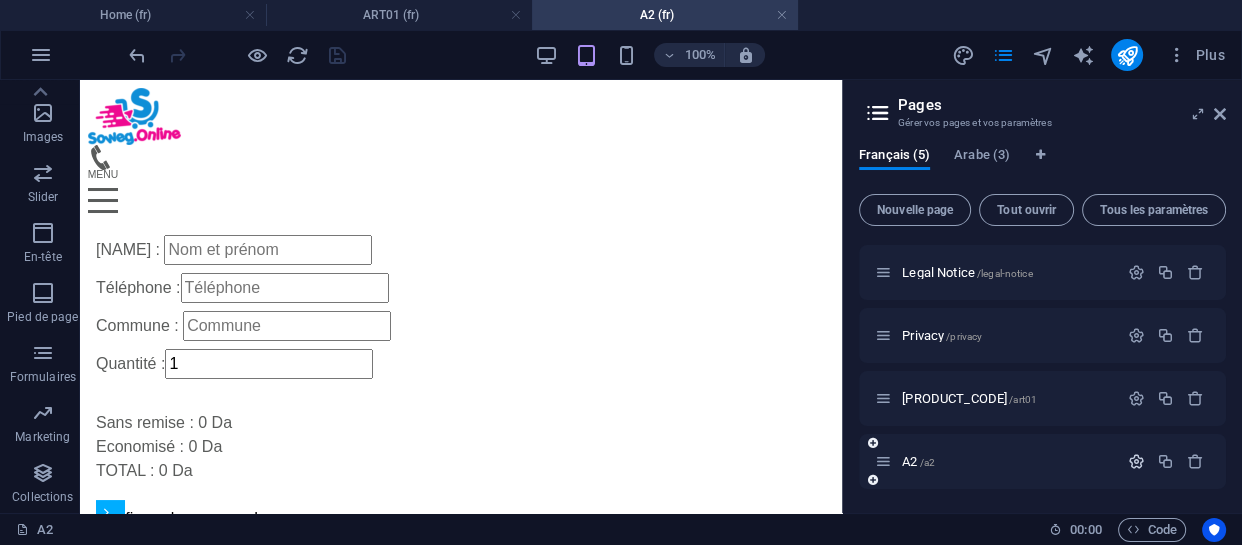 click at bounding box center [1136, 461] 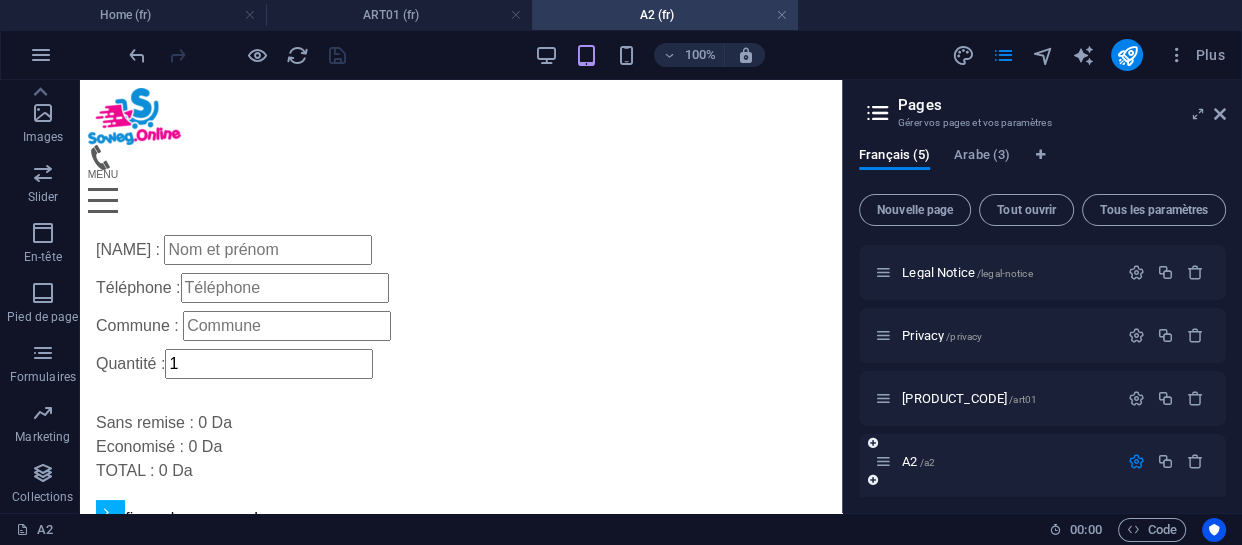 scroll, scrollTop: 0, scrollLeft: 0, axis: both 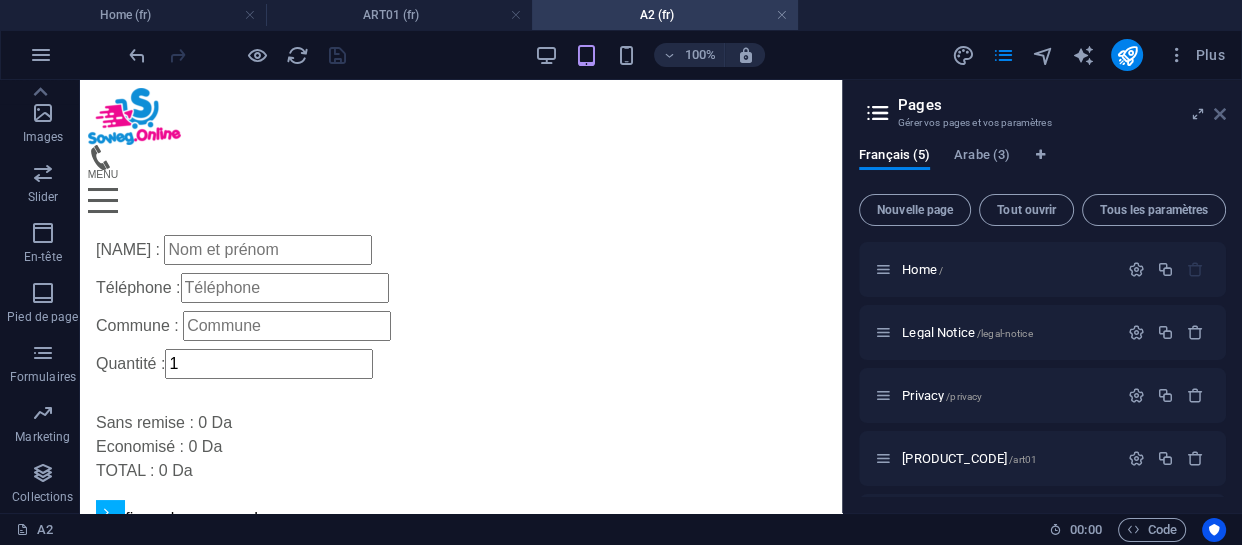 click at bounding box center (1220, 114) 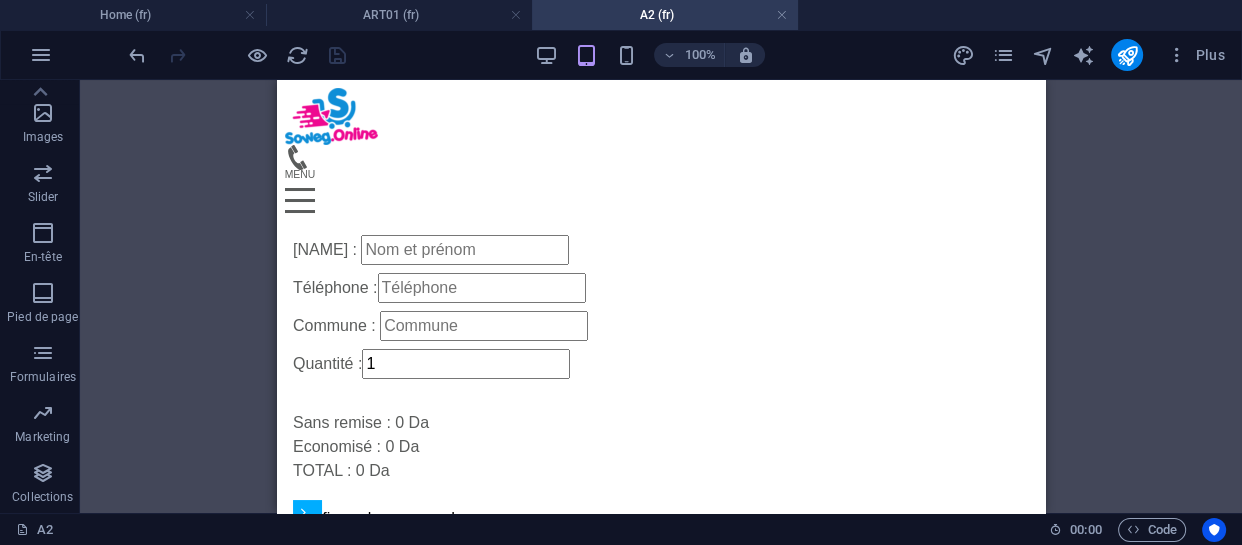 click on "Conteneur Variable Conteneur Texte Référence Texte Formulaire horizontal Formulaire Champ de saisie Formulaire Champ de saisie E-mail Bouton Formulaire Case à cocher Captcha Texte HTML HTML HTML" at bounding box center (661, 296) 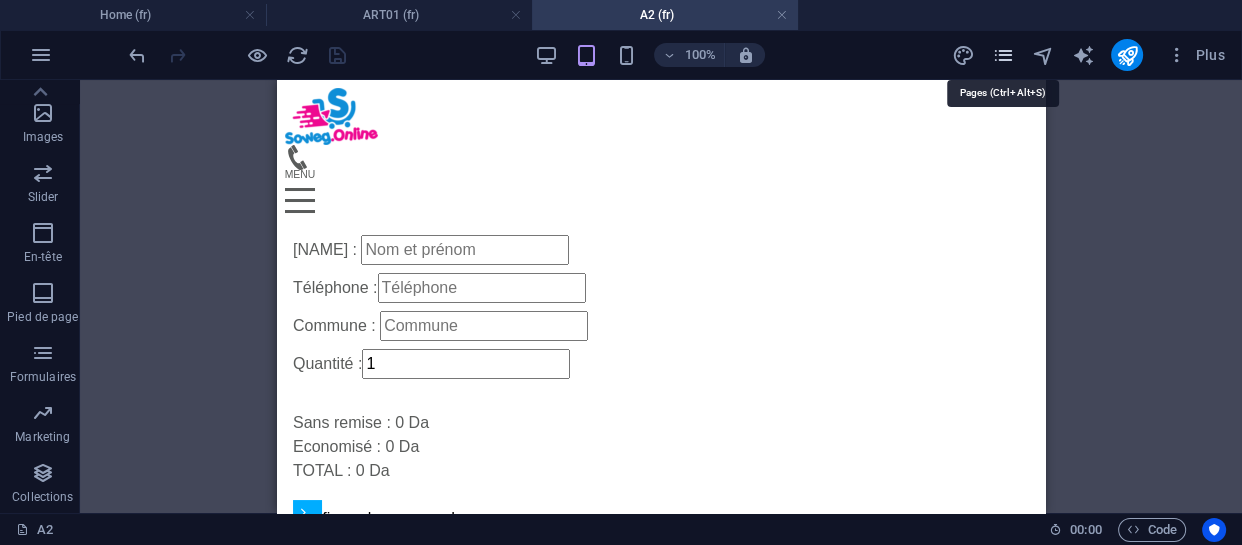 click at bounding box center [1002, 55] 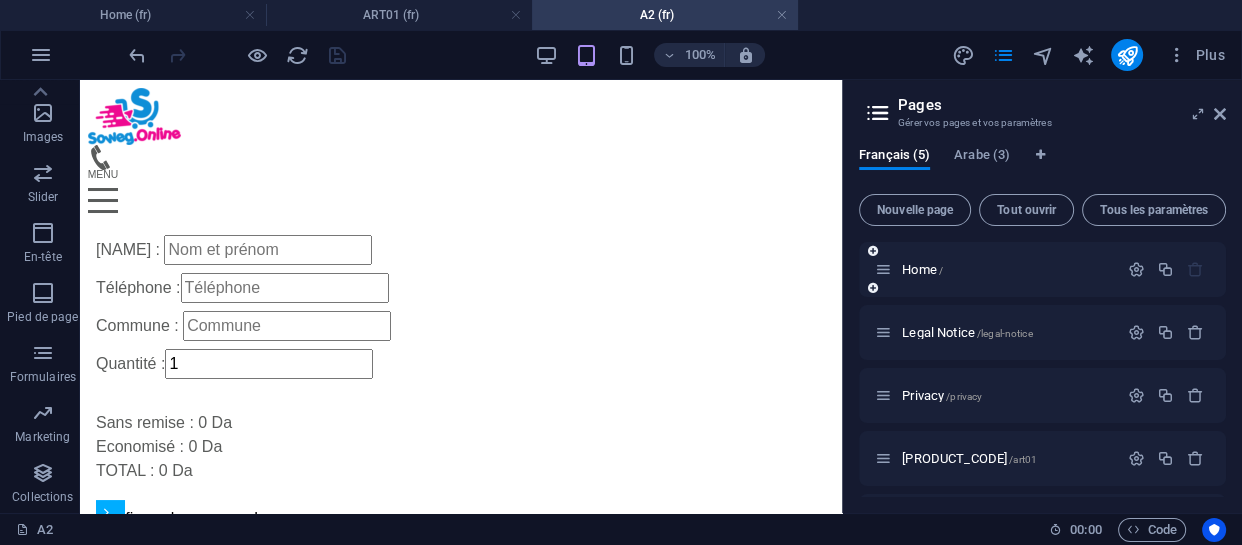 click on "Home /" at bounding box center [996, 269] 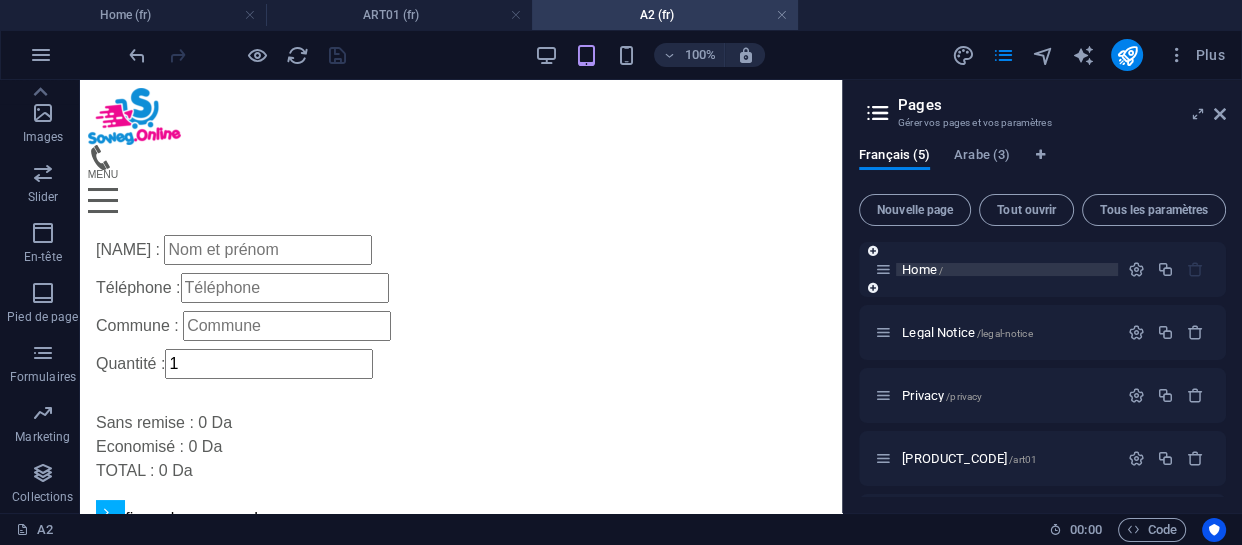 click on "Home /" at bounding box center (922, 269) 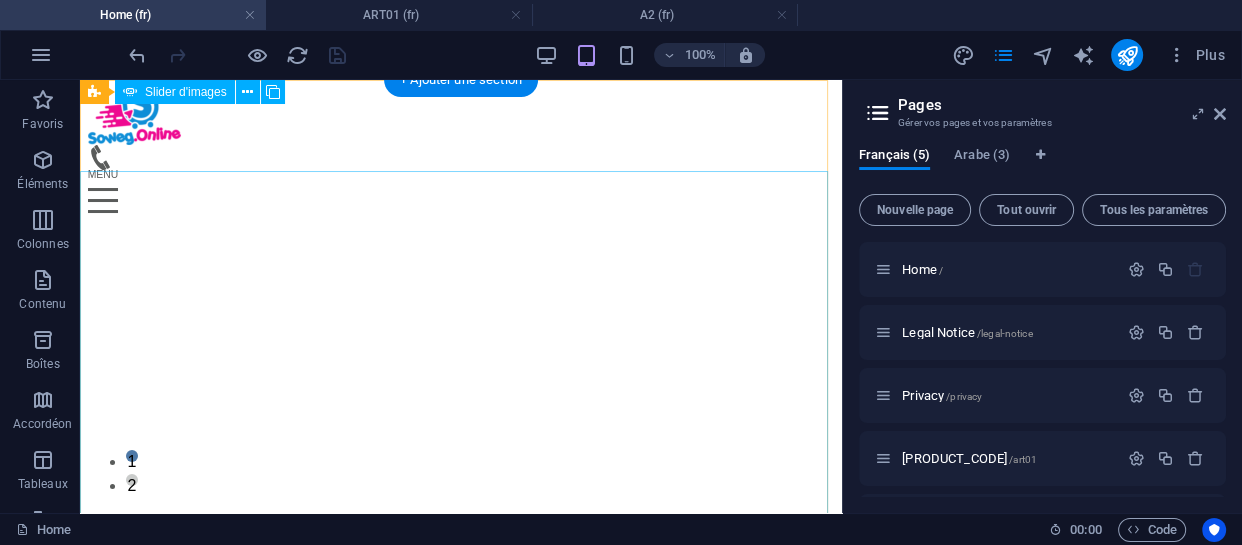 scroll, scrollTop: 0, scrollLeft: 0, axis: both 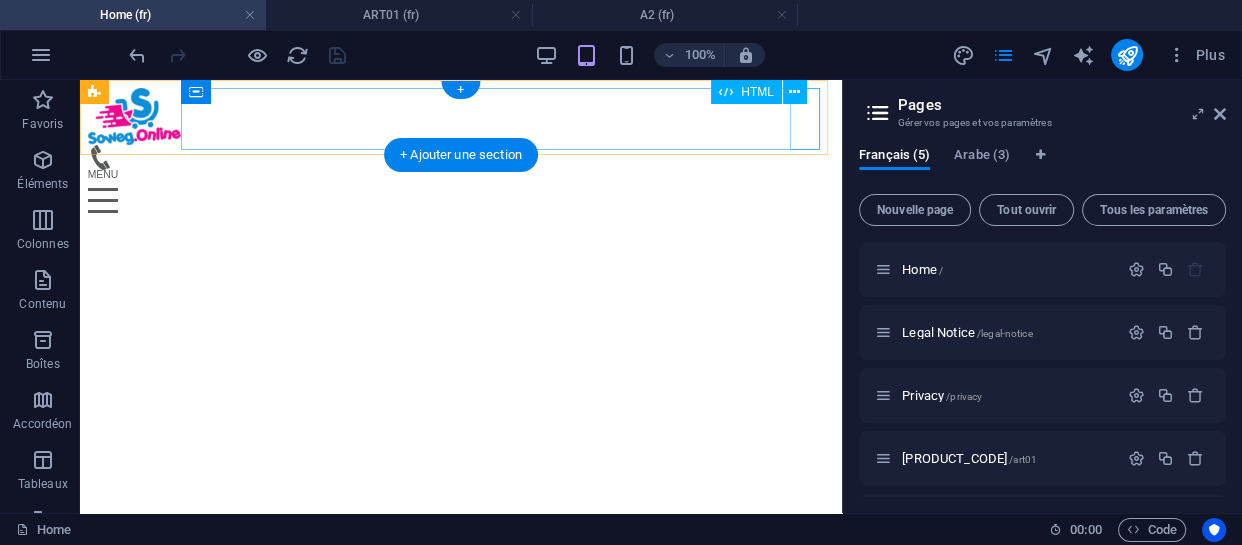 click at bounding box center (461, 201) 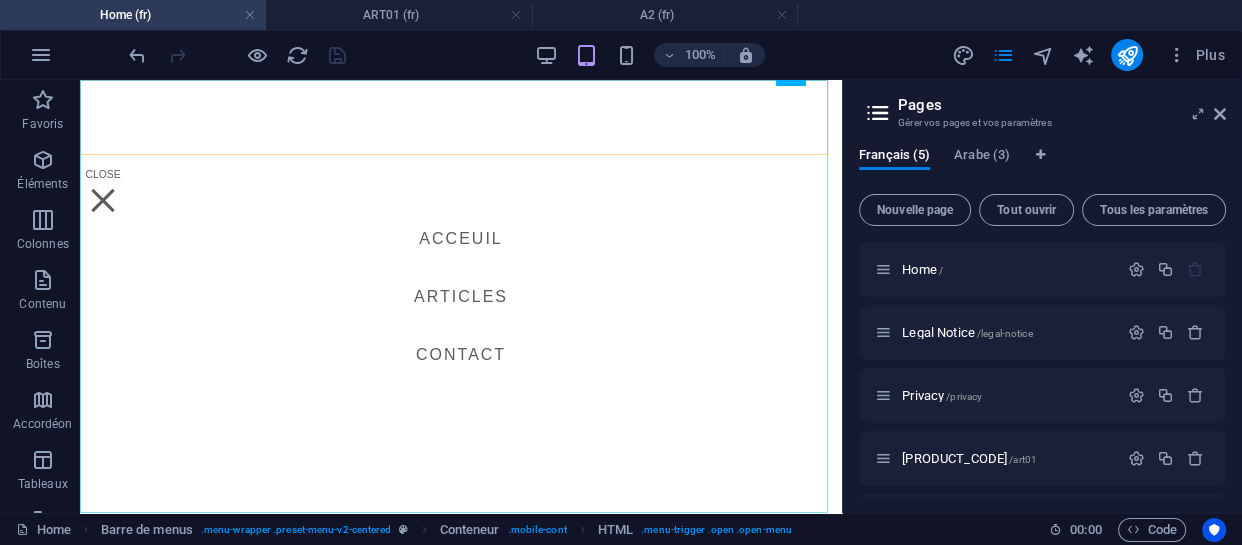 scroll, scrollTop: 0, scrollLeft: 0, axis: both 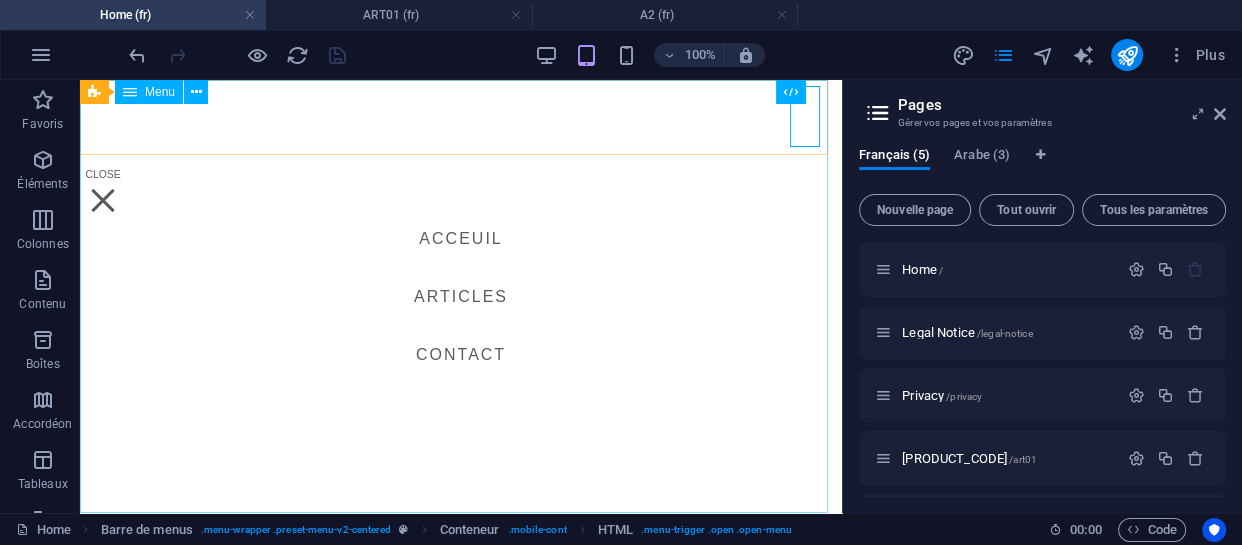 click on "Menu" at bounding box center [149, 92] 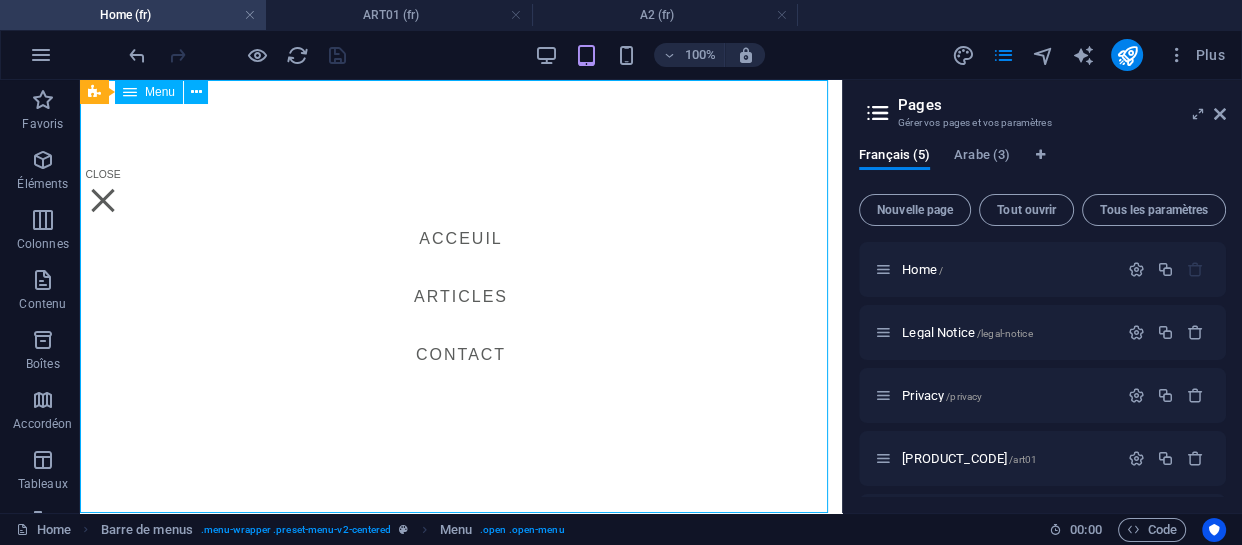 click on "Menu" at bounding box center [160, 92] 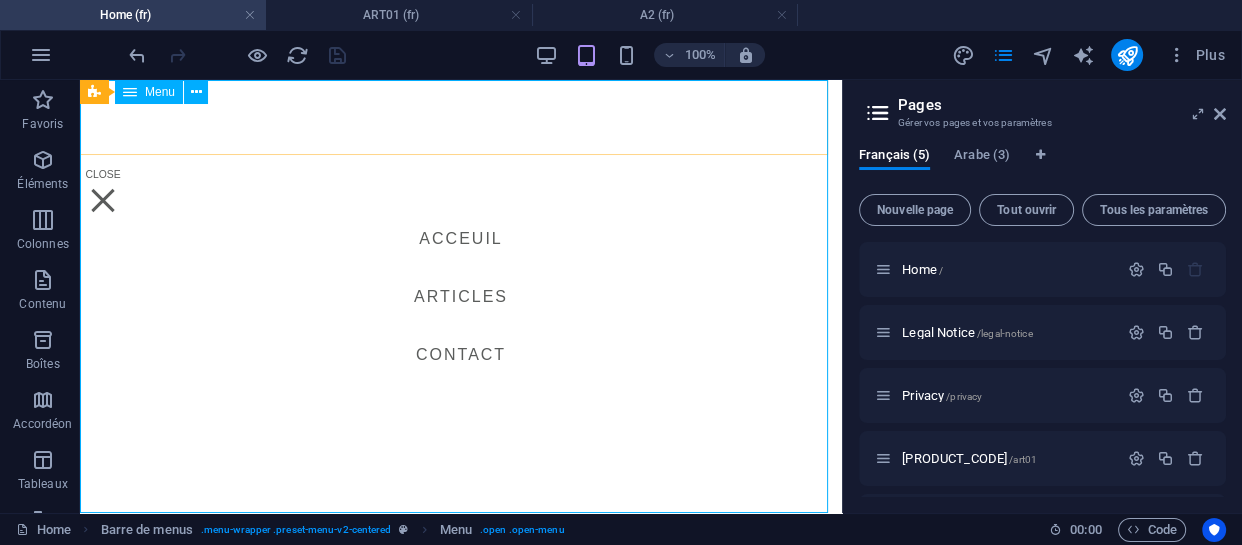 click on "Menu" at bounding box center (160, 92) 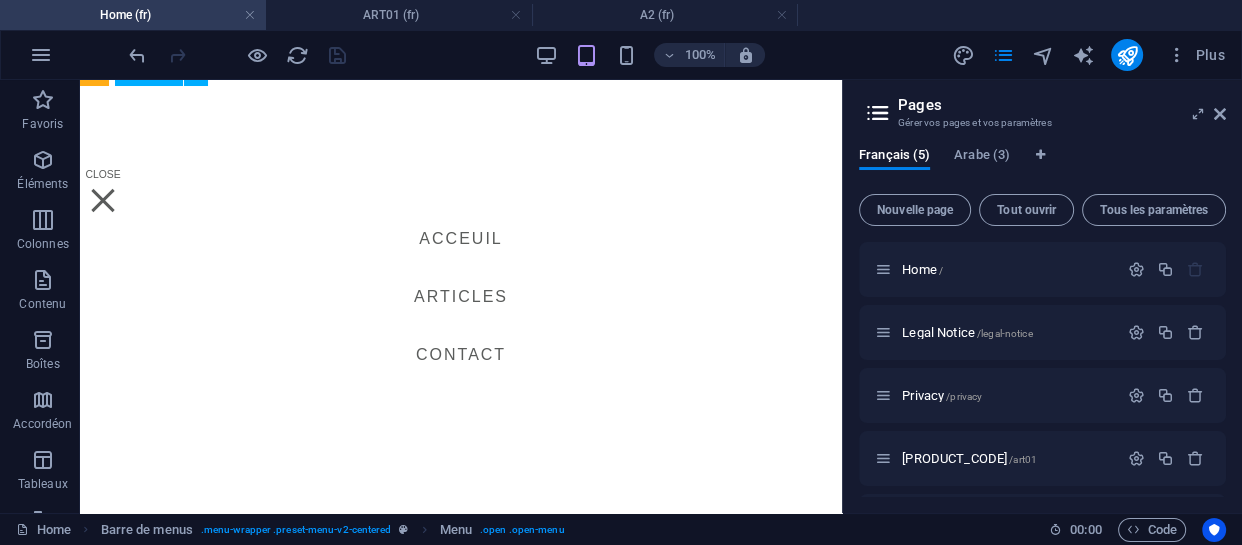 scroll, scrollTop: 181, scrollLeft: 0, axis: vertical 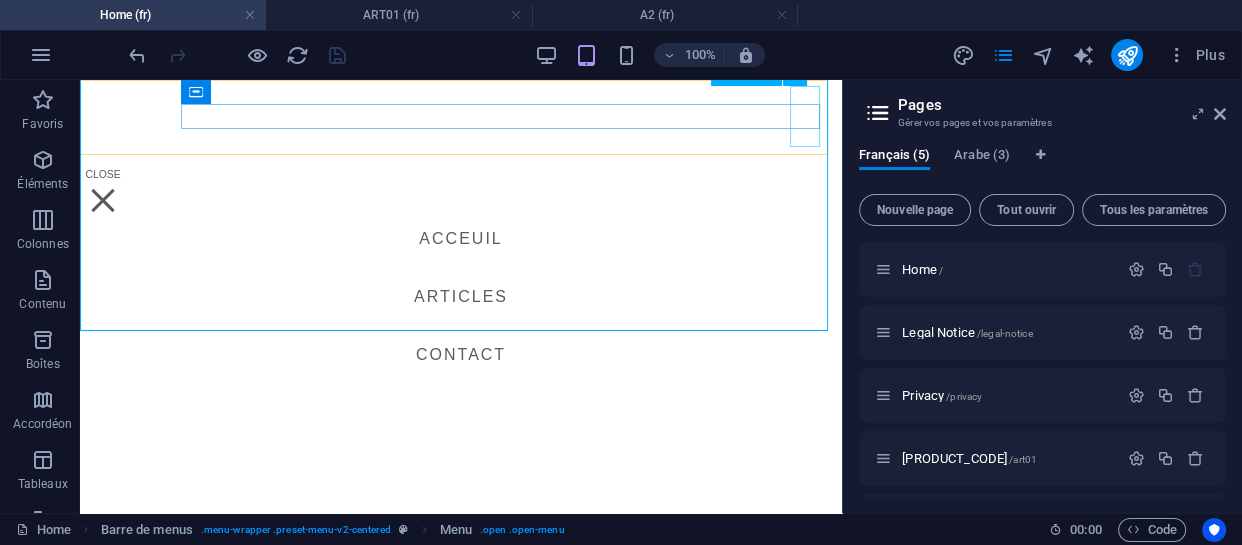 click at bounding box center [103, 201] 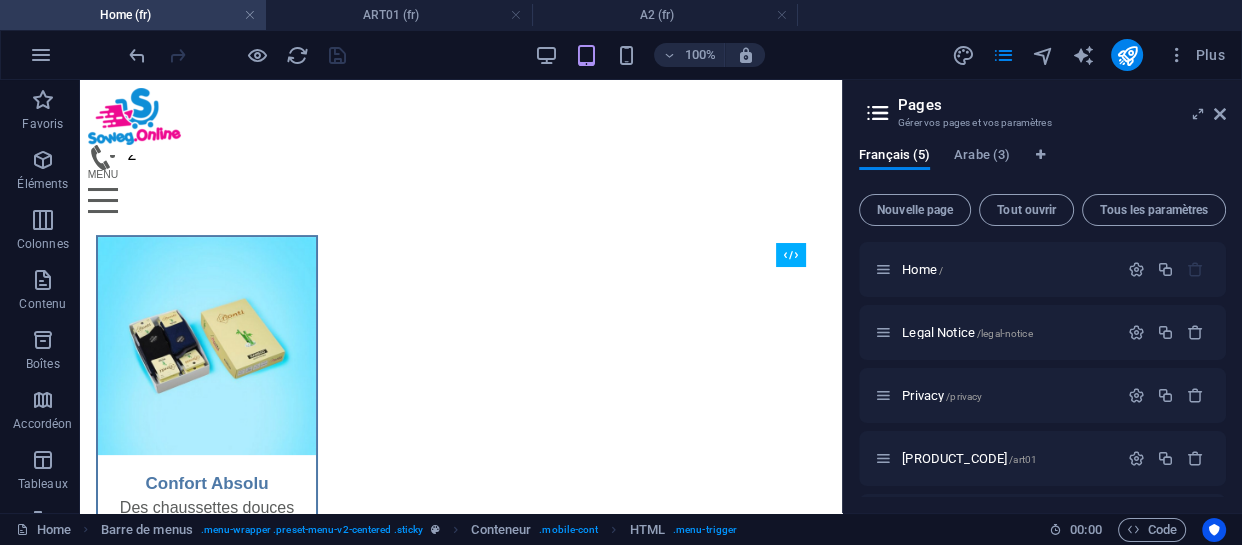 scroll, scrollTop: 272, scrollLeft: 0, axis: vertical 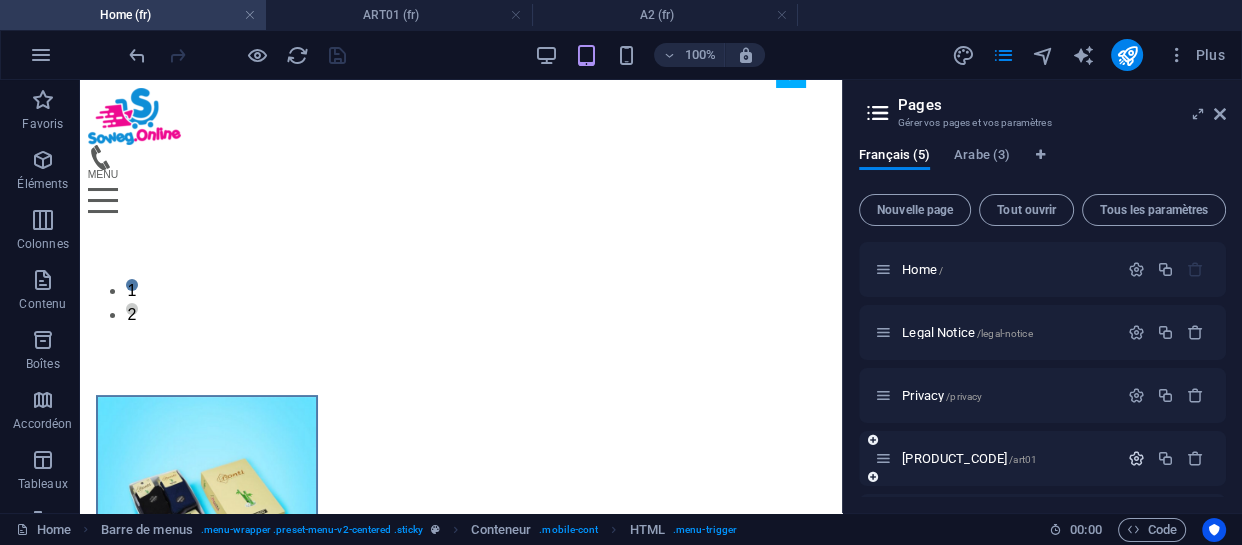 click at bounding box center (1136, 458) 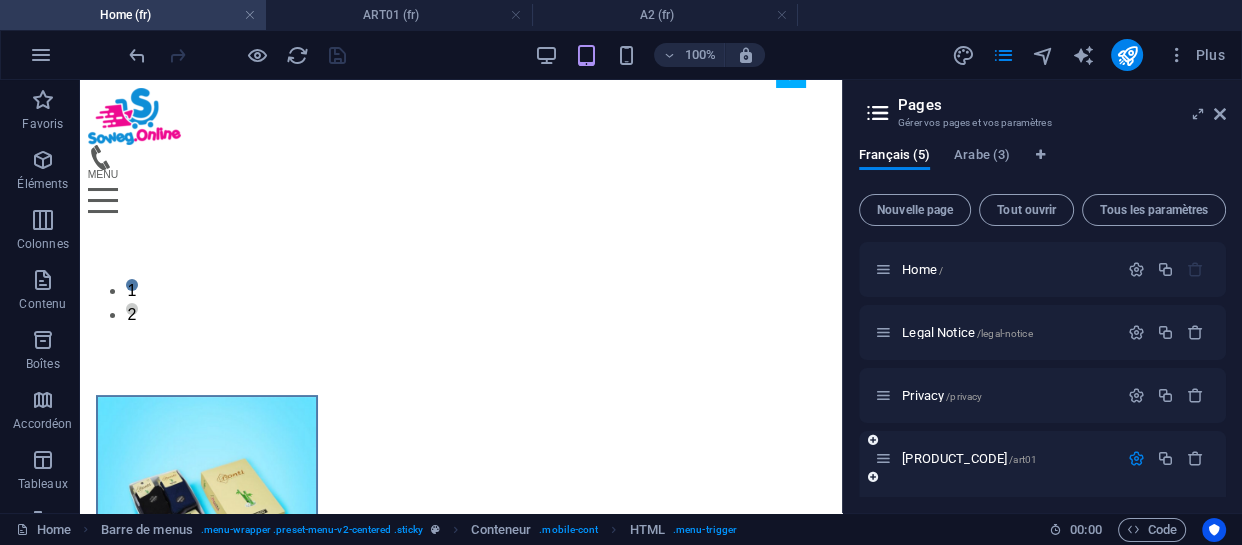 scroll, scrollTop: 164, scrollLeft: 0, axis: vertical 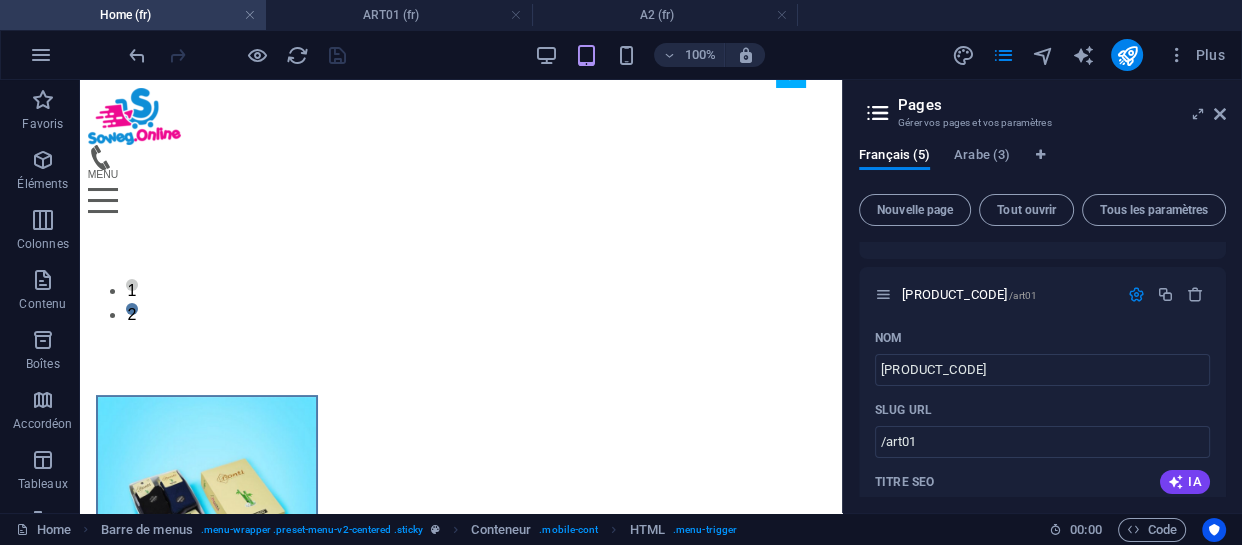 drag, startPoint x: 1225, startPoint y: 309, endPoint x: 1227, endPoint y: 330, distance: 21.095022 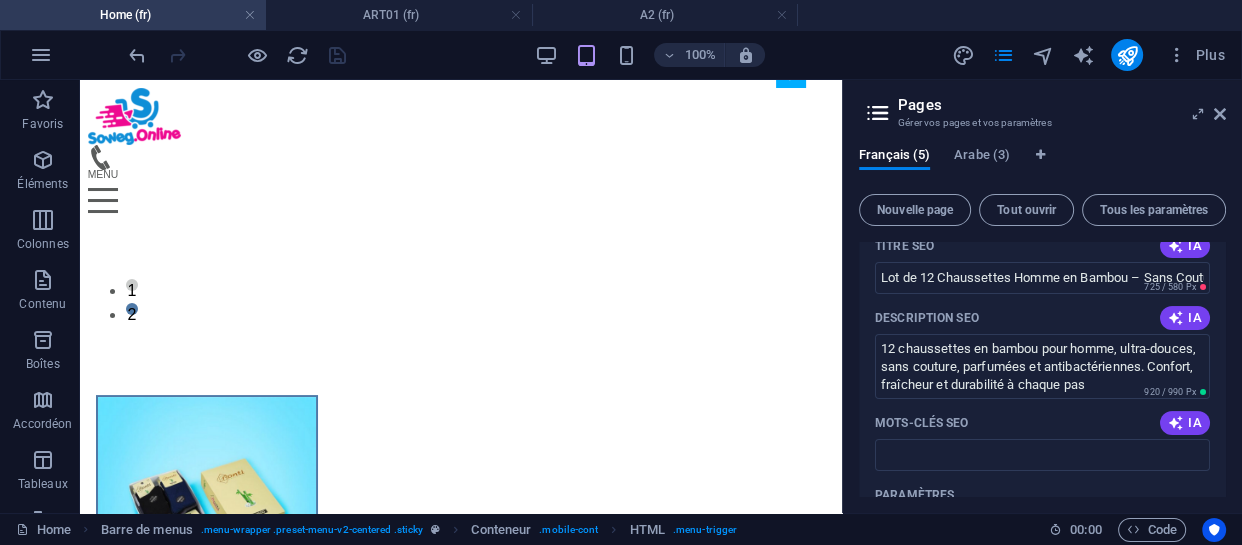 scroll, scrollTop: 0, scrollLeft: 0, axis: both 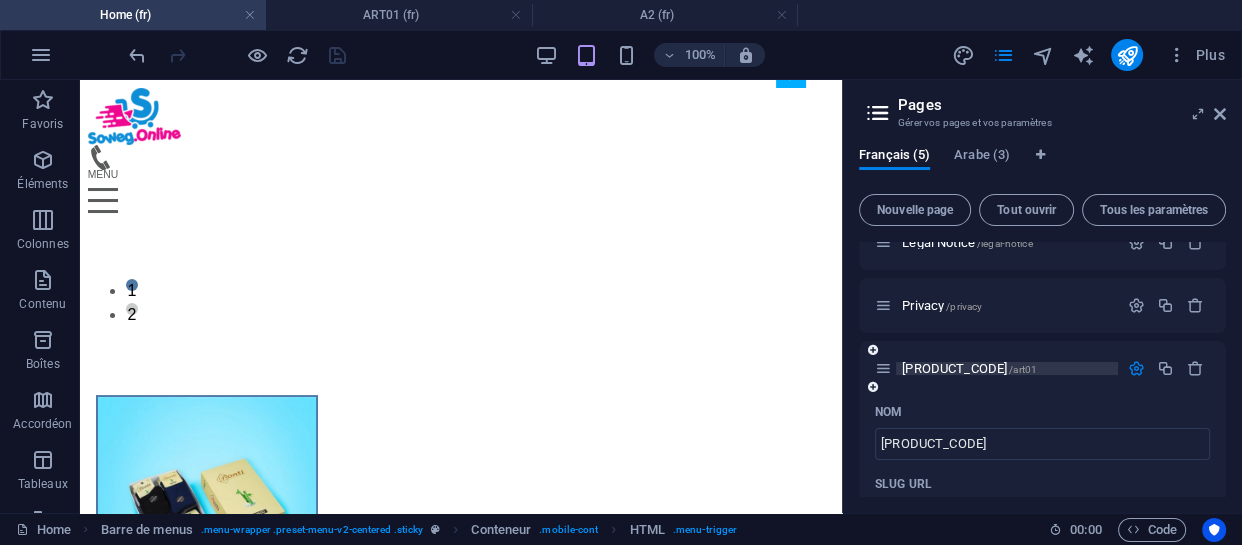 click on "[PRODUCT_CODE]/[PRODUCT_CODE]" at bounding box center (969, 368) 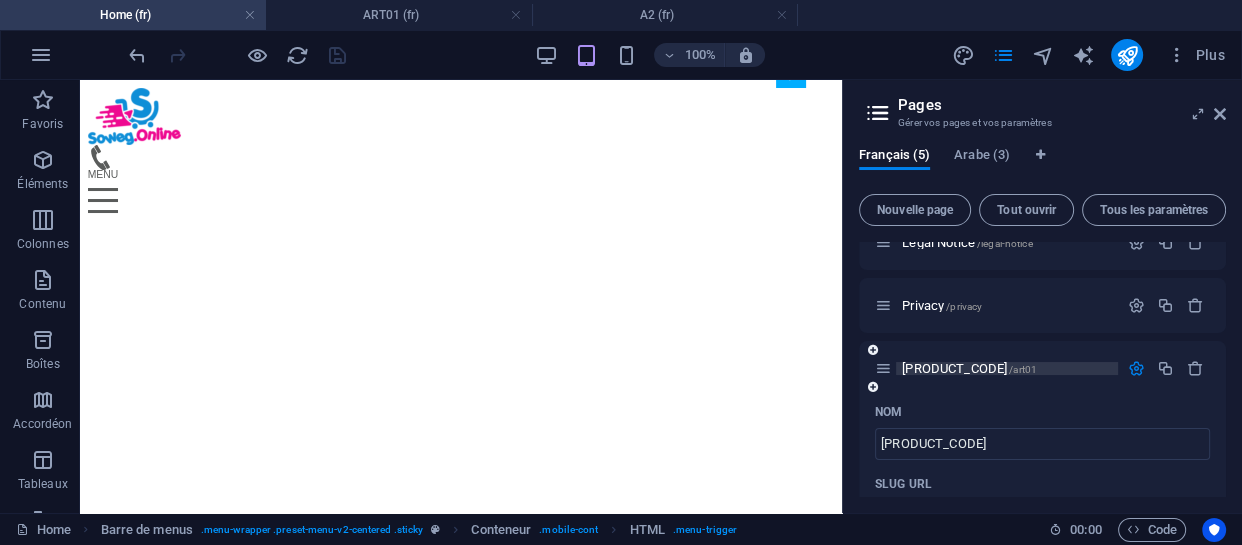 scroll, scrollTop: 463, scrollLeft: 0, axis: vertical 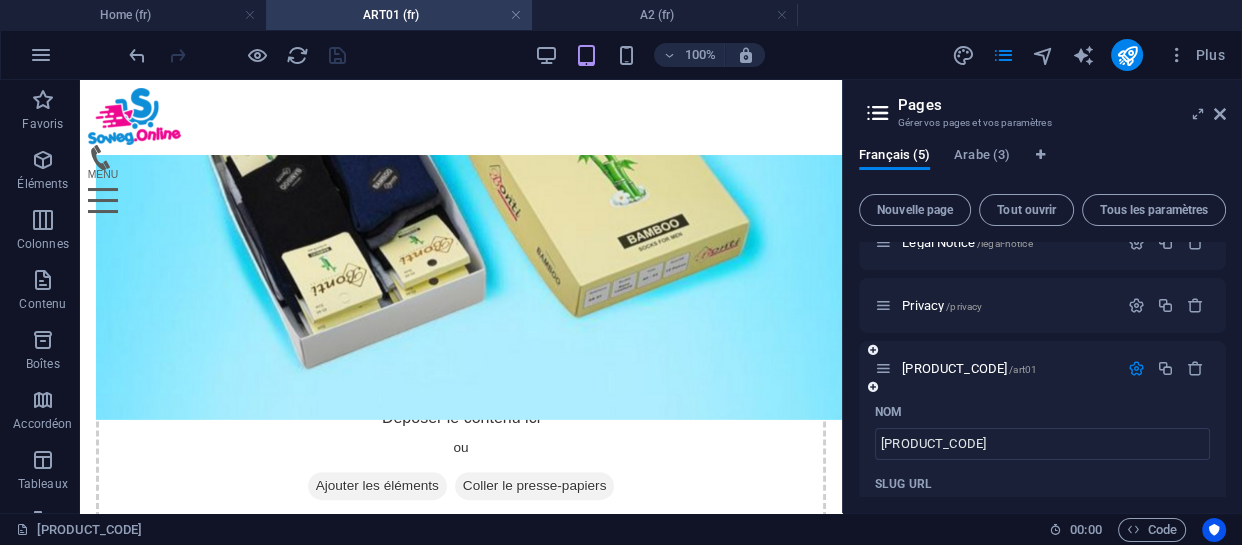 click at bounding box center (1136, 368) 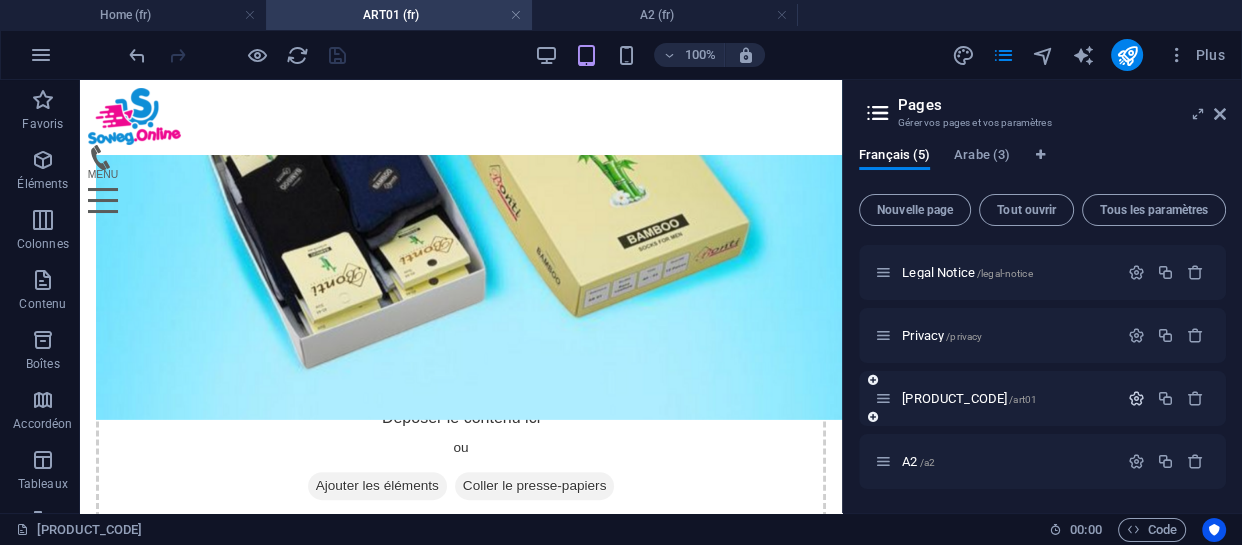 scroll, scrollTop: 60, scrollLeft: 0, axis: vertical 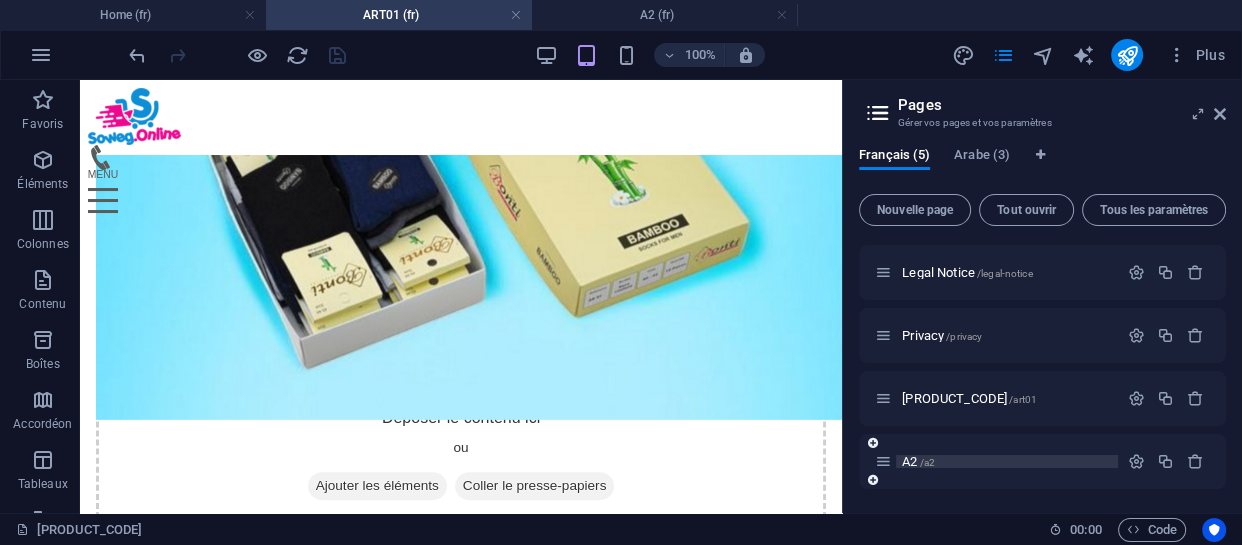 click on "A2 /a2" at bounding box center (918, 461) 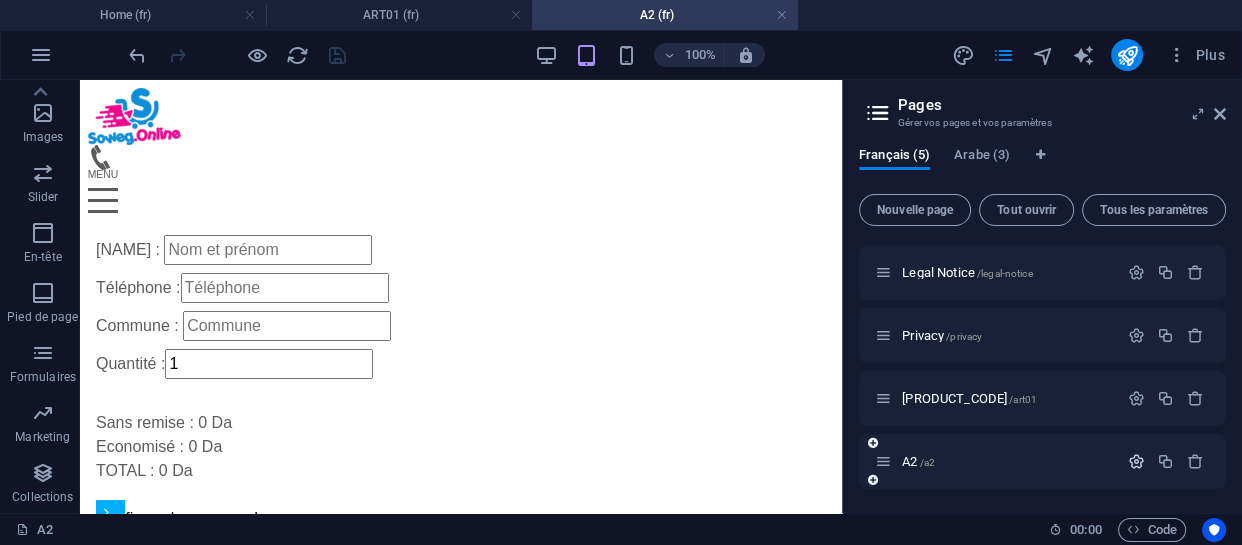 click at bounding box center [1136, 461] 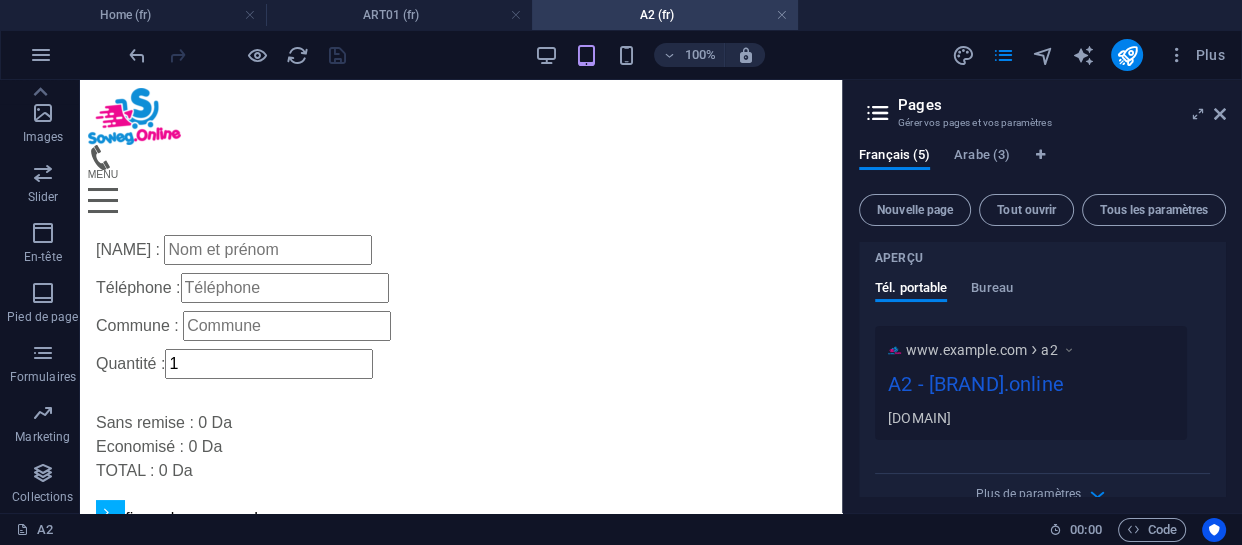 scroll, scrollTop: 805, scrollLeft: 0, axis: vertical 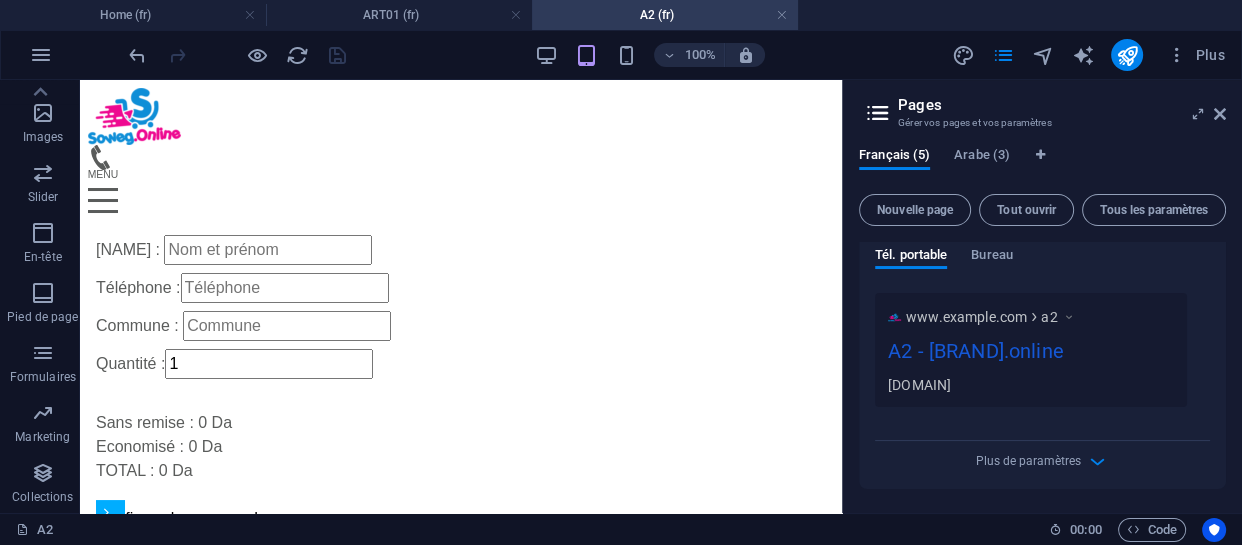 click on "Plus de paramètres" at bounding box center [1042, 457] 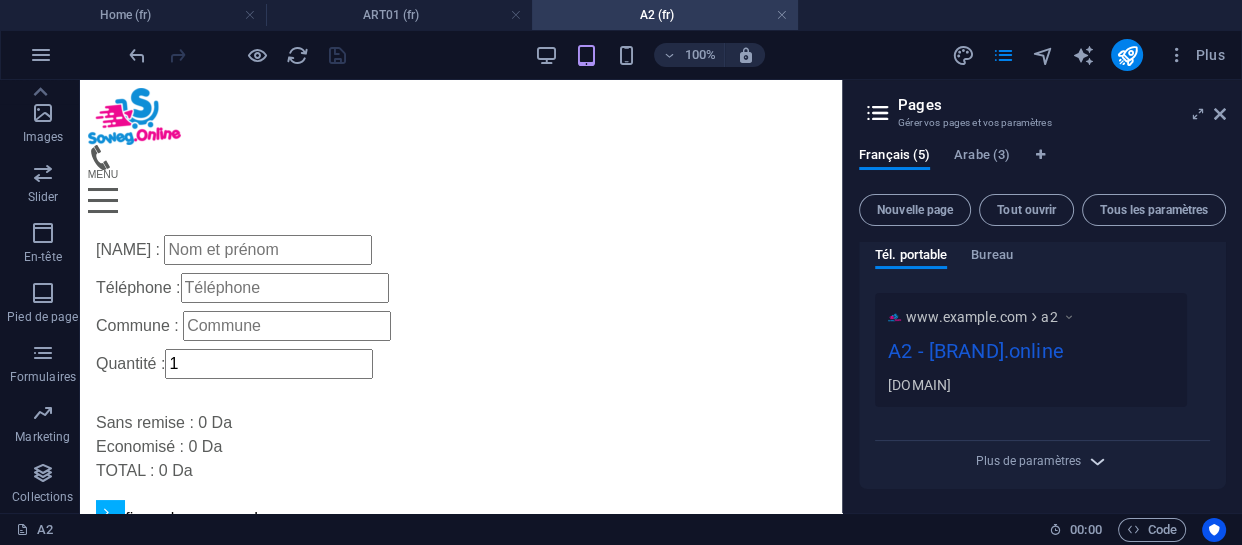 click at bounding box center [1097, 461] 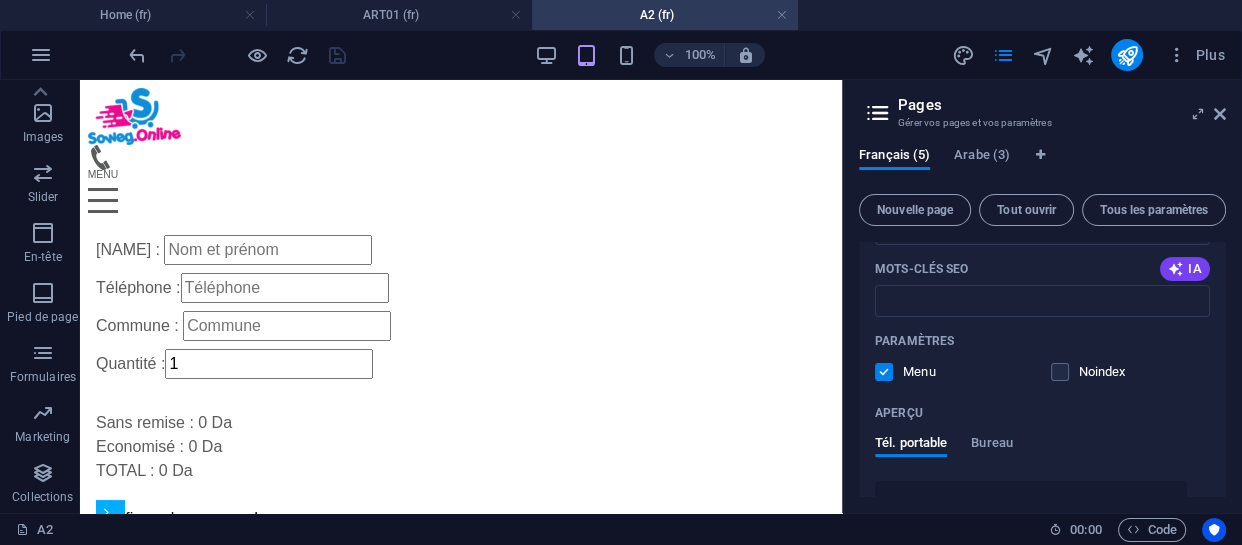 scroll, scrollTop: 600, scrollLeft: 0, axis: vertical 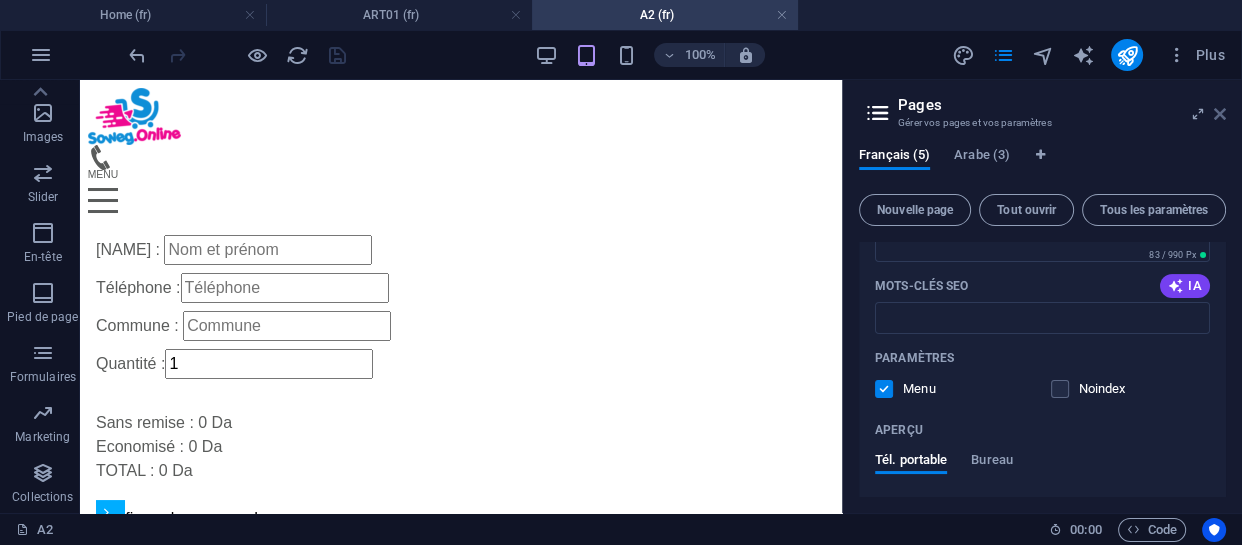 click at bounding box center [1220, 114] 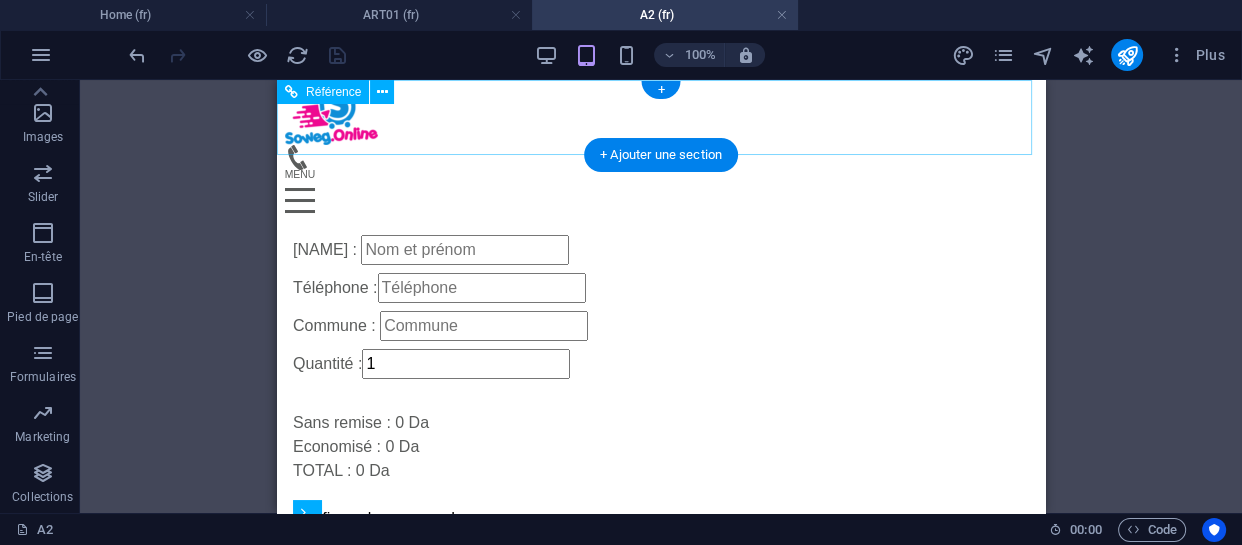 click at bounding box center (661, 201) 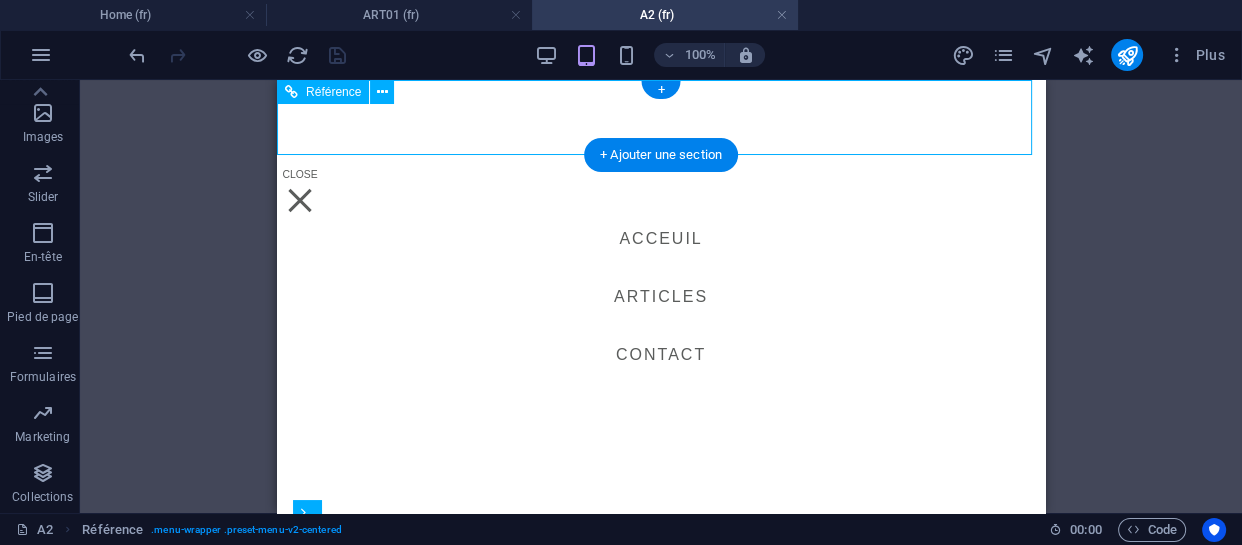 click on "Acceuil Articles Contact" at bounding box center (661, 296) 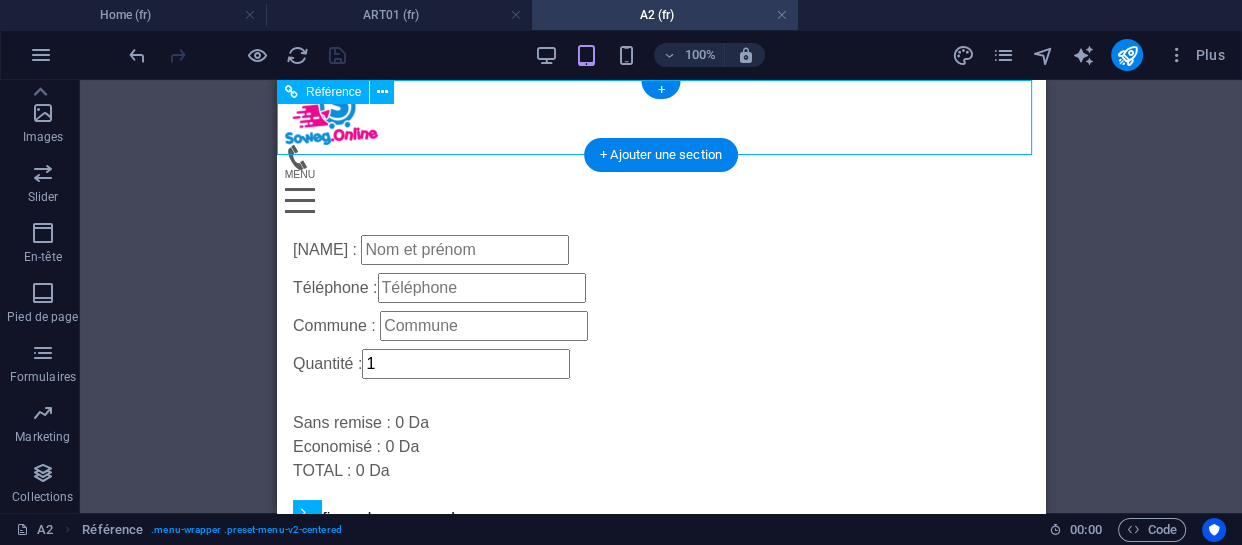 click at bounding box center (653, 157) 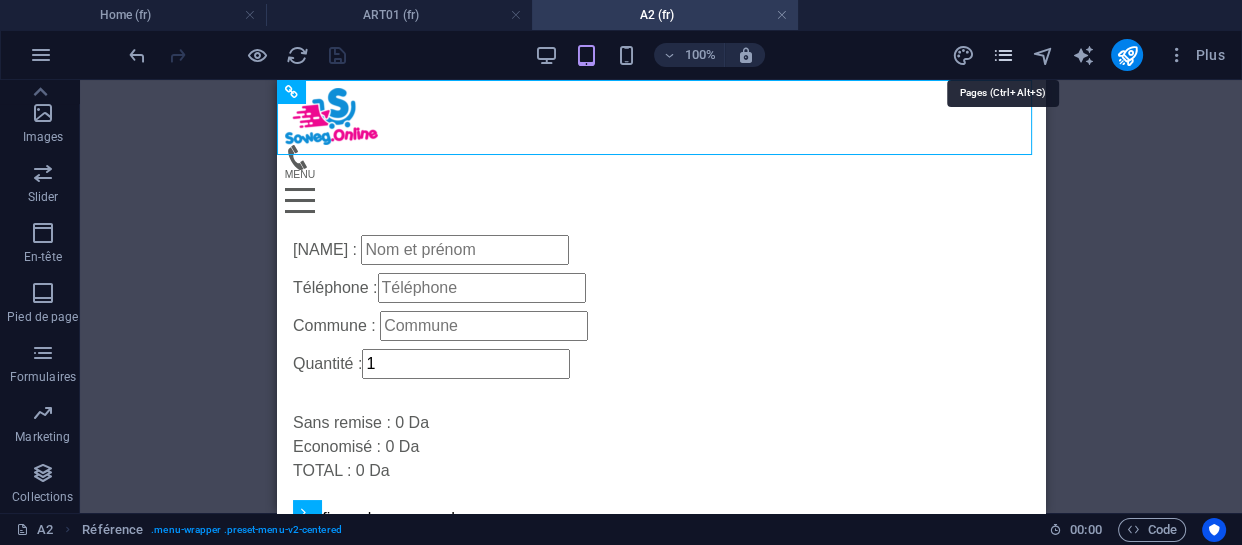 click at bounding box center [1002, 55] 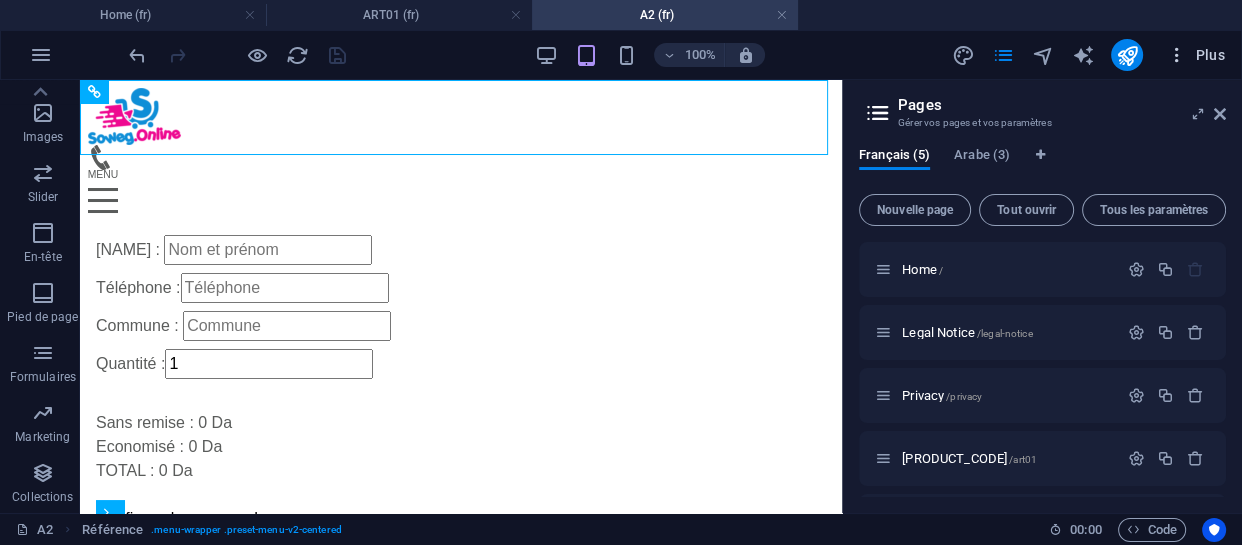 click at bounding box center [1177, 55] 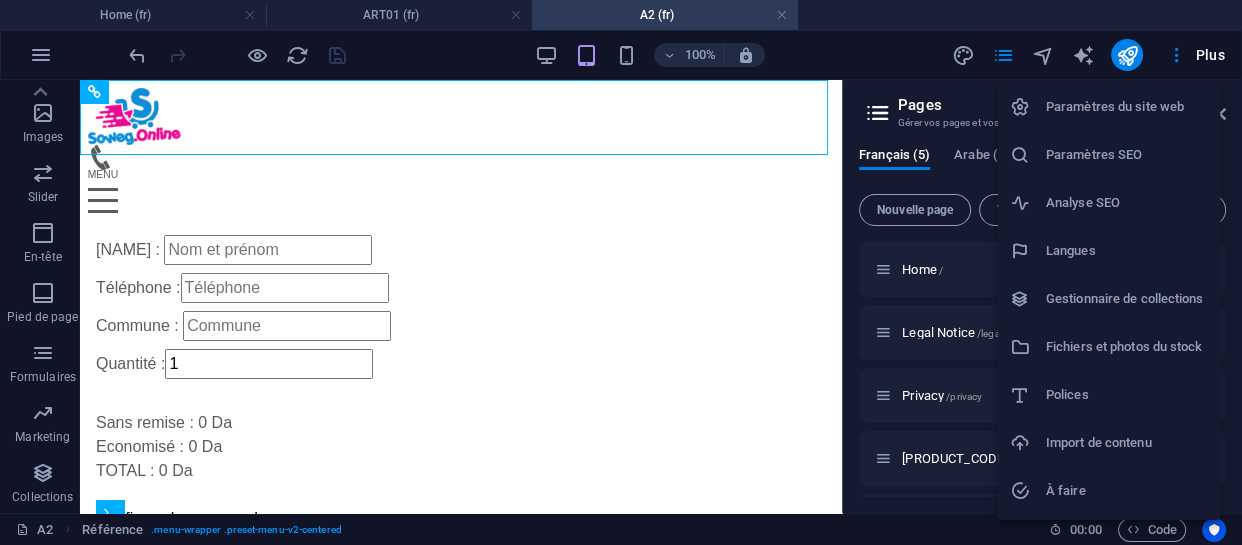 click at bounding box center (621, 272) 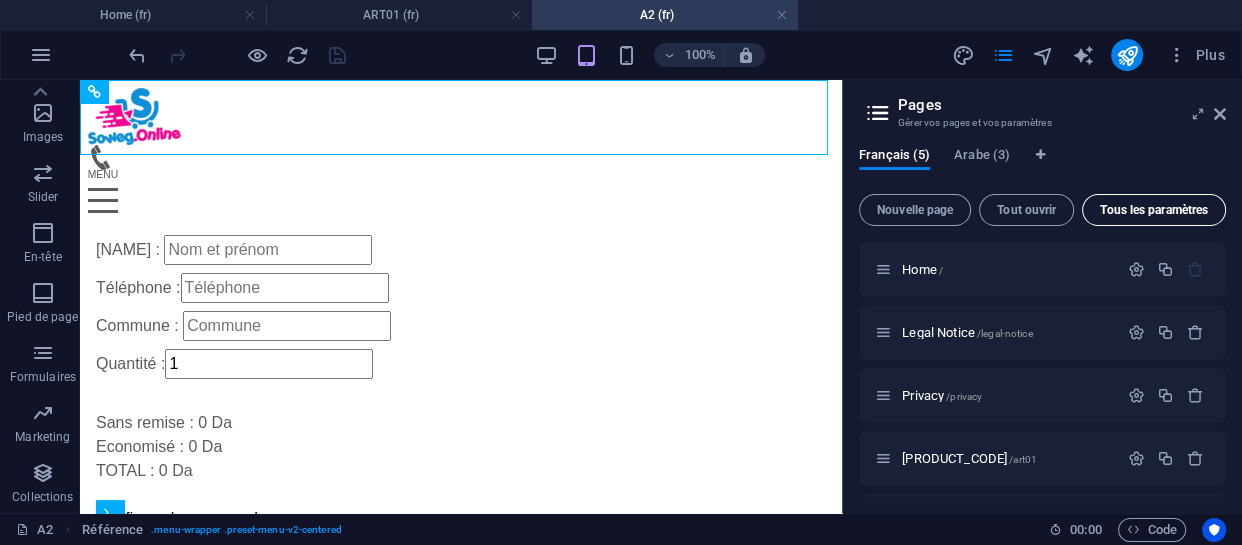 click on "Tous les paramètres" at bounding box center [1154, 210] 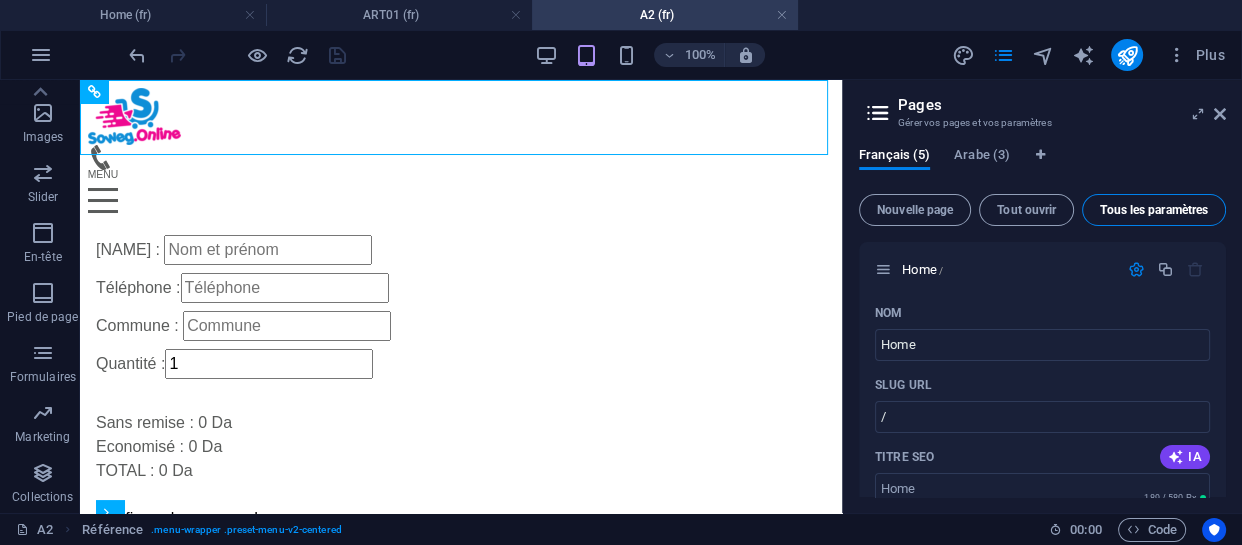 scroll, scrollTop: 3323, scrollLeft: 0, axis: vertical 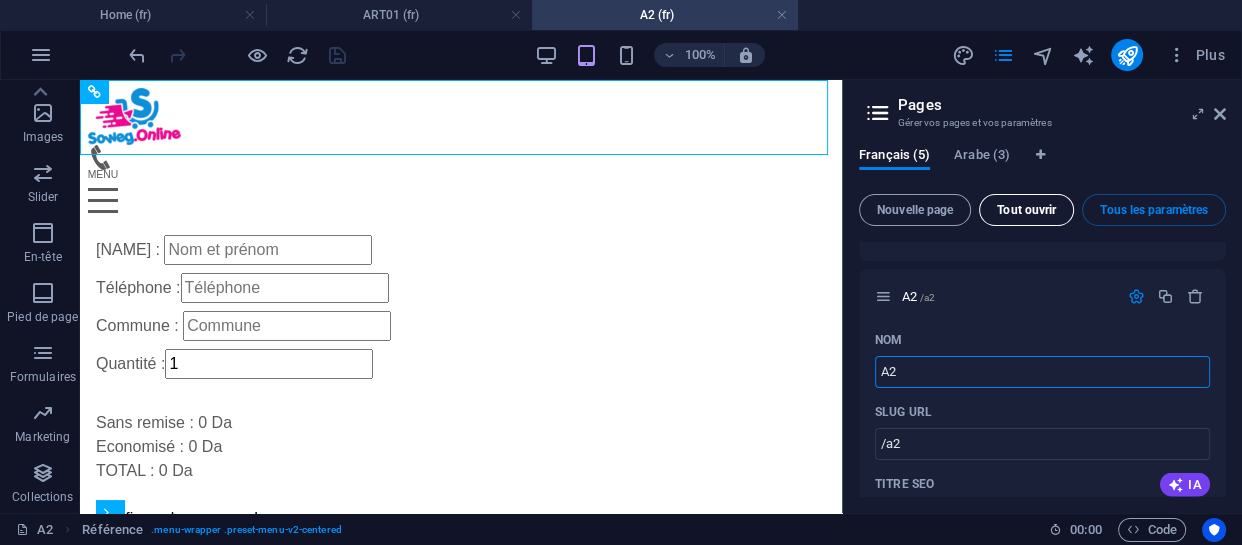 click on "Tout ouvrir" at bounding box center (1026, 210) 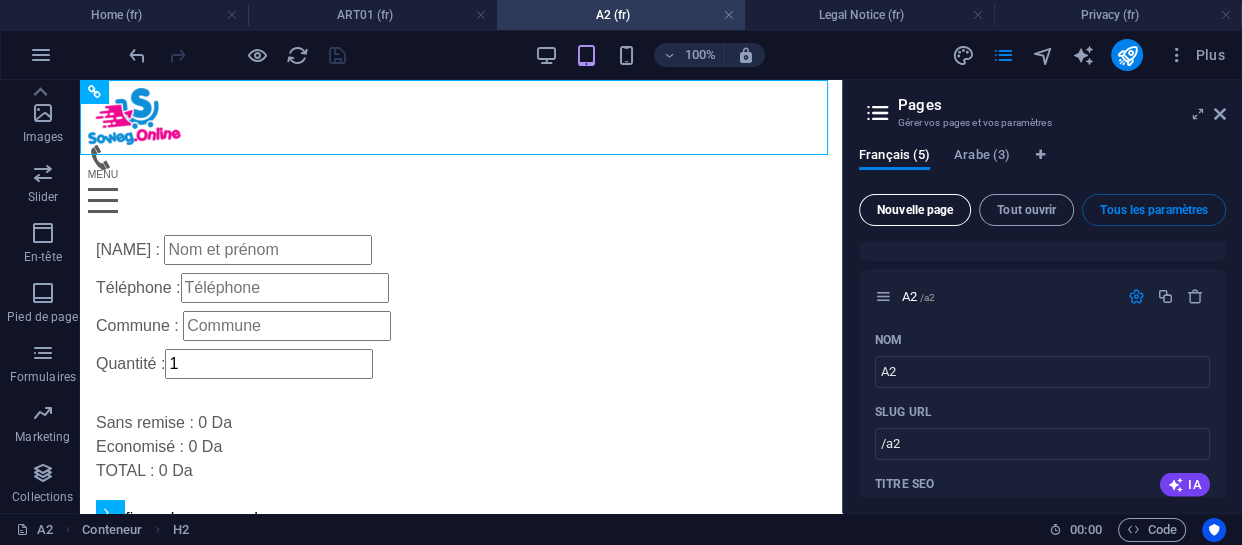 scroll, scrollTop: 0, scrollLeft: 0, axis: both 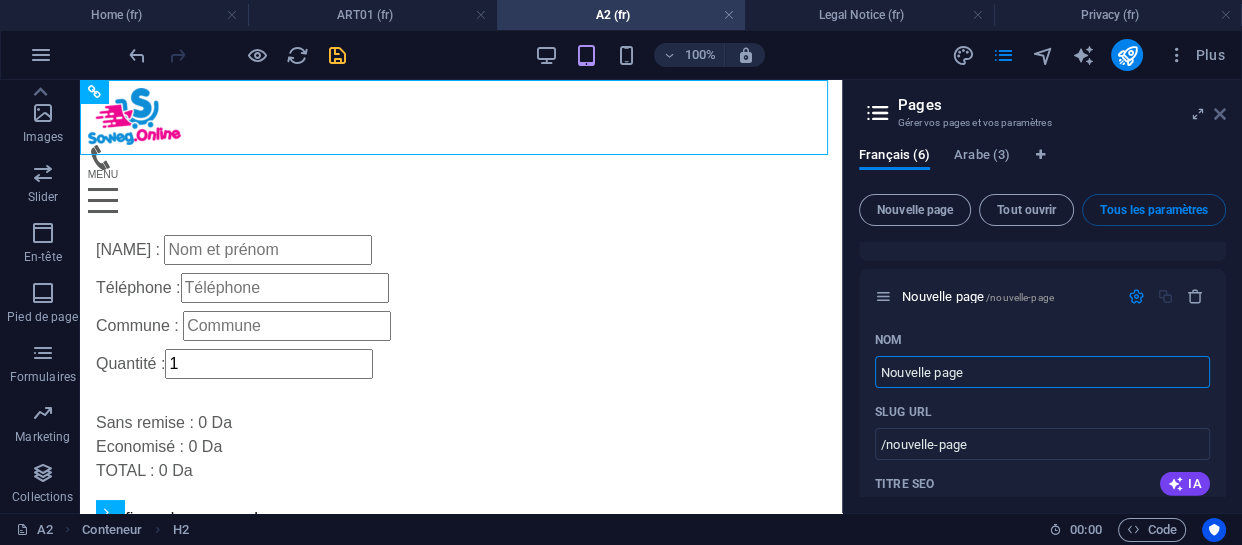 click at bounding box center [1220, 114] 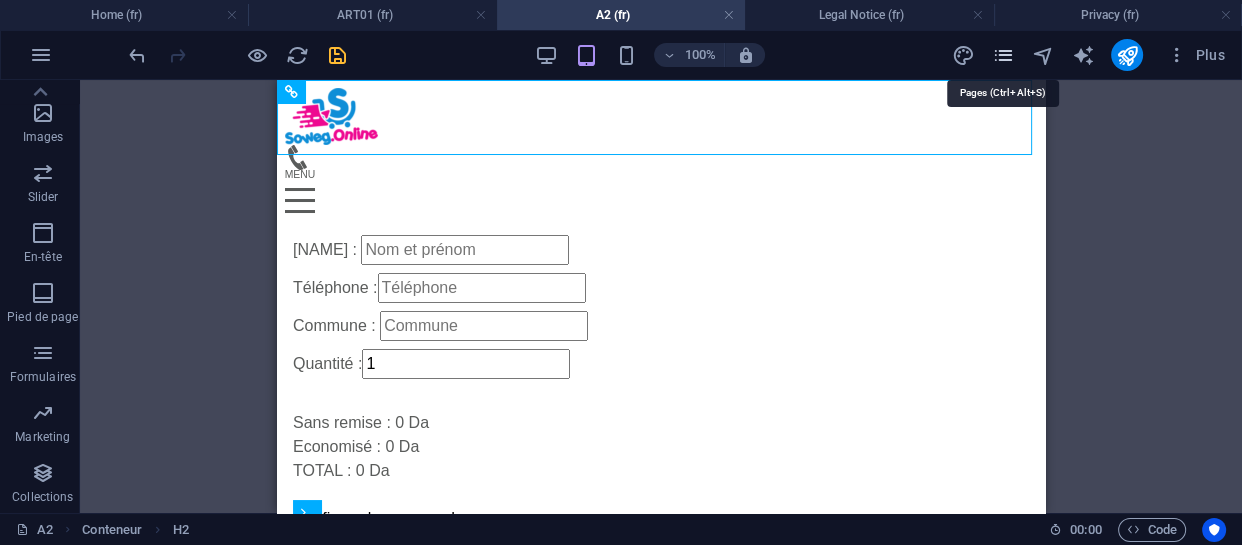 click at bounding box center (1002, 55) 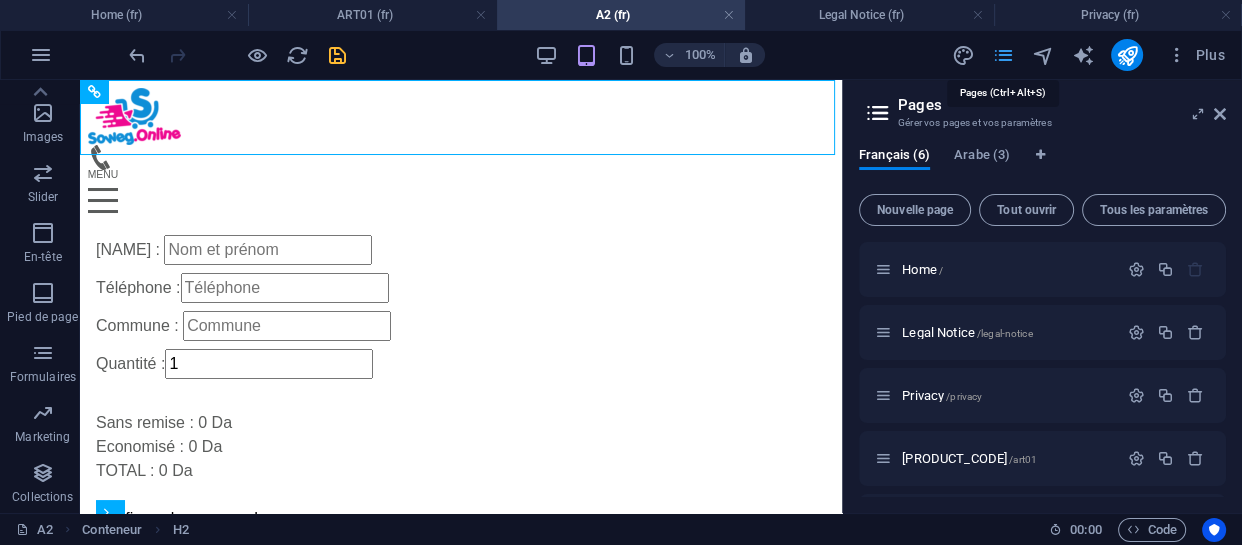 scroll, scrollTop: 290, scrollLeft: 0, axis: vertical 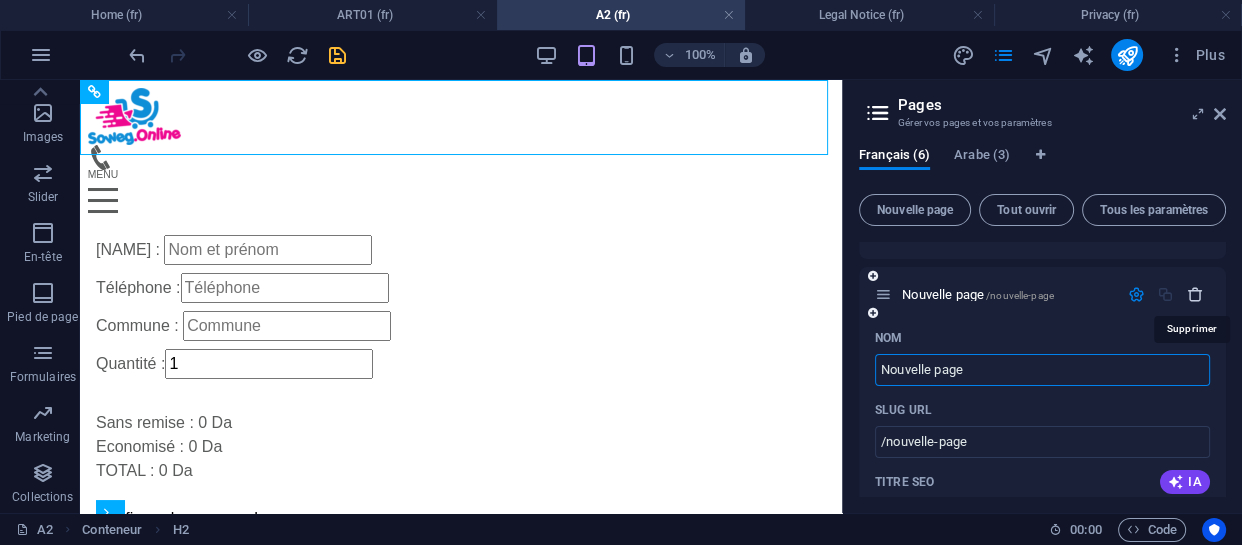 click at bounding box center (1195, 294) 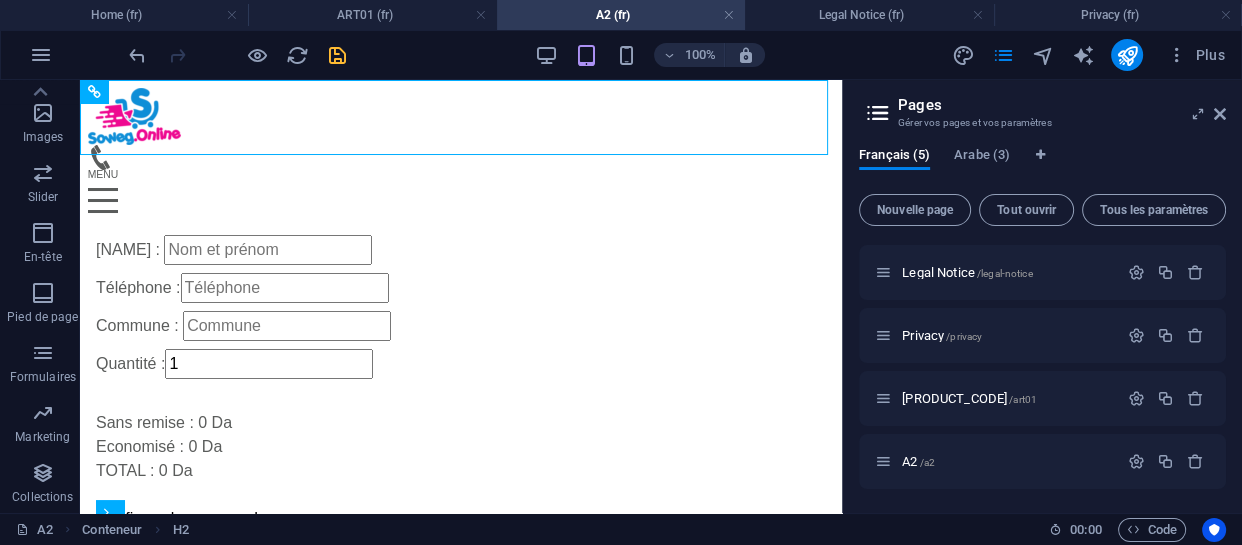 scroll, scrollTop: 60, scrollLeft: 0, axis: vertical 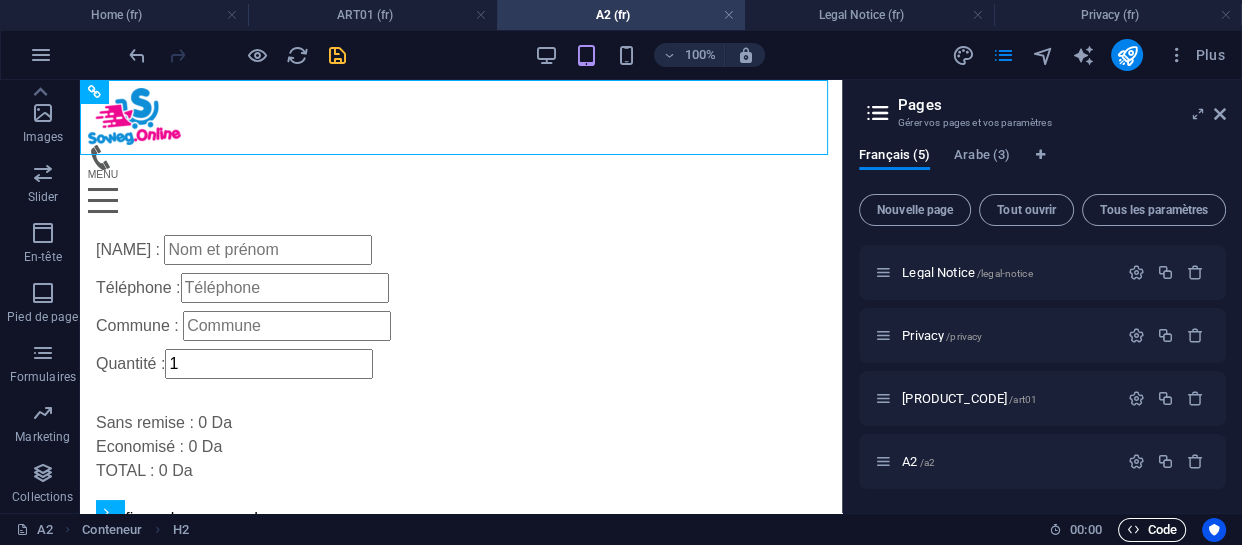 click on "Code" at bounding box center [1152, 530] 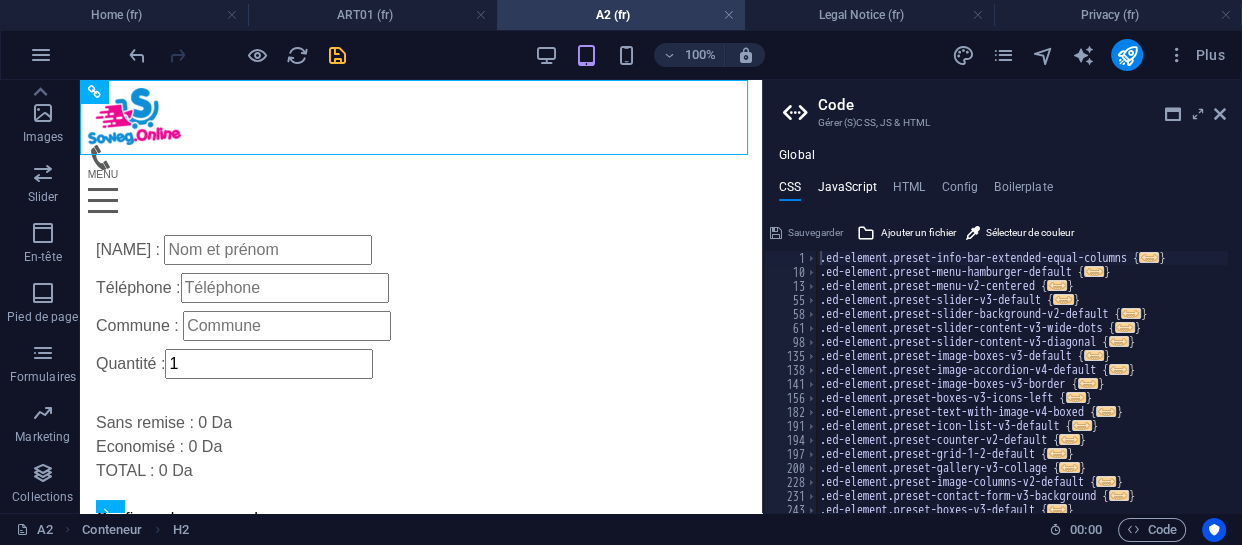 click on "JavaScript" at bounding box center [846, 191] 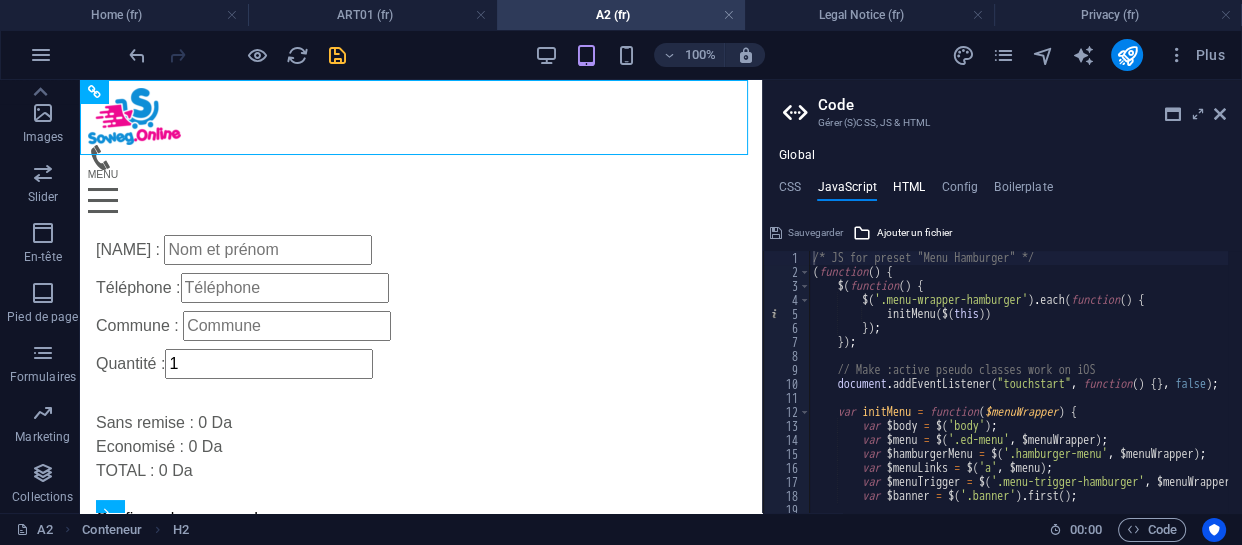 click on "HTML" at bounding box center [909, 191] 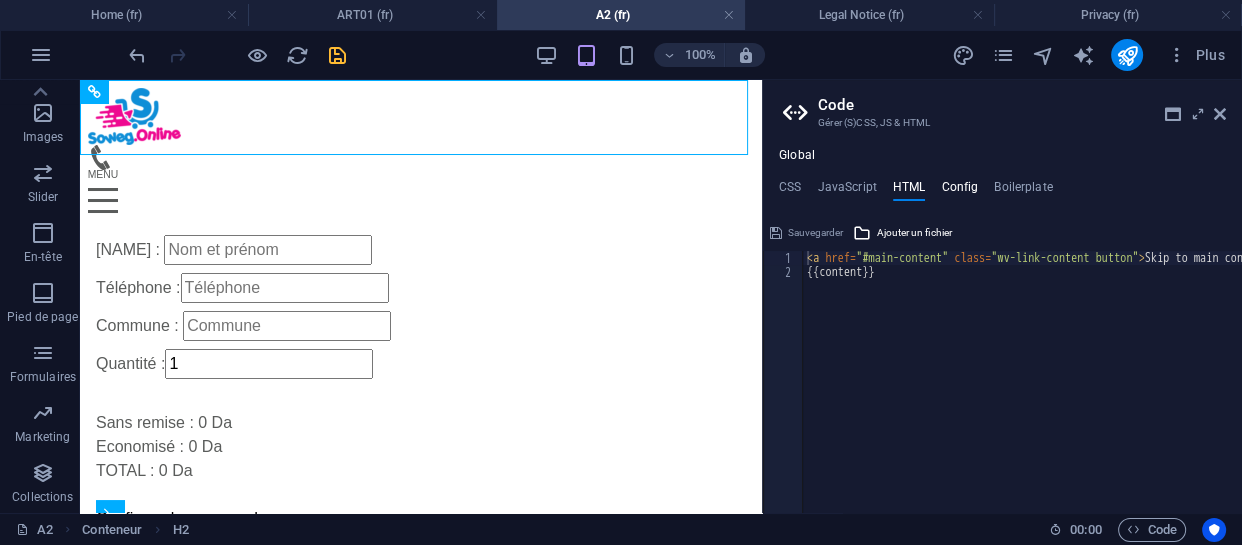 click on "Config" at bounding box center [959, 191] 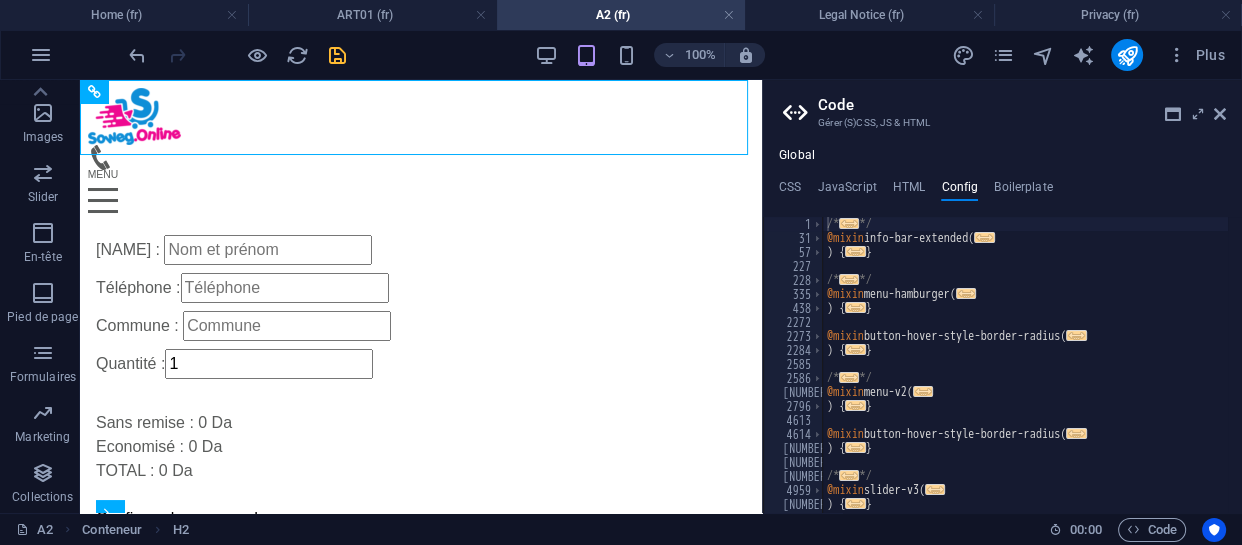 click on "CSS JavaScript HTML Config Boilerplate" at bounding box center (1002, 191) 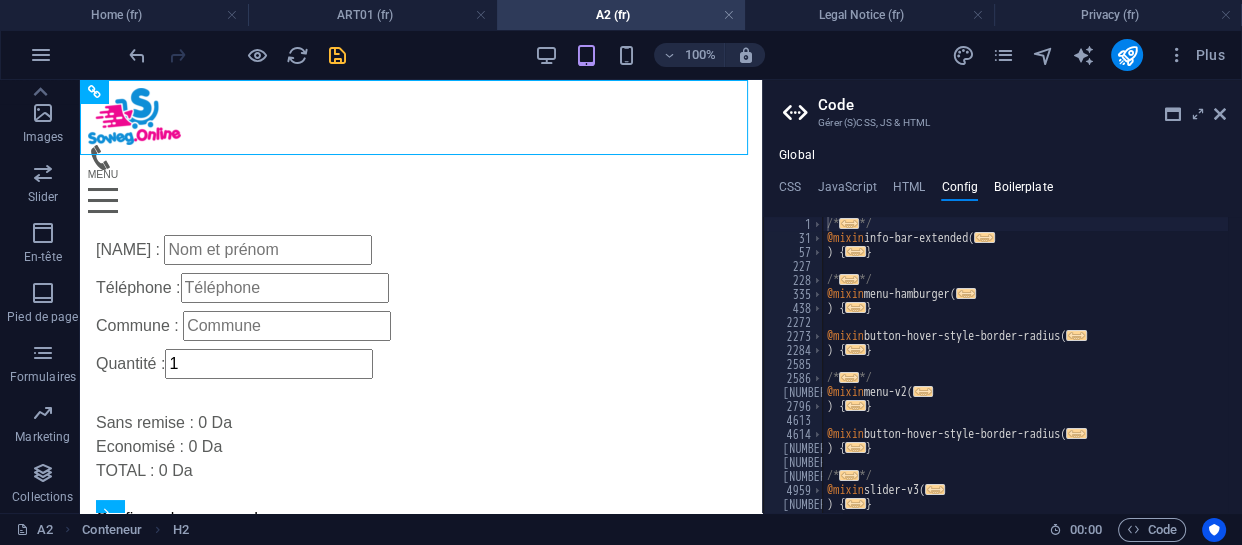click on "Boilerplate" at bounding box center (1023, 191) 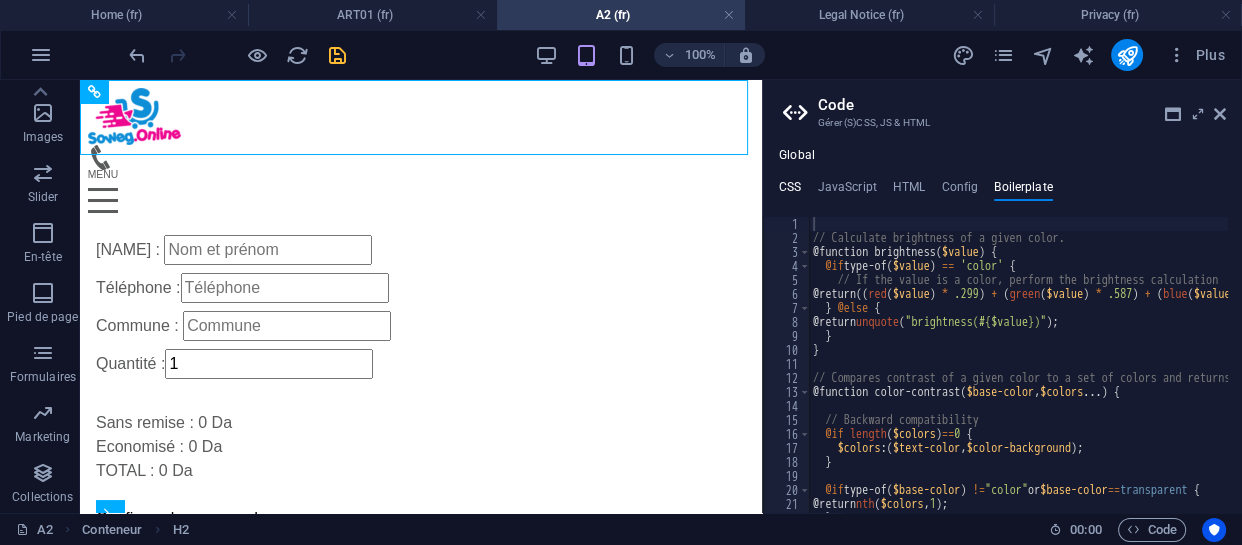 click on "CSS" at bounding box center [790, 191] 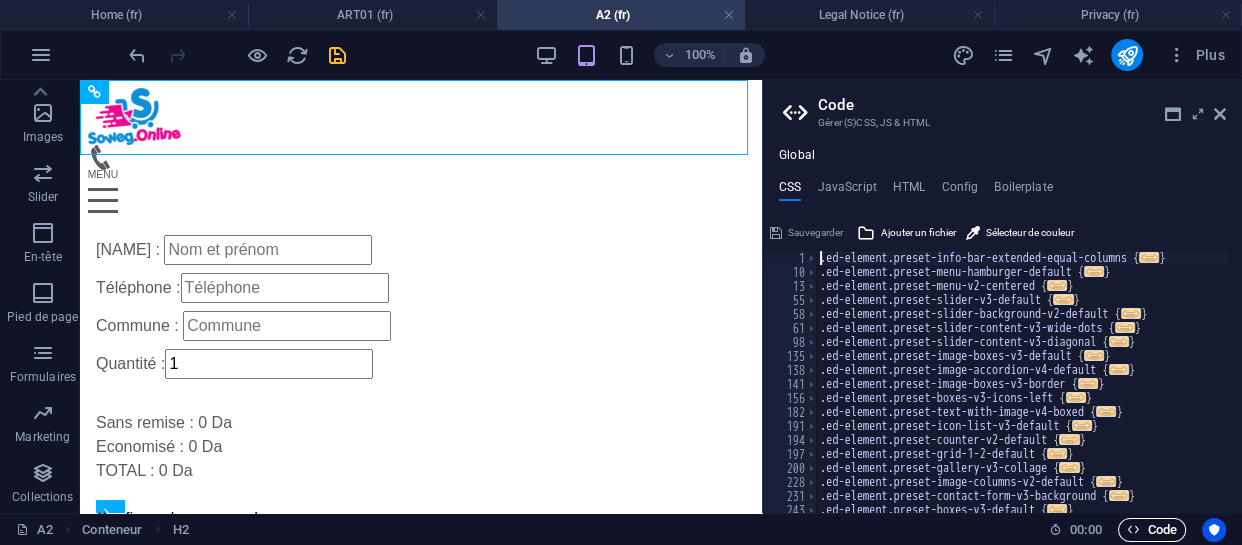 click at bounding box center (1133, 529) 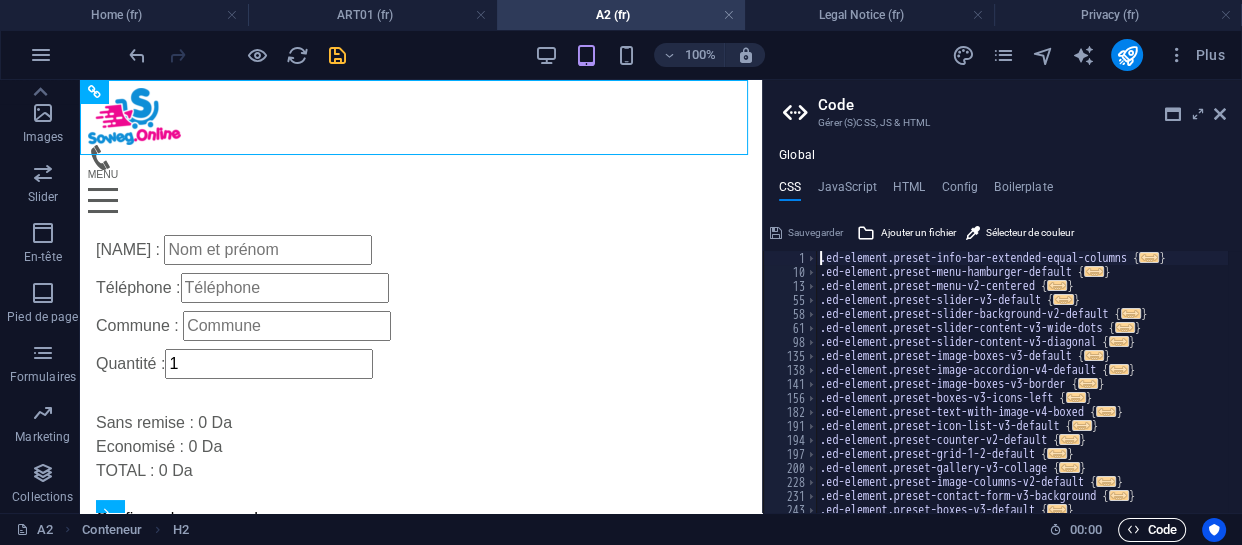 click at bounding box center (1133, 529) 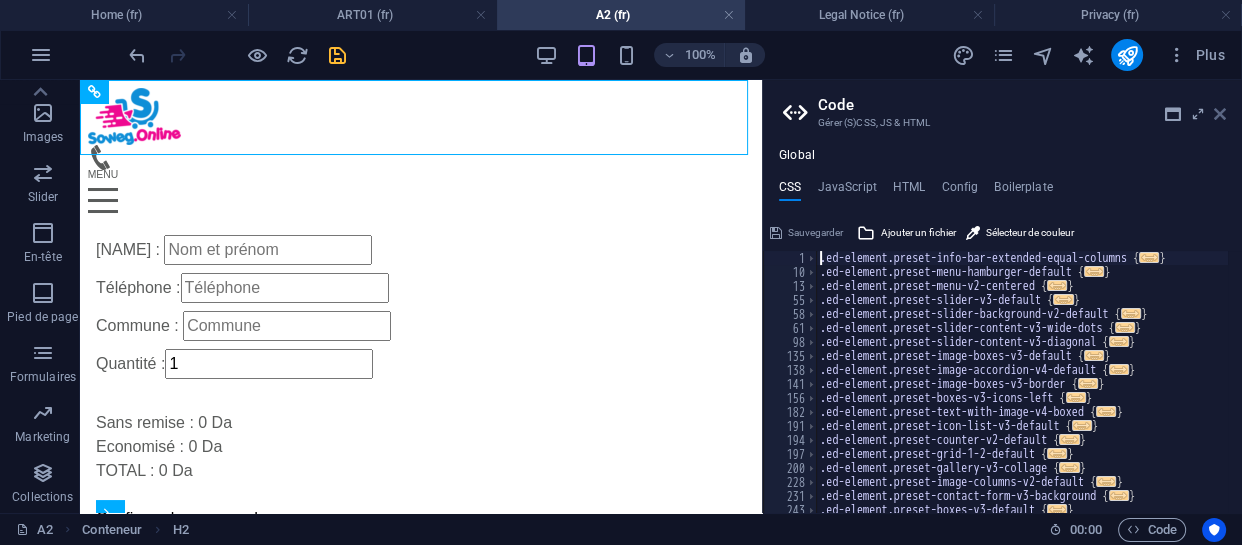 click at bounding box center [1220, 114] 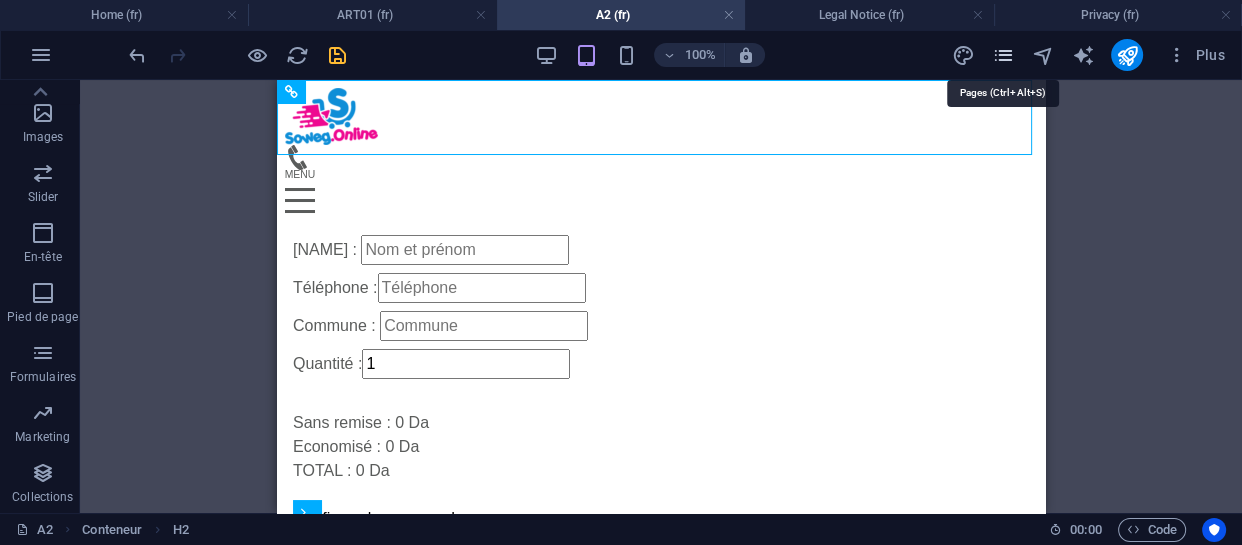 click at bounding box center (1002, 55) 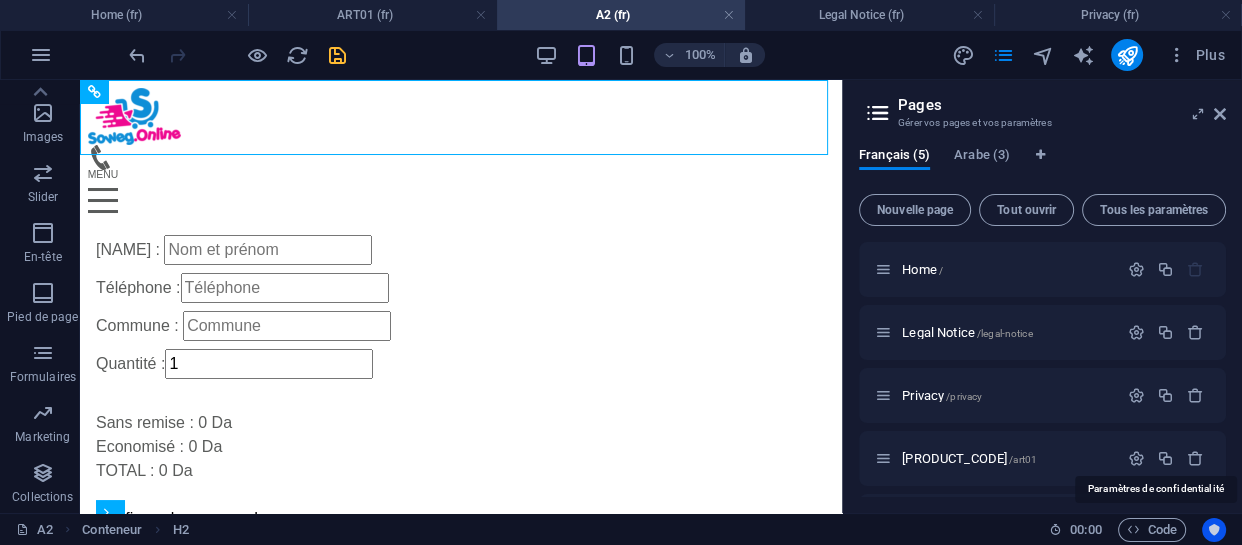 click at bounding box center [1214, 530] 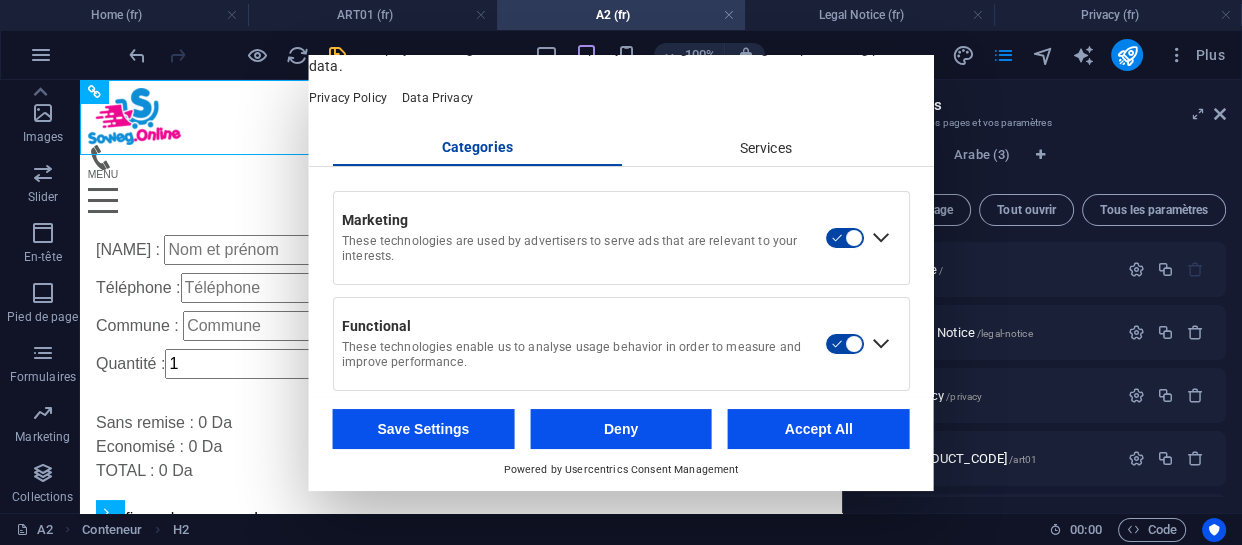 scroll, scrollTop: 0, scrollLeft: 0, axis: both 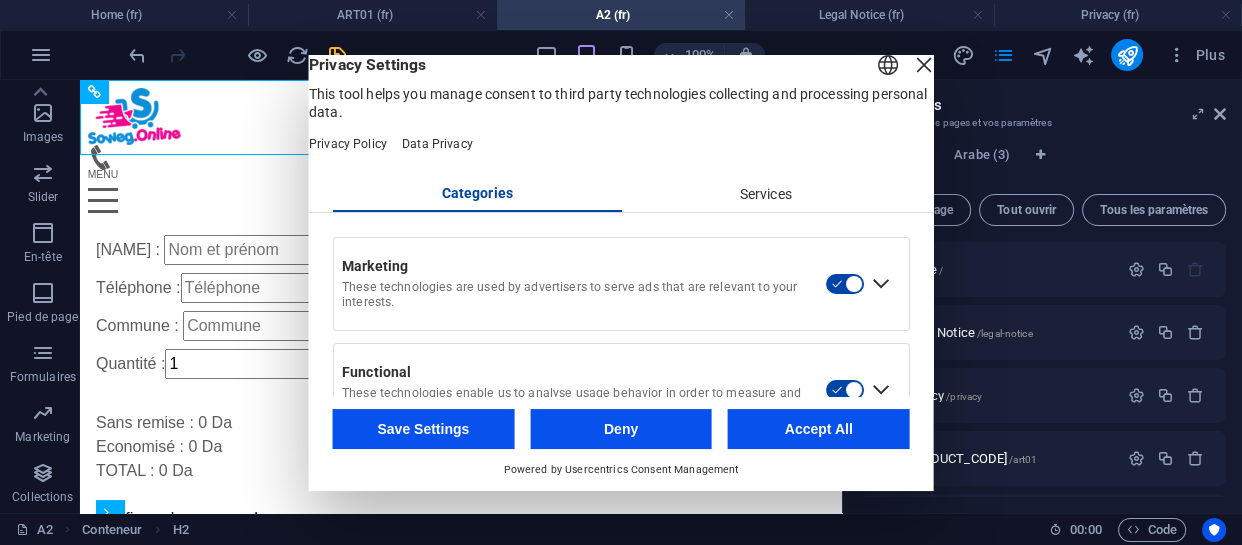 click at bounding box center [924, 65] 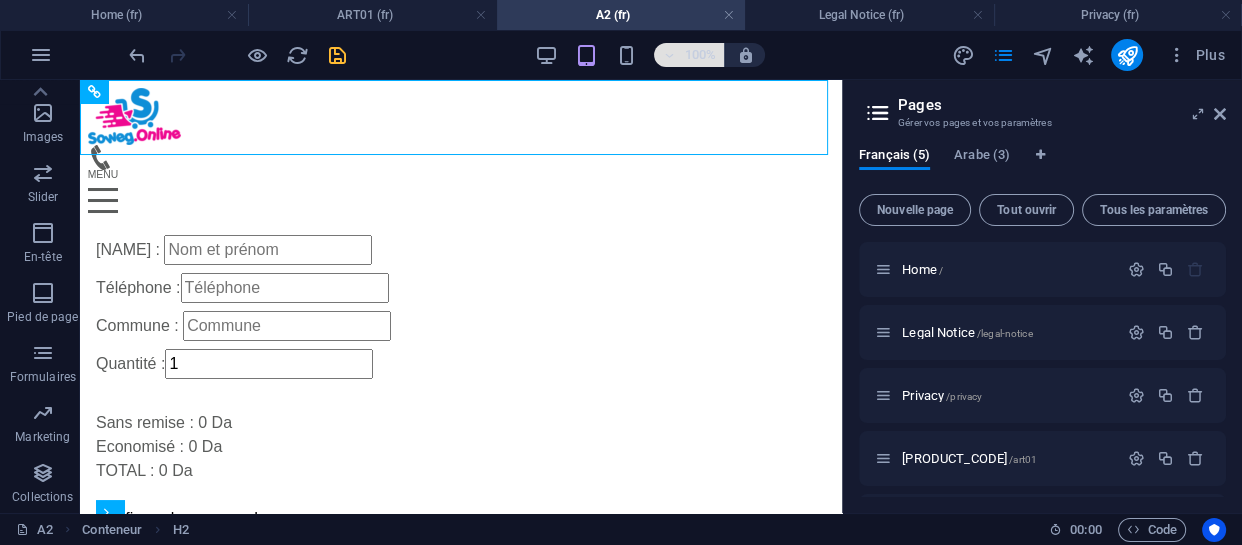 click on "100%" at bounding box center [700, 55] 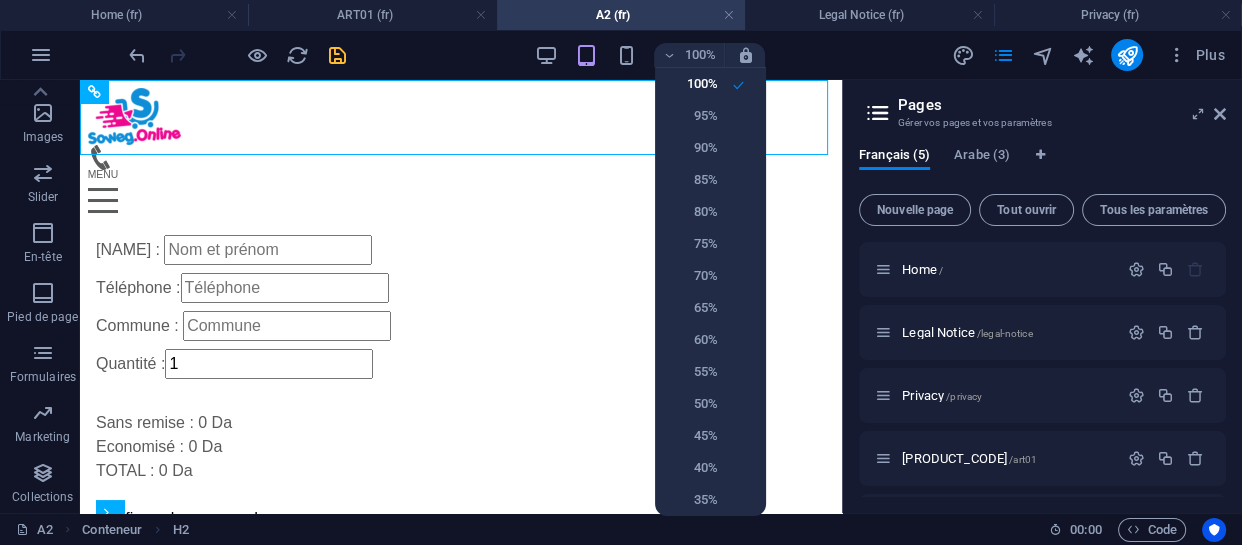 click at bounding box center (621, 272) 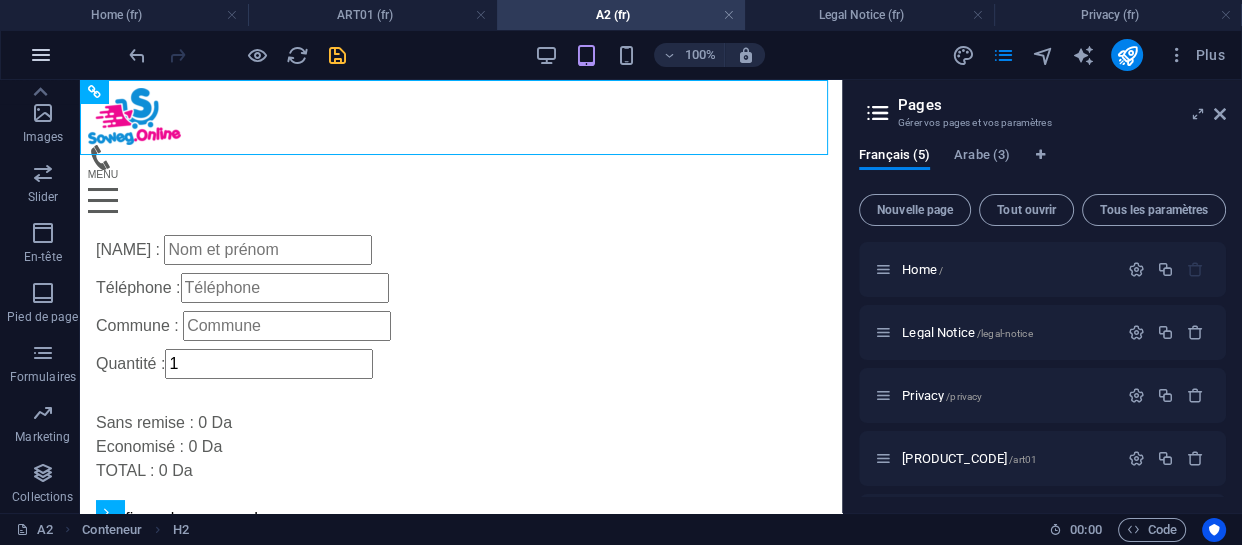 click at bounding box center (41, 55) 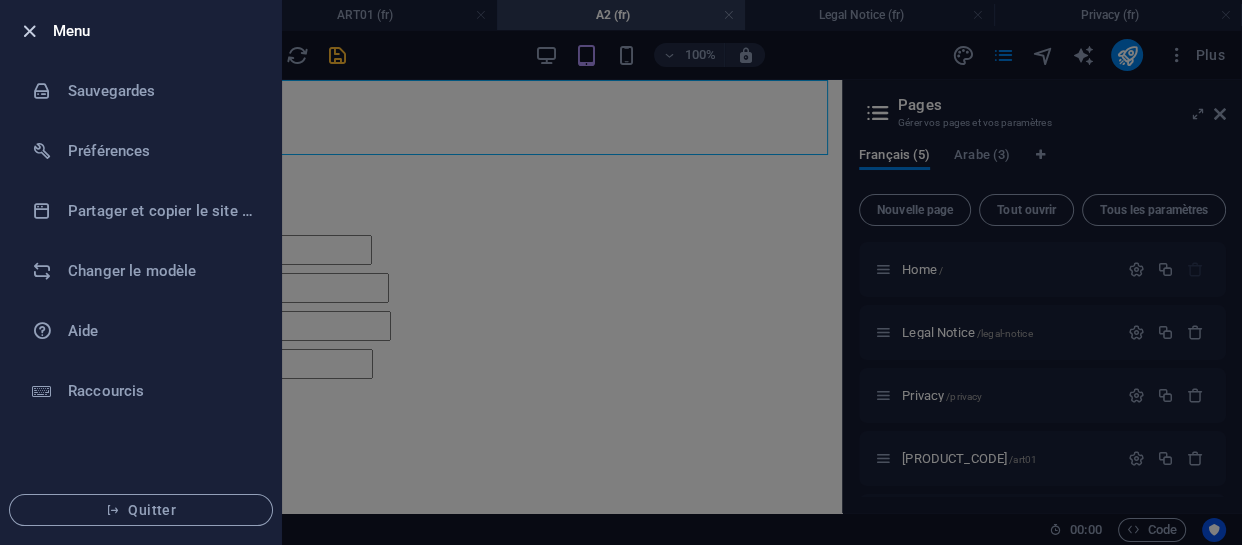 click at bounding box center (29, 31) 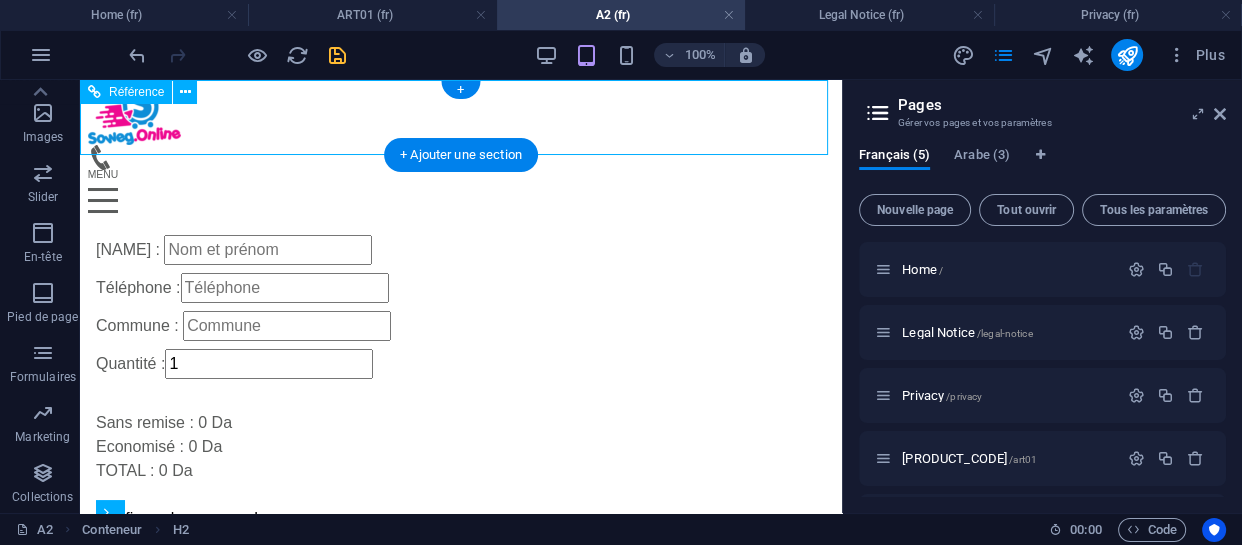 click at bounding box center (461, 201) 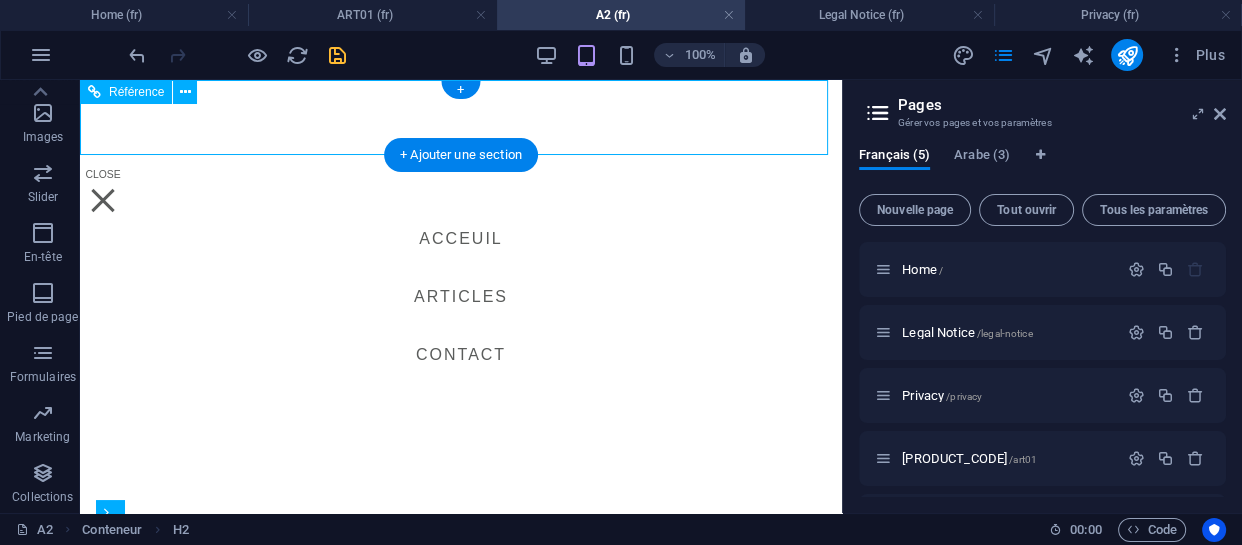 click at bounding box center [103, 201] 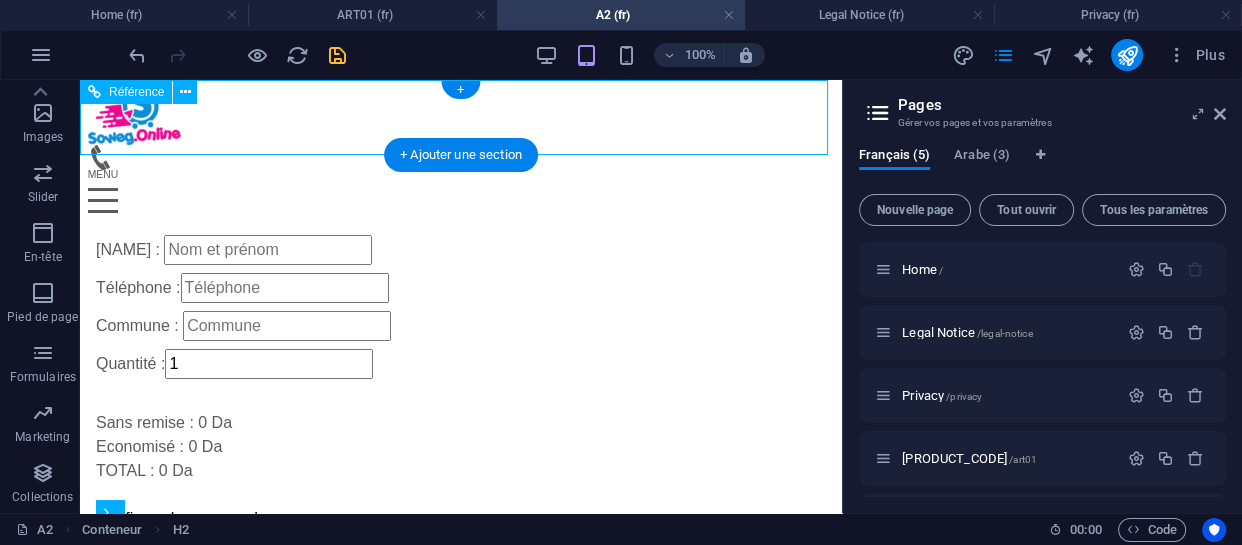 click at bounding box center (461, 201) 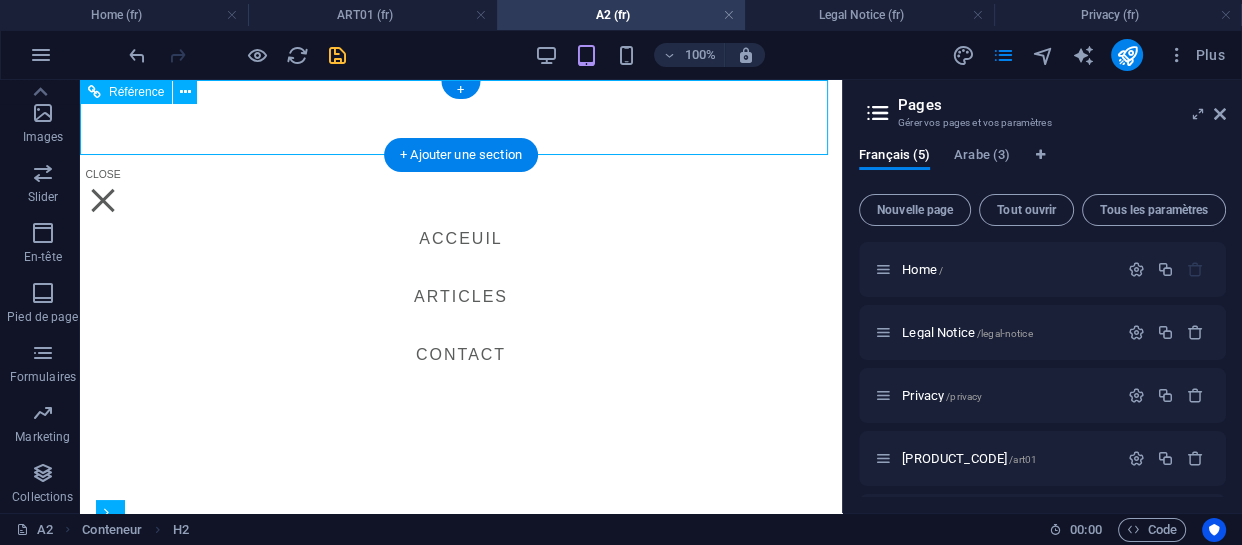 click on "Acceuil Articles Contact" at bounding box center (461, 296) 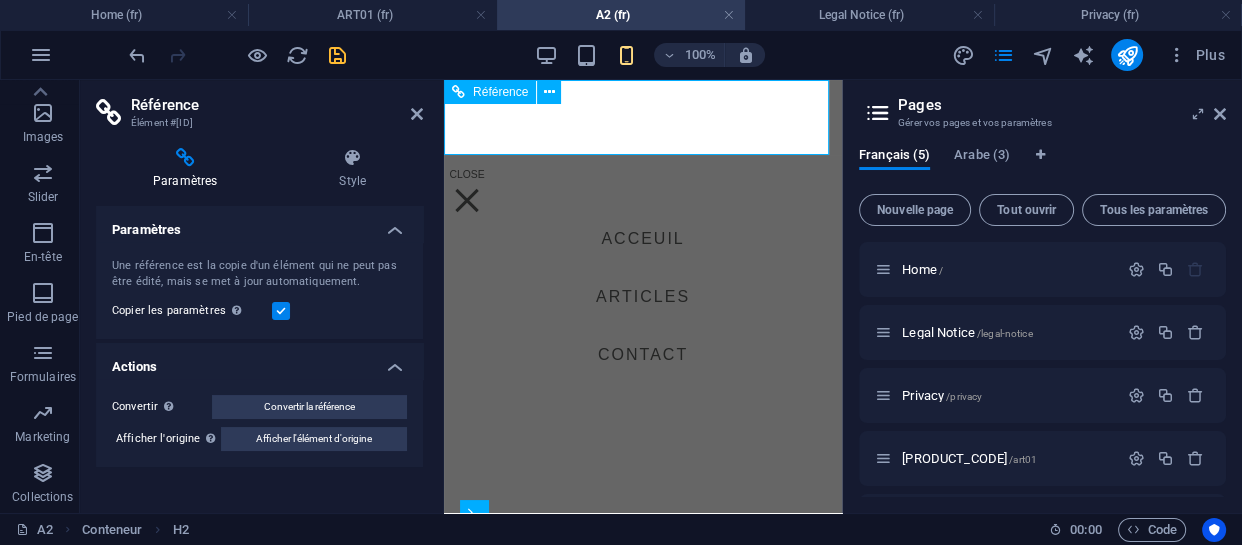click on "Acceuil Articles Contact" at bounding box center [643, 296] 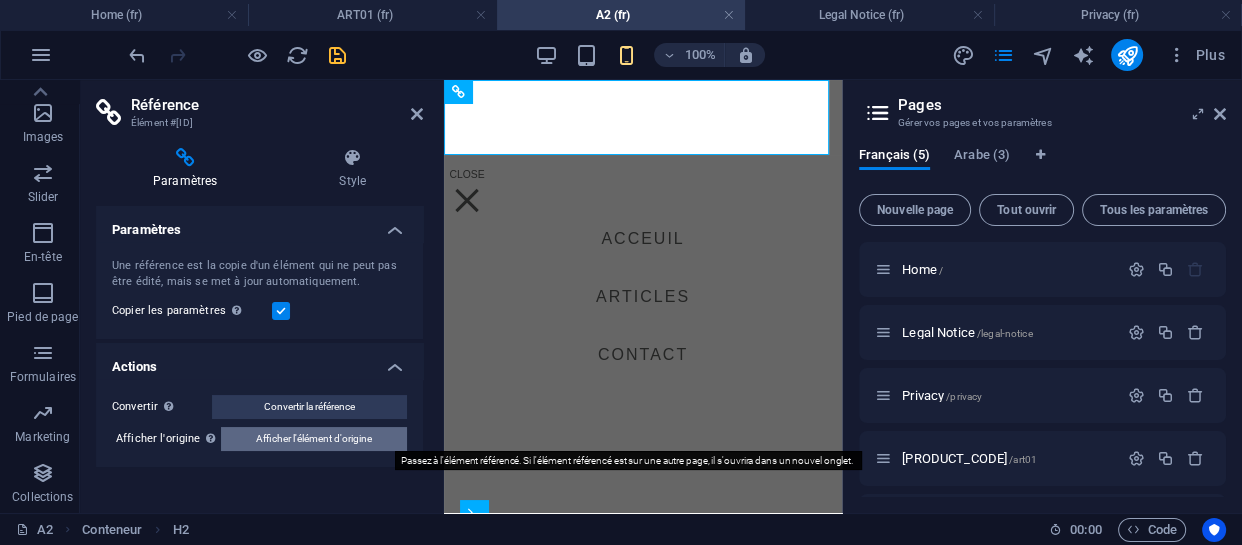 click on "Afficher l'élément d'origine" at bounding box center (314, 439) 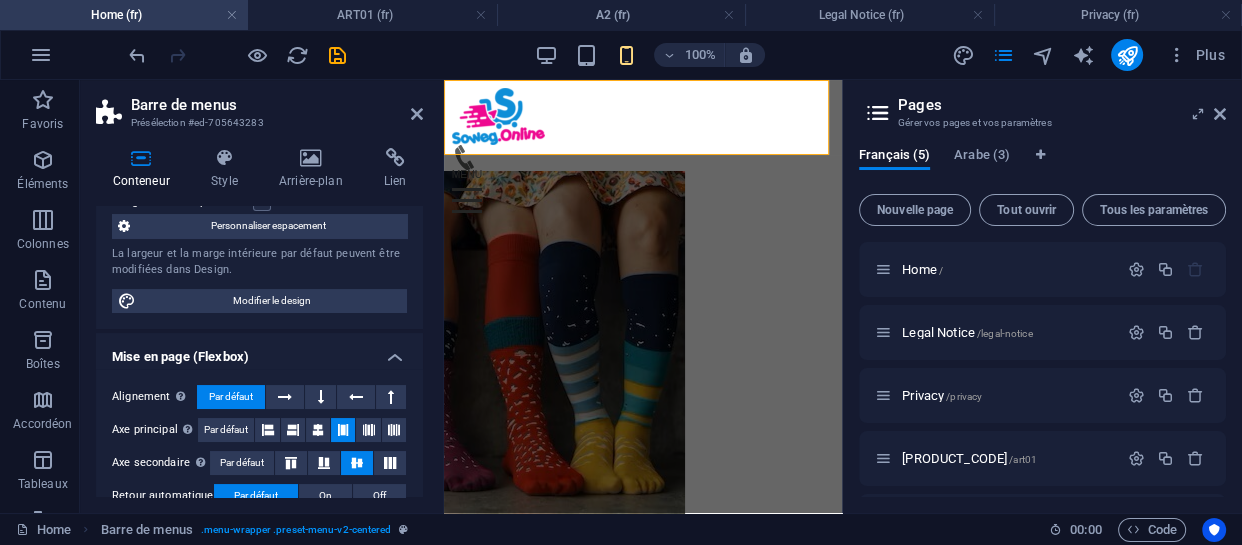 scroll, scrollTop: 53, scrollLeft: 0, axis: vertical 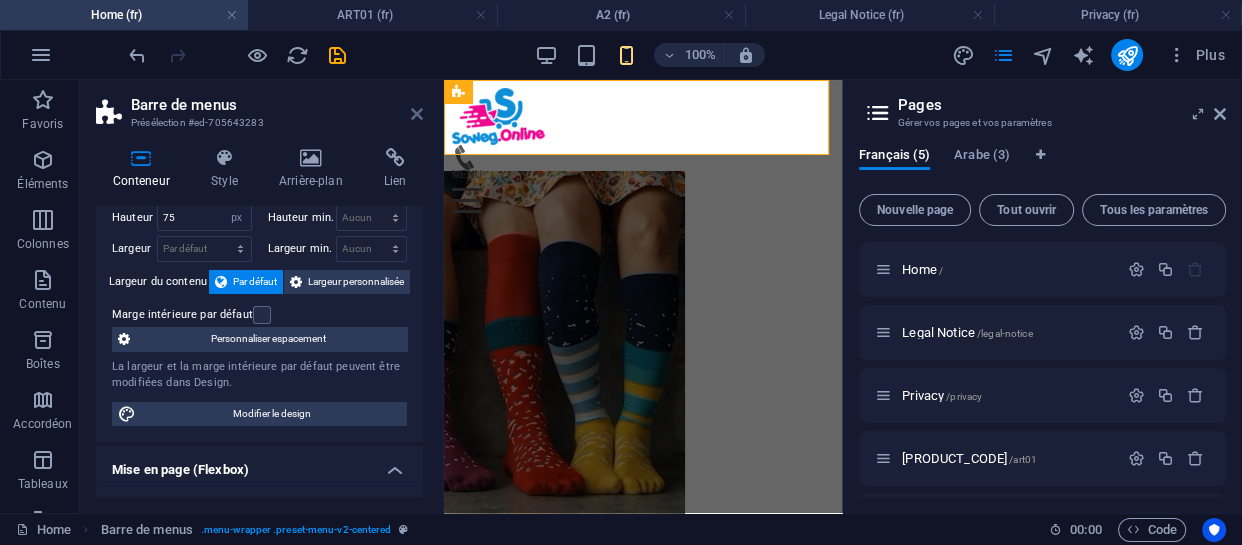 click at bounding box center [417, 114] 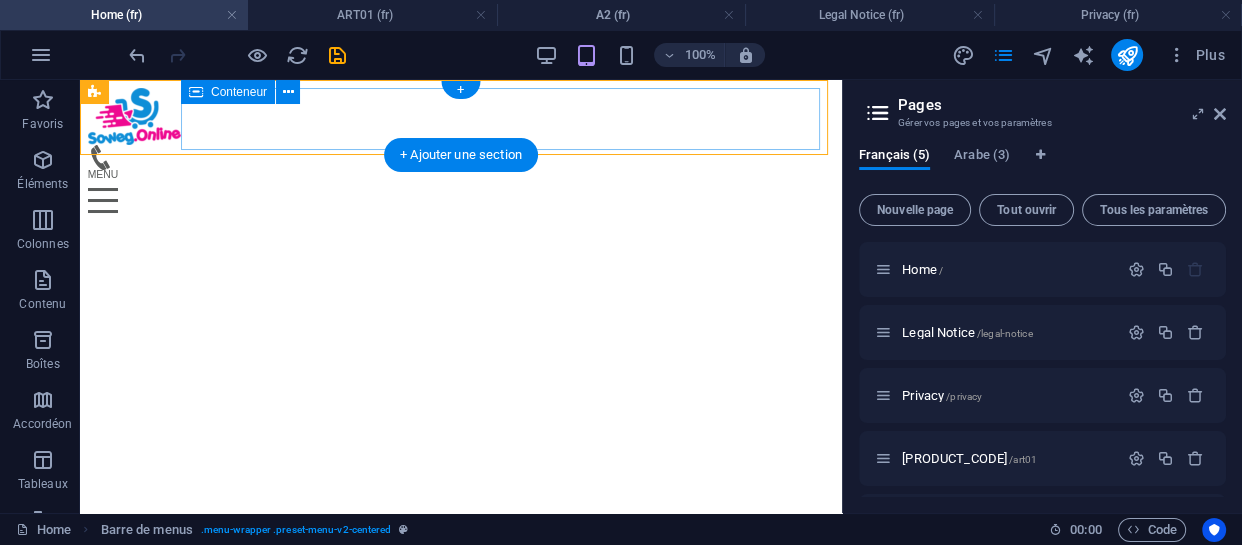 click at bounding box center [453, 157] 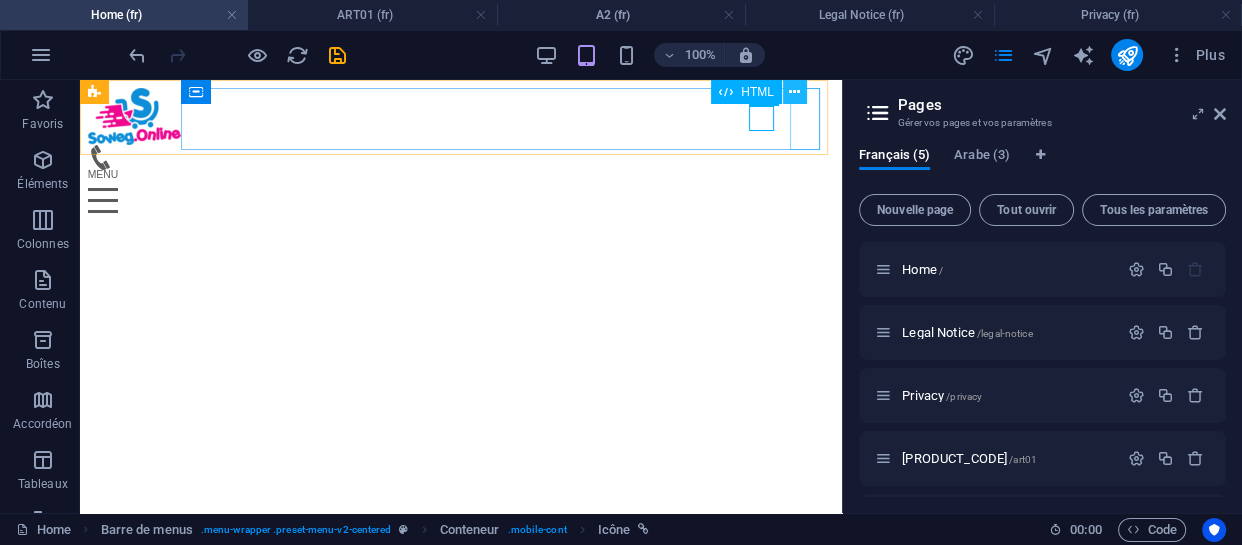 click at bounding box center [794, 92] 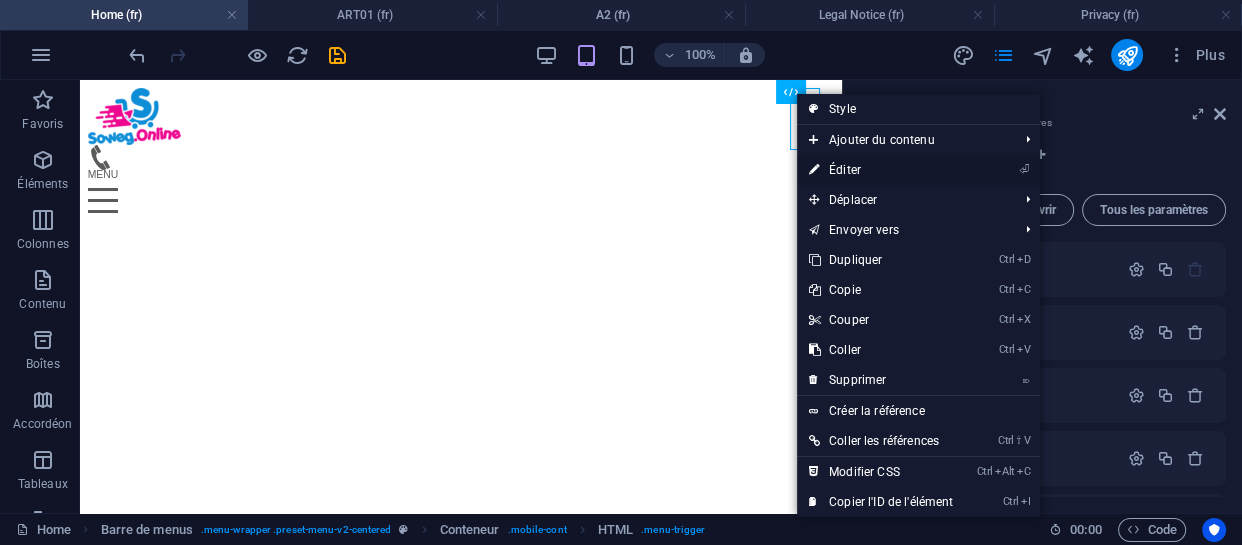 click on "⏎  Éditer" at bounding box center (881, 170) 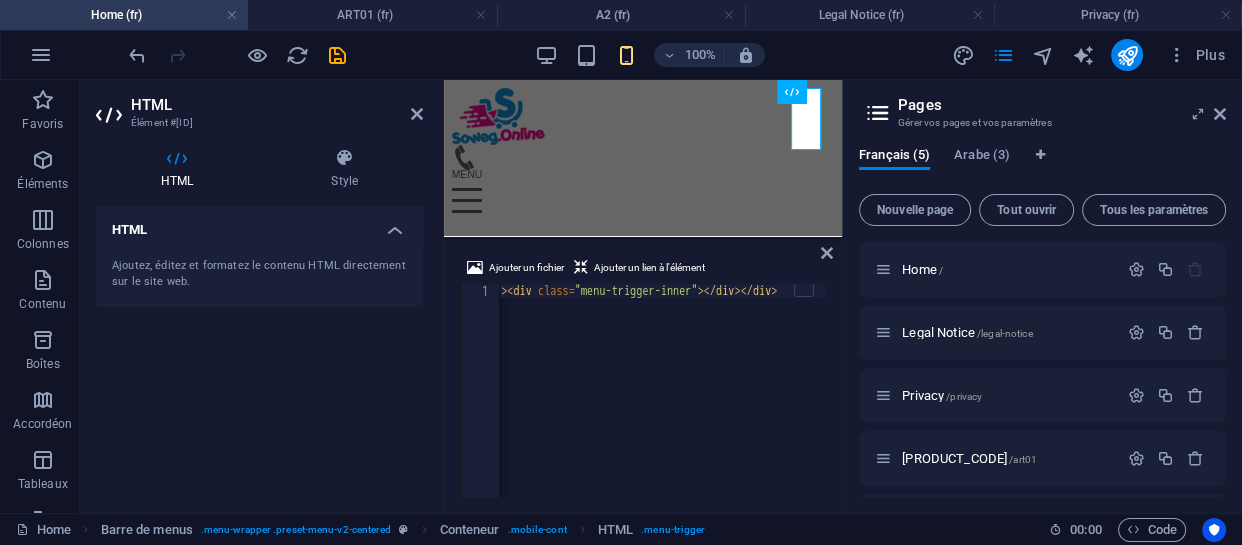 scroll, scrollTop: 0, scrollLeft: 0, axis: both 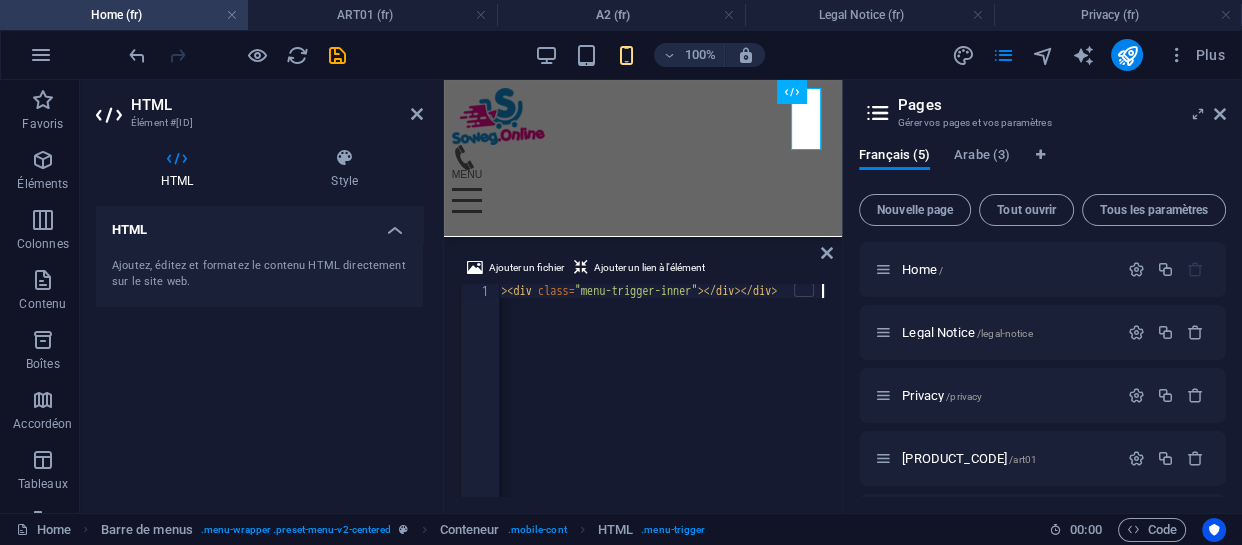 click on "div class = "menu-trigger-box" div class = "menu-trigger-inner" /div /div" at bounding box center (572, 402) 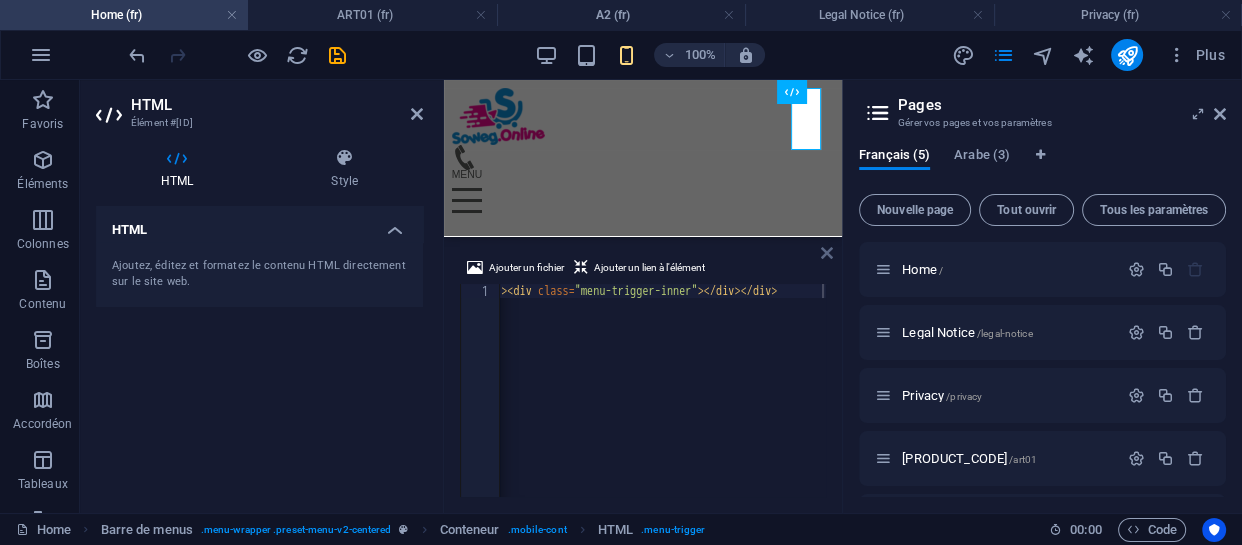 click at bounding box center (827, 253) 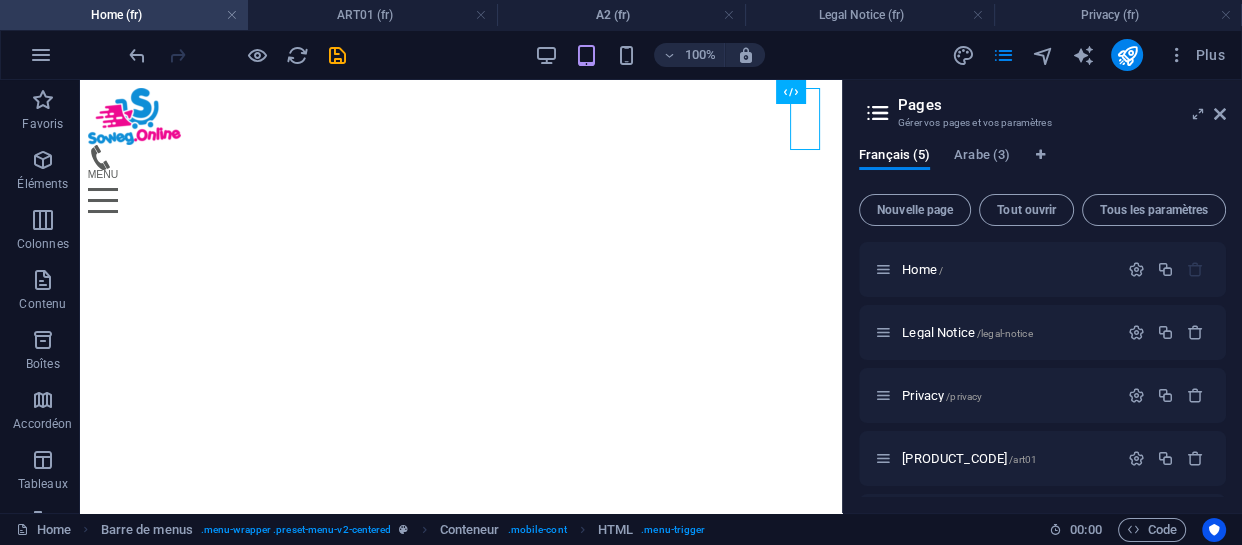 click at bounding box center (878, 113) 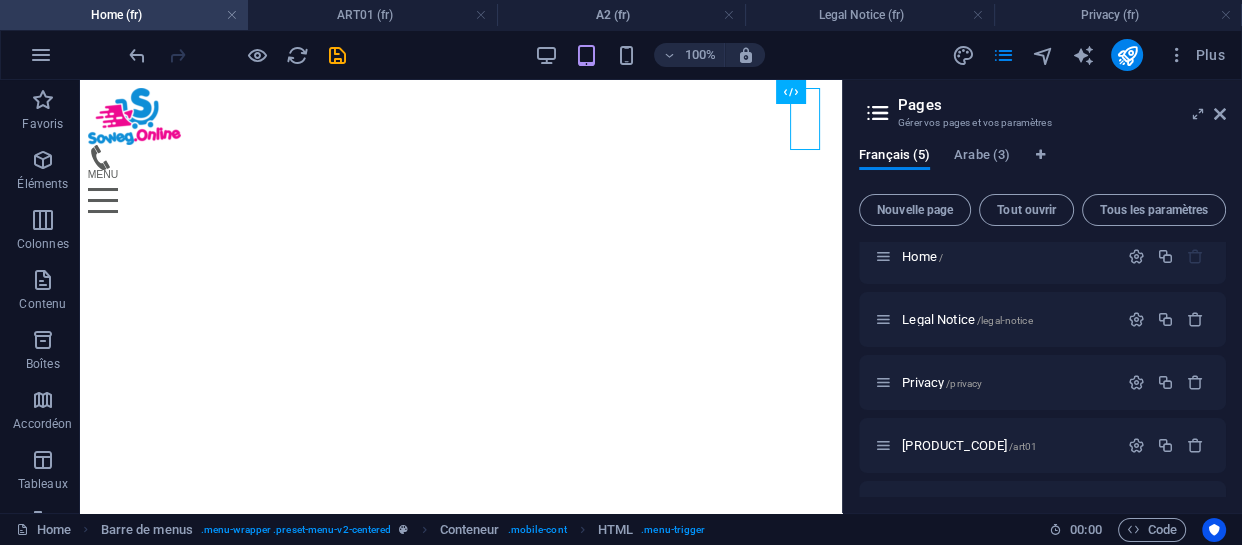 scroll, scrollTop: 0, scrollLeft: 0, axis: both 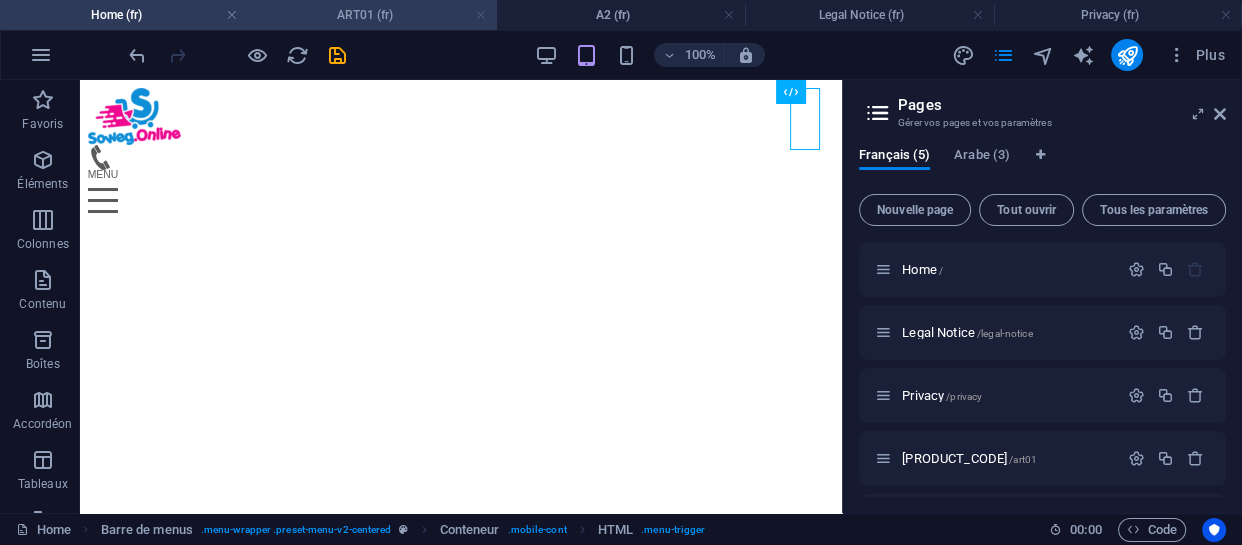 click at bounding box center [481, 15] 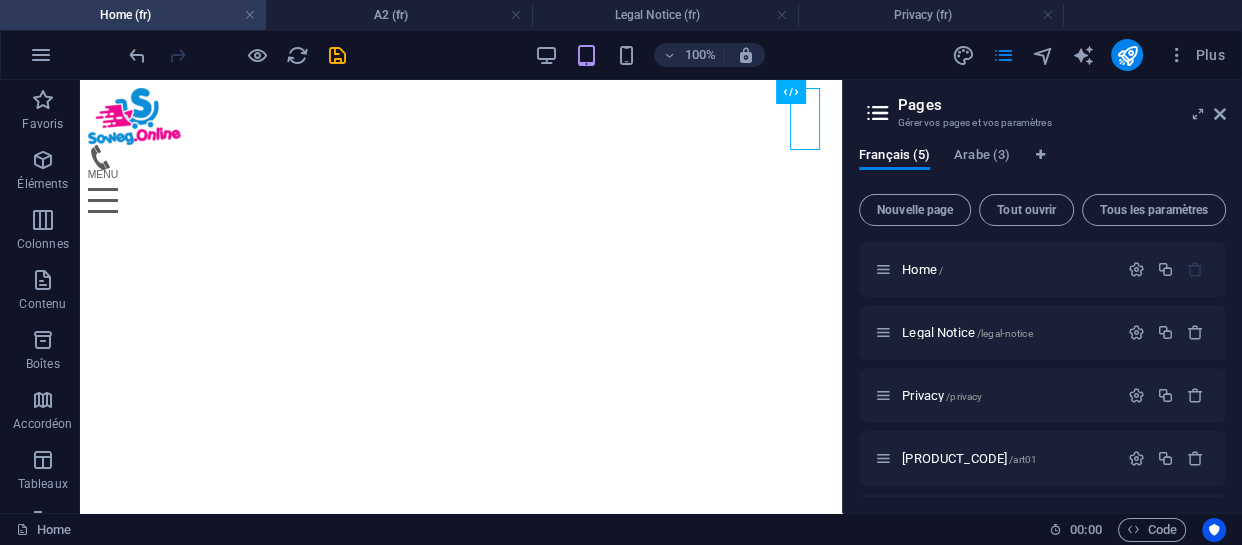 click on "A2 (fr)" at bounding box center (399, 15) 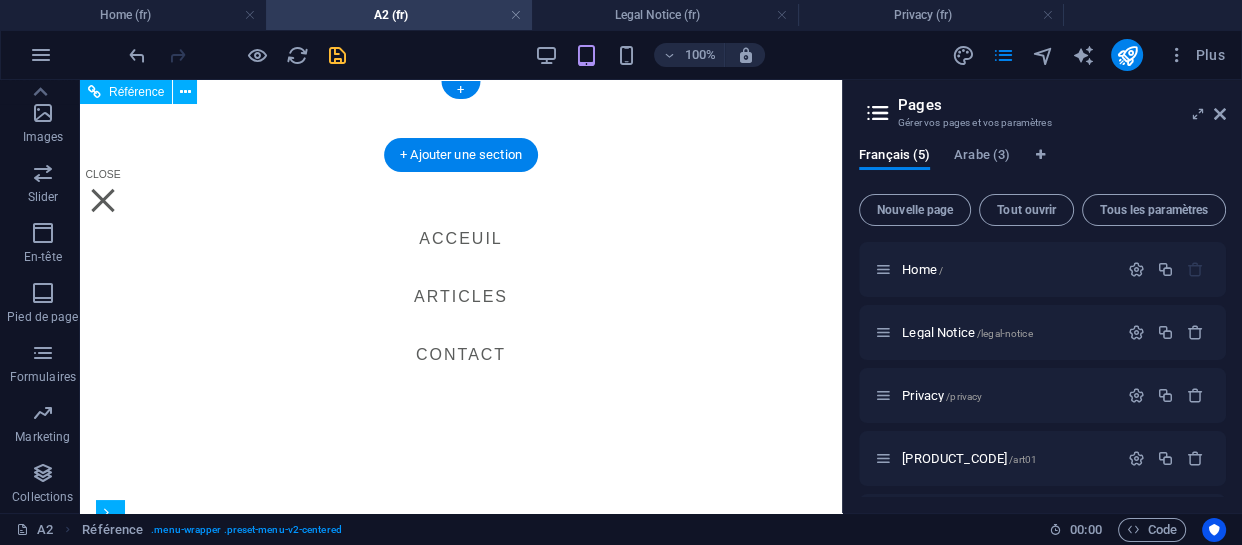 click on "Acceuil Articles Contact" at bounding box center (461, 296) 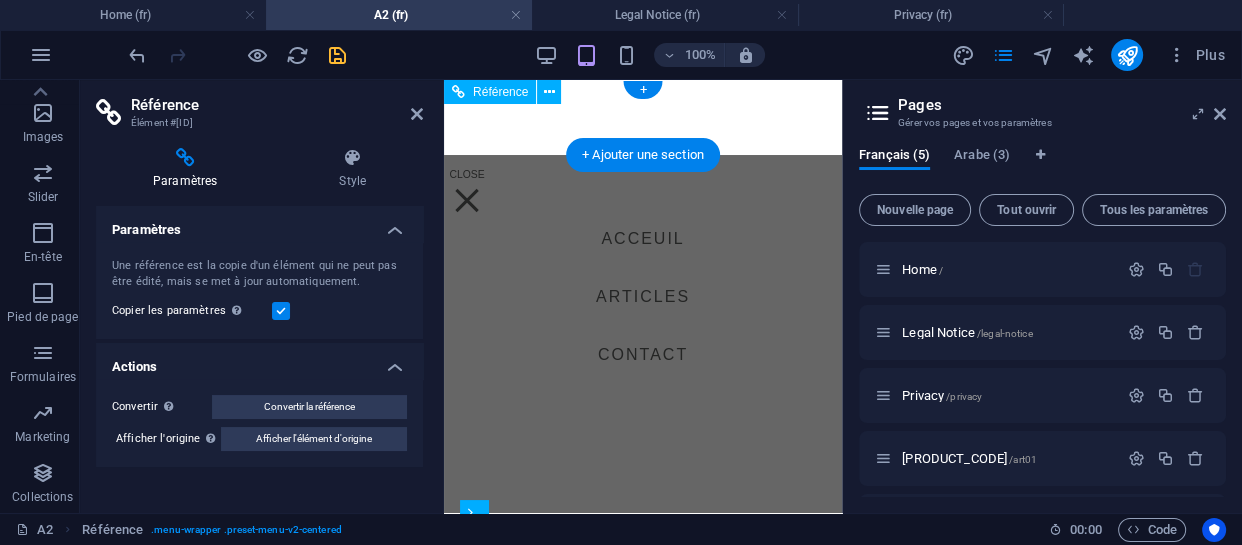 click on "Acceuil Articles Contact" at bounding box center [643, 296] 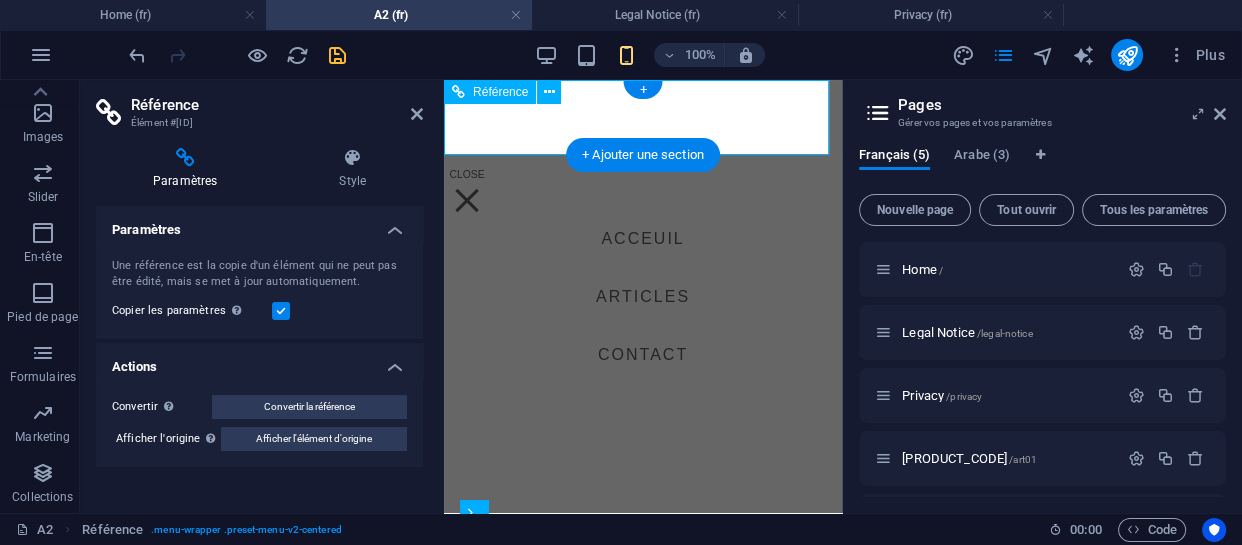 click on "Acceuil Articles Contact" at bounding box center [643, 296] 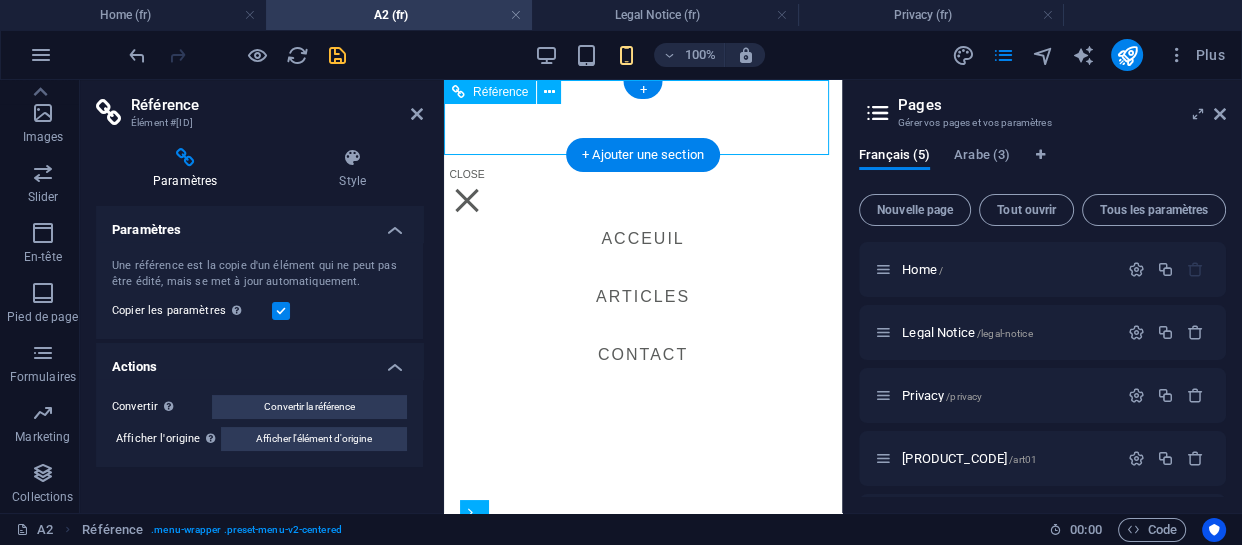 click on "Acceuil Articles Contact" at bounding box center (643, 296) 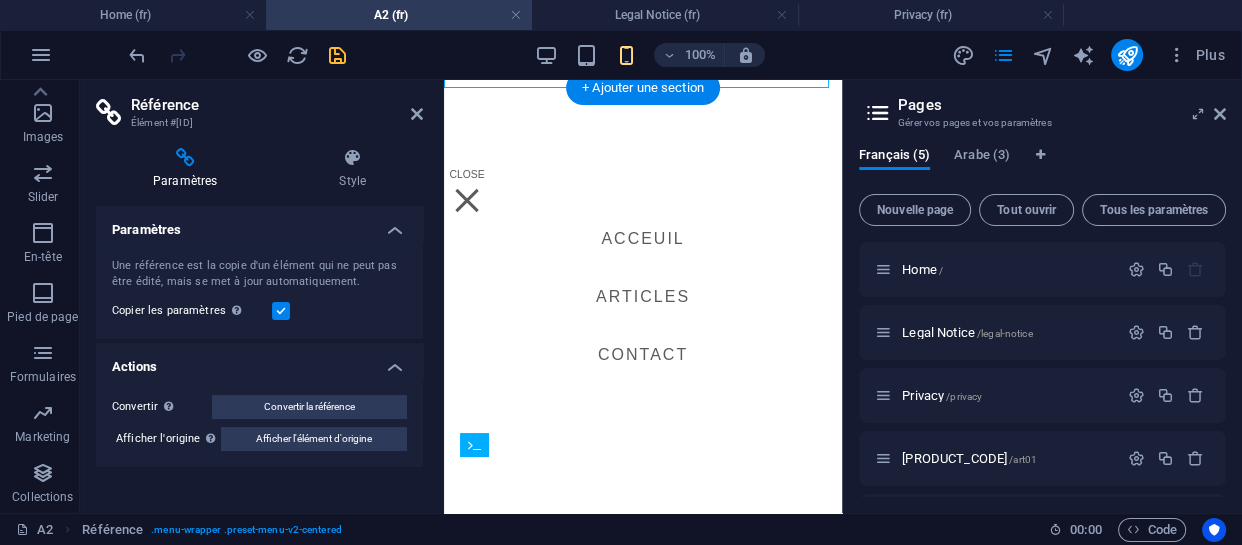scroll, scrollTop: 90, scrollLeft: 0, axis: vertical 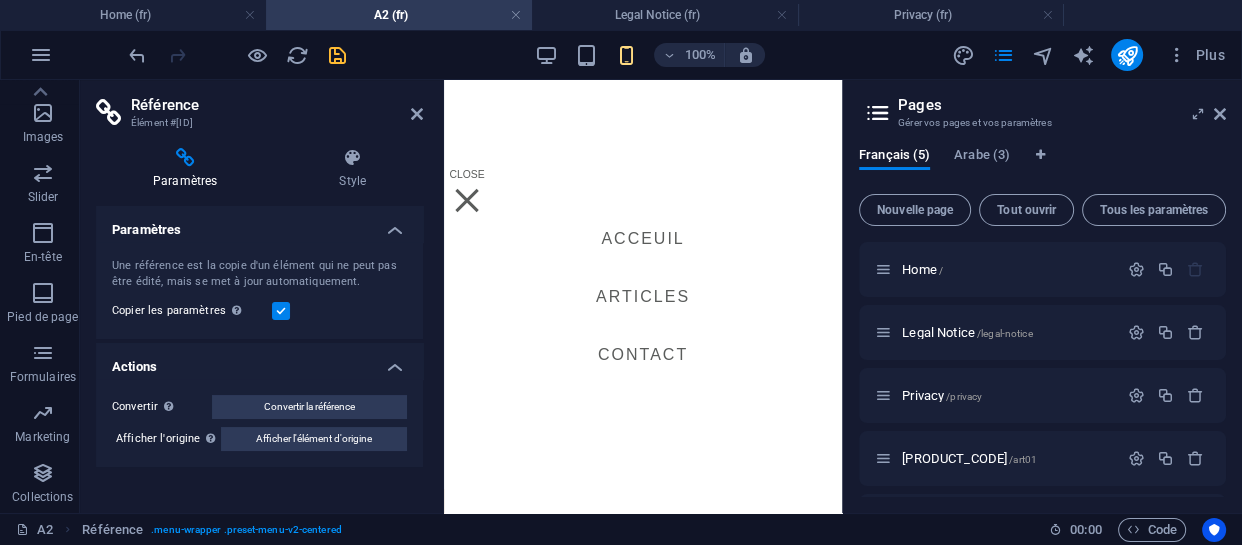 click on "Acceuil Articles Contact" at bounding box center [643, 296] 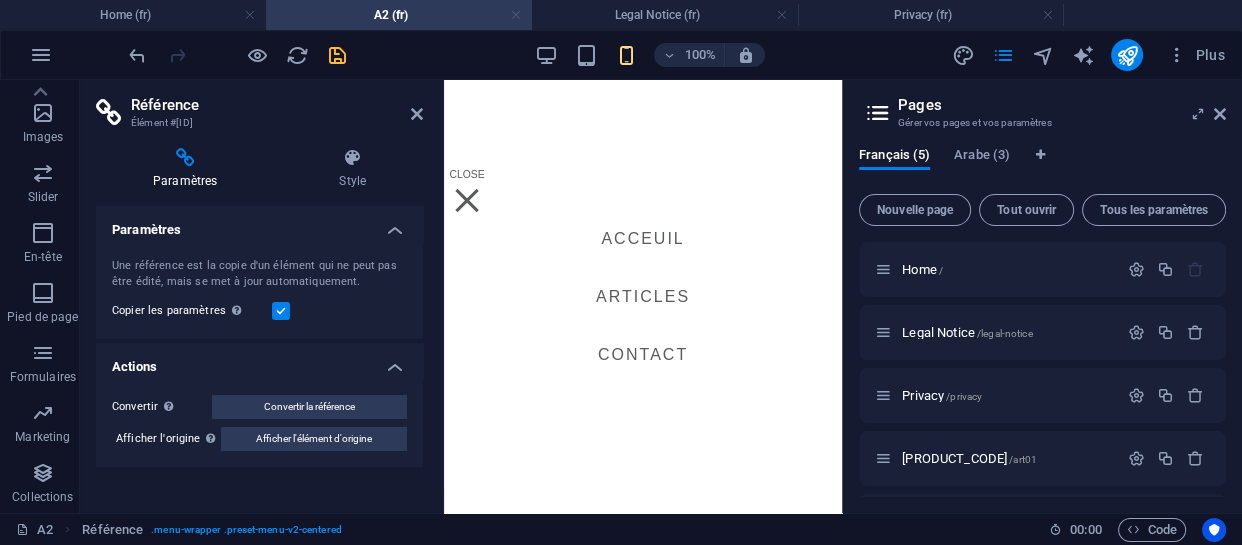 click at bounding box center [516, 15] 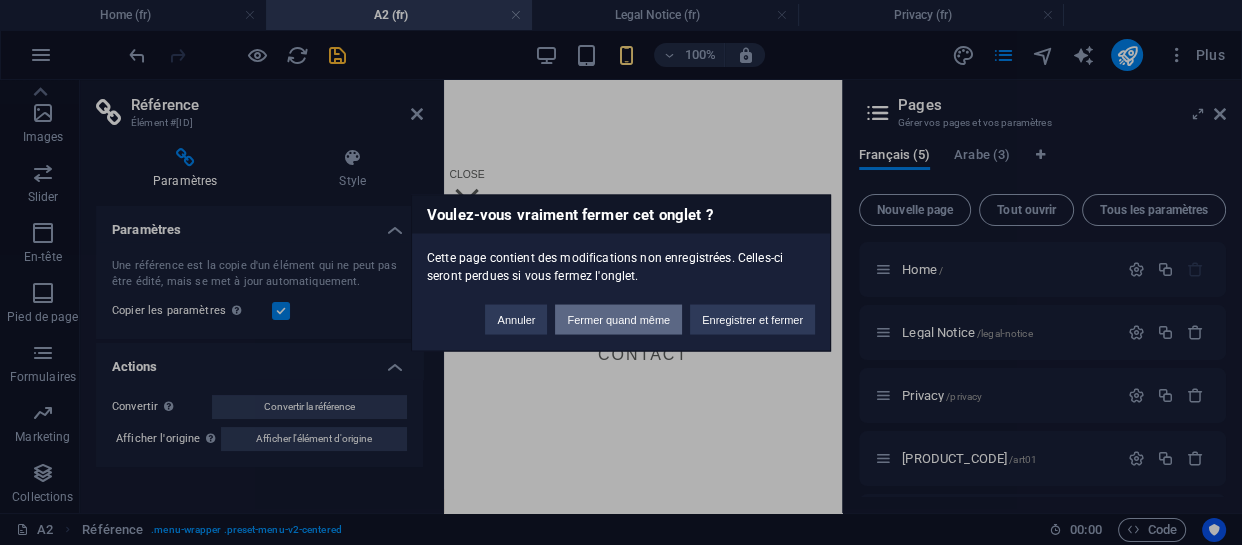 click on "Fermer quand même" at bounding box center (618, 319) 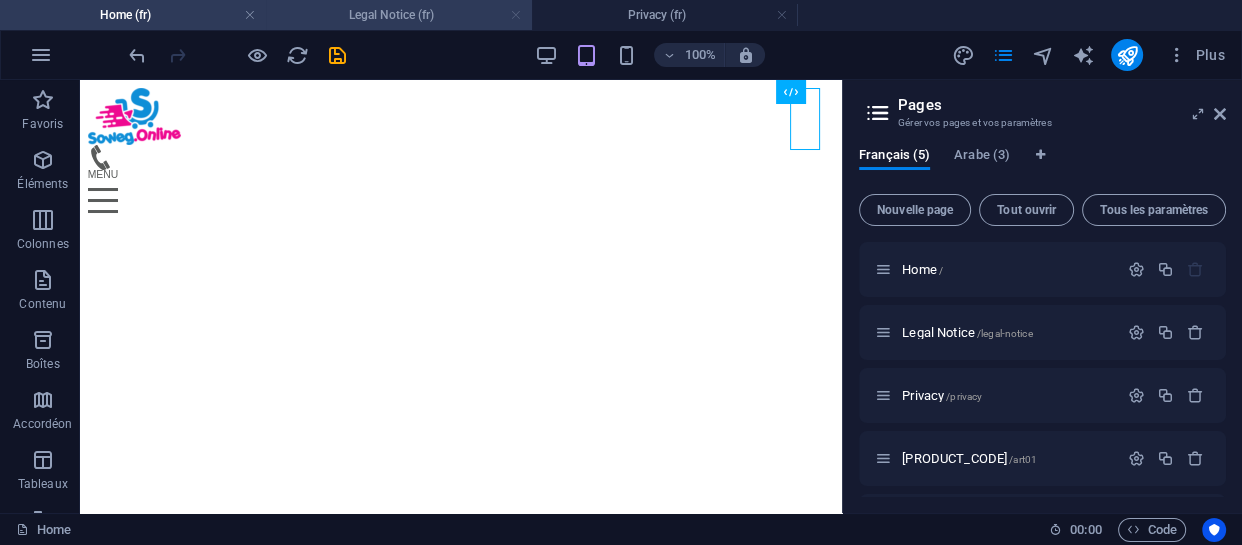 click at bounding box center [516, 15] 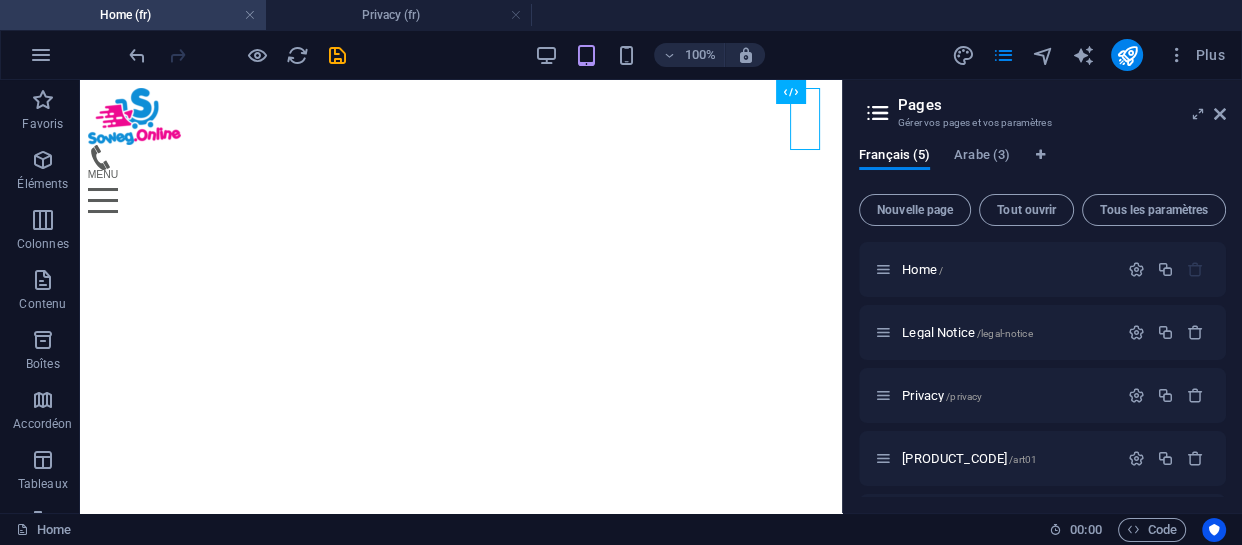 click at bounding box center (516, 15) 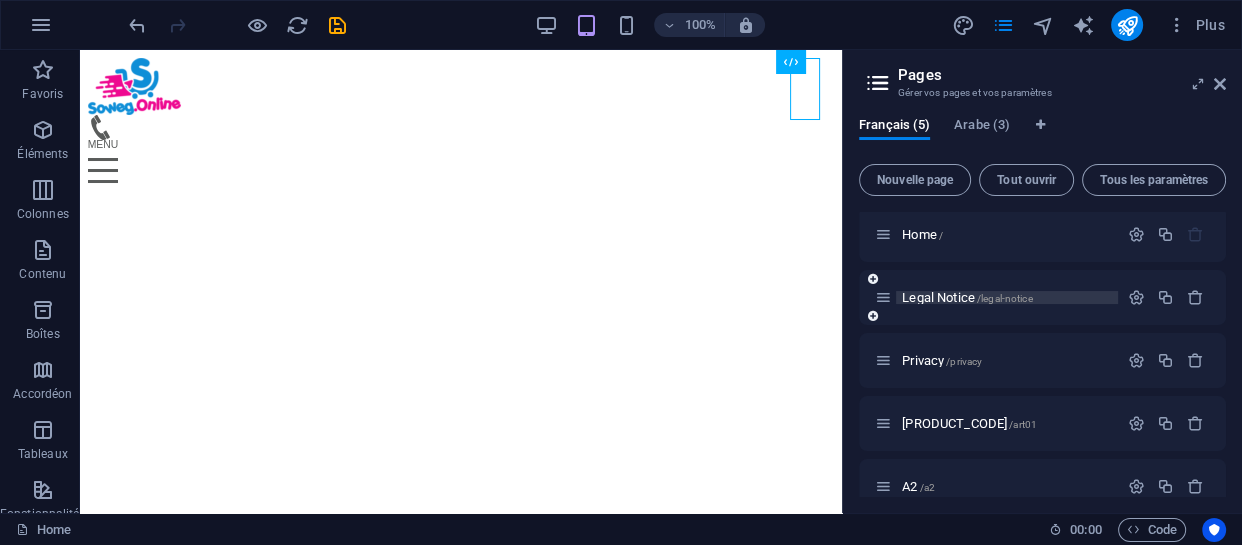 scroll, scrollTop: 0, scrollLeft: 0, axis: both 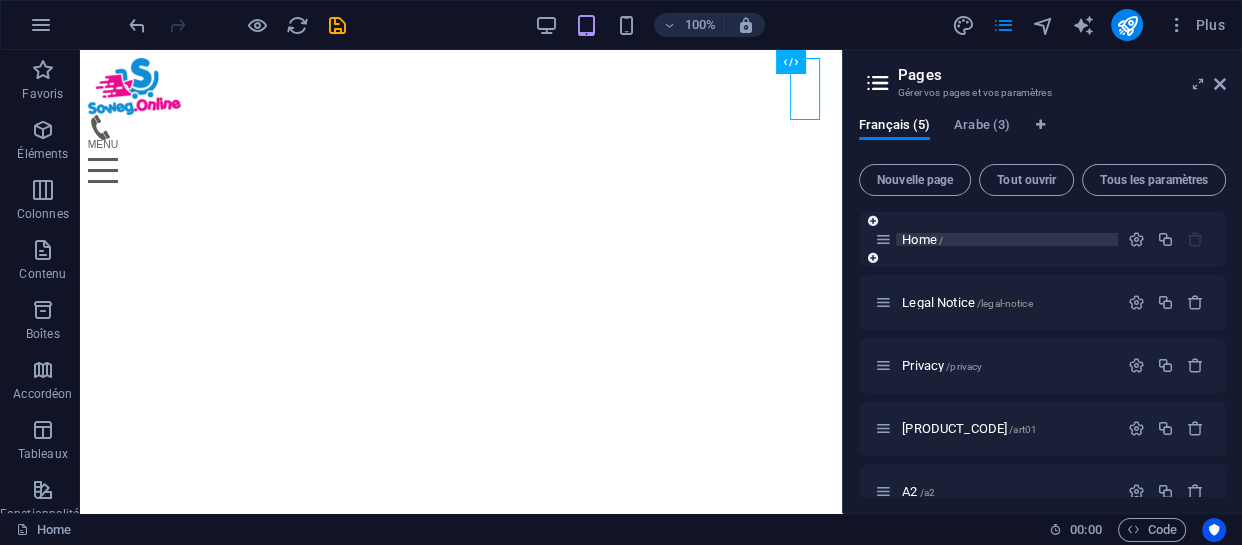 click on "Home /" at bounding box center [922, 239] 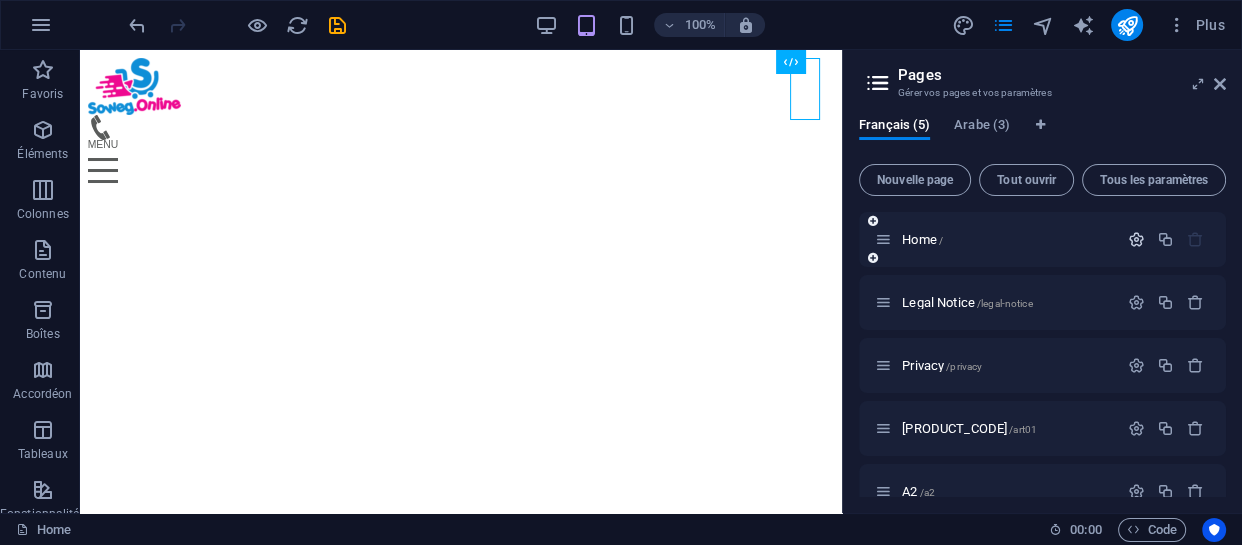 click at bounding box center [1136, 239] 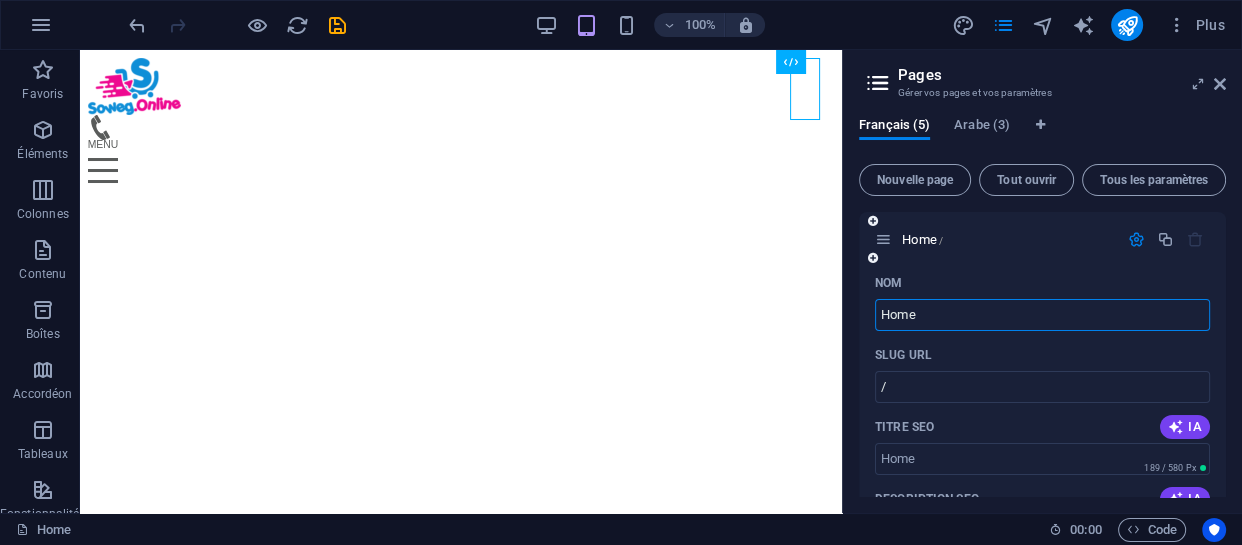 scroll, scrollTop: 0, scrollLeft: 0, axis: both 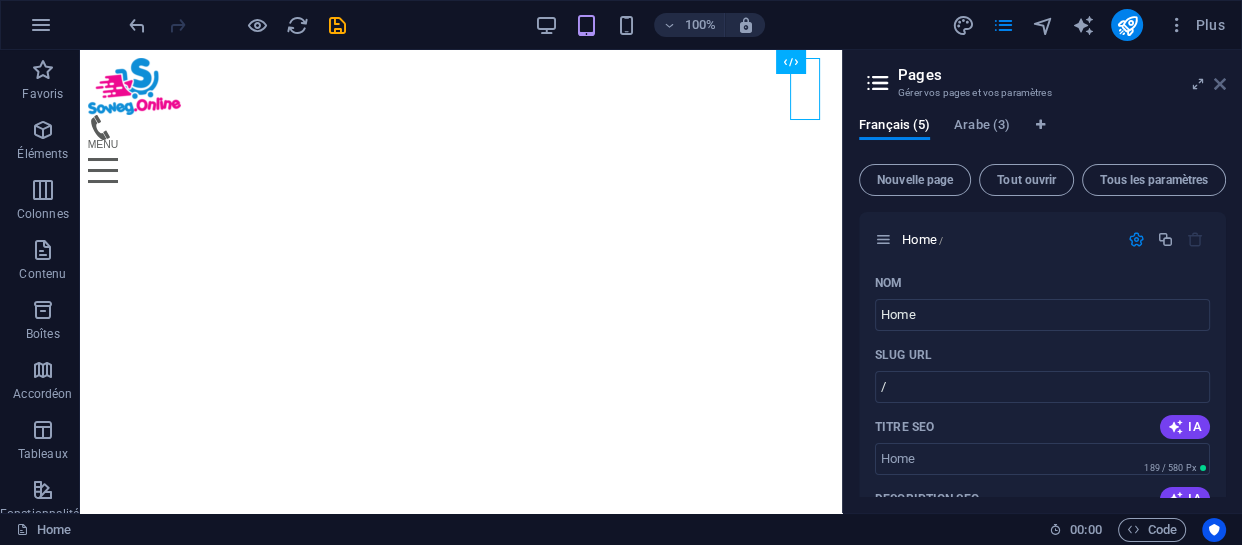 click at bounding box center [1220, 84] 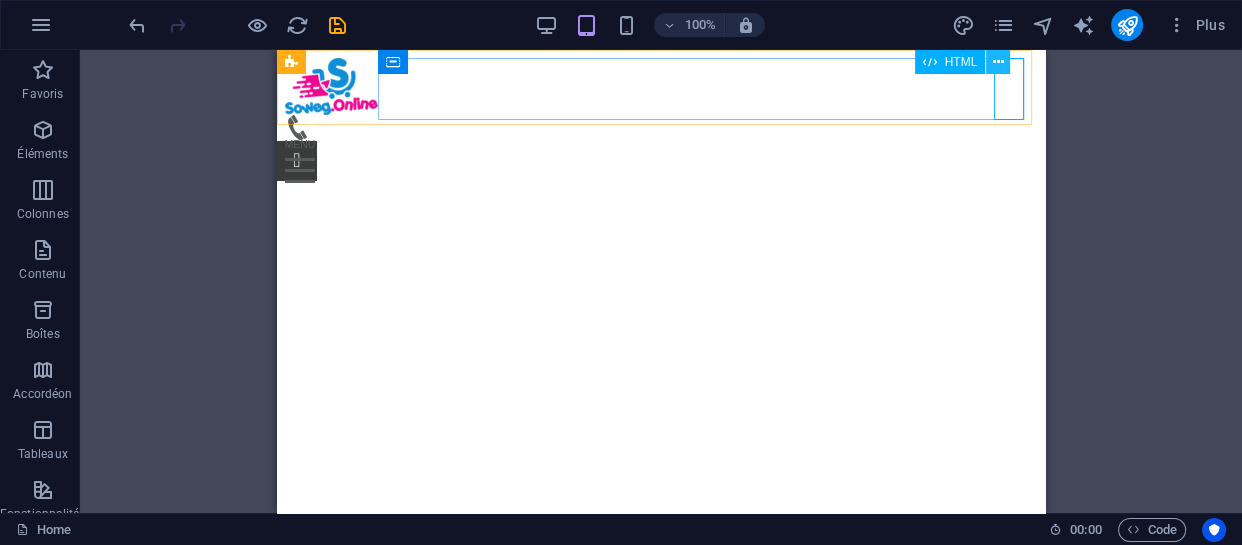click at bounding box center (998, 62) 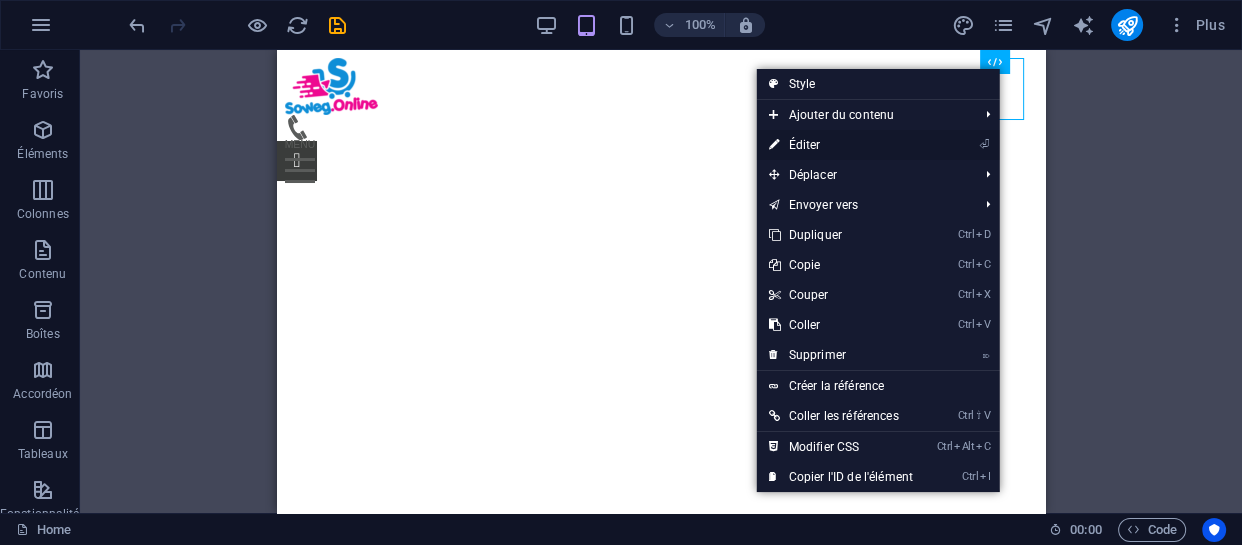 click on "⏎  Éditer" at bounding box center (878, 145) 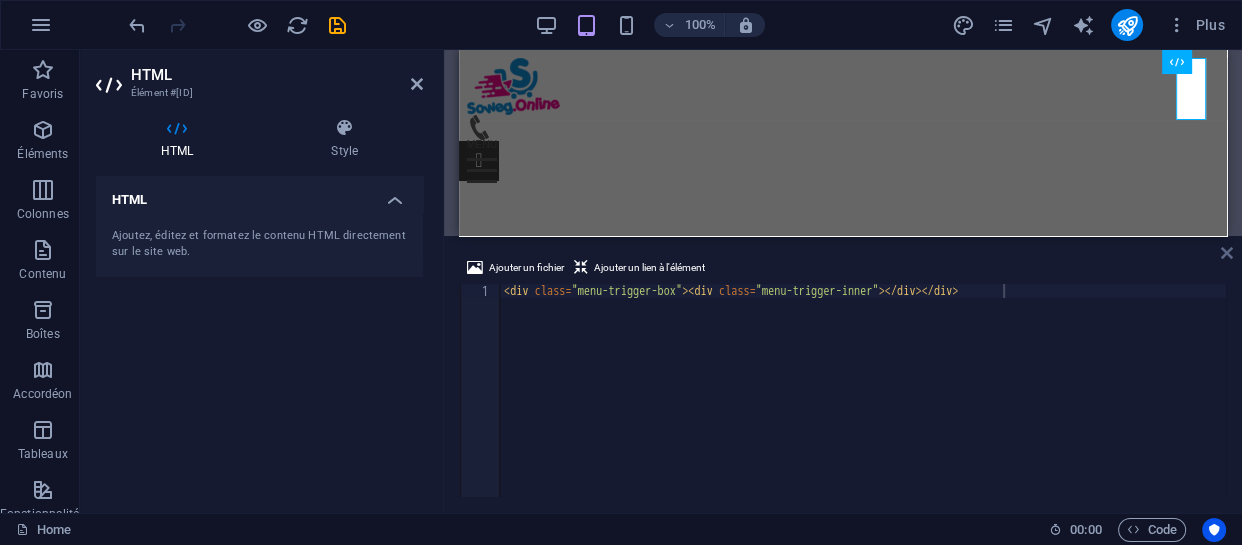 click at bounding box center [1227, 253] 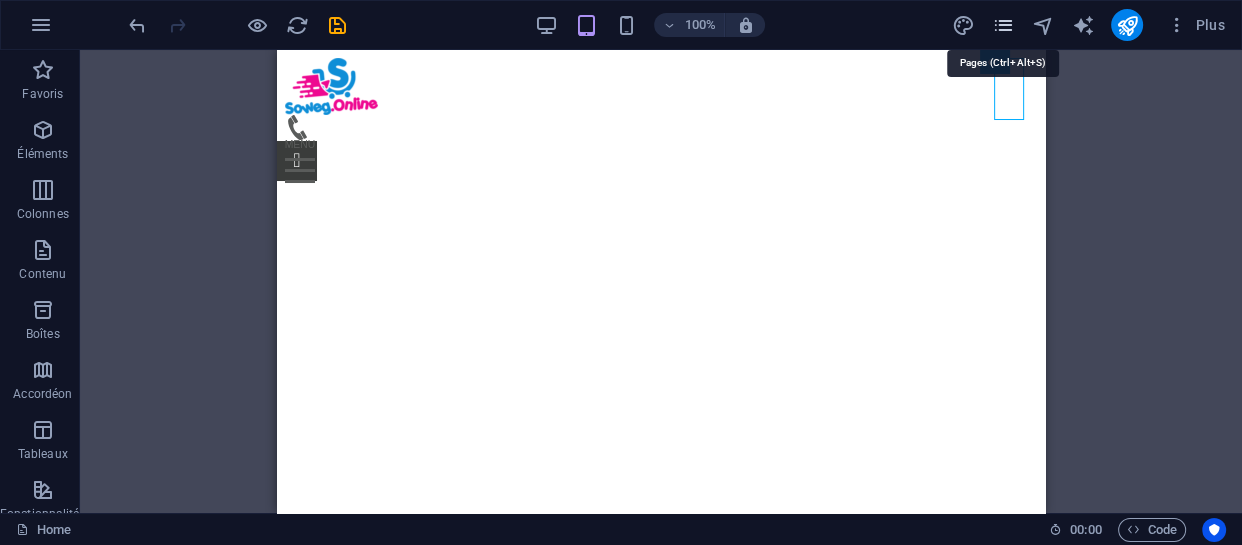 click at bounding box center (1002, 25) 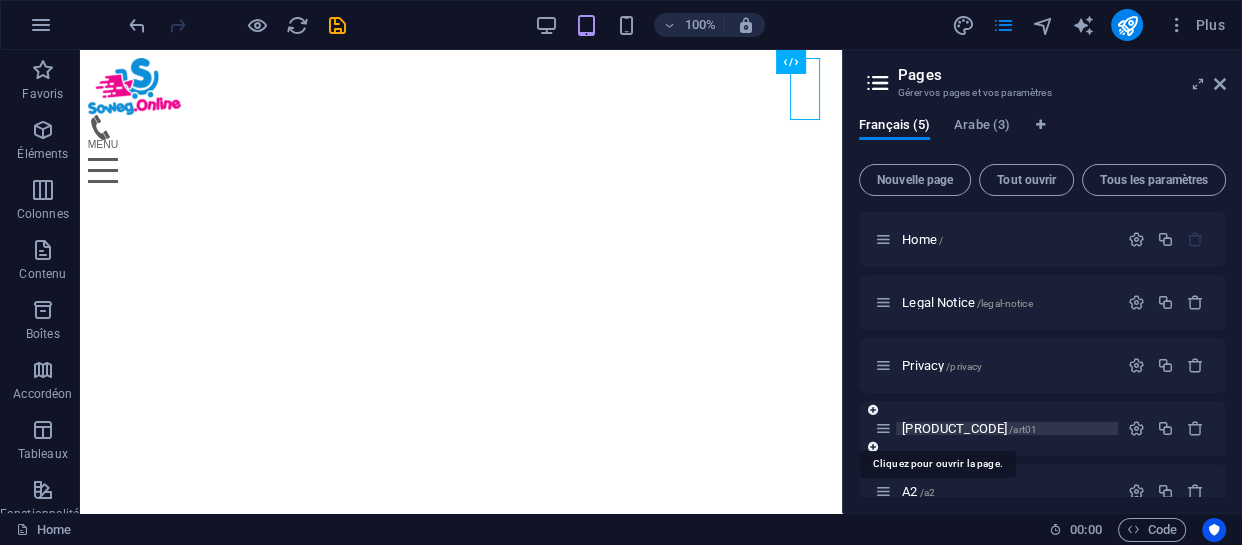 click on "[PRODUCT_CODE]/[PRODUCT_CODE]" at bounding box center [969, 428] 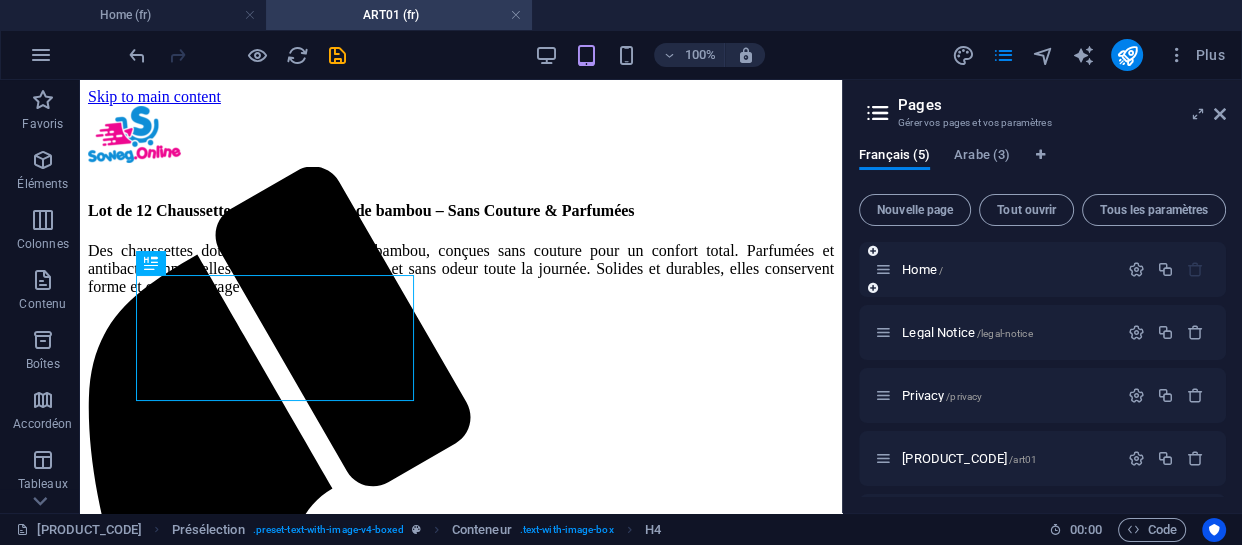 scroll, scrollTop: 0, scrollLeft: 0, axis: both 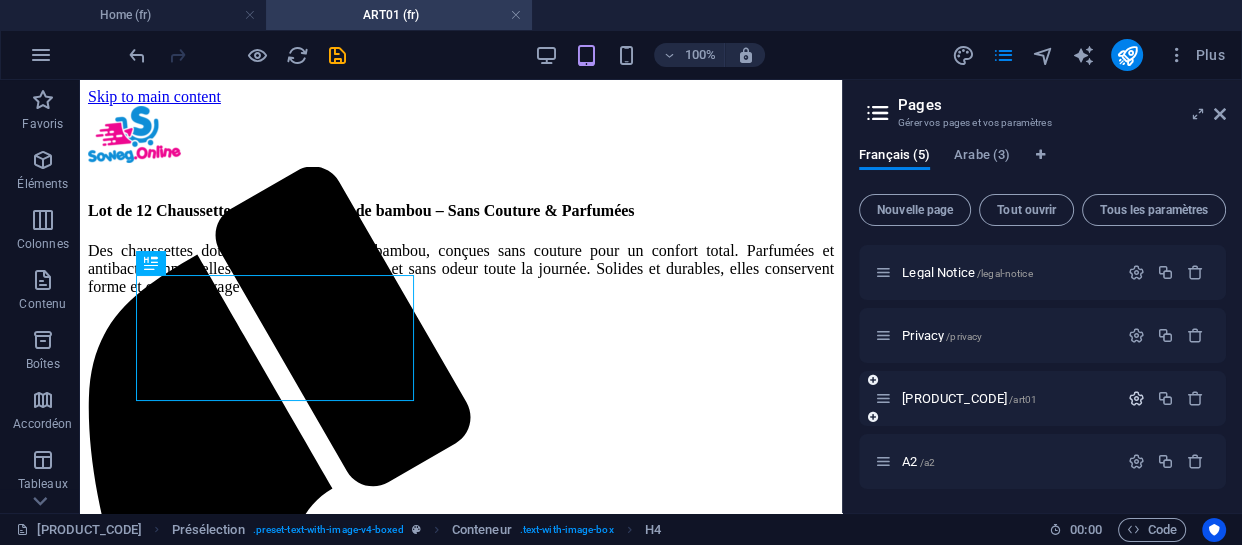 click at bounding box center (1136, 398) 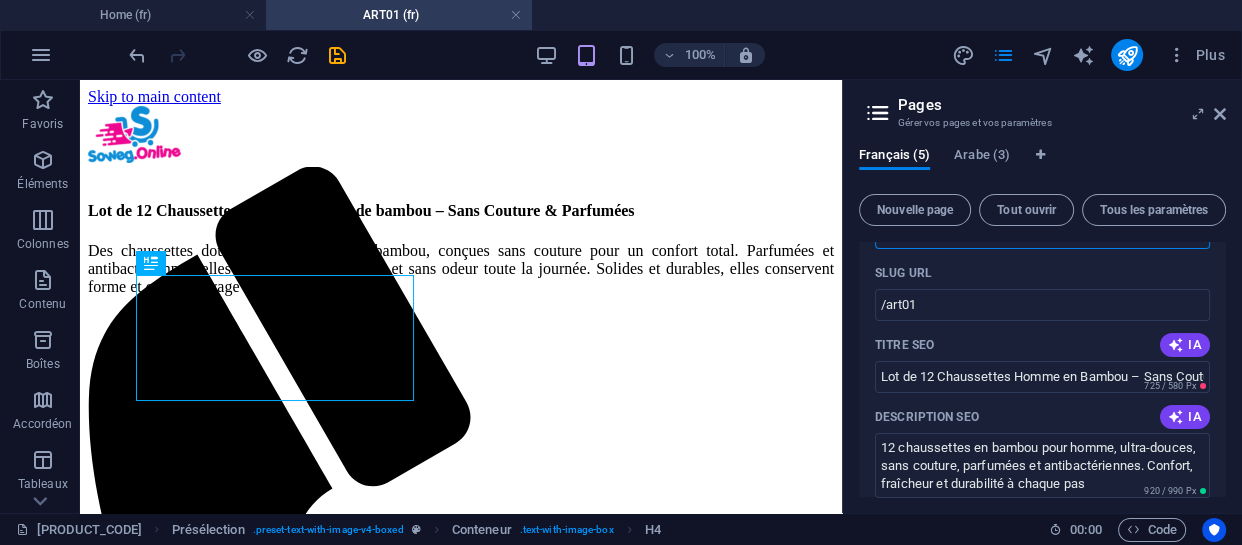scroll, scrollTop: 332, scrollLeft: 0, axis: vertical 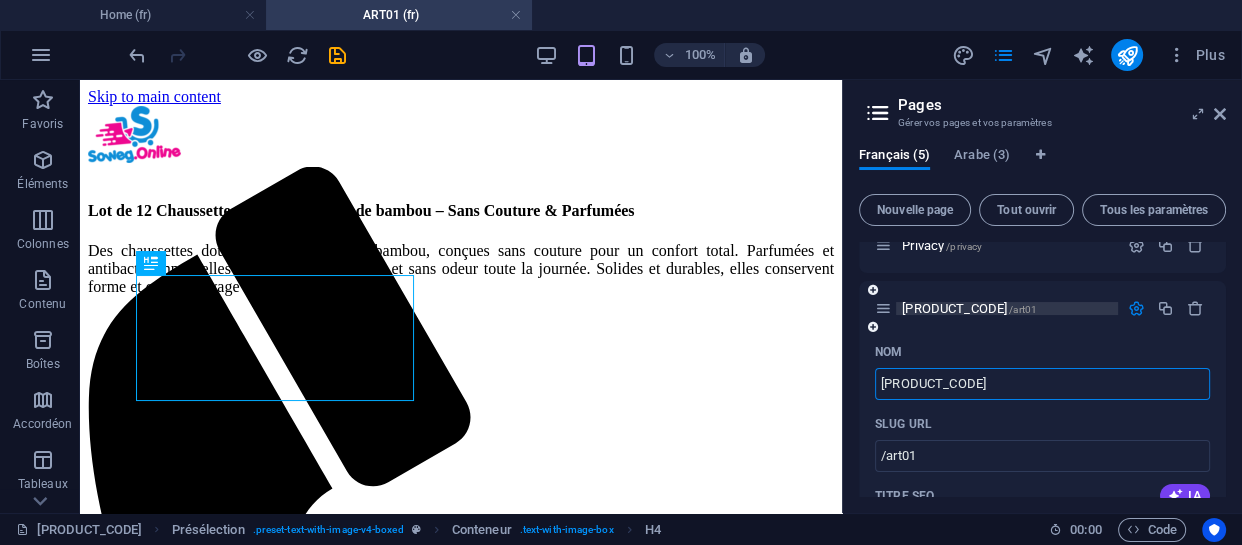 click on "[PRODUCT_CODE]/[PRODUCT_CODE]" at bounding box center [969, 308] 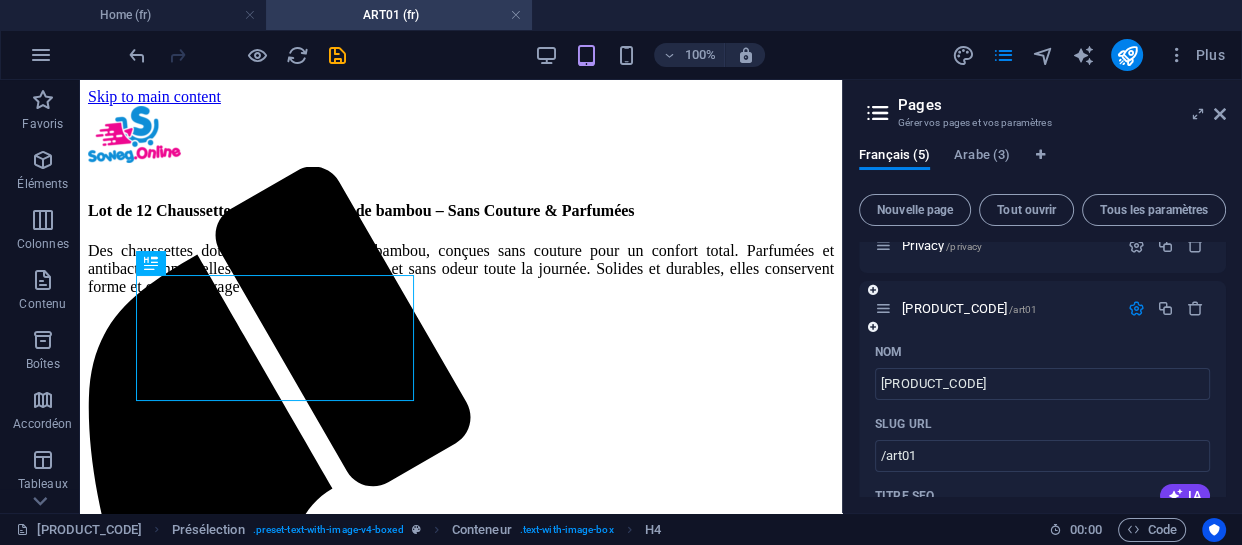 click at bounding box center (1136, 308) 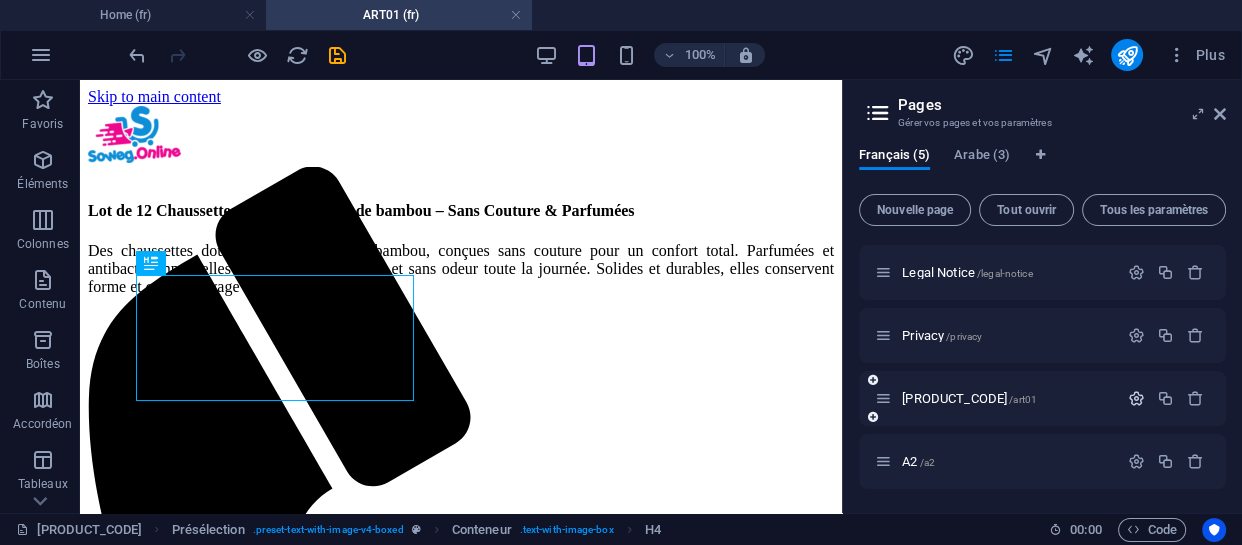 scroll, scrollTop: 60, scrollLeft: 0, axis: vertical 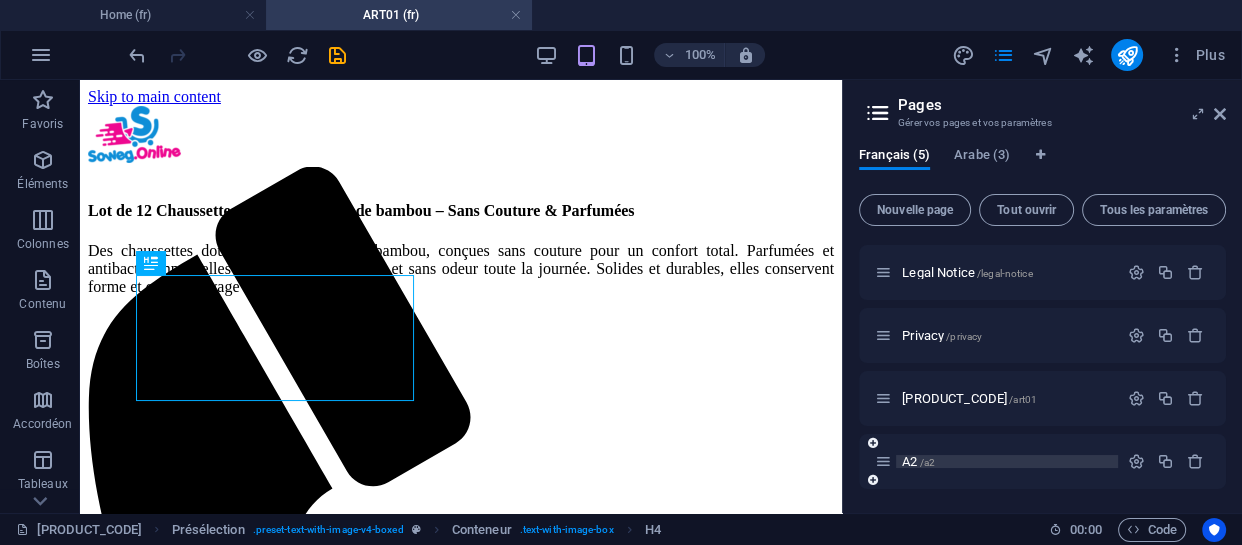 click on "A2 /a2" at bounding box center (918, 461) 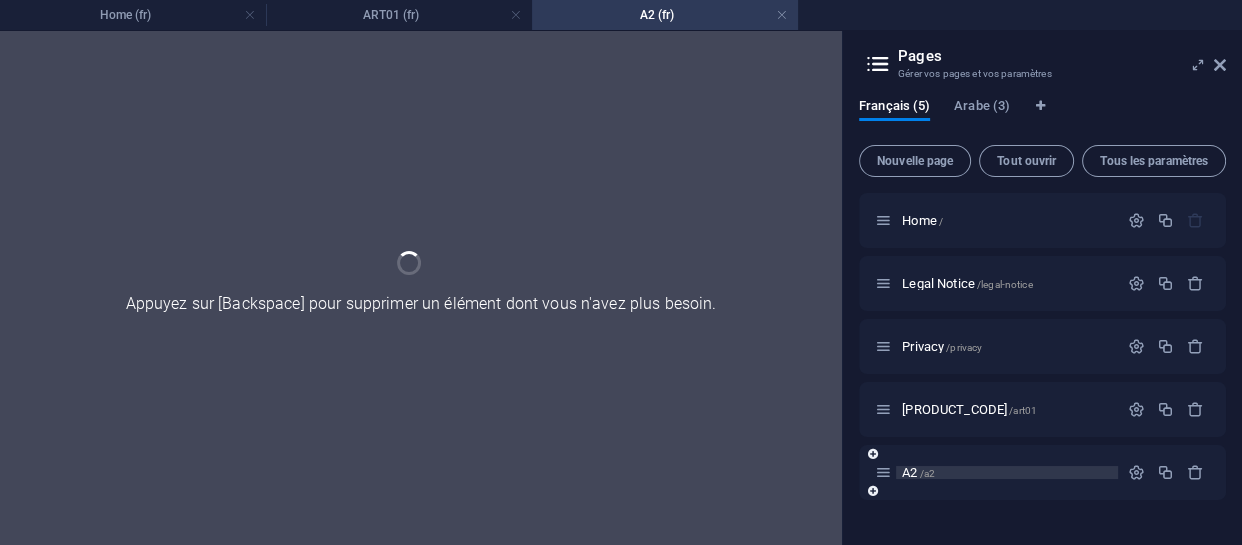 scroll, scrollTop: 0, scrollLeft: 0, axis: both 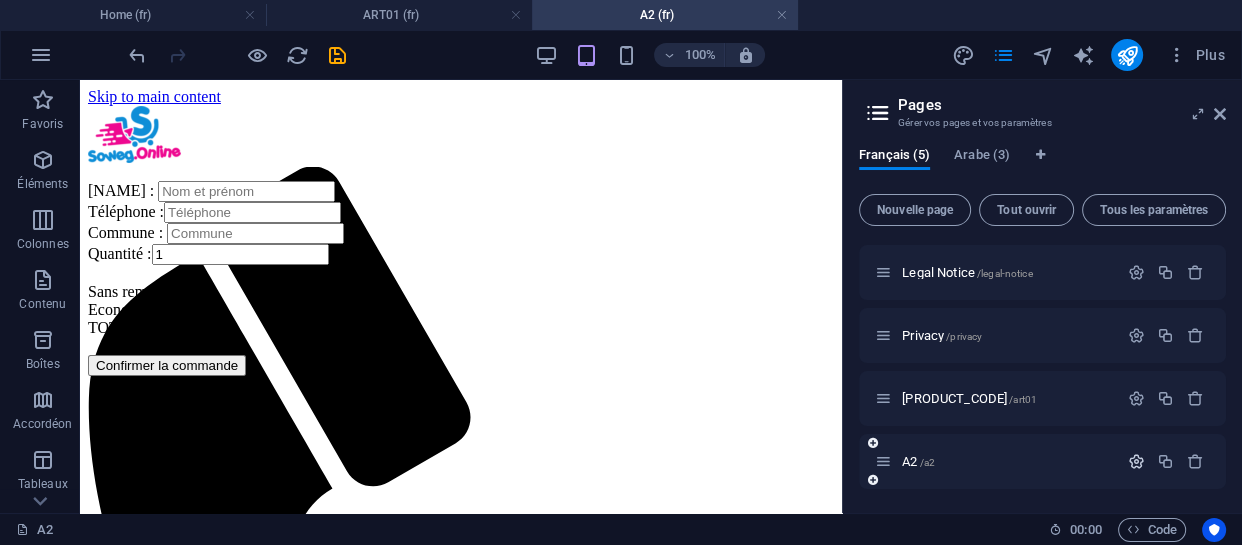 click at bounding box center (1136, 461) 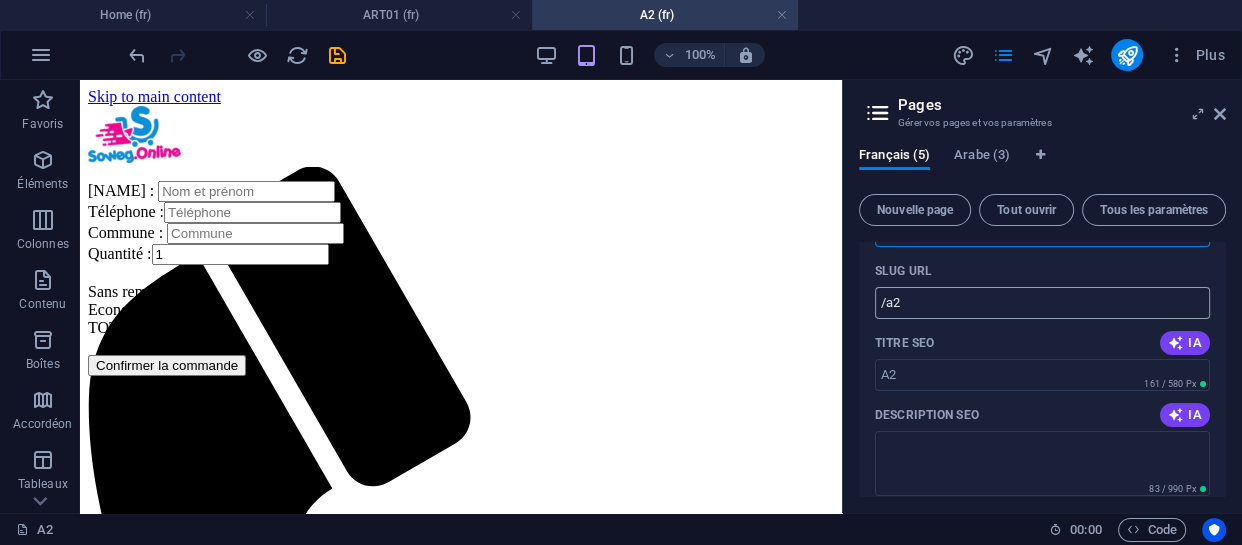 scroll, scrollTop: 409, scrollLeft: 0, axis: vertical 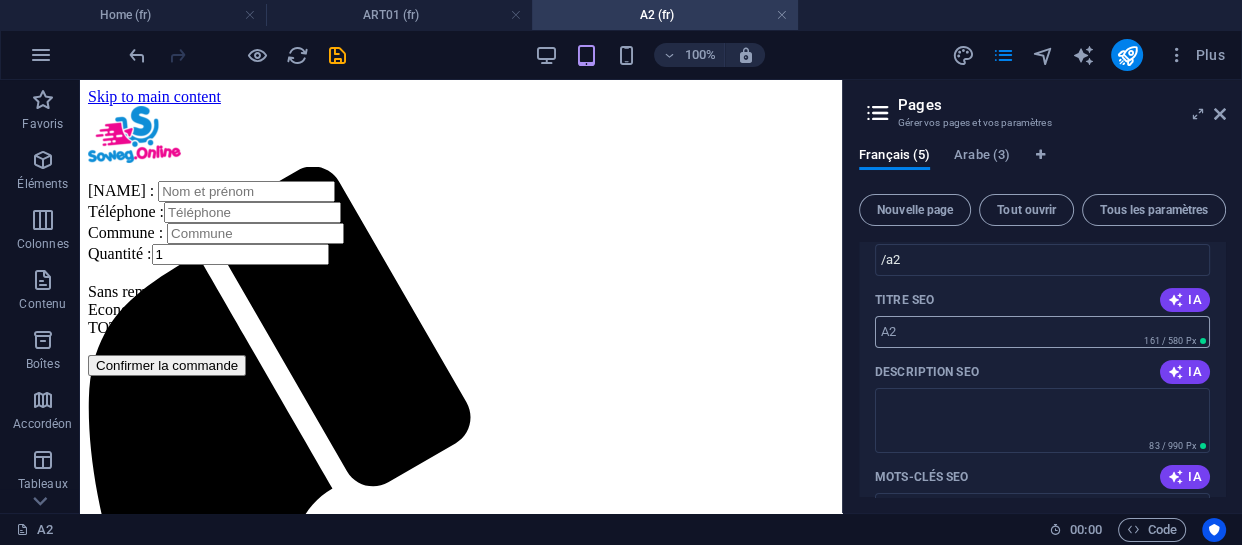 click on "Titre SEO" at bounding box center (1042, 332) 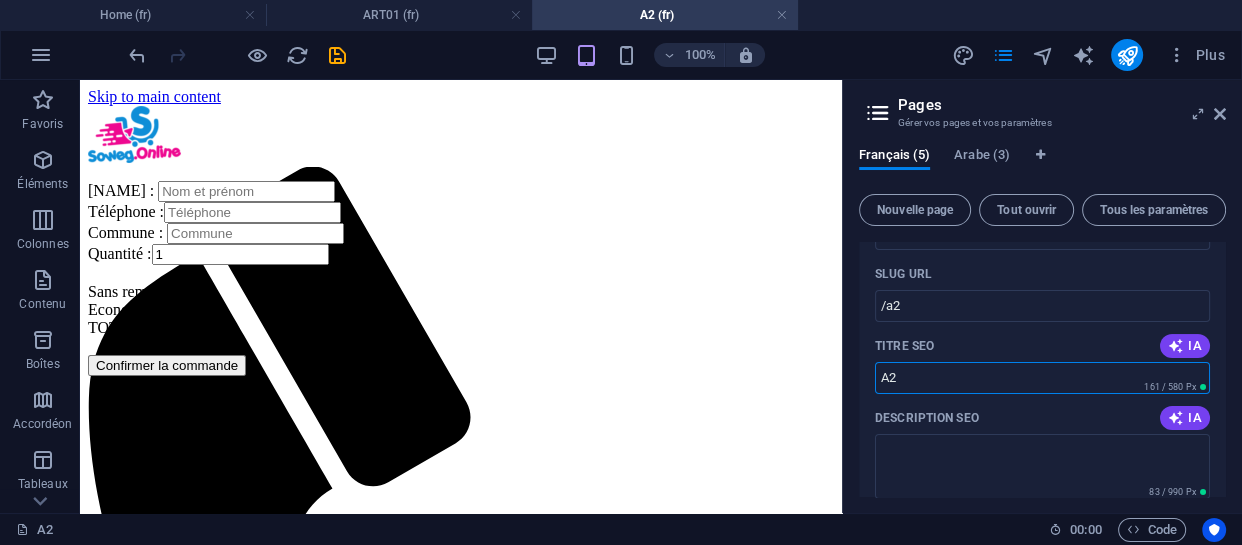 scroll, scrollTop: 636, scrollLeft: 0, axis: vertical 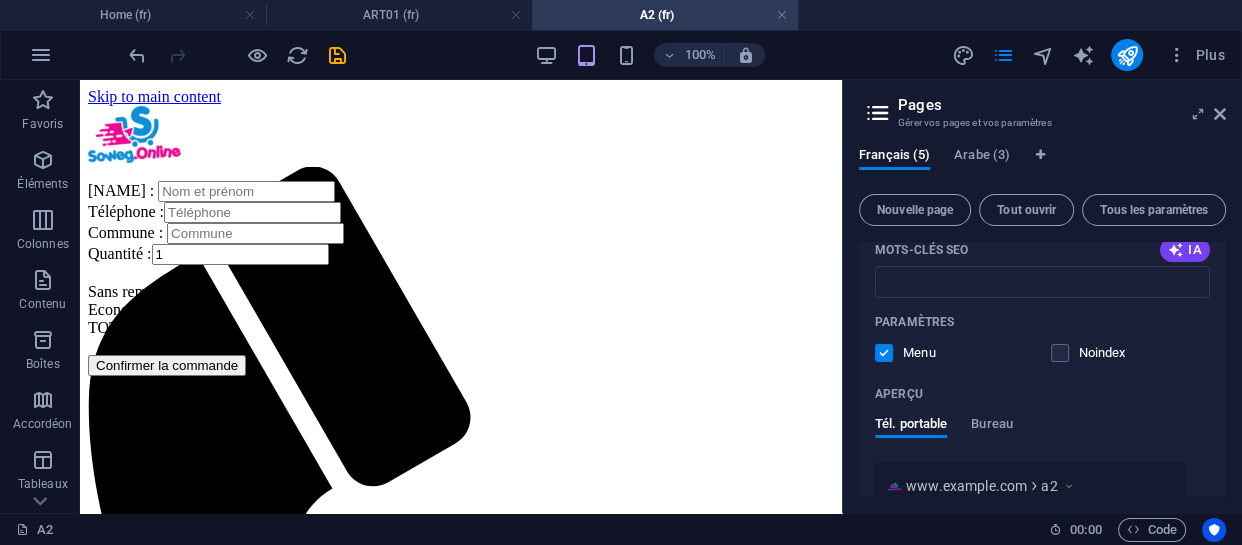 type on "A2" 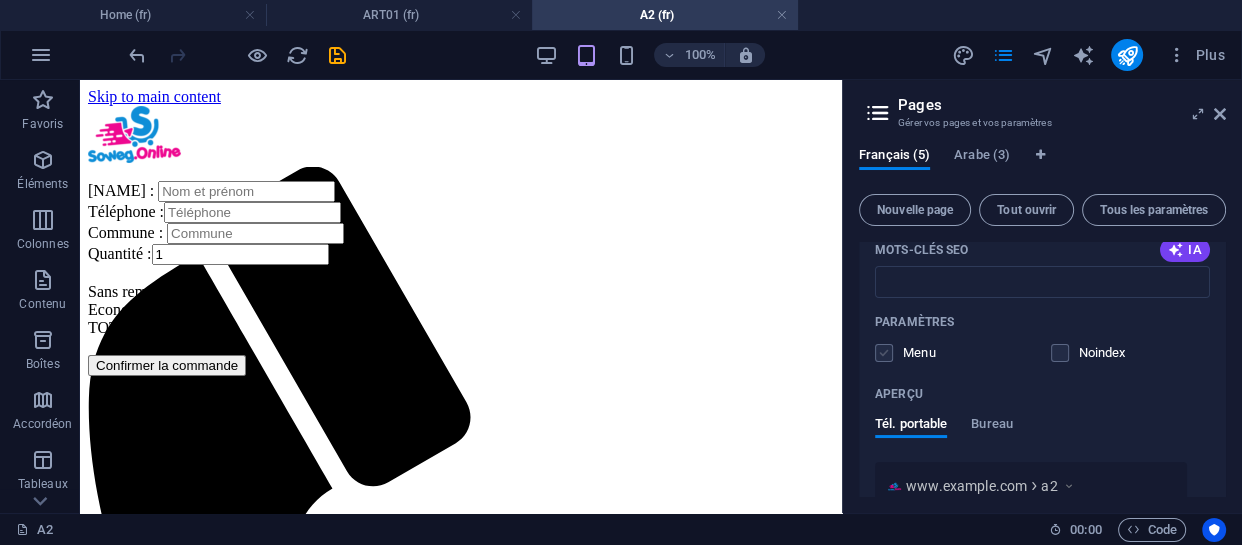 click at bounding box center (884, 353) 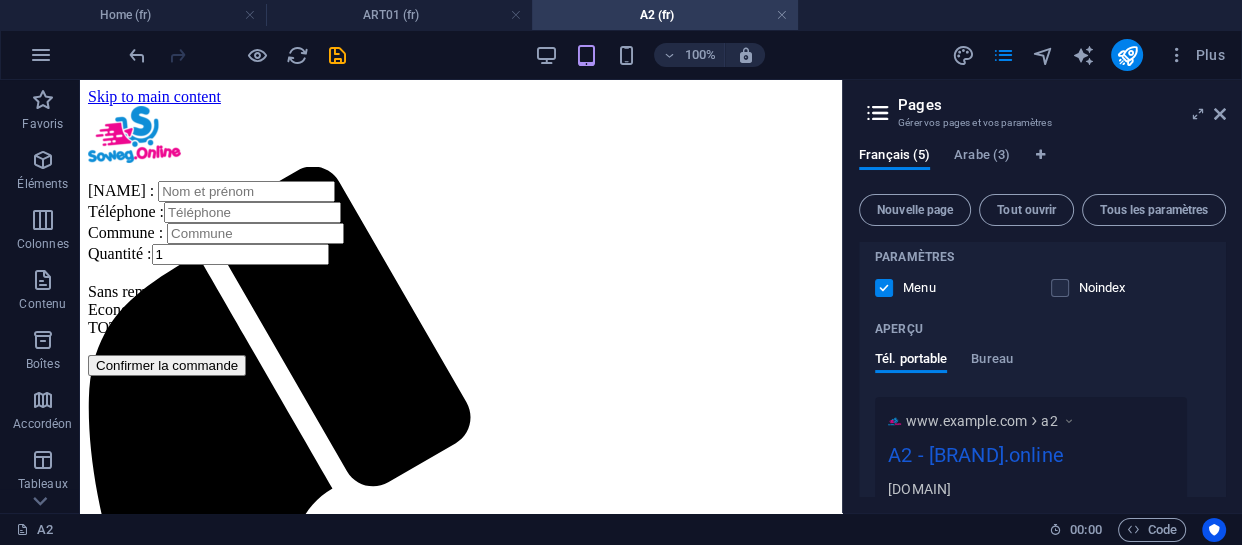 scroll, scrollTop: 727, scrollLeft: 0, axis: vertical 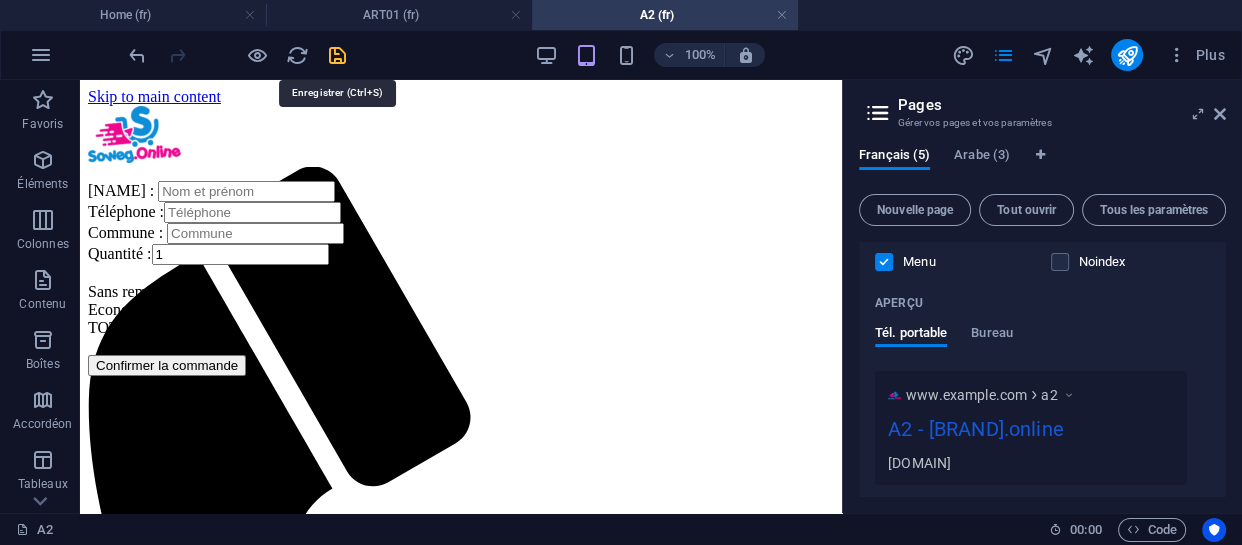 click at bounding box center [337, 55] 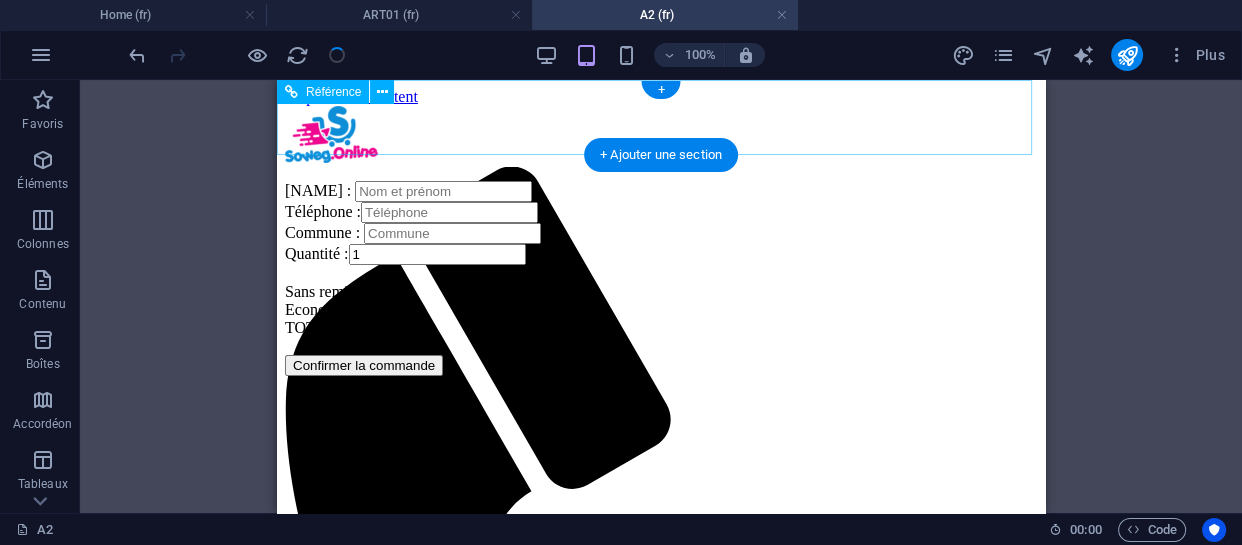click at bounding box center [661, 1148] 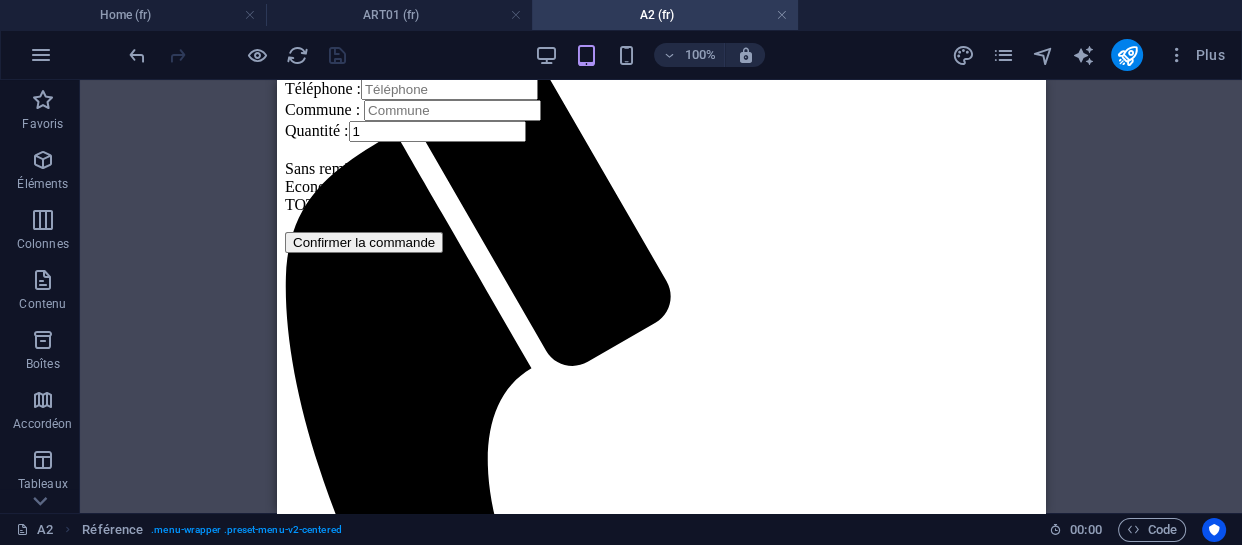 scroll, scrollTop: 0, scrollLeft: 0, axis: both 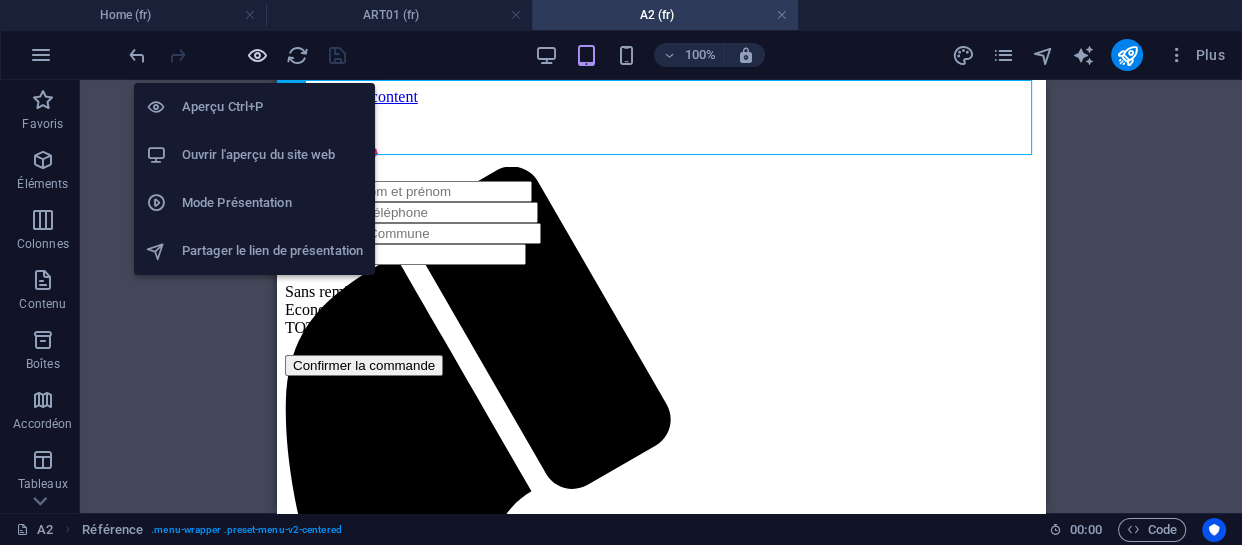 click at bounding box center [257, 55] 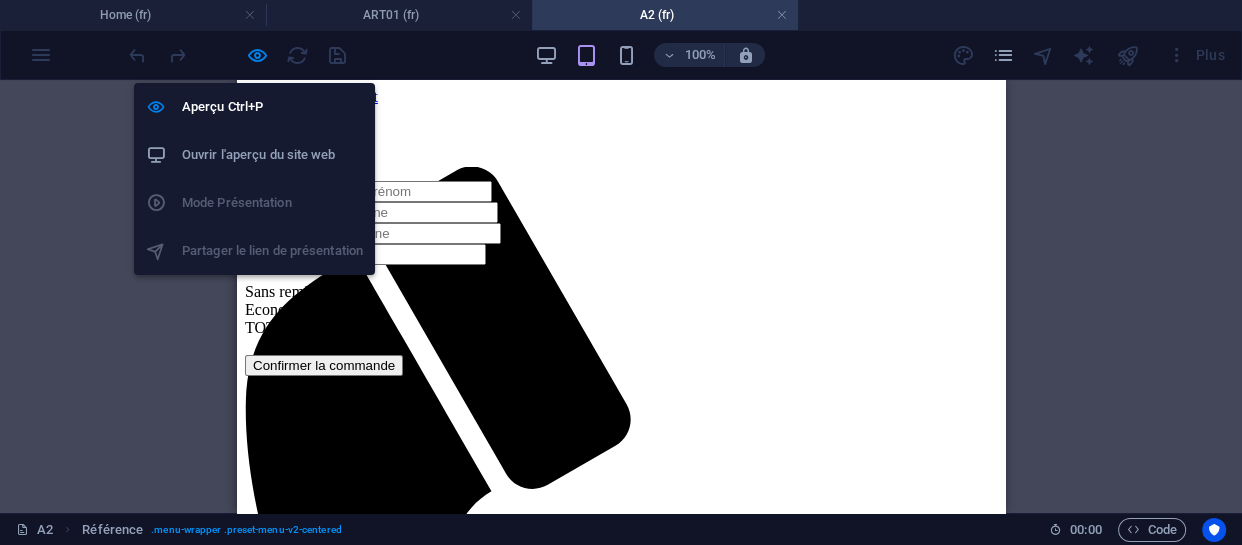 click on "Ouvrir l'aperçu du site web" at bounding box center (272, 155) 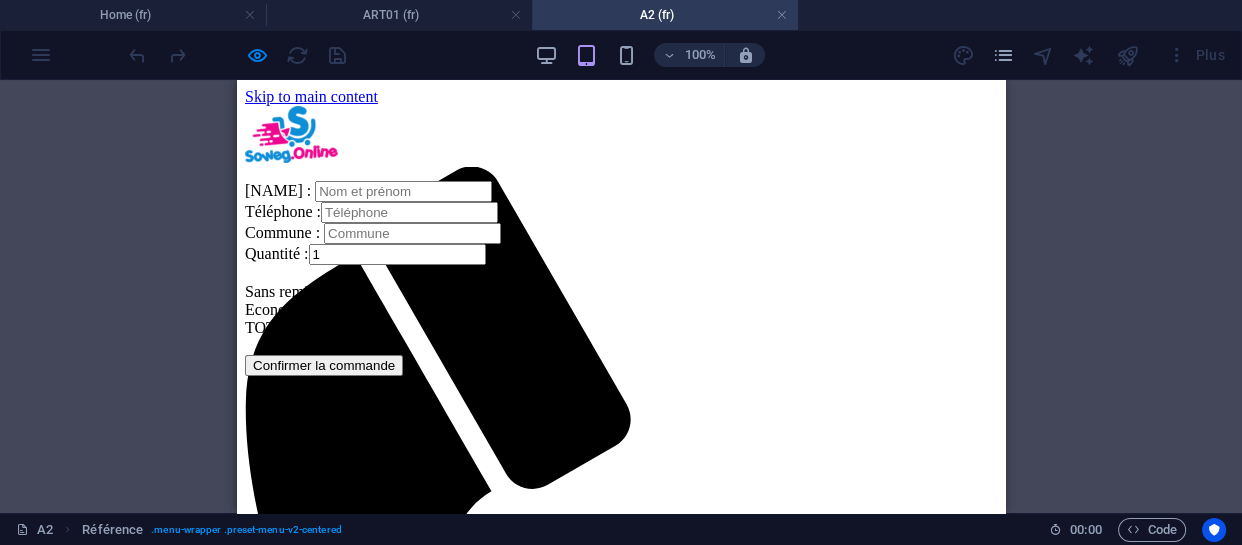 click at bounding box center (621, 1148) 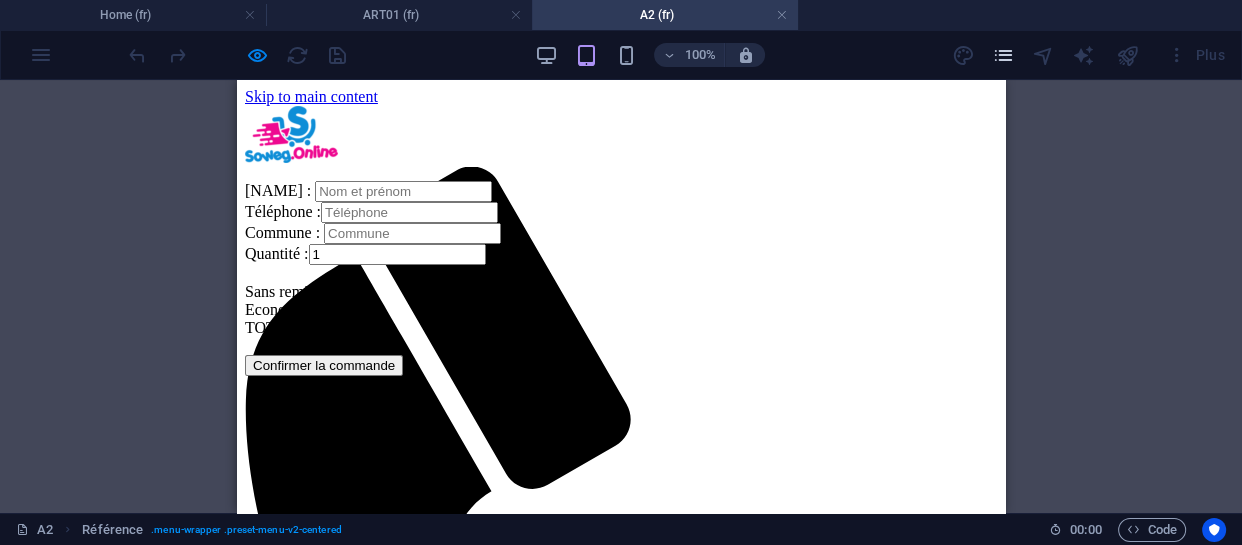 click at bounding box center (1002, 55) 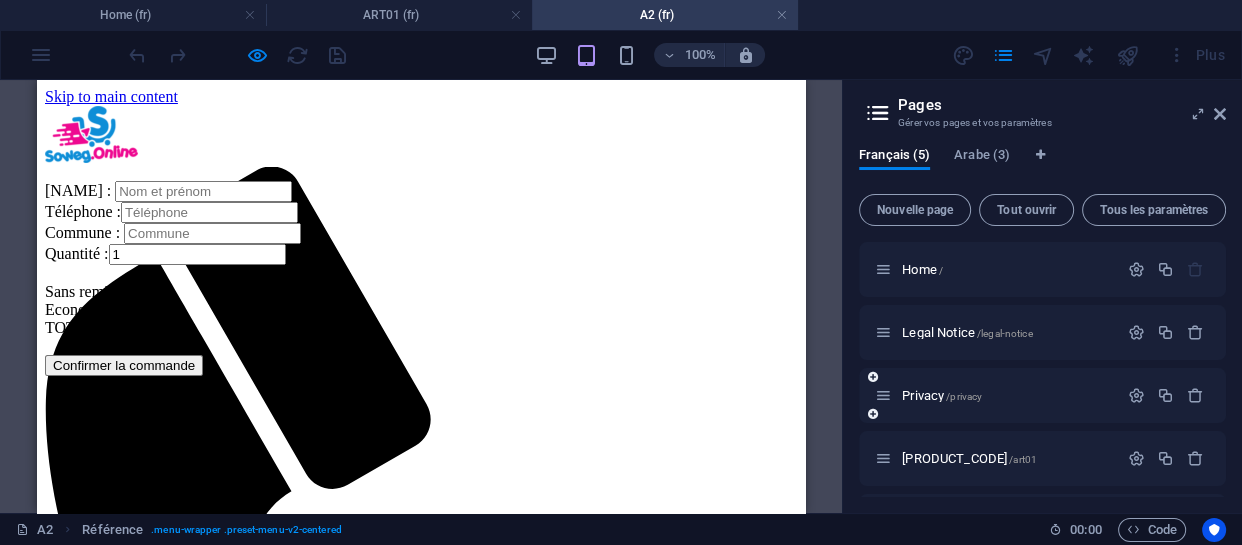 scroll, scrollTop: 60, scrollLeft: 0, axis: vertical 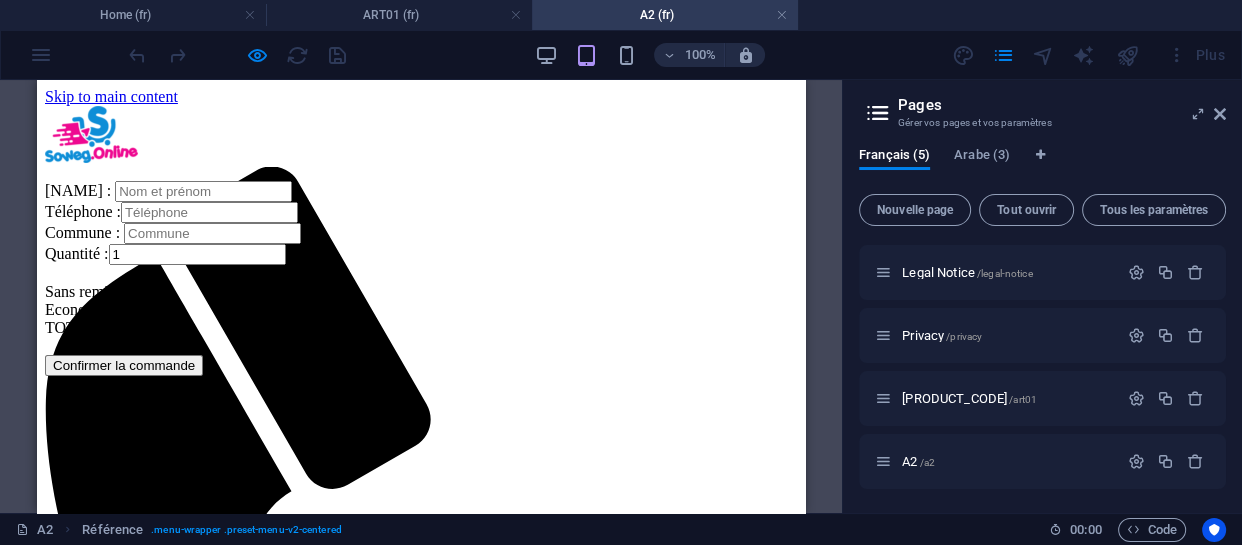 click on "Plus" at bounding box center (1196, 55) 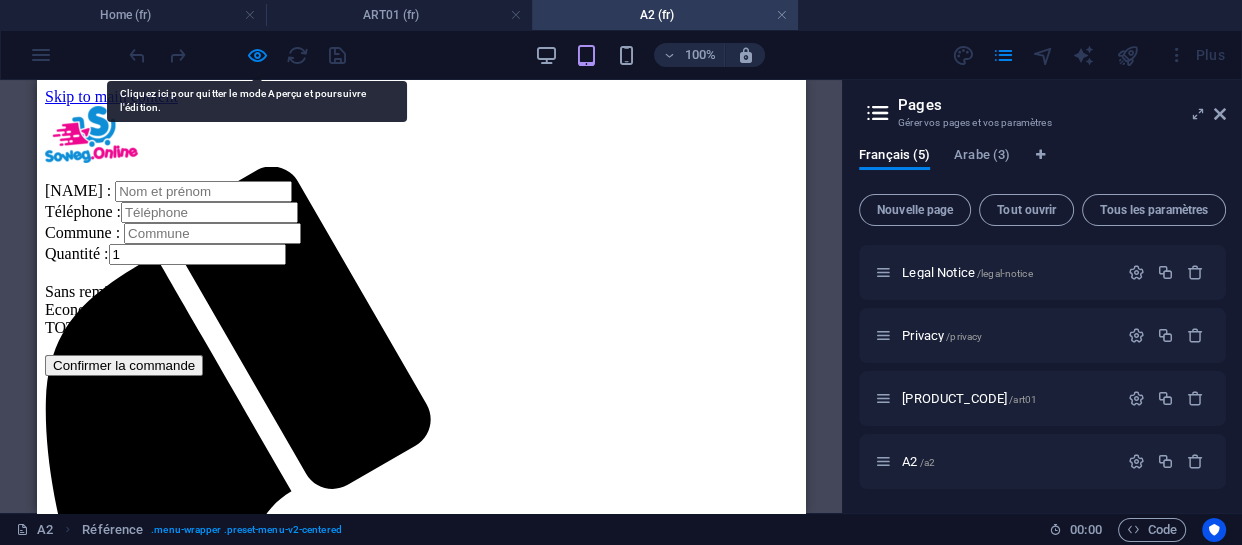 click on "Pages Gérer vos pages et vos paramètres Français (5) Arabe (3) Nouvelle page Tout ouvrir Tous les paramètres Home / Legal Notice /legal-notice Privacy /privacy ART01 /art01 A2 /a2" at bounding box center (1042, 296) 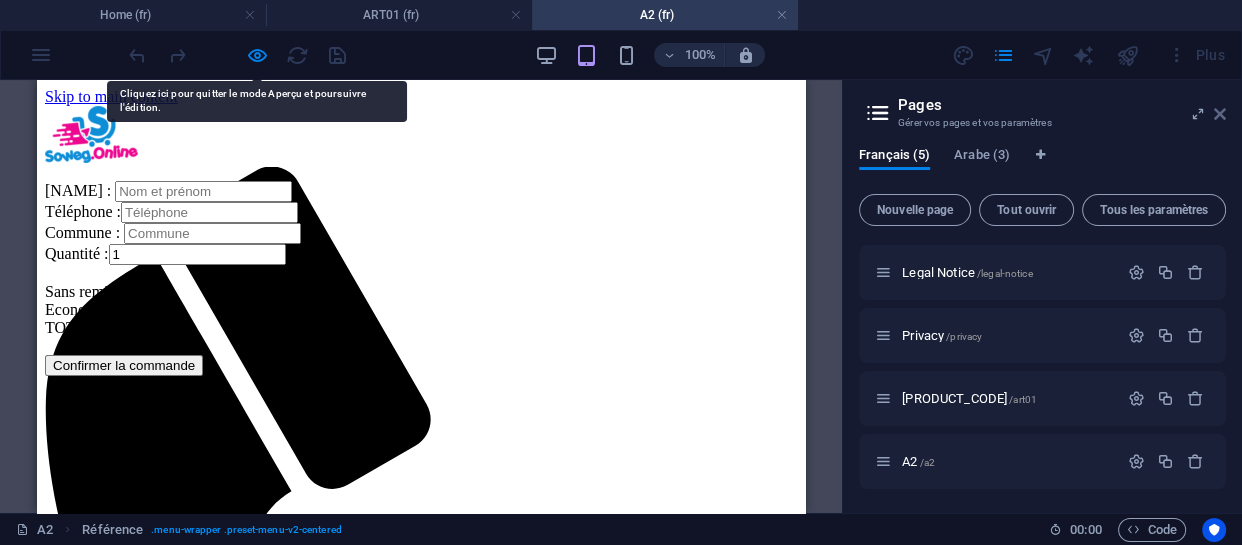 click at bounding box center [1220, 114] 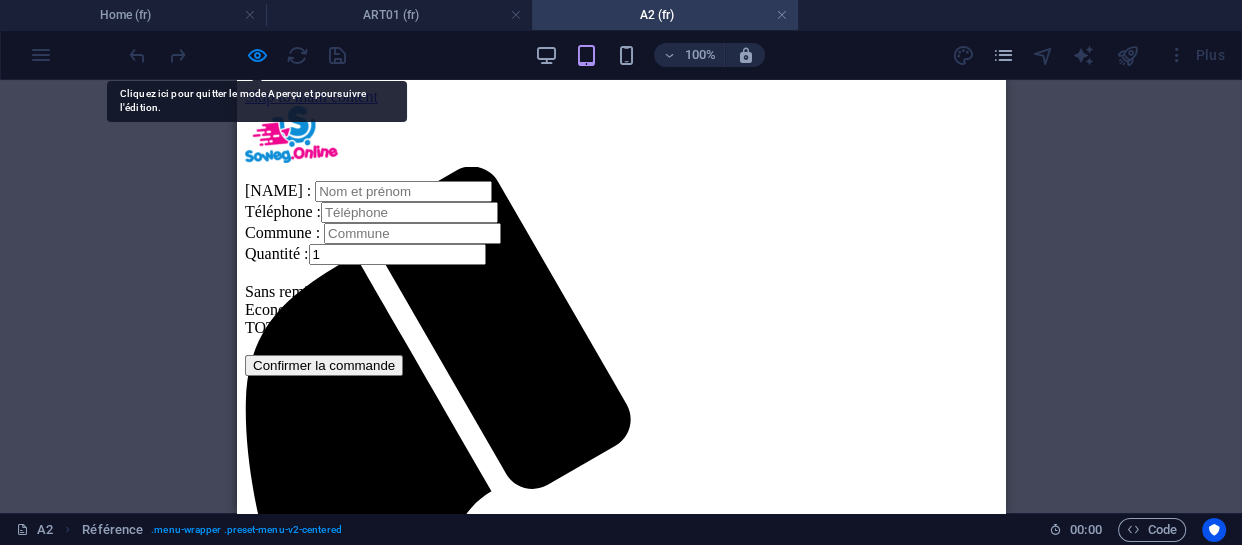 click on "100% Plus" at bounding box center (621, 55) 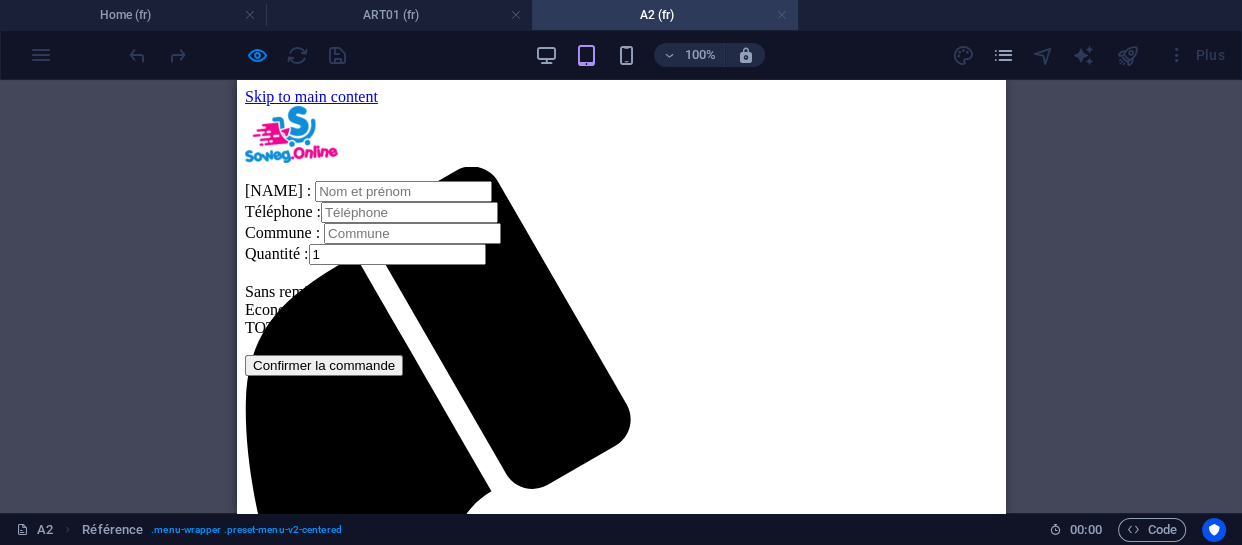 click at bounding box center (782, 15) 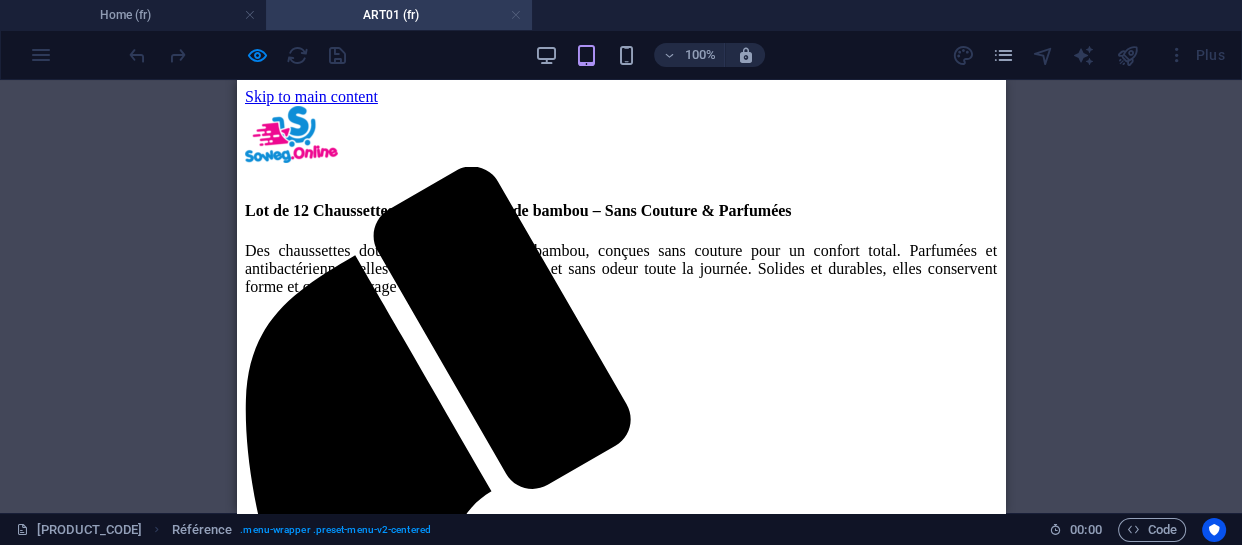 click at bounding box center (516, 15) 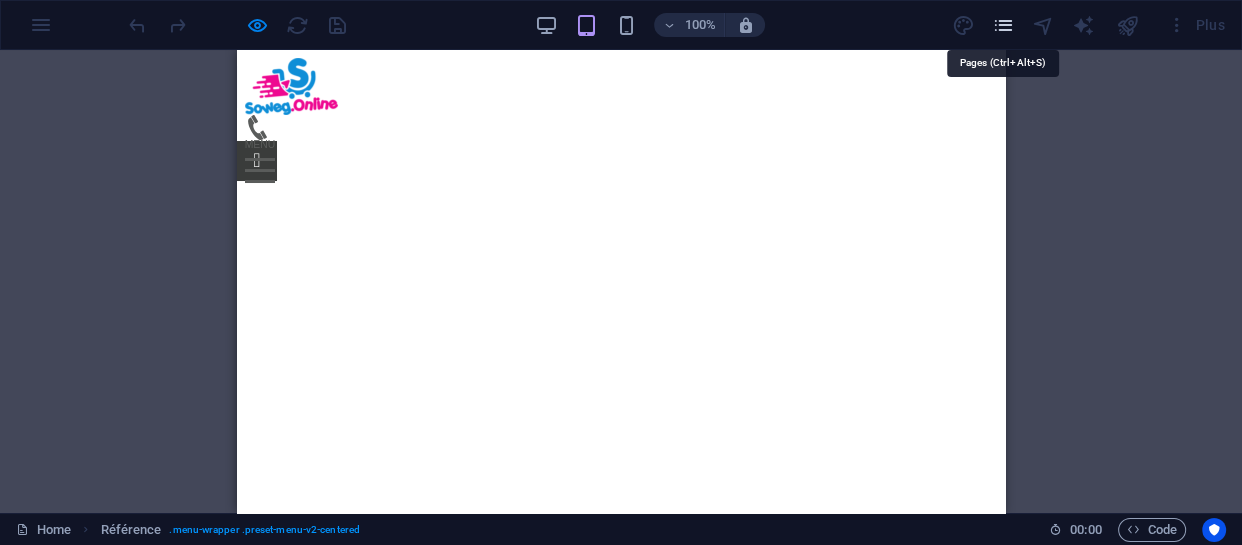 click at bounding box center (1002, 25) 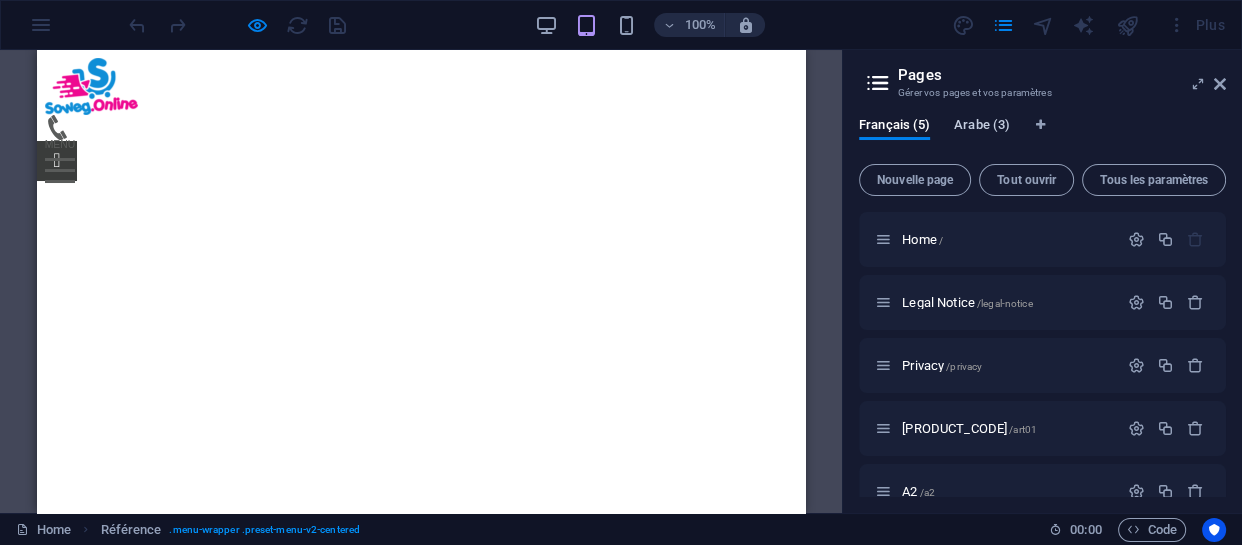 click on "Arabe (3)" at bounding box center (982, 127) 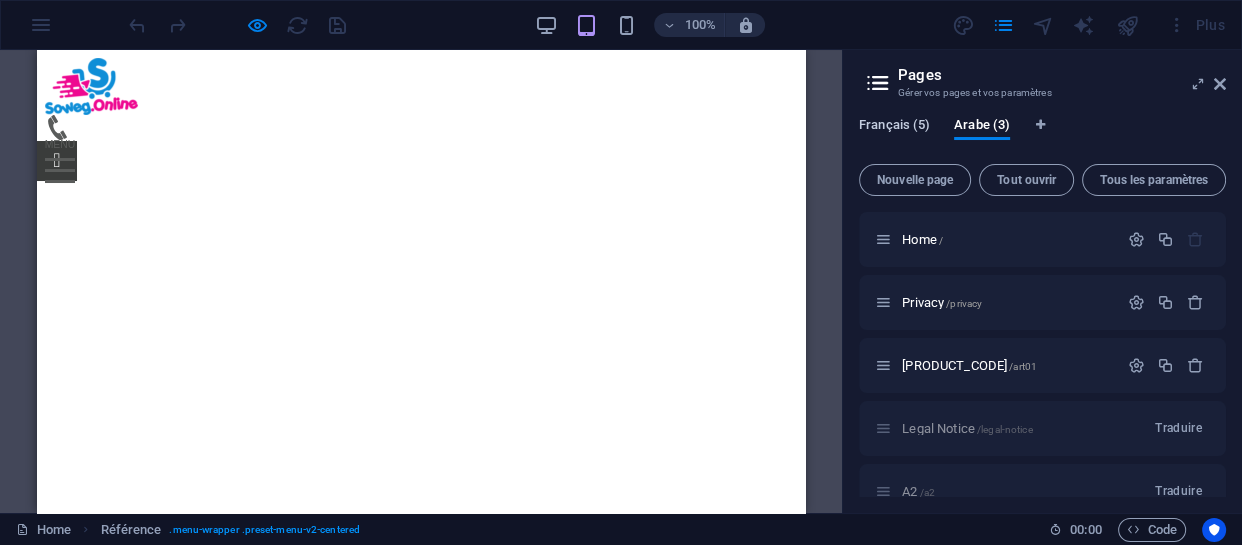 click on "Français (5)" at bounding box center [894, 127] 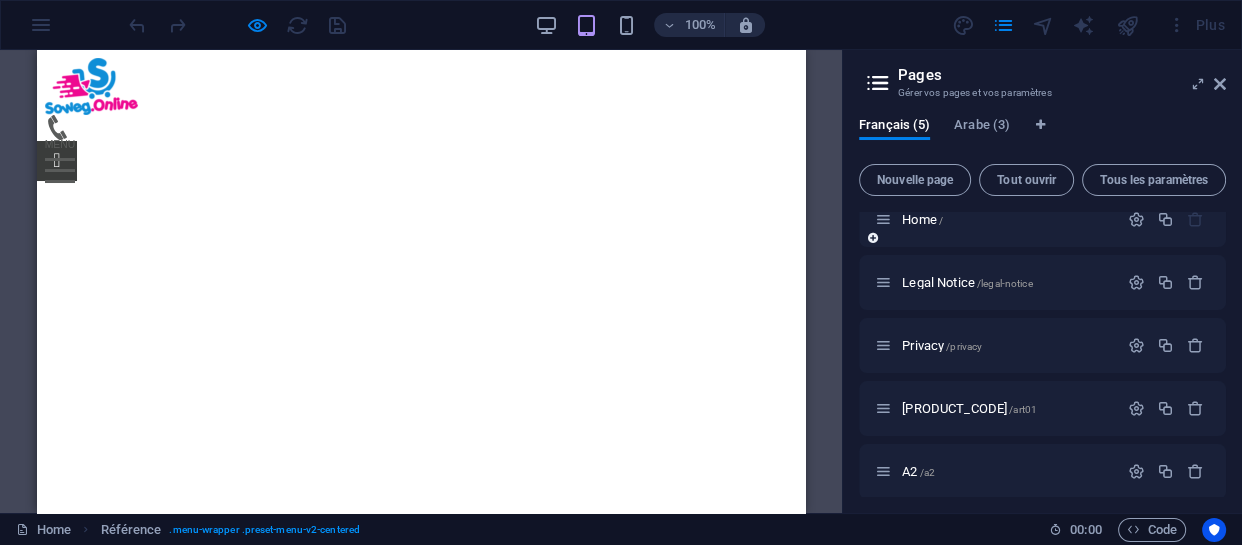 scroll, scrollTop: 30, scrollLeft: 0, axis: vertical 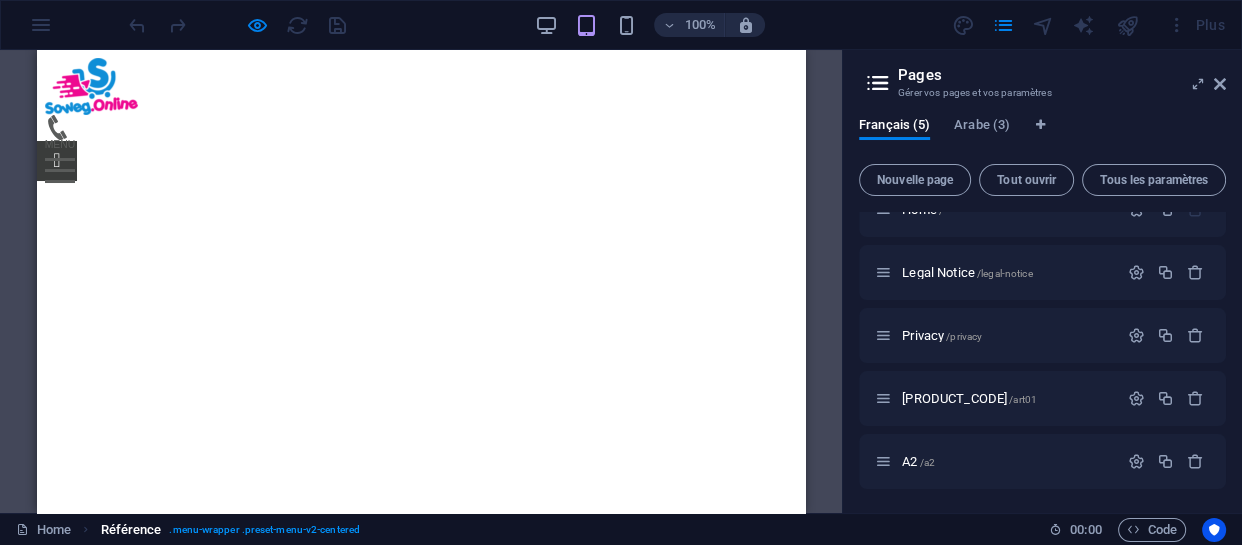 click on ". menu-wrapper .preset-menu-v2-centered" at bounding box center (264, 530) 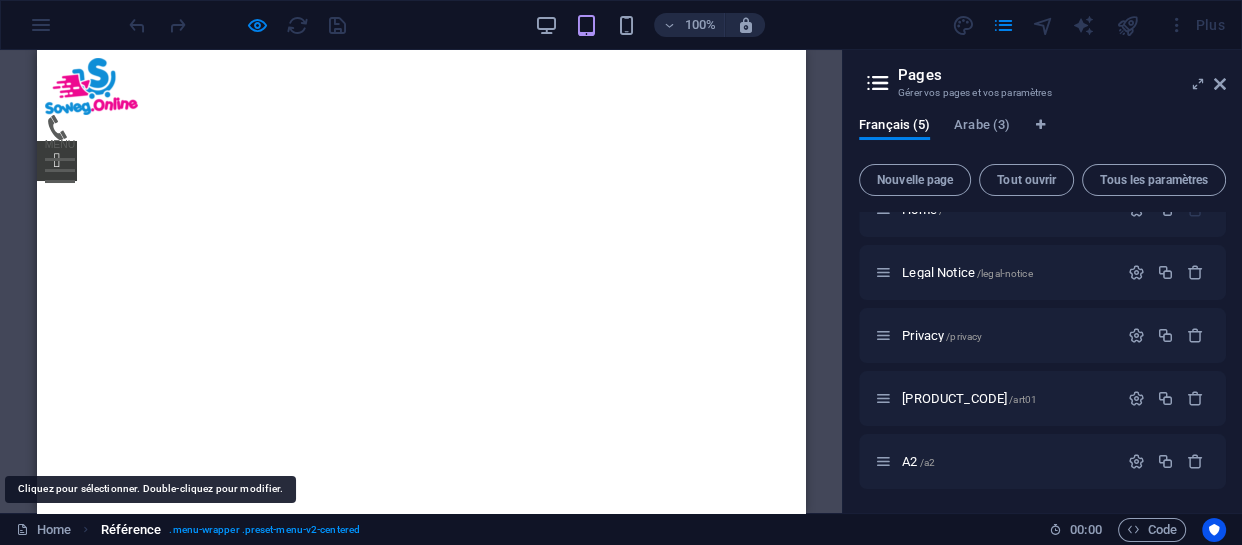 click on "Référence" at bounding box center [131, 530] 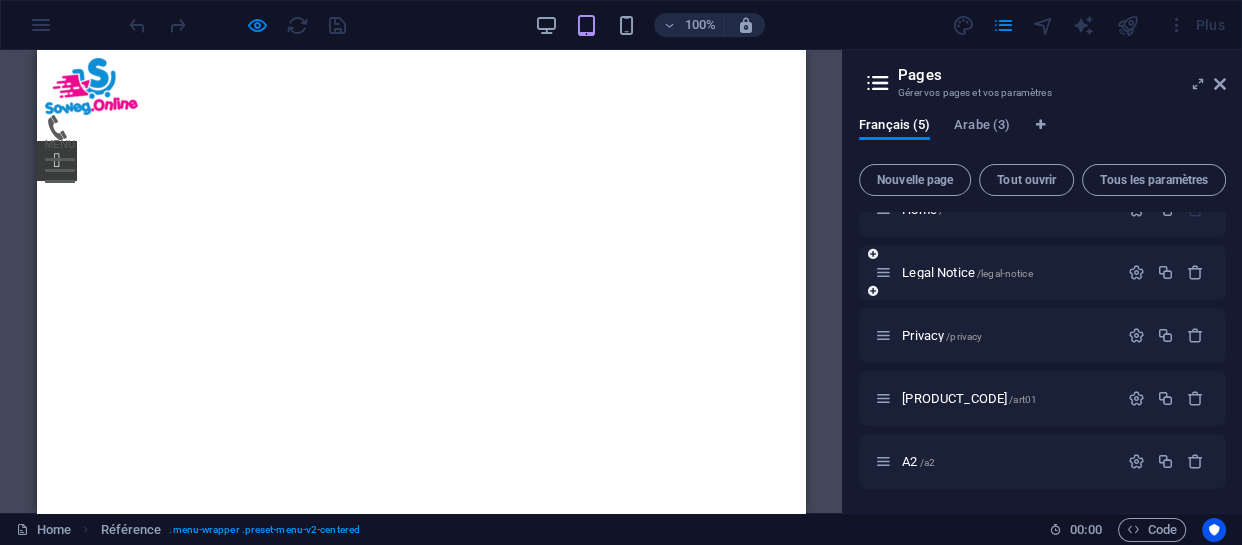 scroll, scrollTop: 0, scrollLeft: 0, axis: both 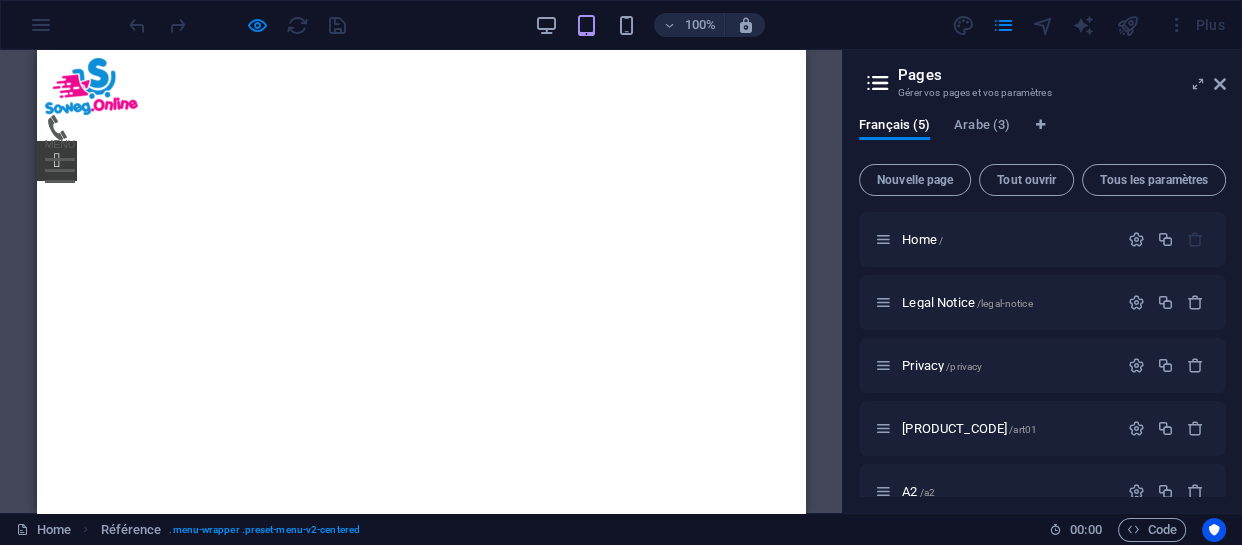click at bounding box center [421, 158] 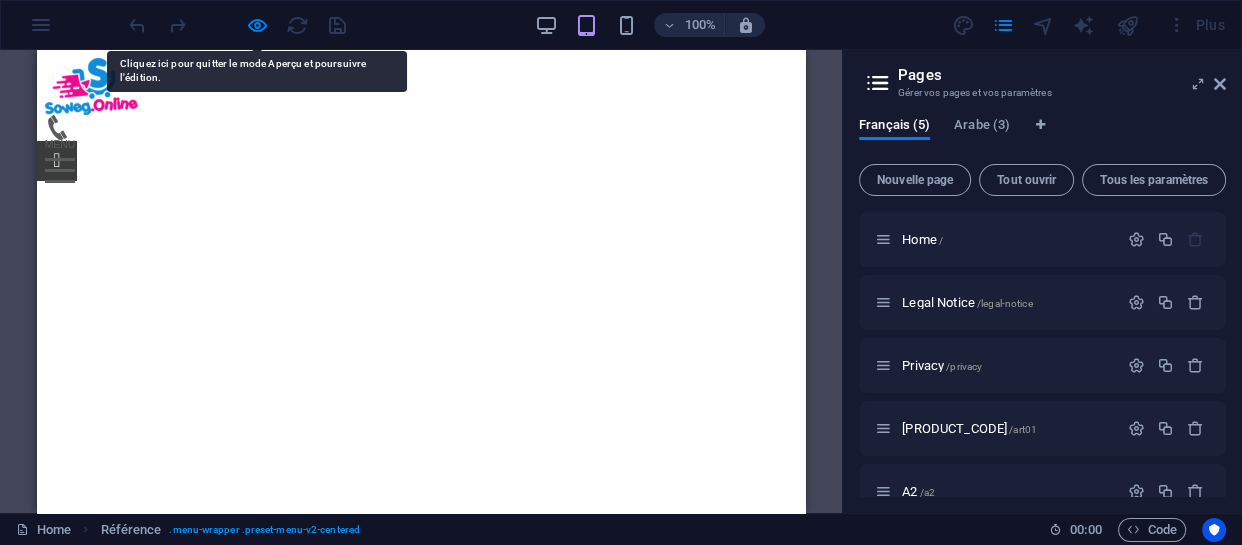 click at bounding box center [421, 158] 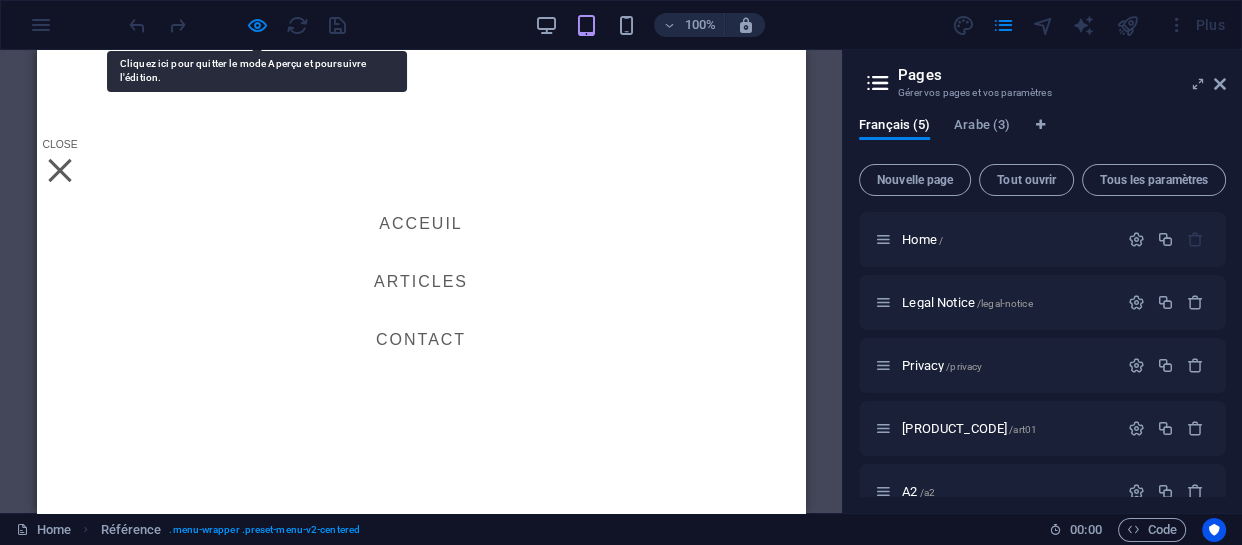 click on "Acceuil Articles Contact" at bounding box center (421, 281) 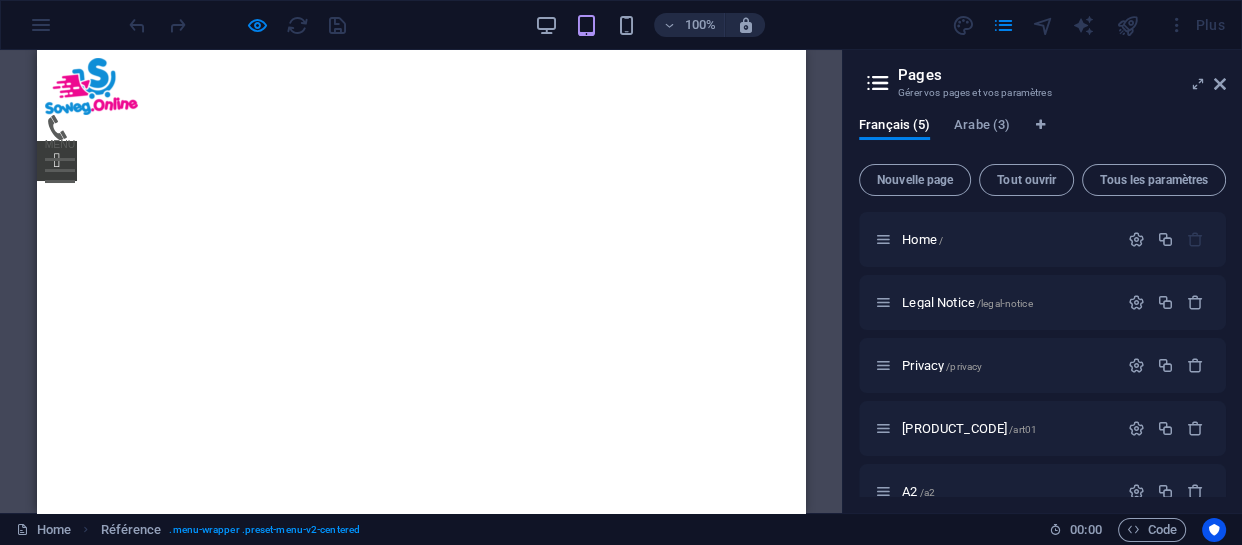 click at bounding box center [60, 170] 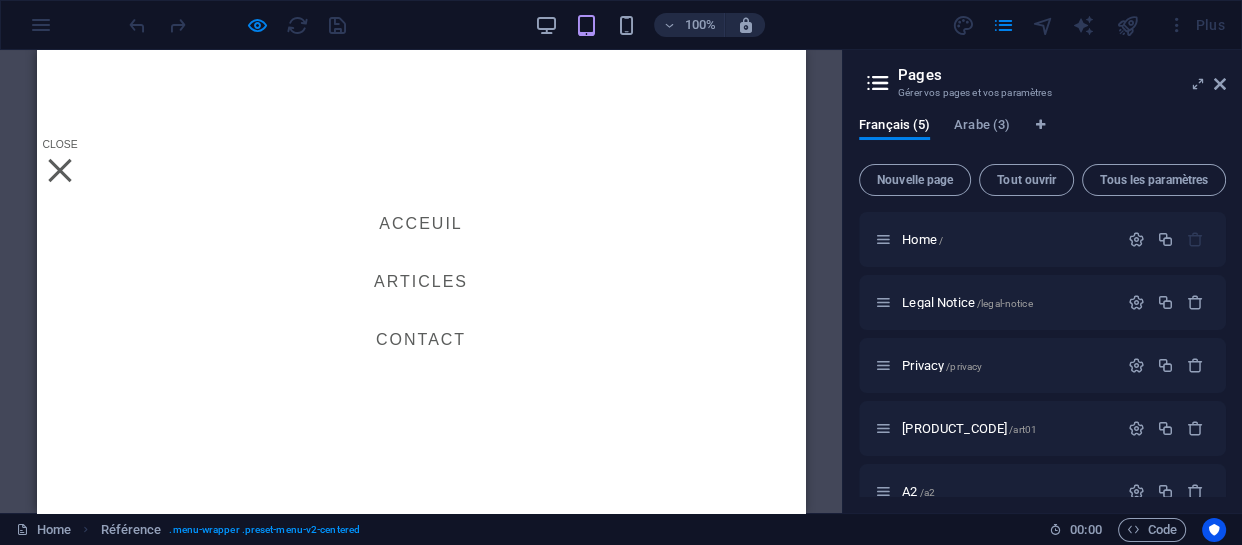 click on "Articles" at bounding box center [421, 282] 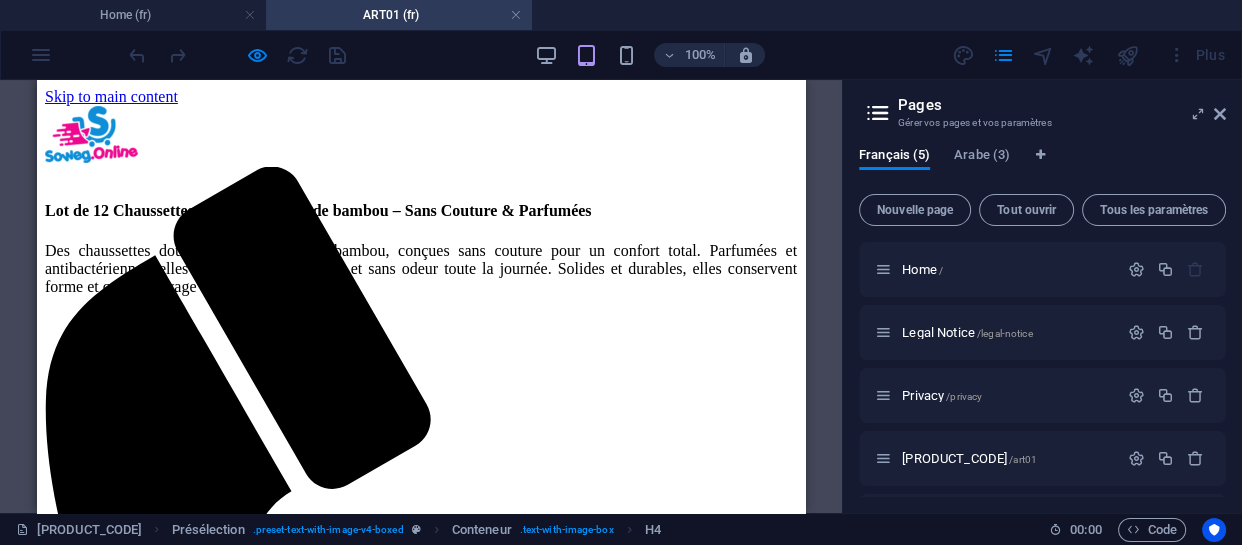 scroll, scrollTop: 0, scrollLeft: 0, axis: both 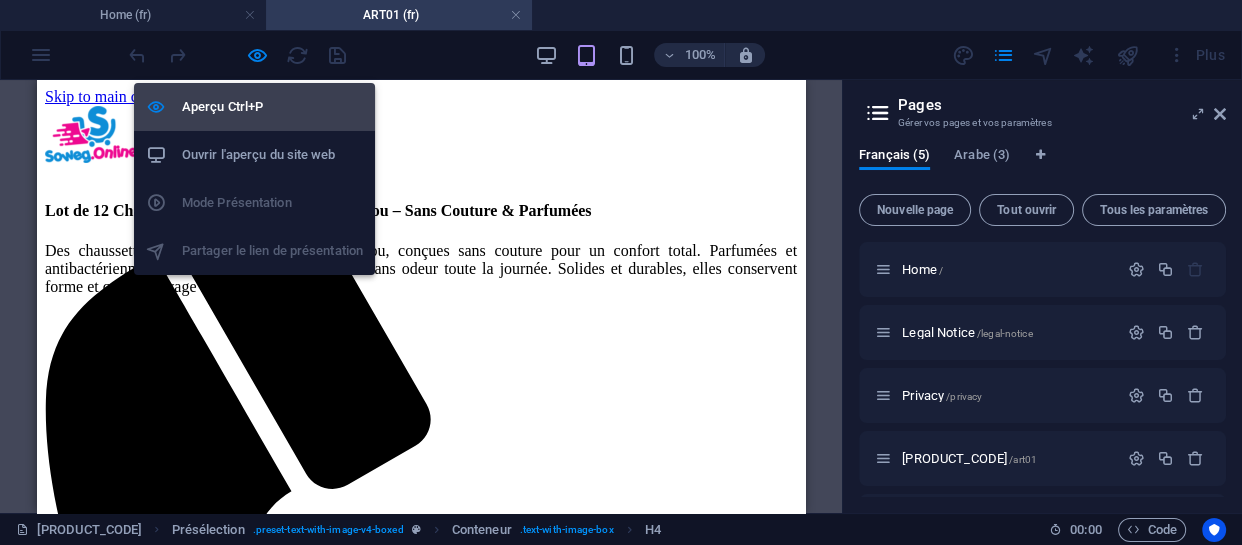 click on "Aperçu Ctrl+P" at bounding box center (272, 107) 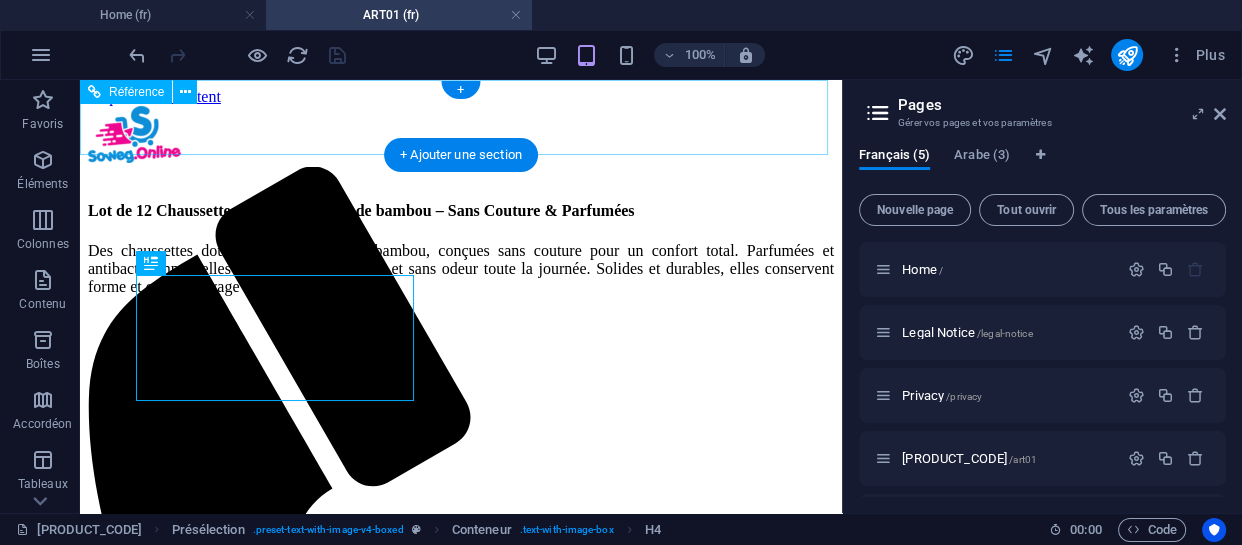 click at bounding box center (461, 1140) 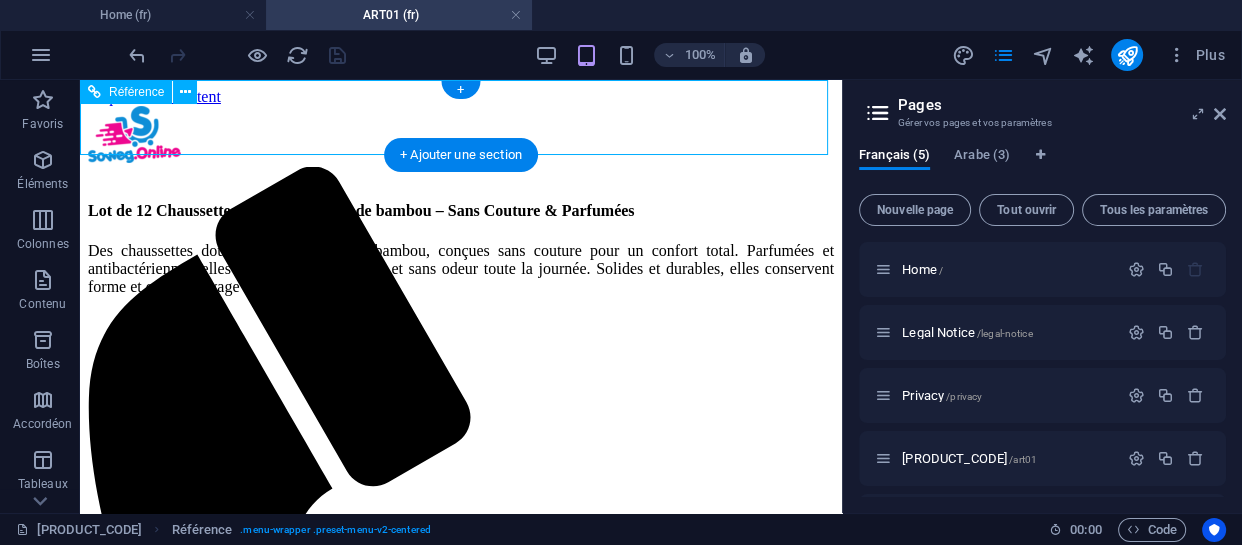 click on "Acceuil Articles Contact" at bounding box center (461, 1183) 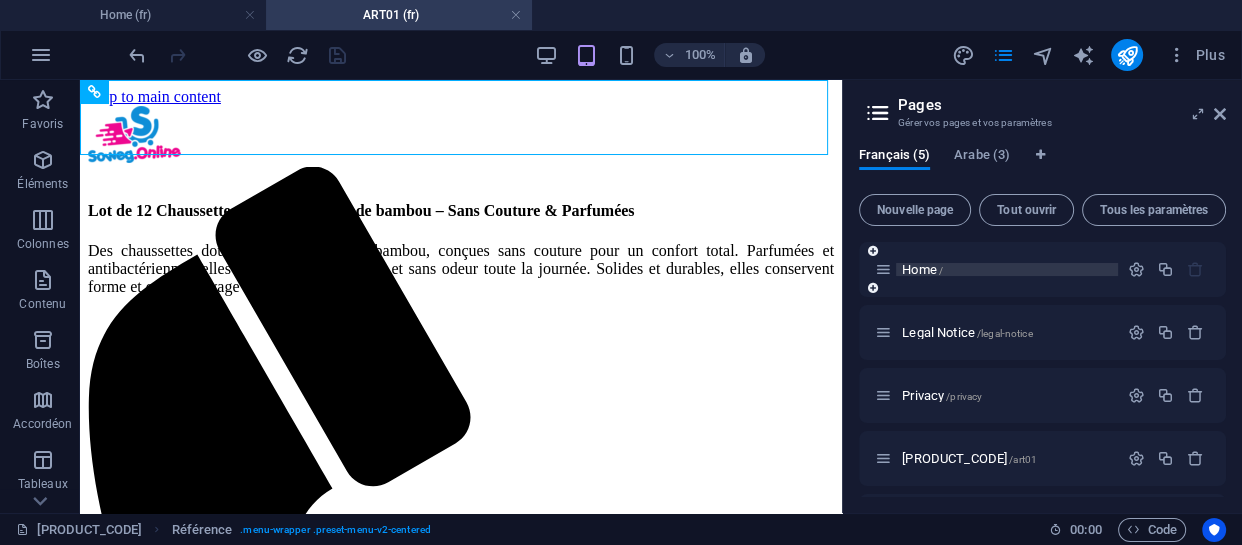 drag, startPoint x: 843, startPoint y: 266, endPoint x: 939, endPoint y: 264, distance: 96.02083 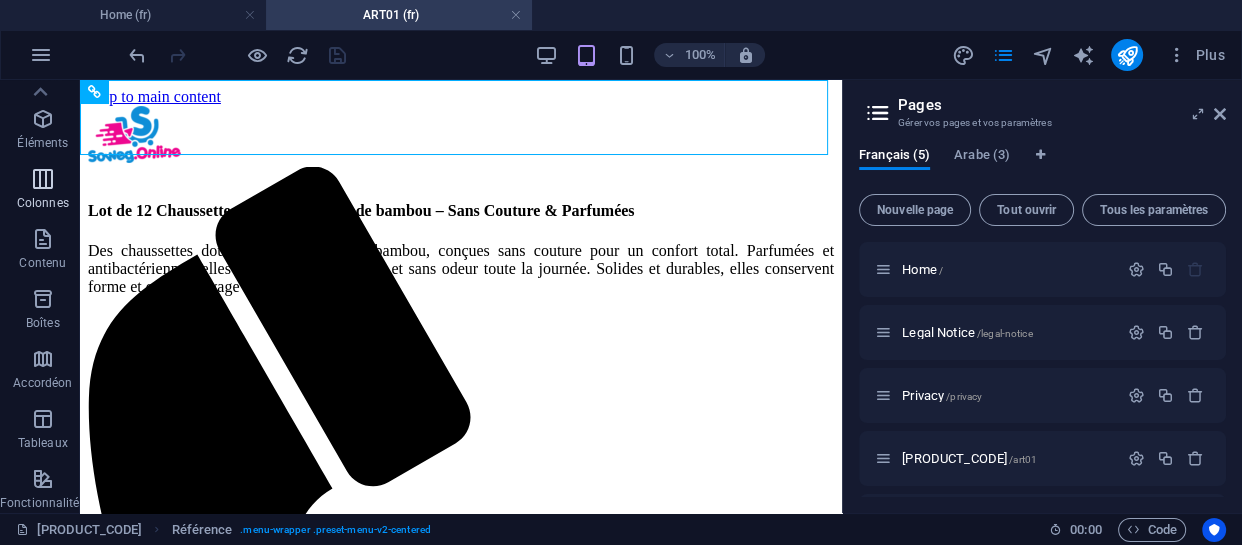 scroll, scrollTop: 0, scrollLeft: 0, axis: both 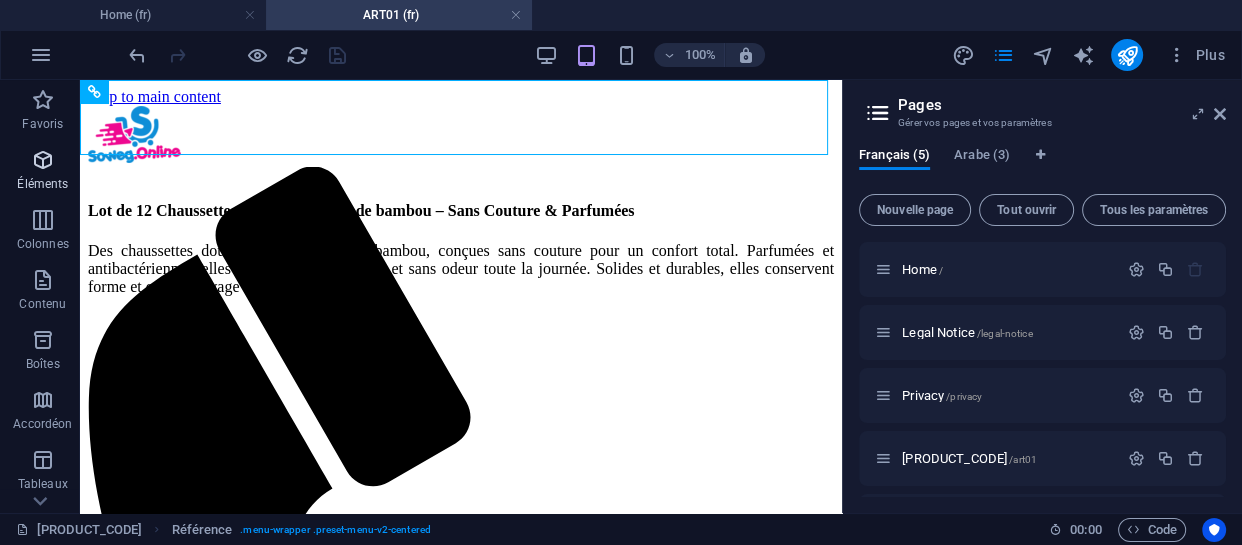 click at bounding box center (43, 160) 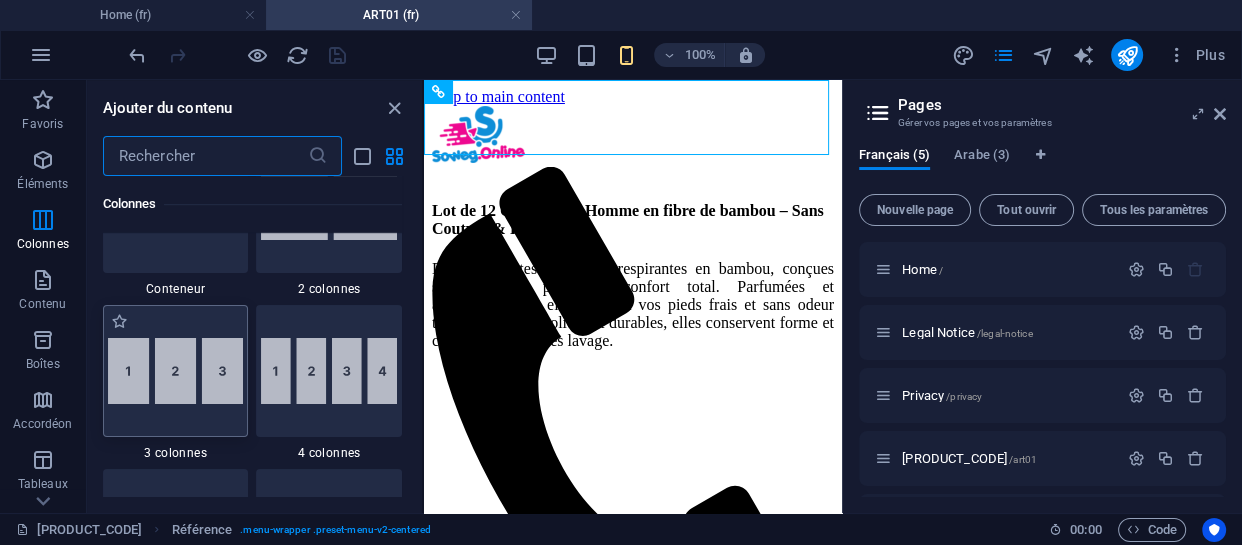 scroll, scrollTop: 1121, scrollLeft: 0, axis: vertical 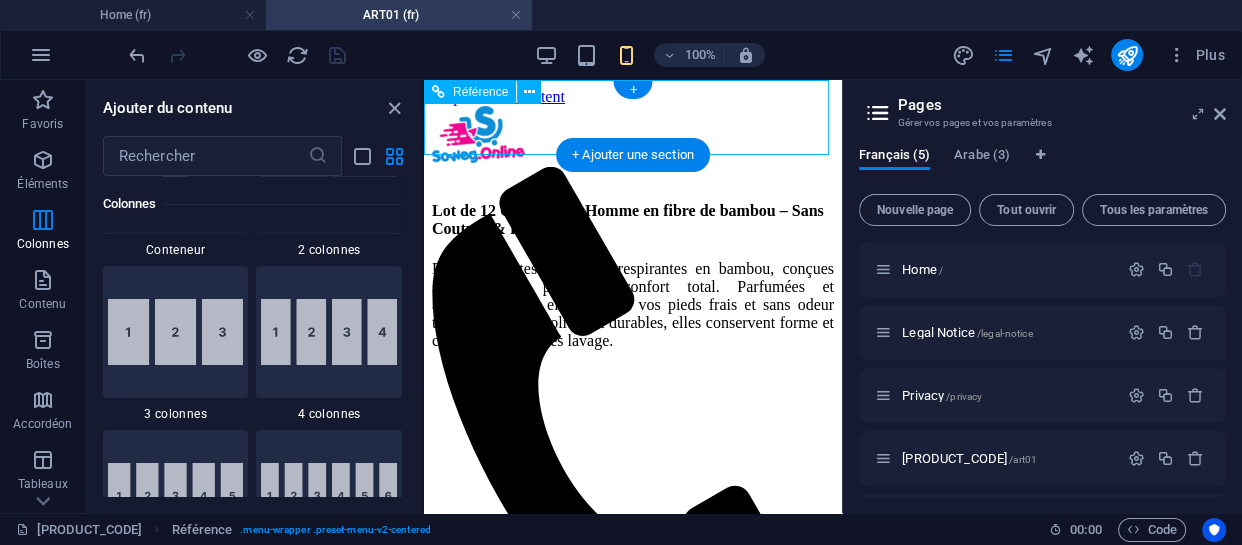 click on "Acceuil Articles Contact" at bounding box center [633, 727] 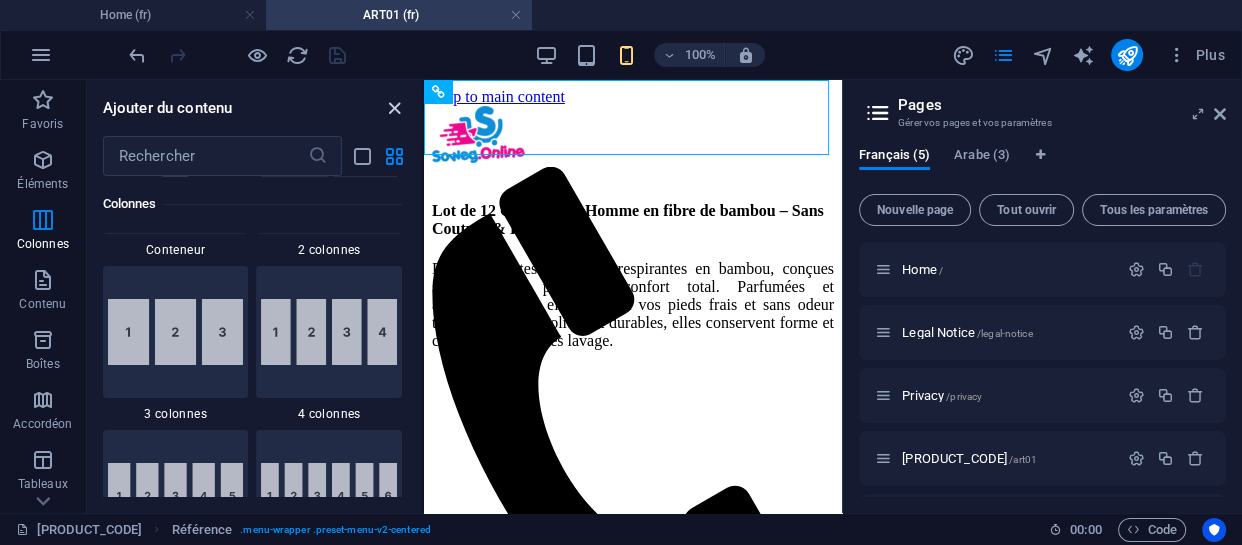 drag, startPoint x: 392, startPoint y: 101, endPoint x: 313, endPoint y: 21, distance: 112.432205 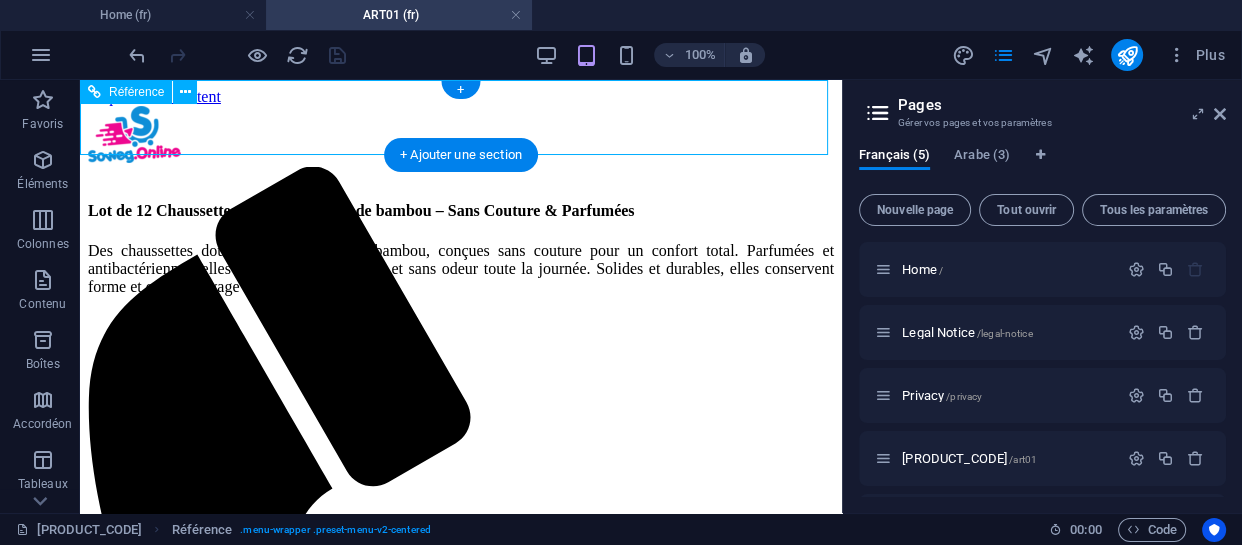 click on "Acceuil Articles Contact" at bounding box center [461, 1183] 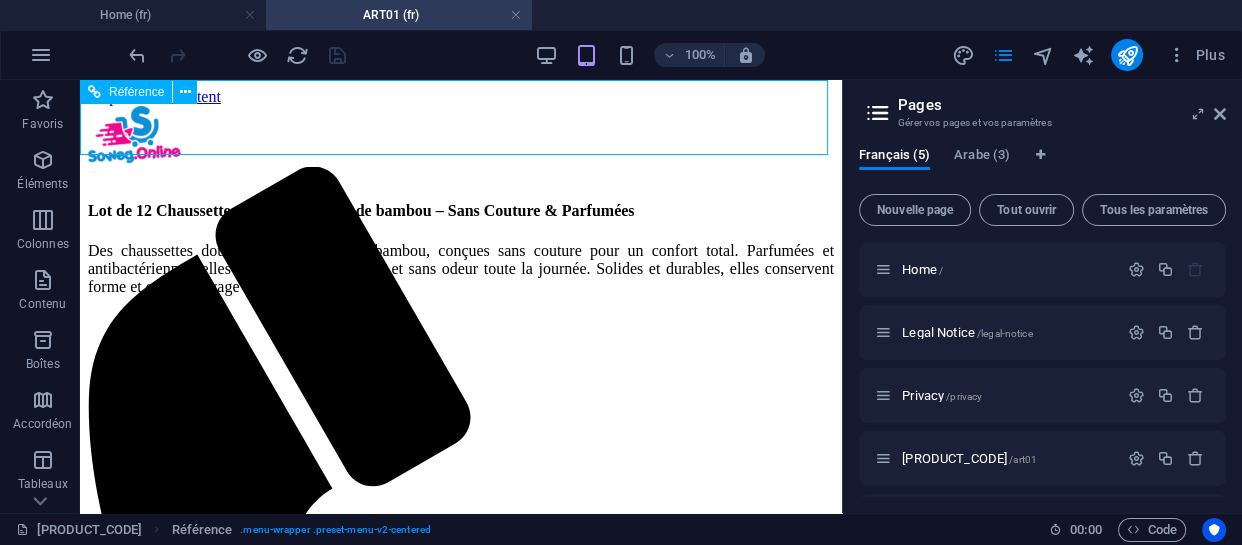 click on "Référence" at bounding box center [136, 92] 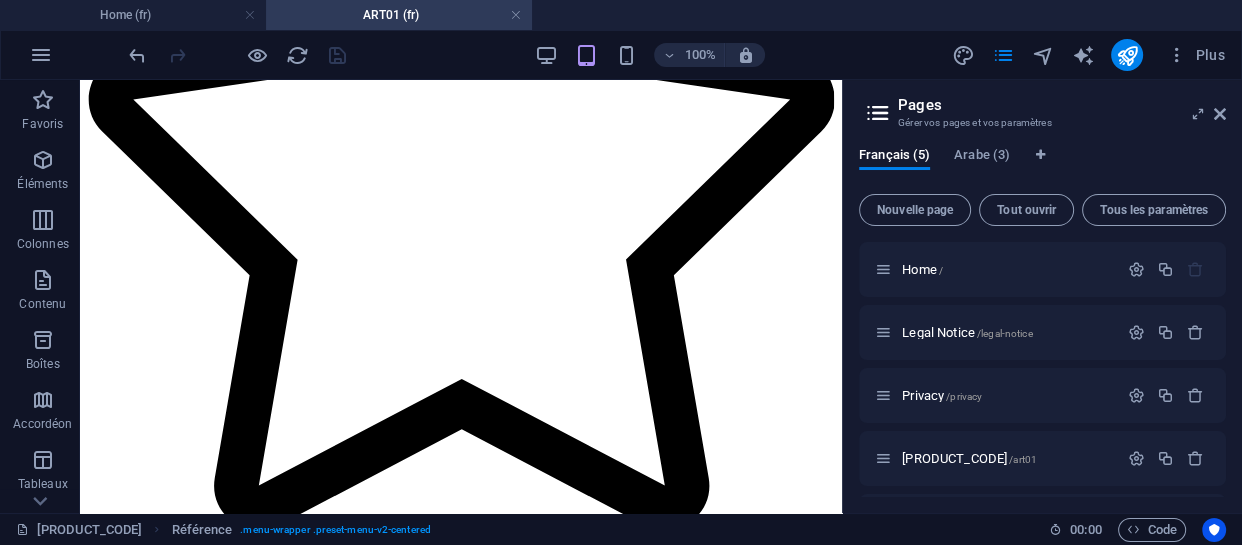 scroll, scrollTop: 1727, scrollLeft: 0, axis: vertical 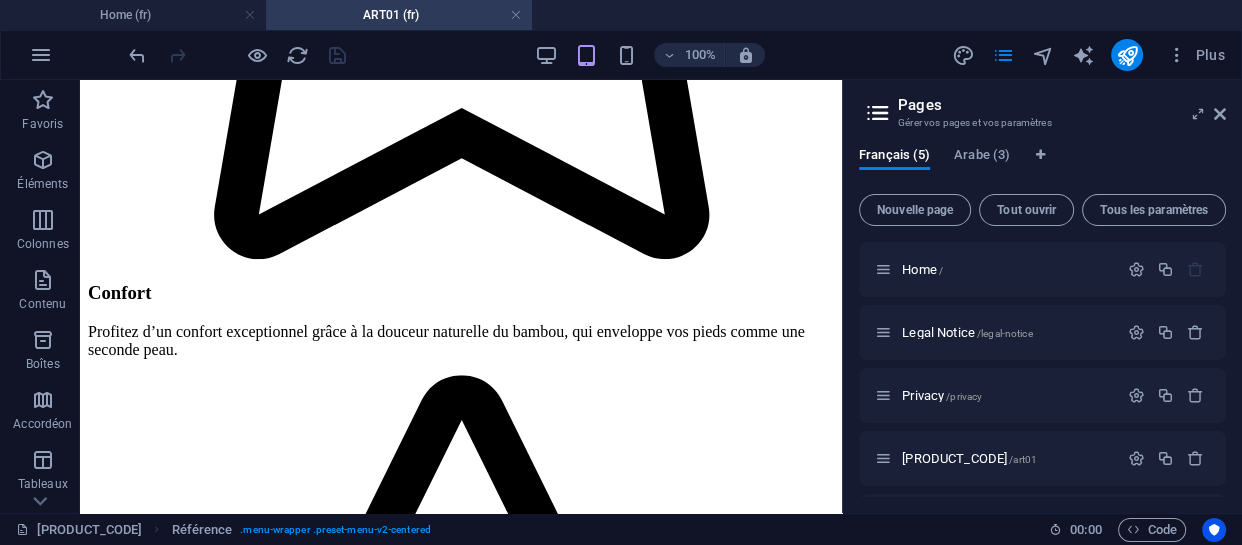 click on "Acceuil Articles Contact" at bounding box center [461, -544] 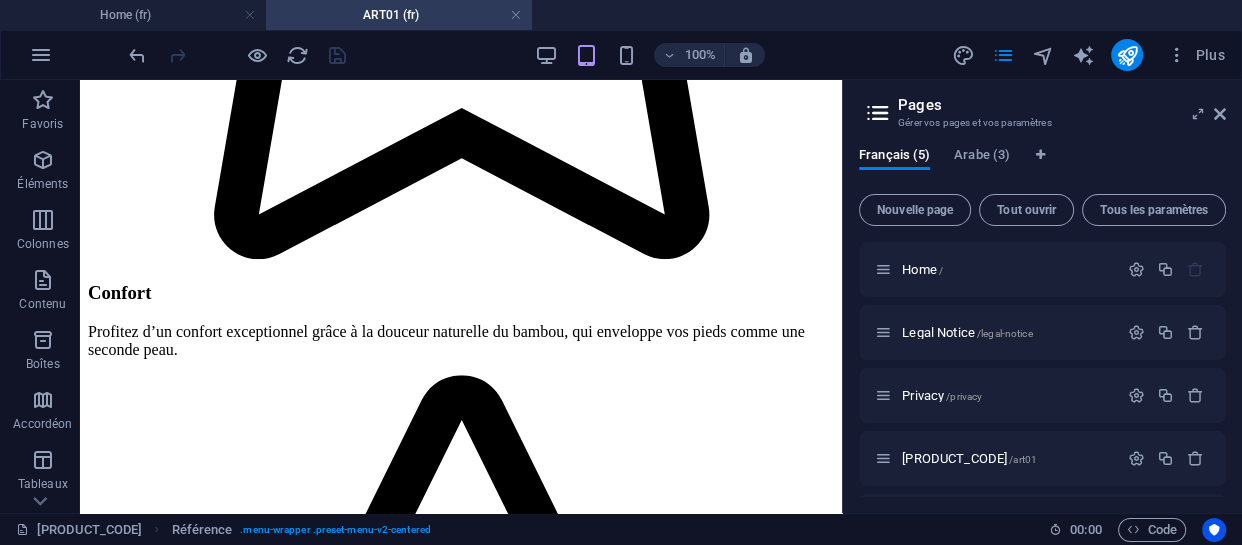 click on "Pages" at bounding box center [1062, 105] 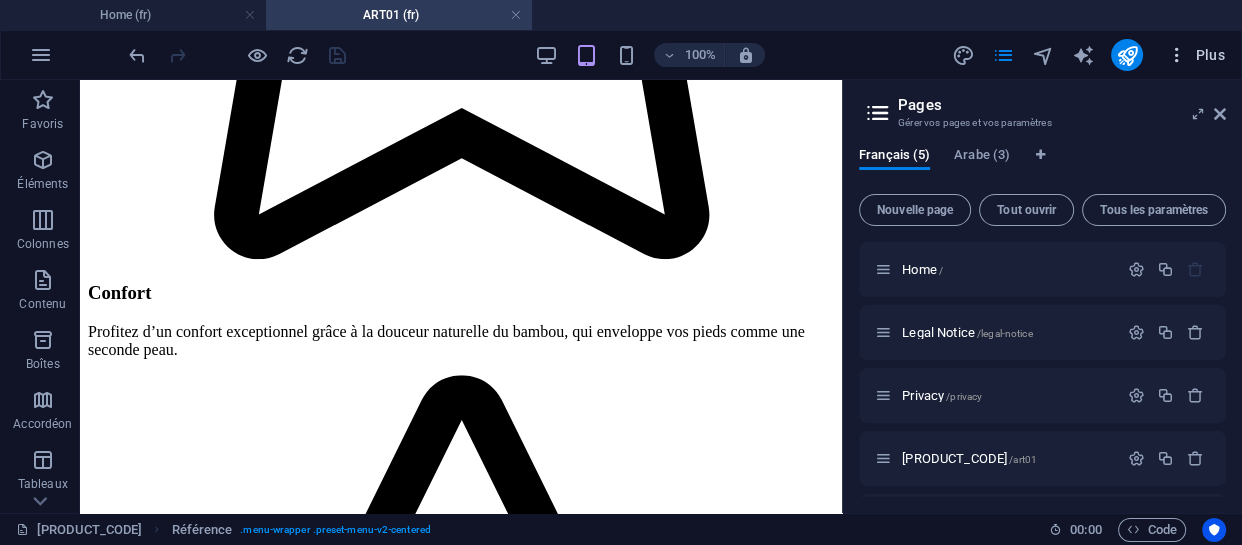 click at bounding box center [1177, 55] 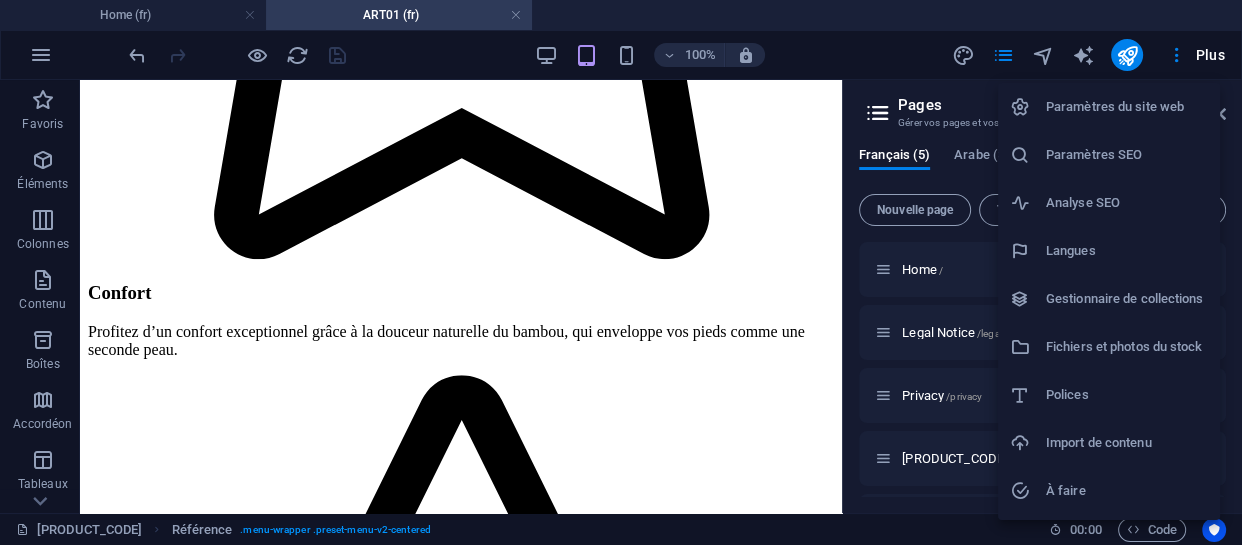 click on "Paramètres du site web" at bounding box center (1127, 107) 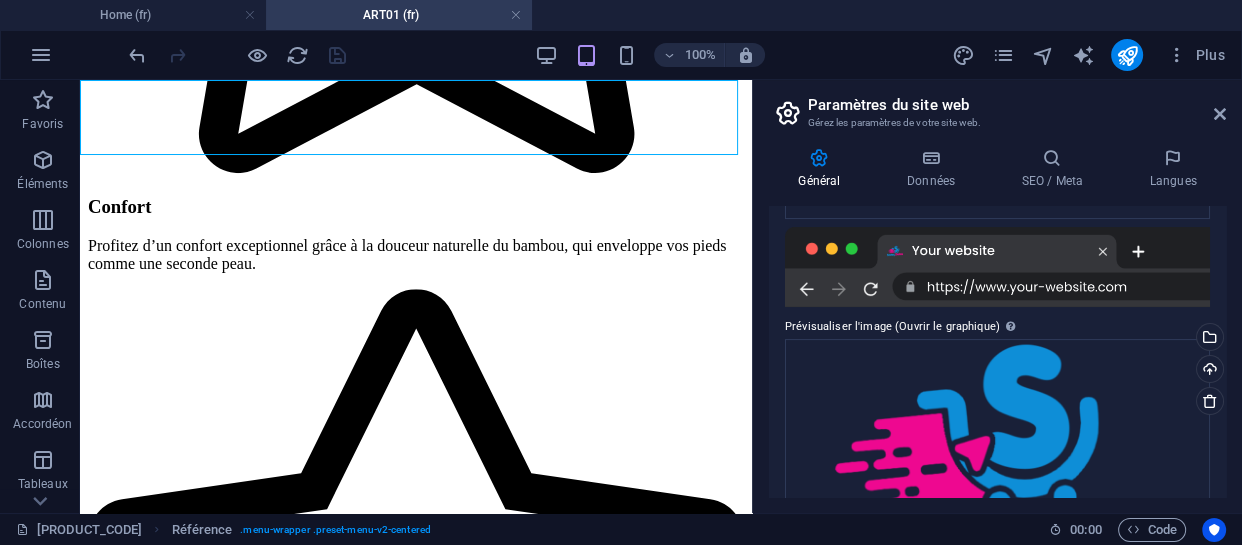 scroll, scrollTop: 300, scrollLeft: 0, axis: vertical 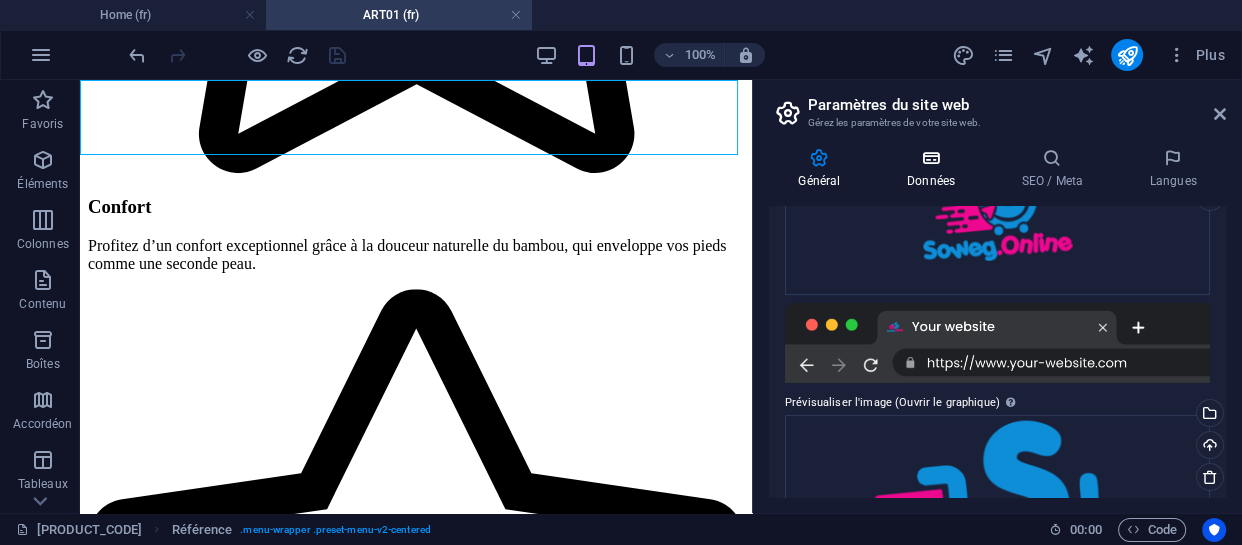 click on "Données" at bounding box center (935, 169) 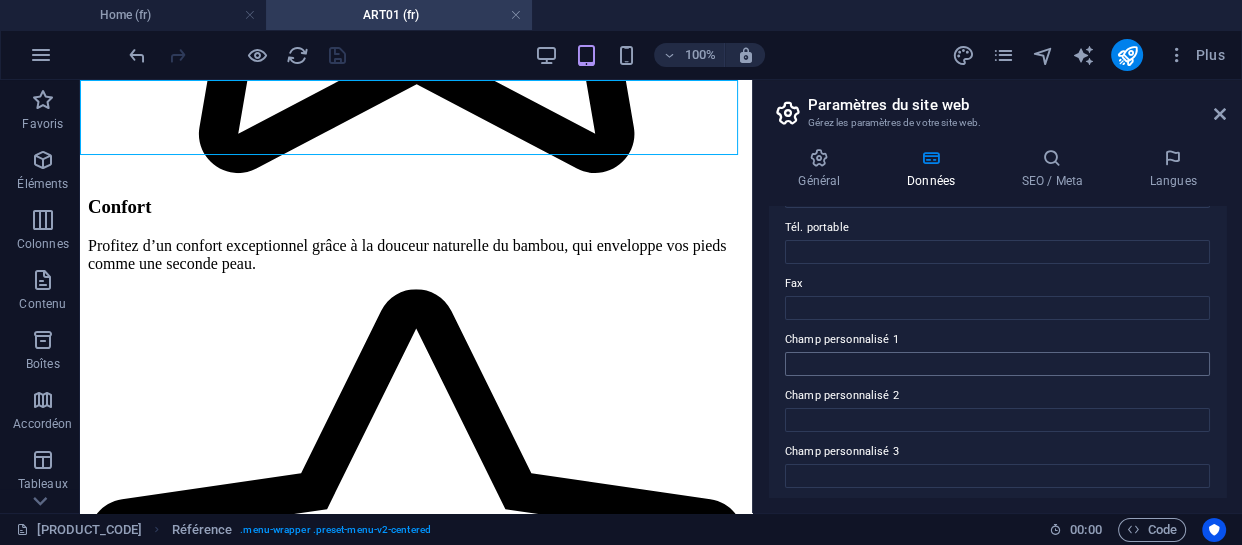 scroll, scrollTop: 545, scrollLeft: 0, axis: vertical 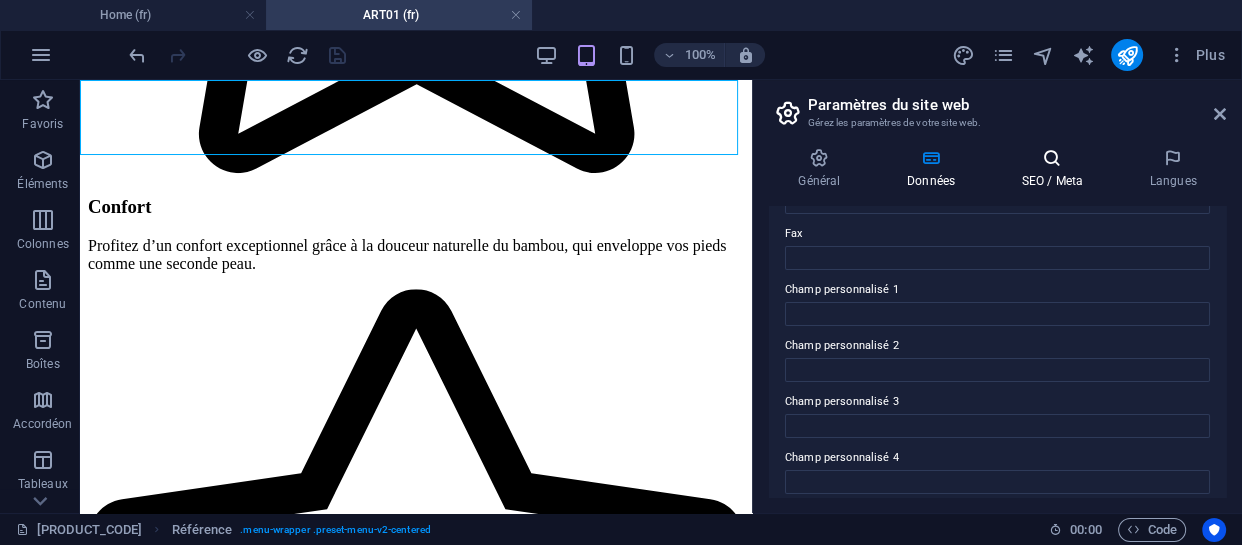 click on "SEO / Meta" at bounding box center (1056, 169) 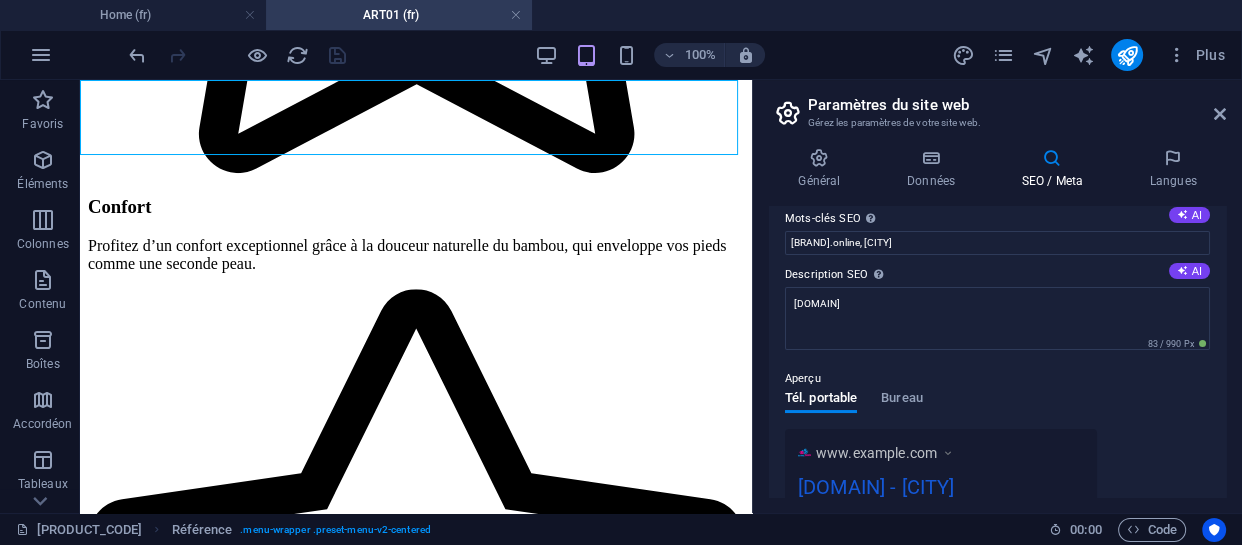 scroll, scrollTop: 444, scrollLeft: 0, axis: vertical 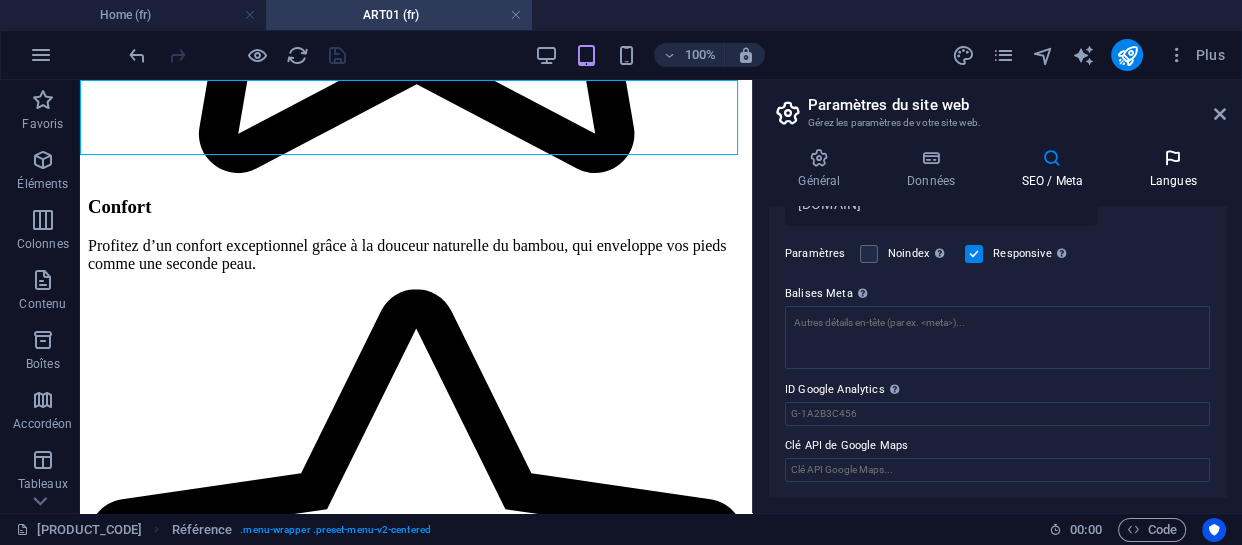 click at bounding box center (1173, 158) 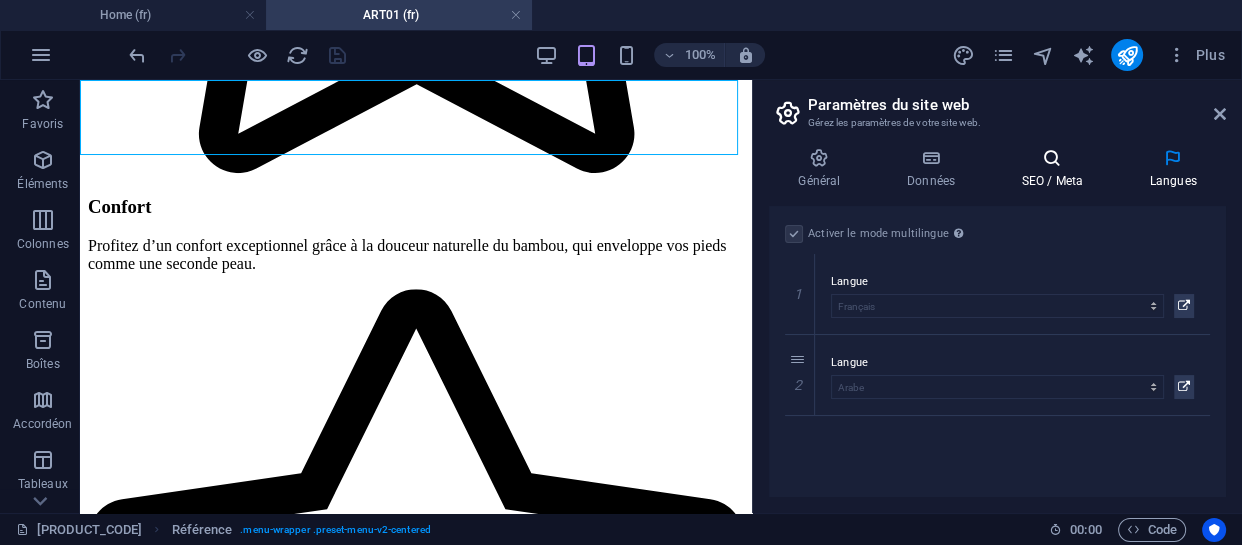 click on "SEO / Meta" at bounding box center (1056, 169) 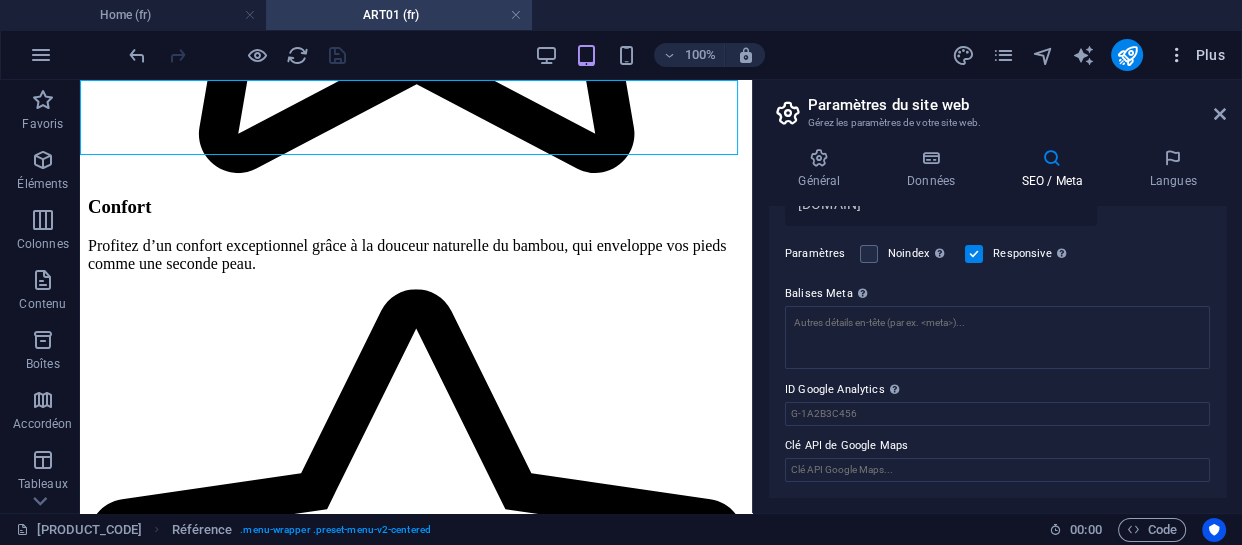 click at bounding box center (1177, 55) 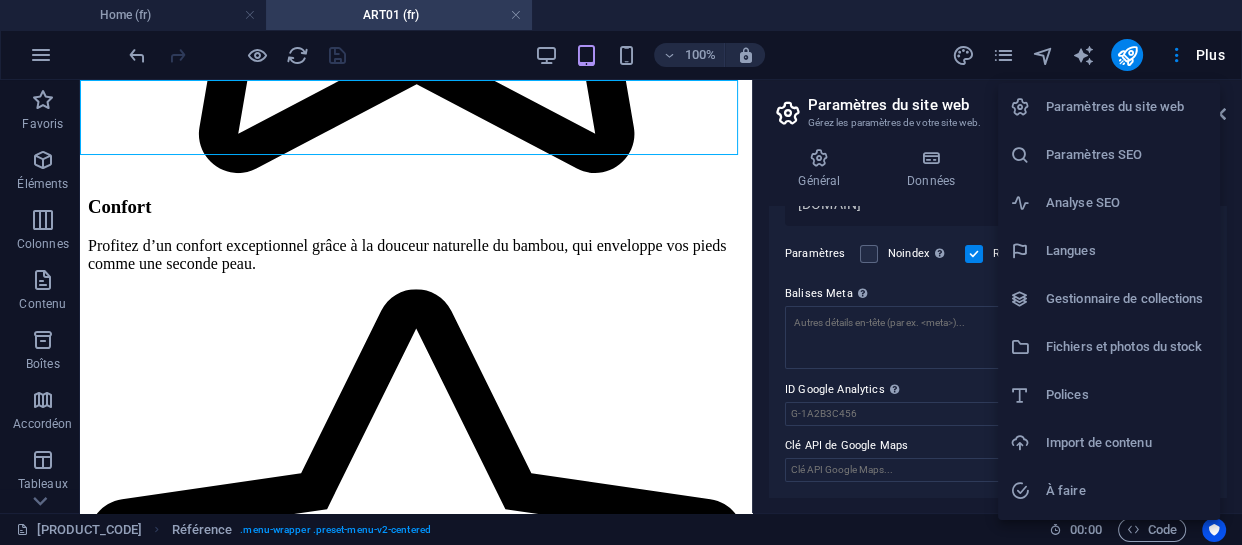 click at bounding box center [621, 272] 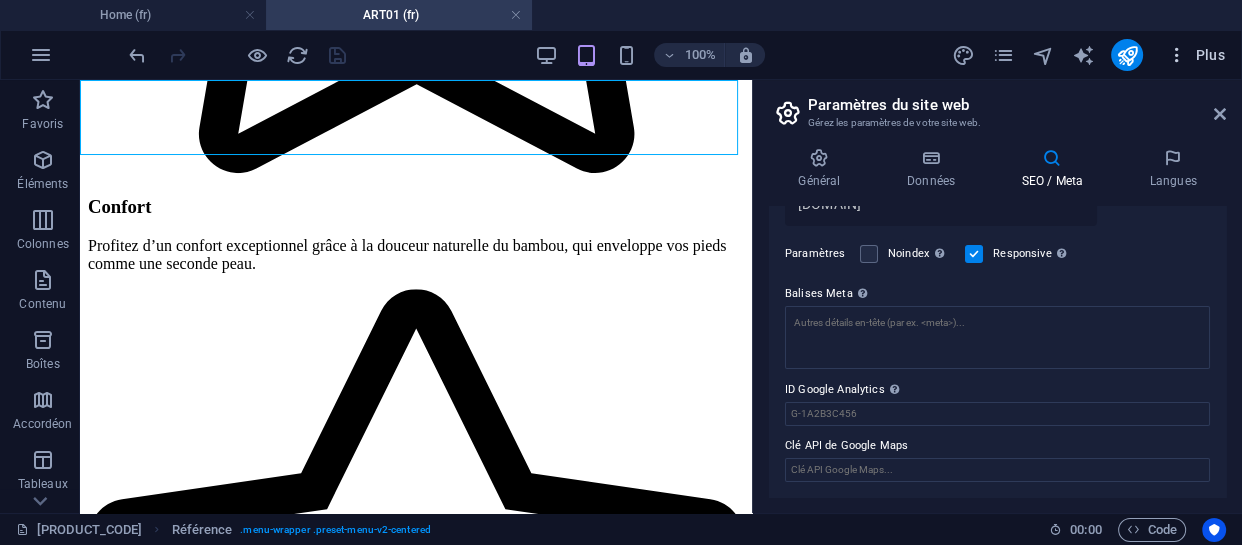 click at bounding box center (1177, 55) 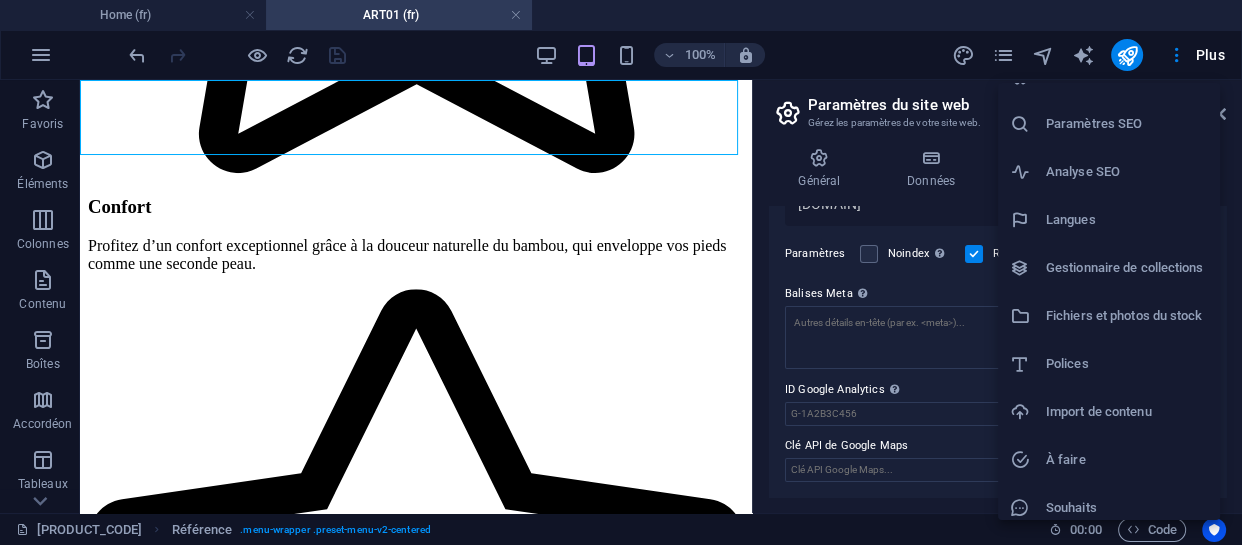 scroll, scrollTop: 0, scrollLeft: 0, axis: both 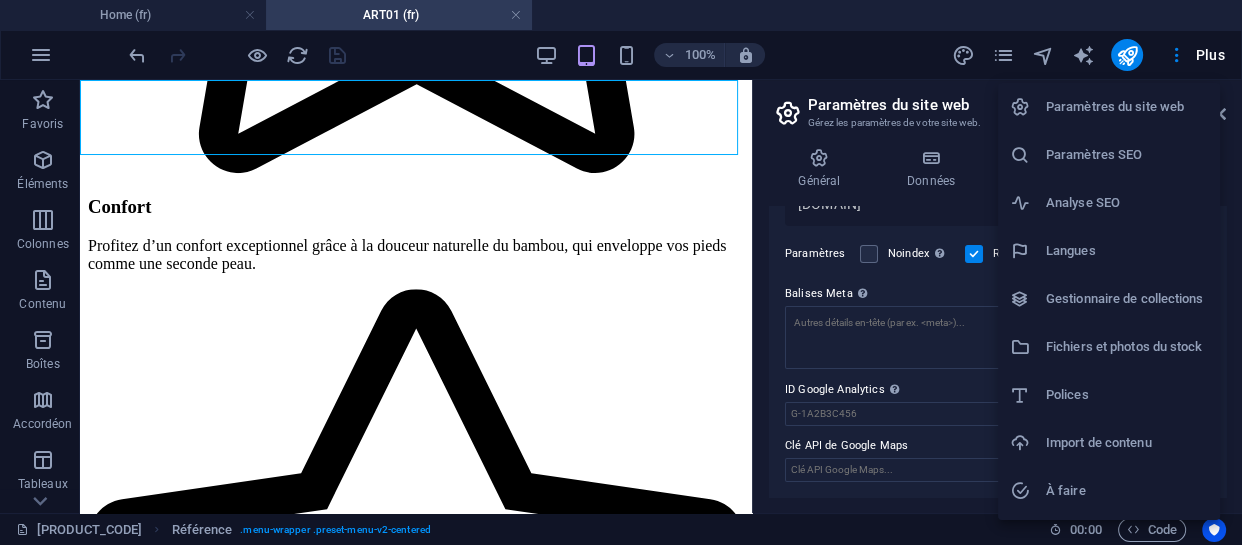 click at bounding box center (621, 272) 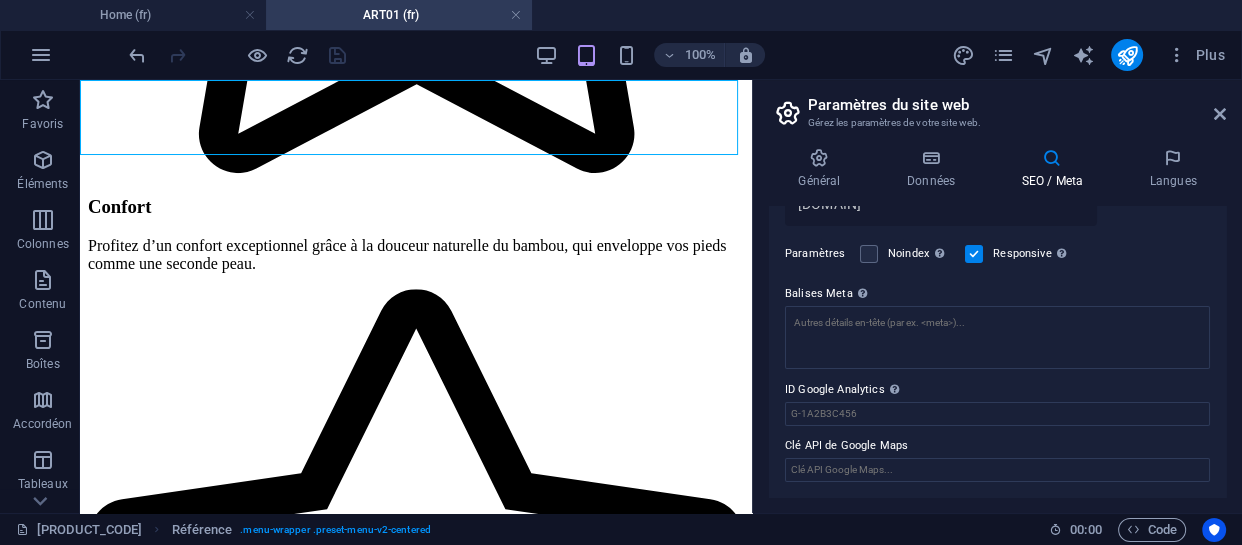 click on "Acceuil Articles Contact" at bounding box center (416, -663) 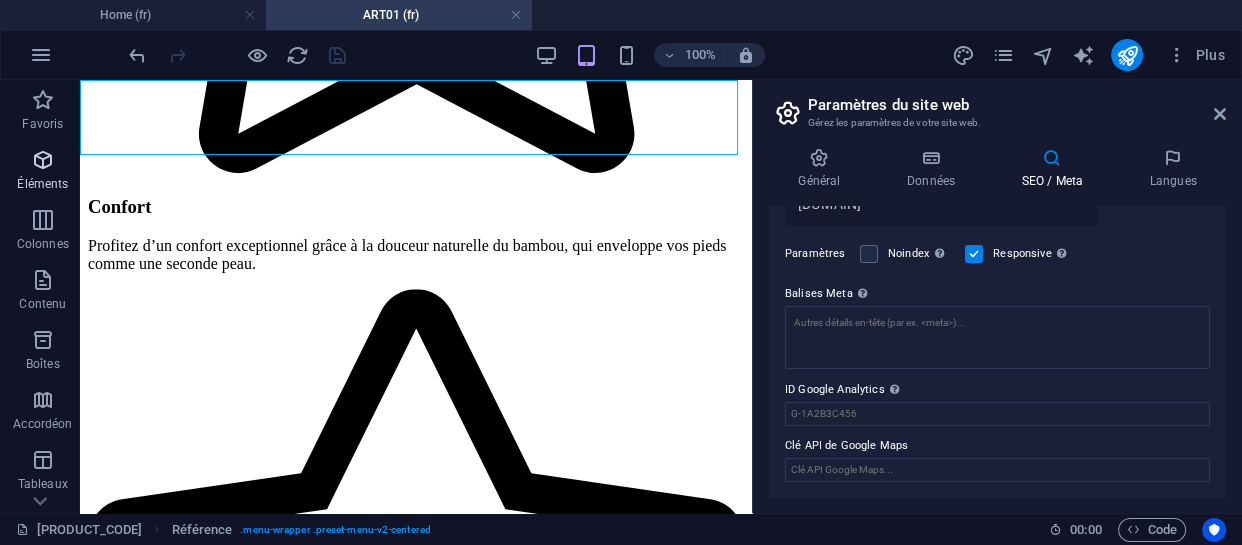 click at bounding box center [43, 160] 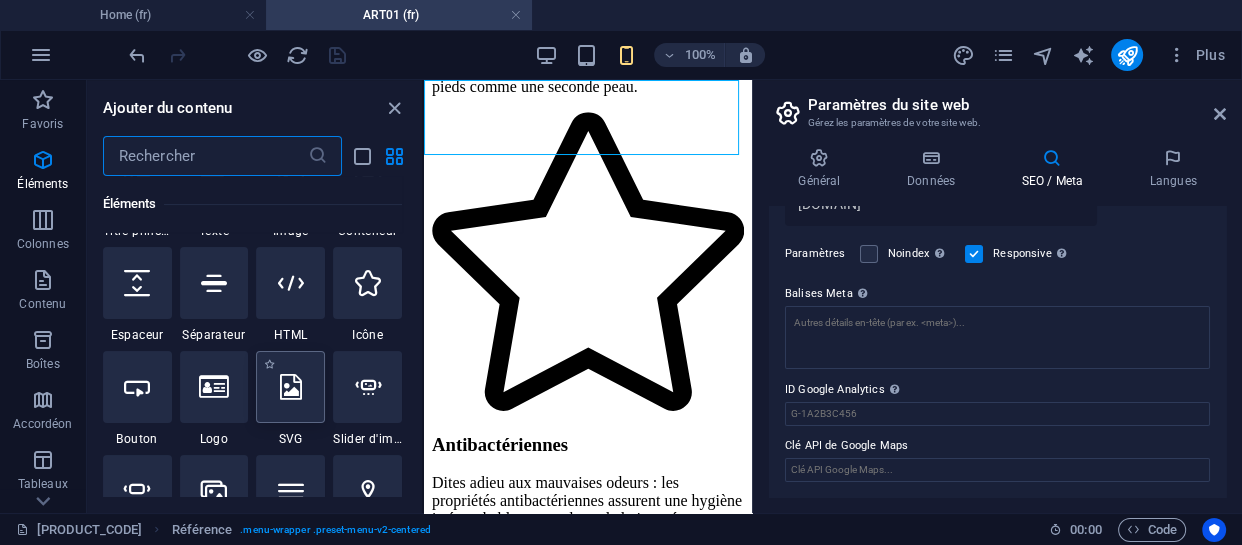 scroll, scrollTop: 394, scrollLeft: 0, axis: vertical 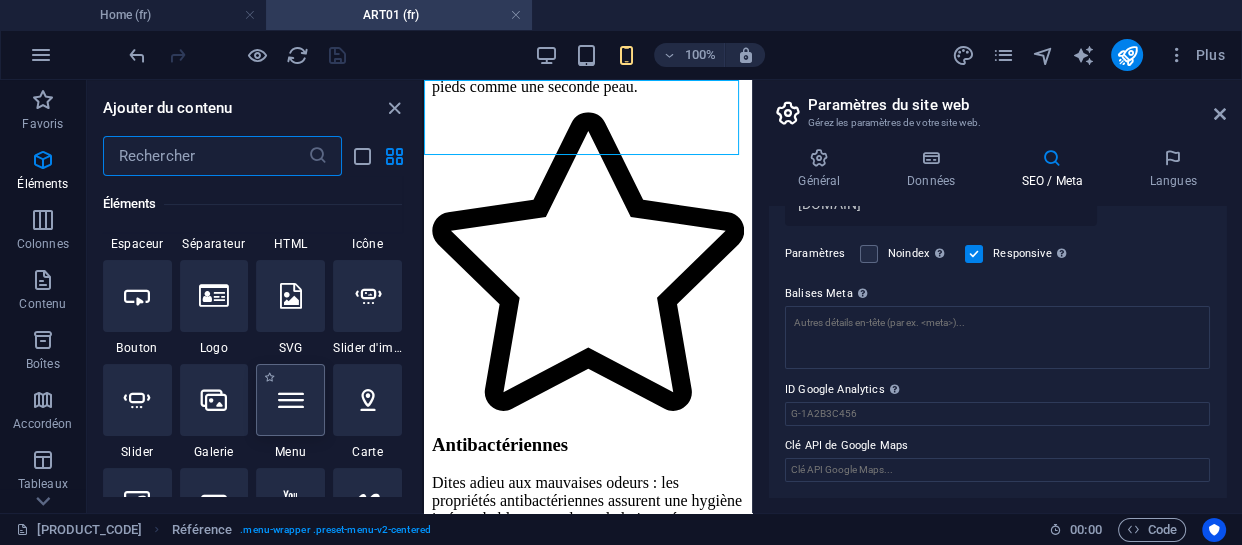 click at bounding box center (291, 400) 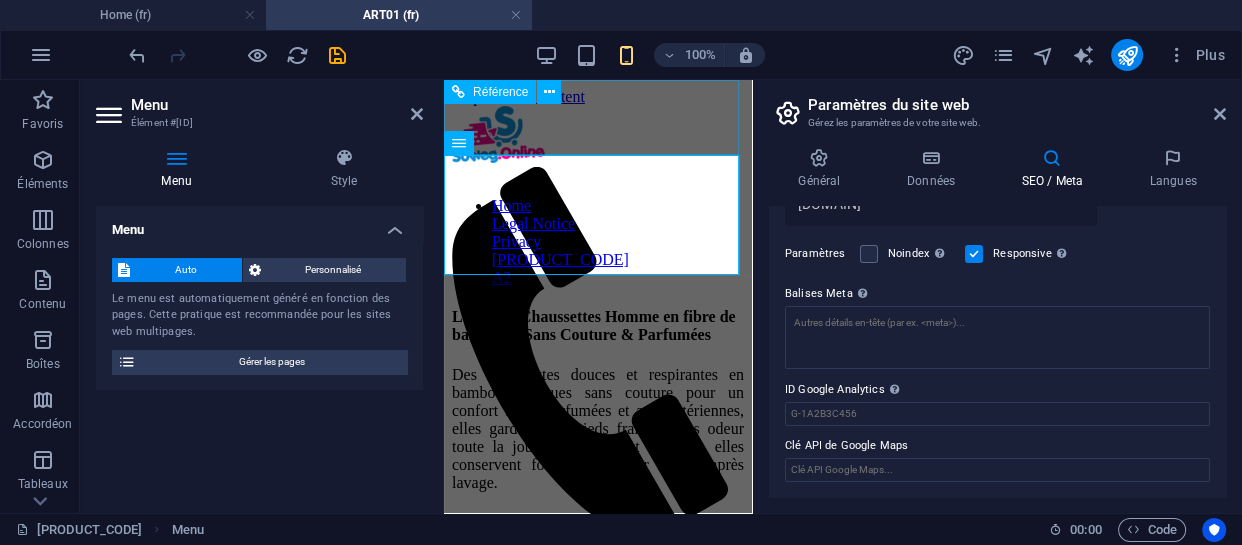 click on "Acceuil Articles Contact" at bounding box center [598, 580] 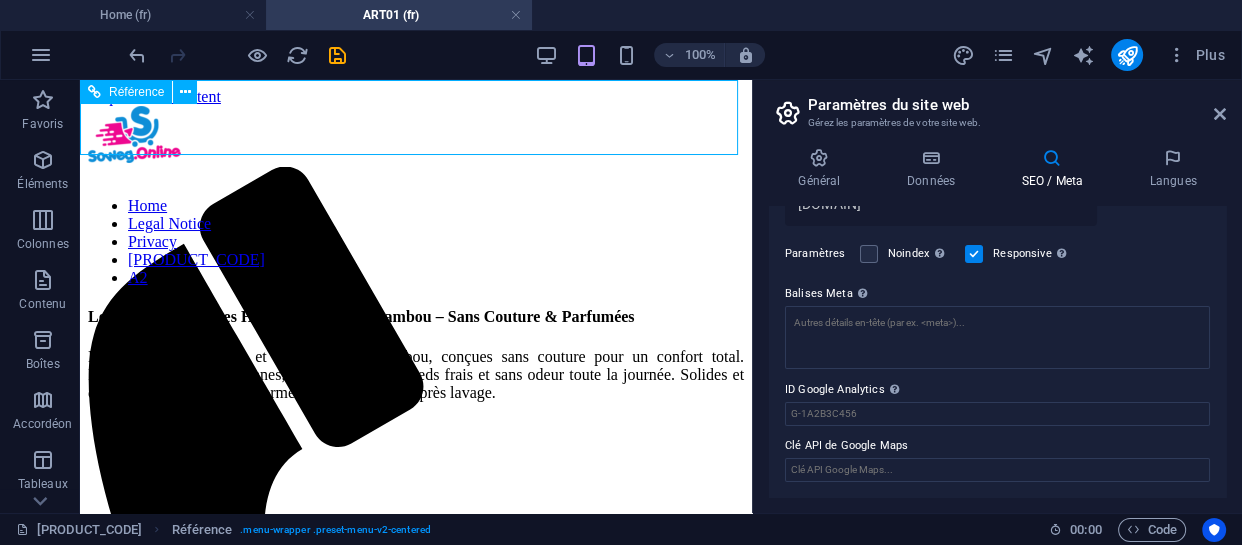 click on "Acceuil Articles Contact" at bounding box center (416, 1064) 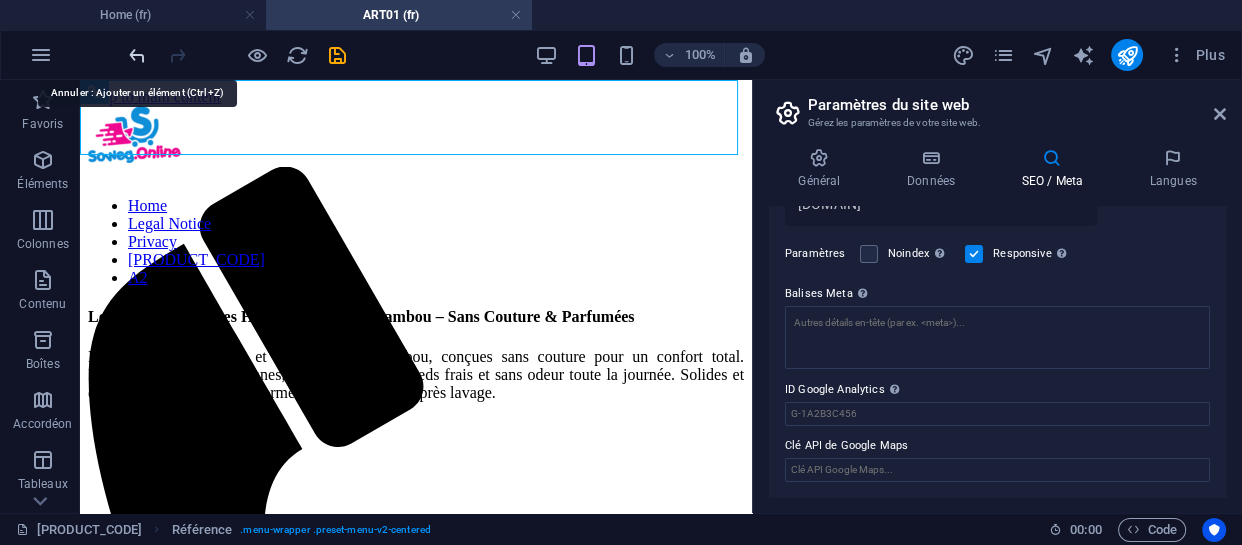 click at bounding box center (137, 55) 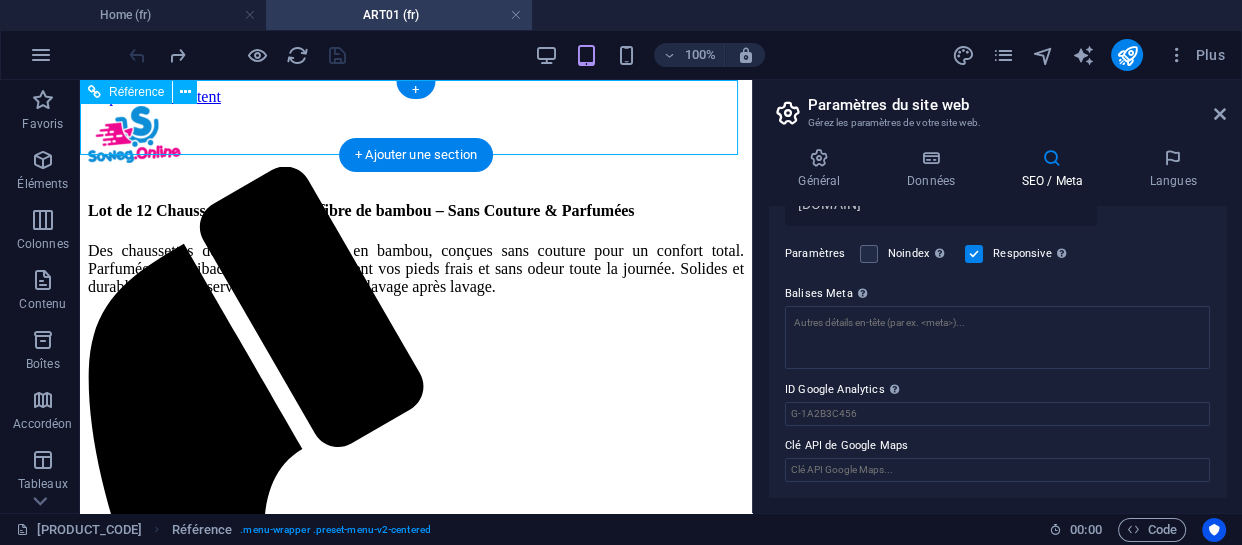 click at bounding box center (416, 1021) 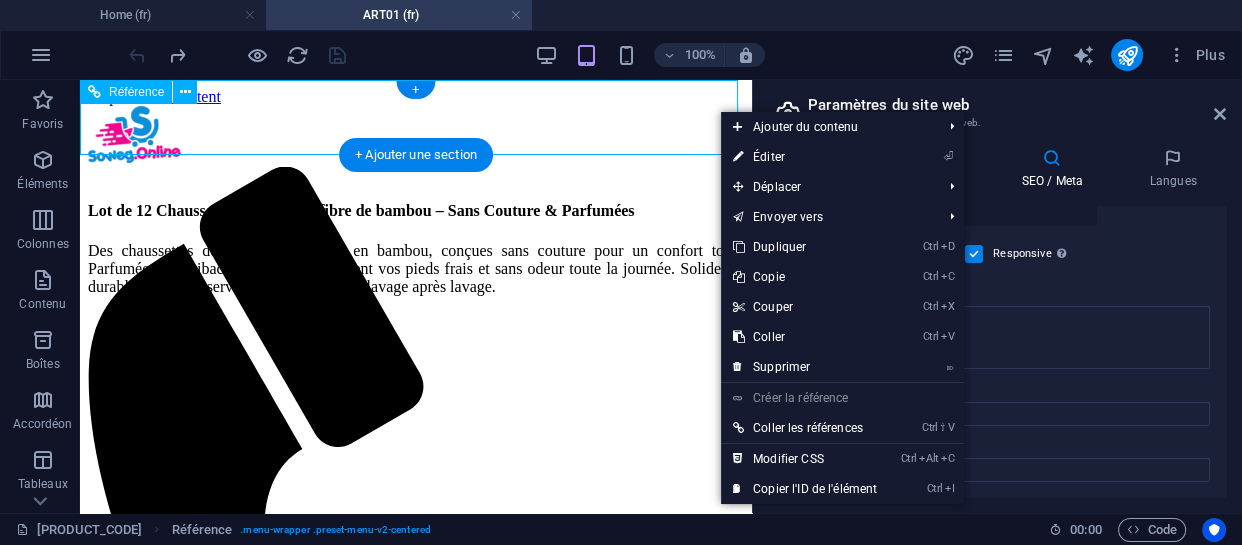 click at bounding box center (416, 1021) 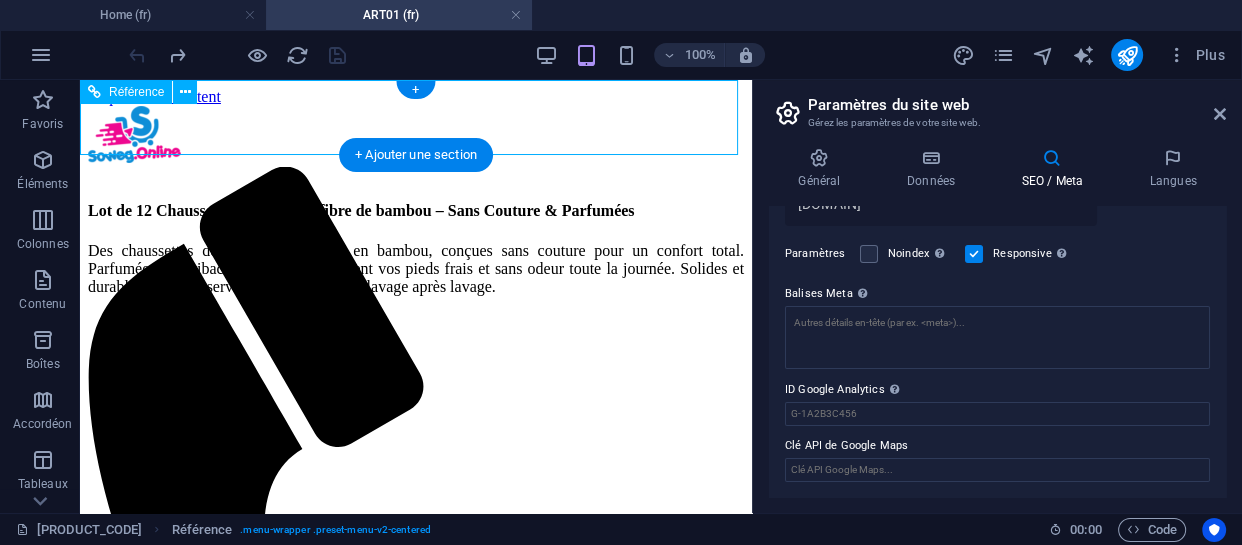 click at bounding box center [416, 1021] 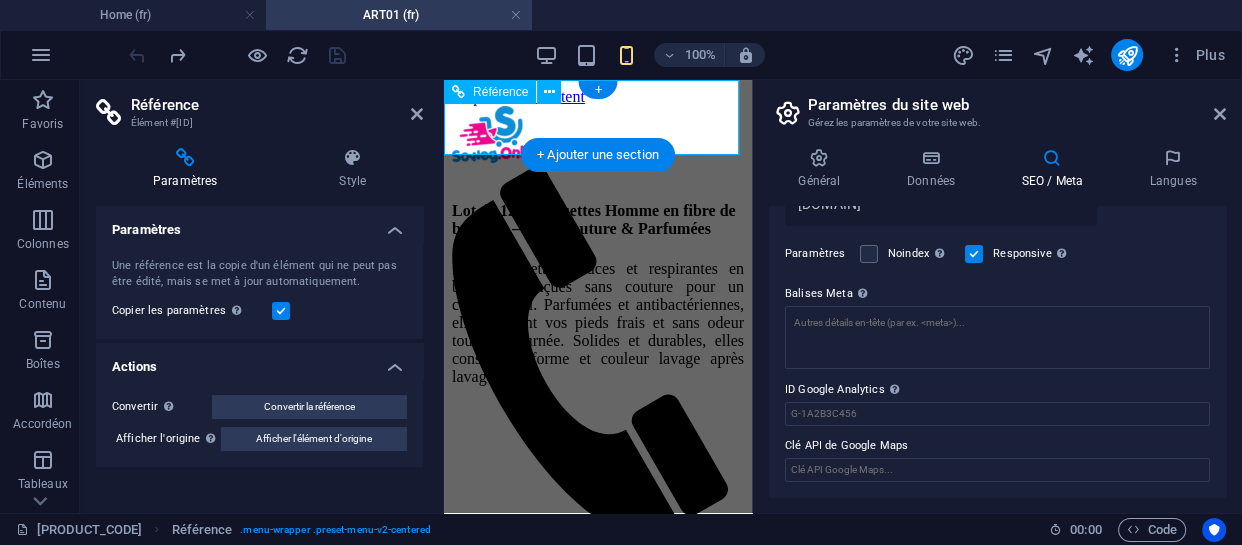 click at bounding box center (598, 537) 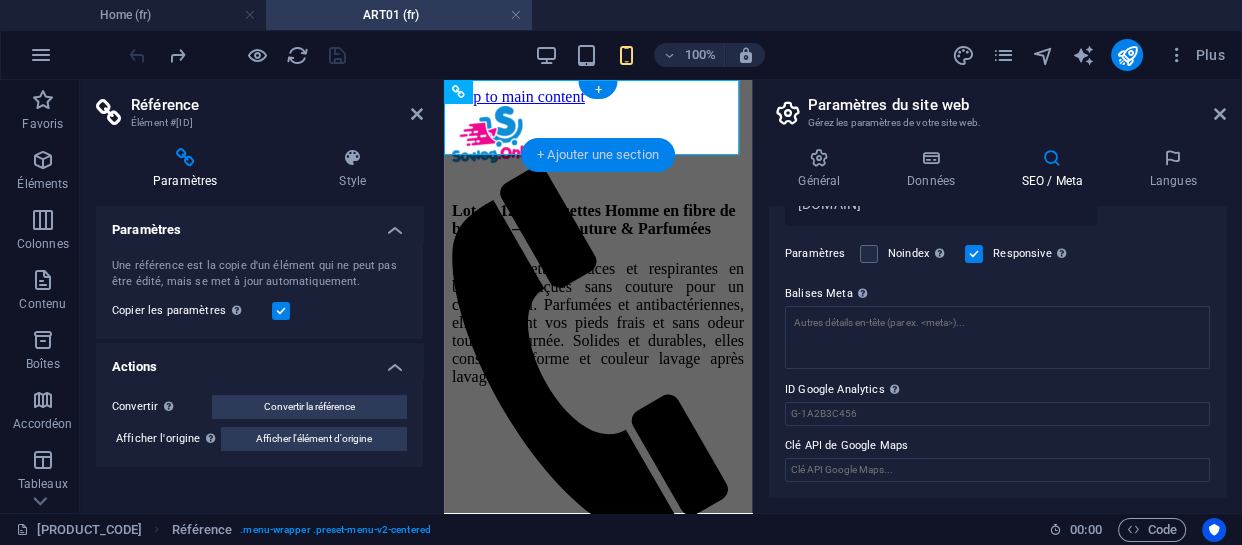 click on "+ Ajouter une section" at bounding box center [598, 155] 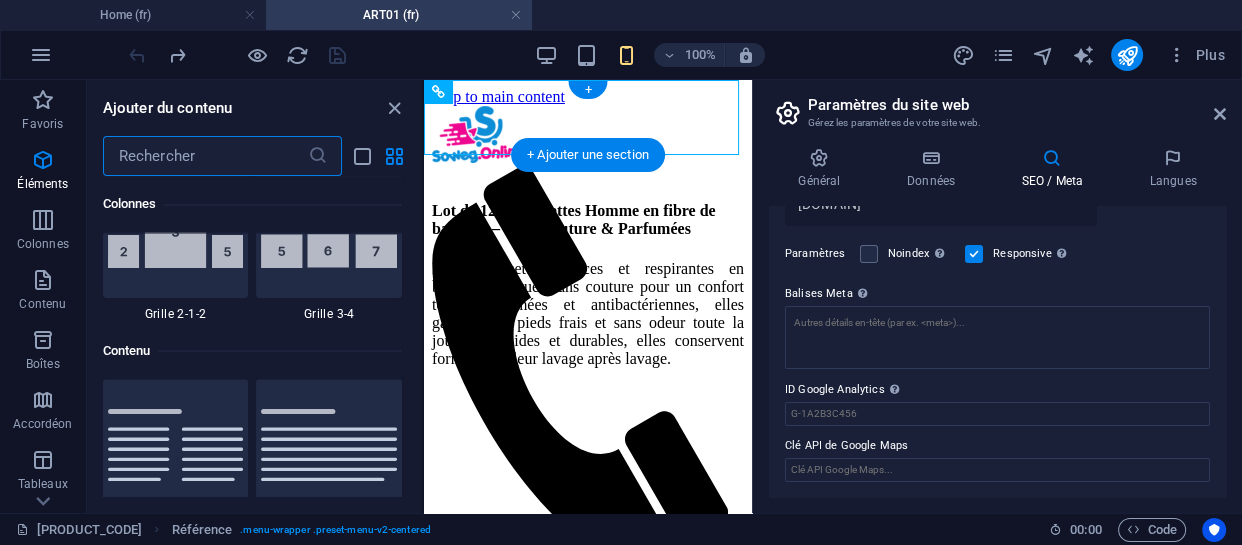 scroll, scrollTop: 3498, scrollLeft: 0, axis: vertical 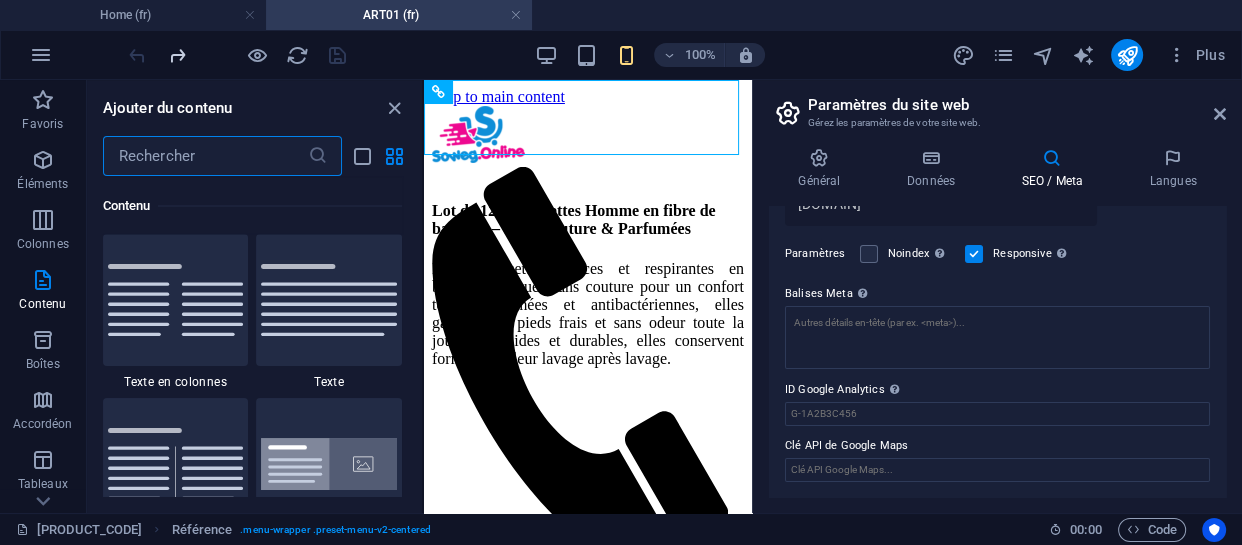click at bounding box center (177, 55) 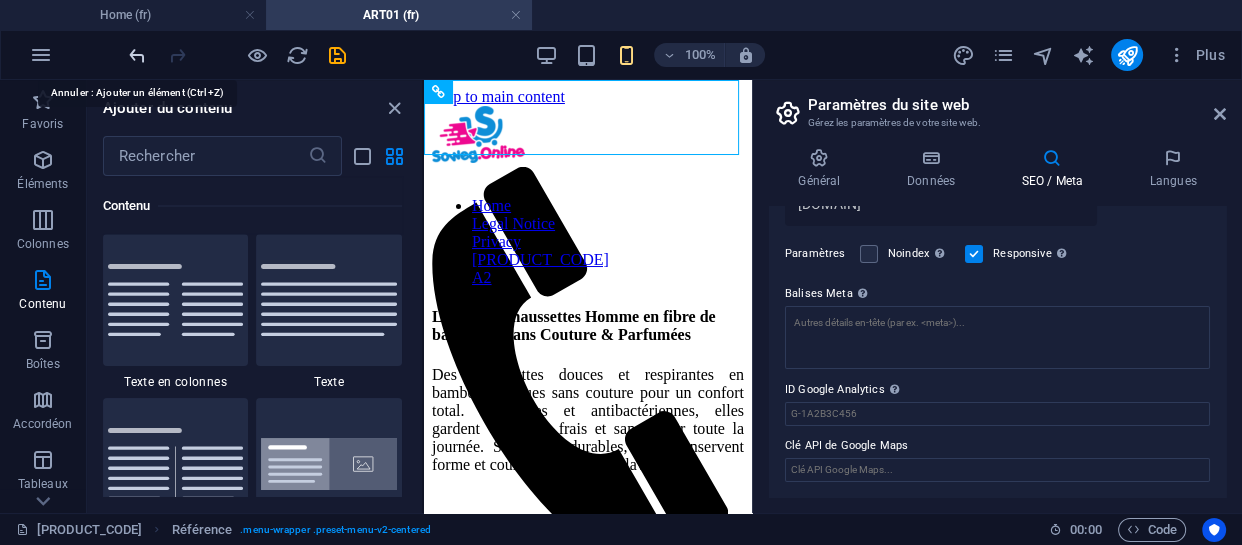 click on "100% Plus" at bounding box center [621, 55] 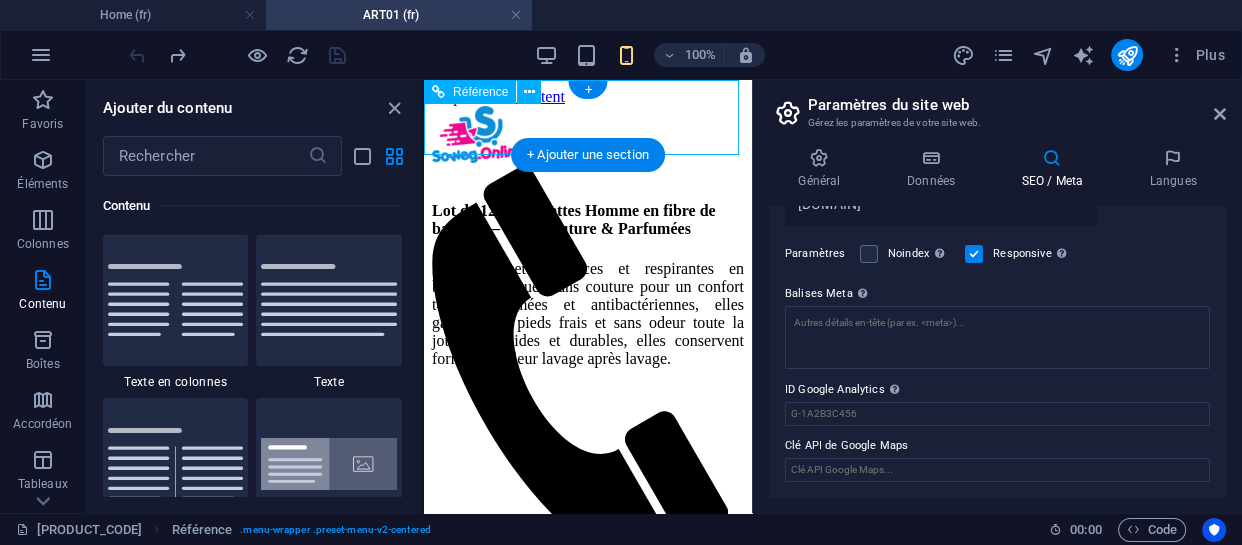 click on "Acceuil Articles Contact" at bounding box center (588, 607) 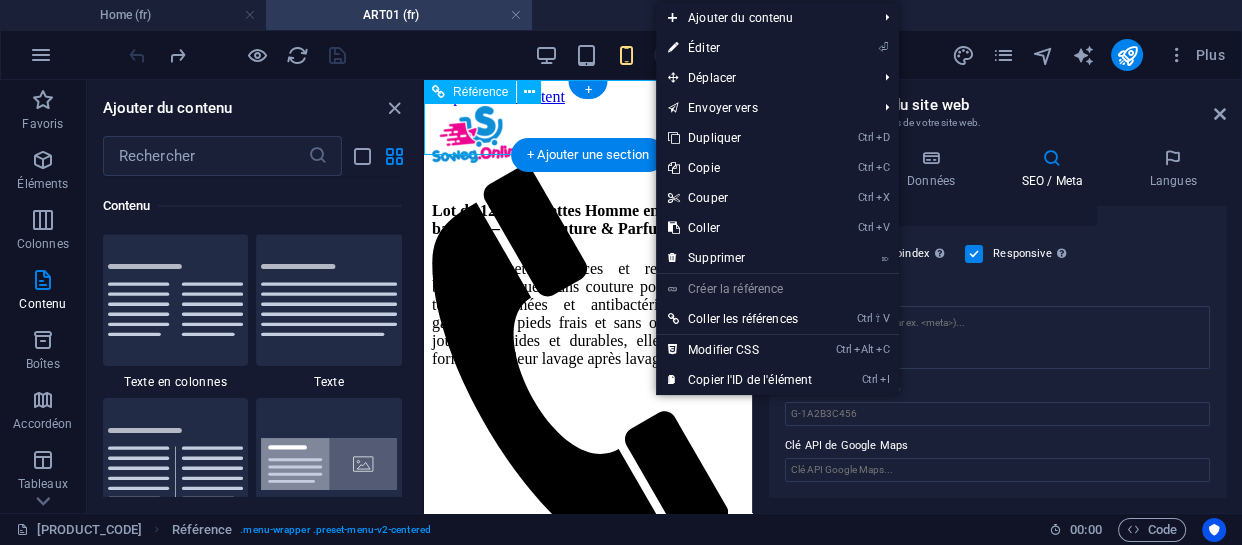 click on "Acceuil Articles Contact" at bounding box center (588, 607) 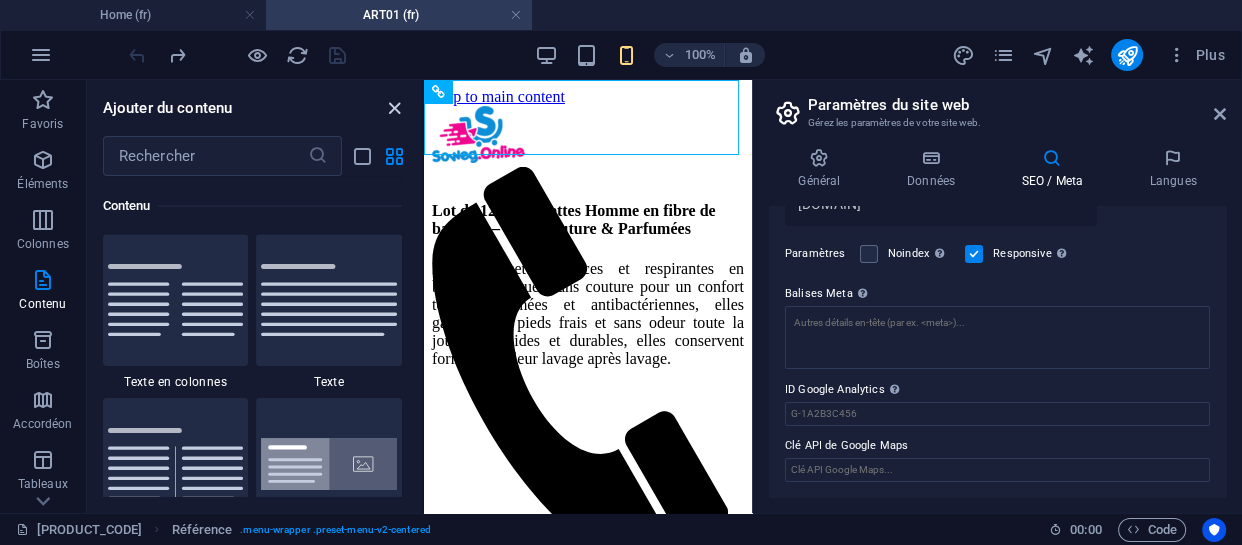 click at bounding box center (394, 108) 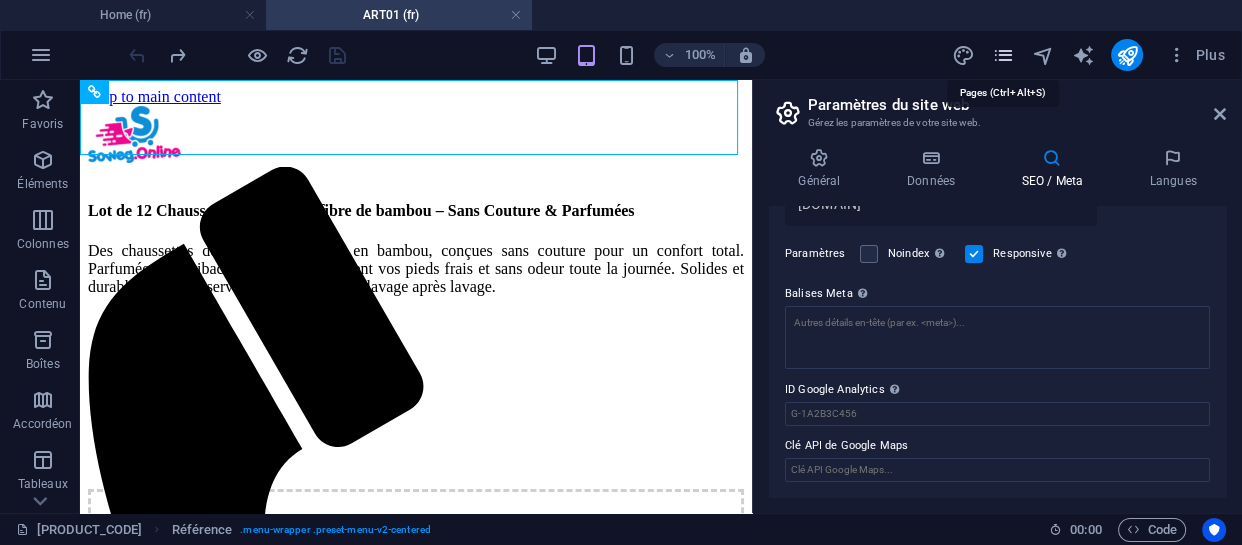 click at bounding box center (1002, 55) 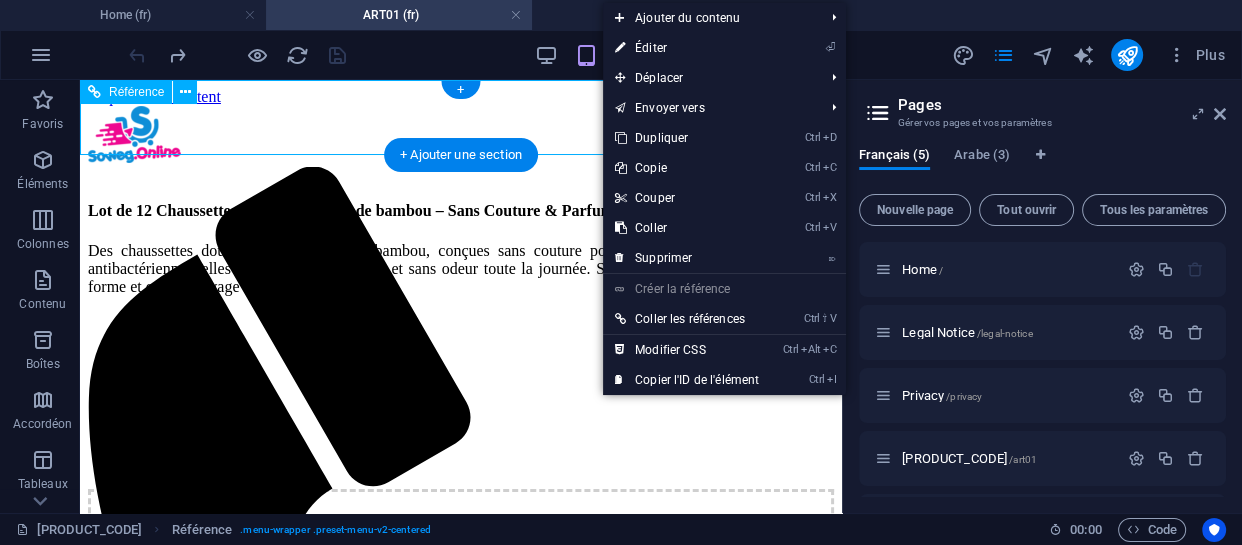 drag, startPoint x: 550, startPoint y: 372, endPoint x: 562, endPoint y: 390, distance: 21.633308 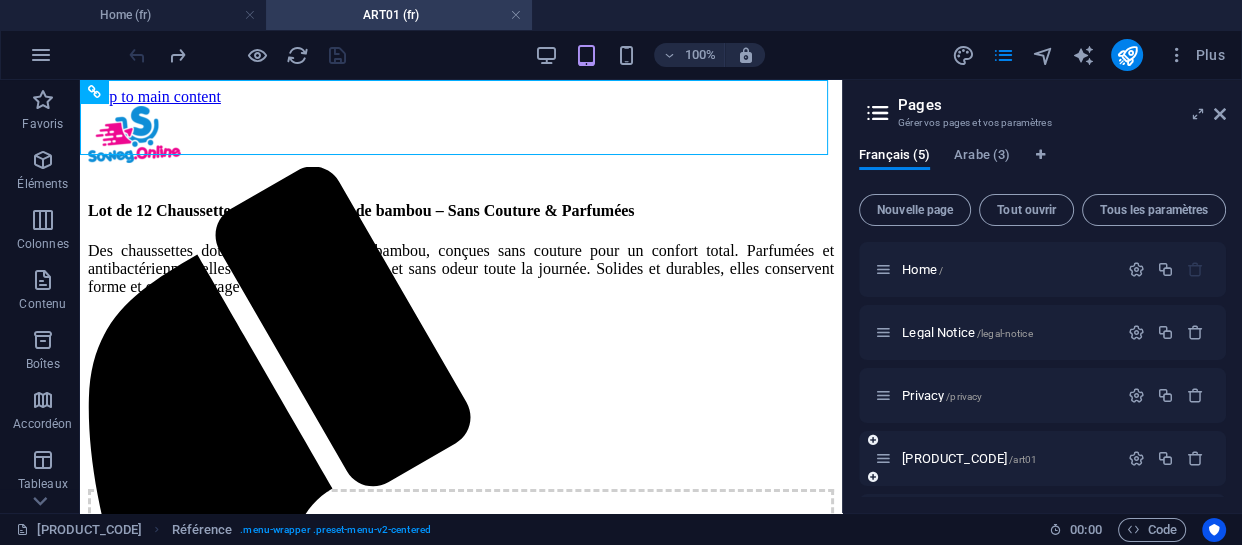 click on "[PRODUCT_CODE]/[PRODUCT_CODE]" at bounding box center (996, 458) 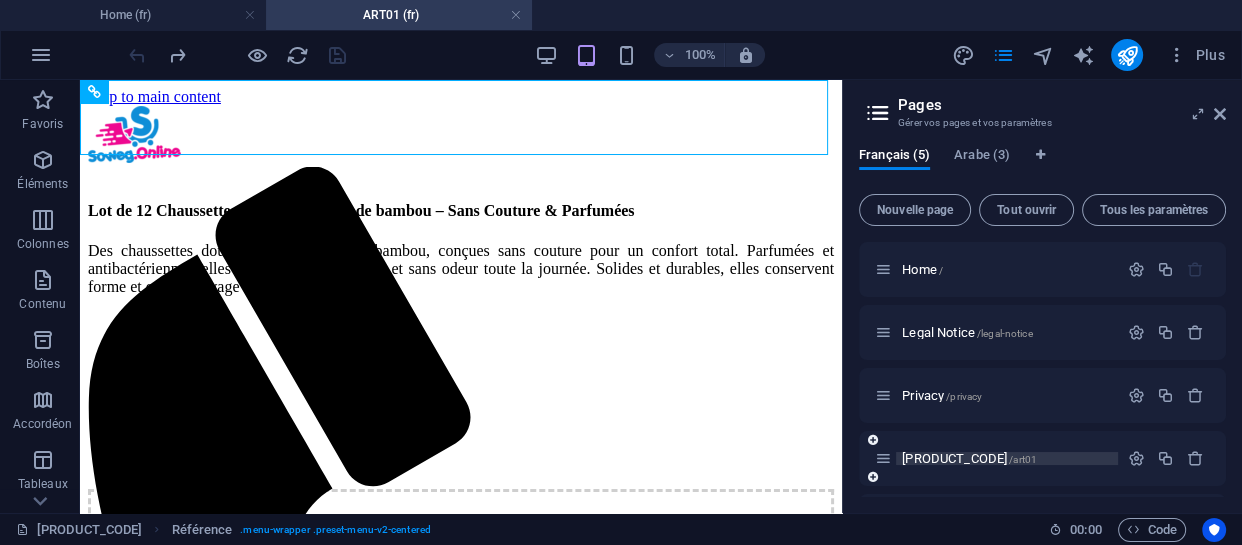 click on "[PRODUCT_CODE]/[PRODUCT_CODE]" at bounding box center [969, 458] 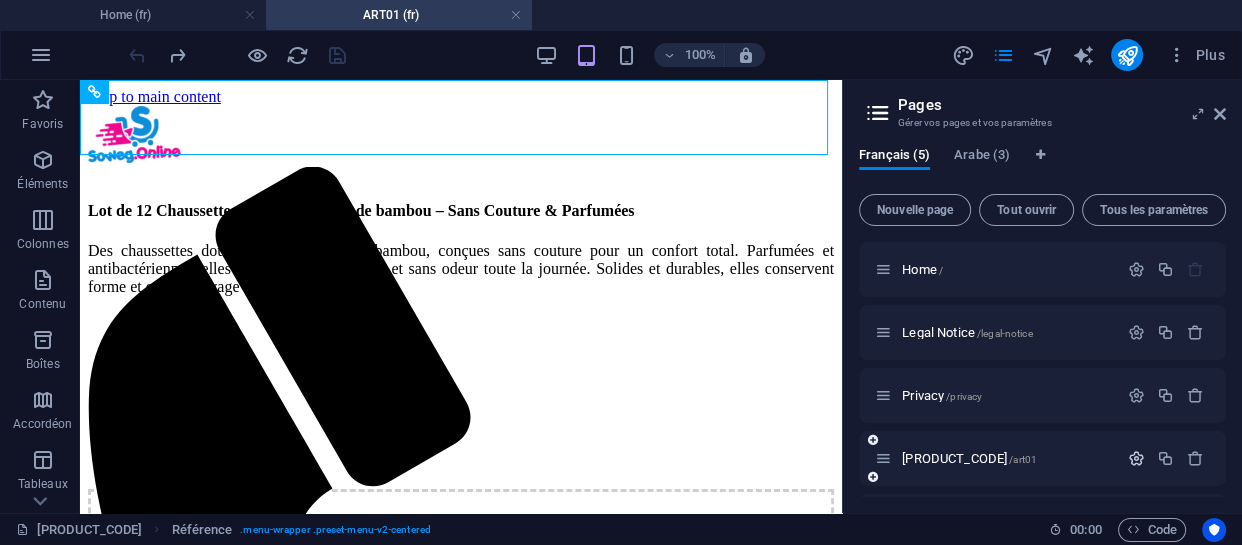 click at bounding box center [1136, 458] 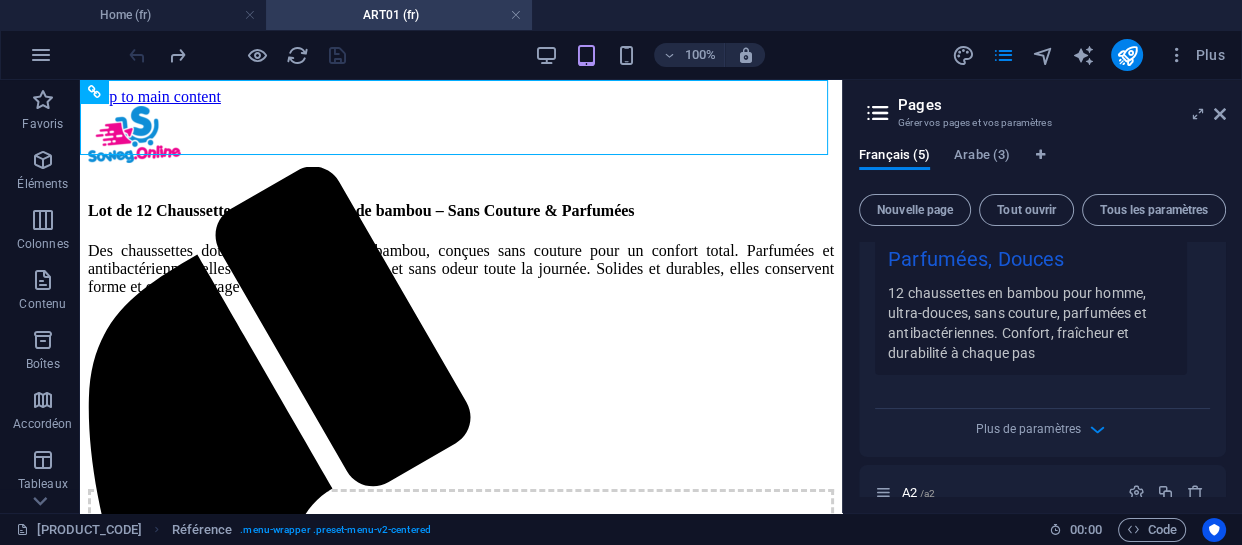 scroll, scrollTop: 921, scrollLeft: 0, axis: vertical 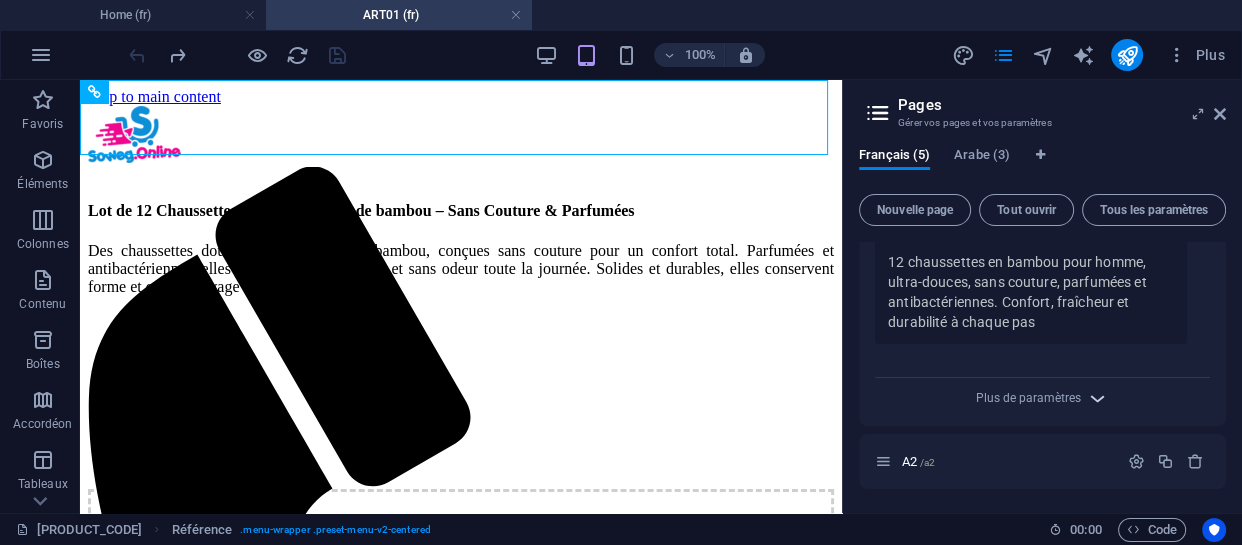 click at bounding box center [1097, 398] 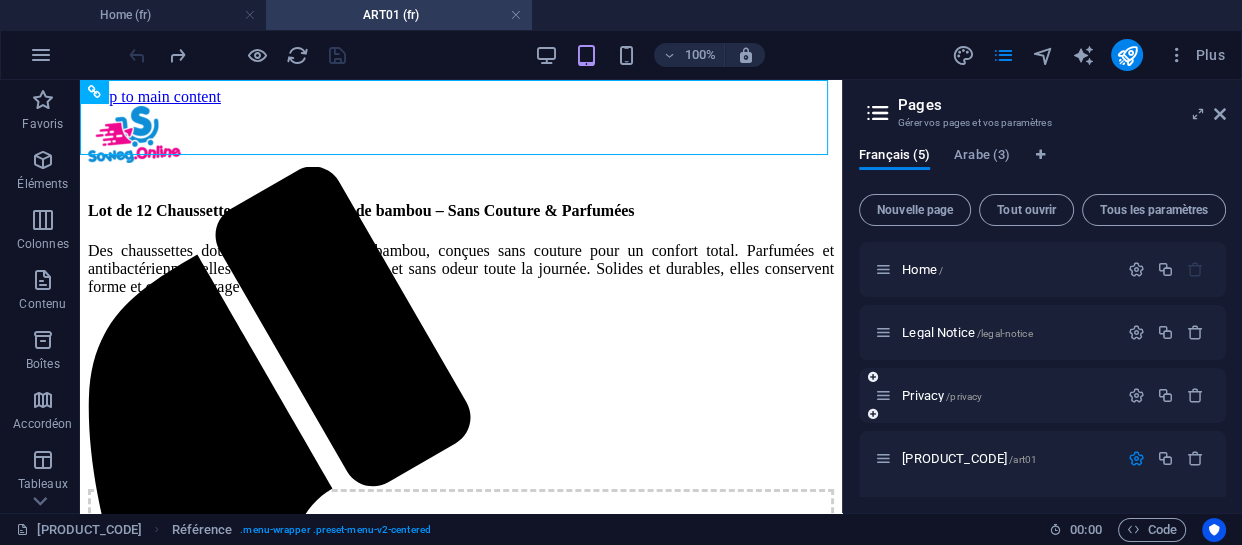scroll, scrollTop: 0, scrollLeft: 0, axis: both 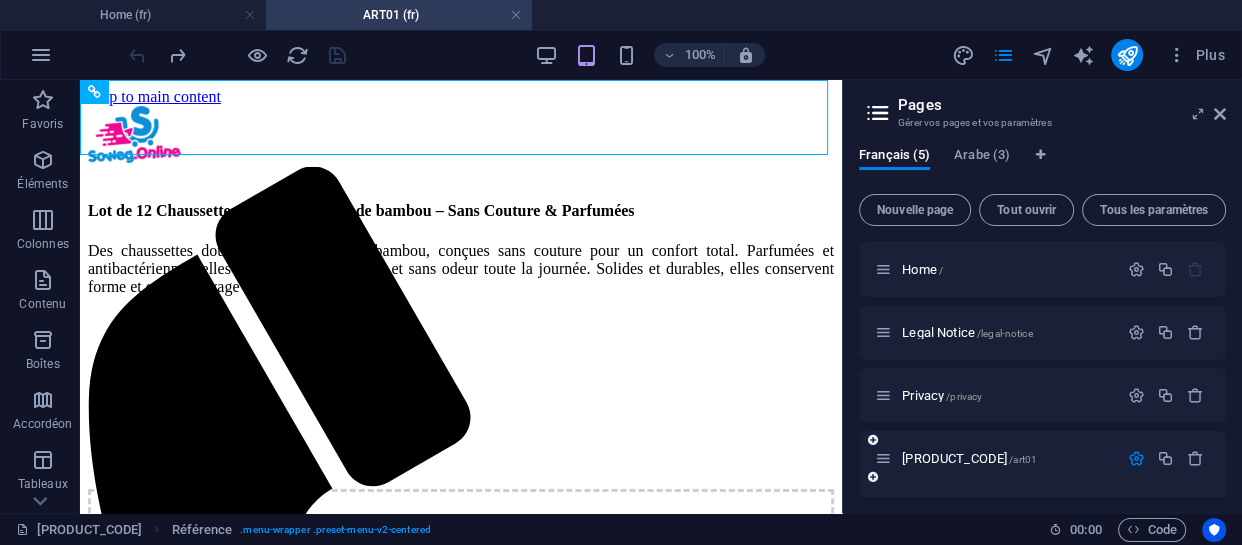 click at bounding box center (1136, 458) 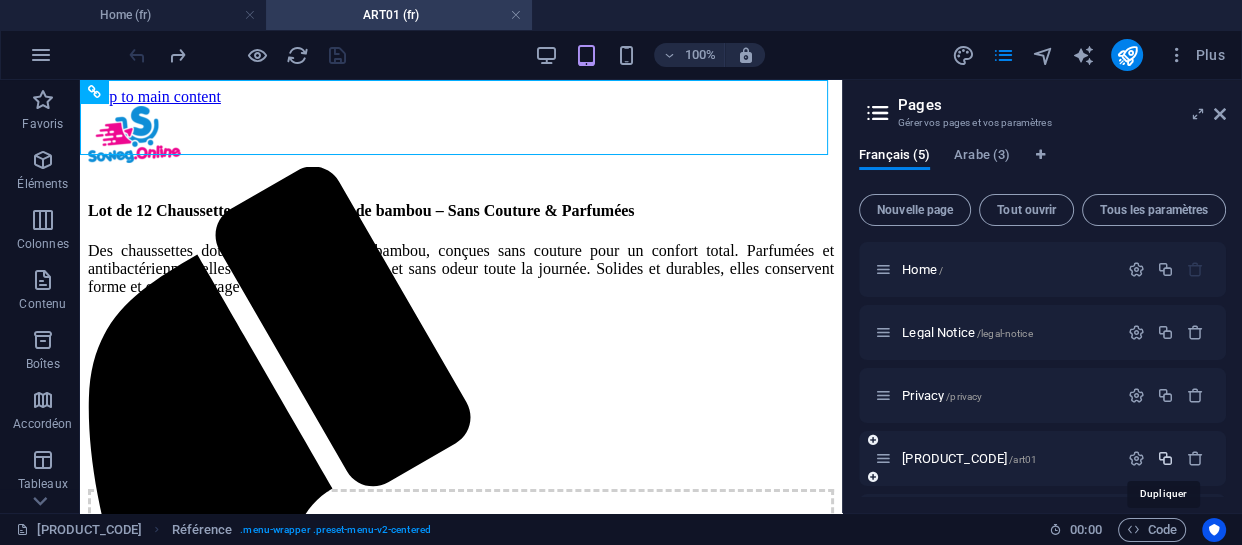 click at bounding box center (1165, 458) 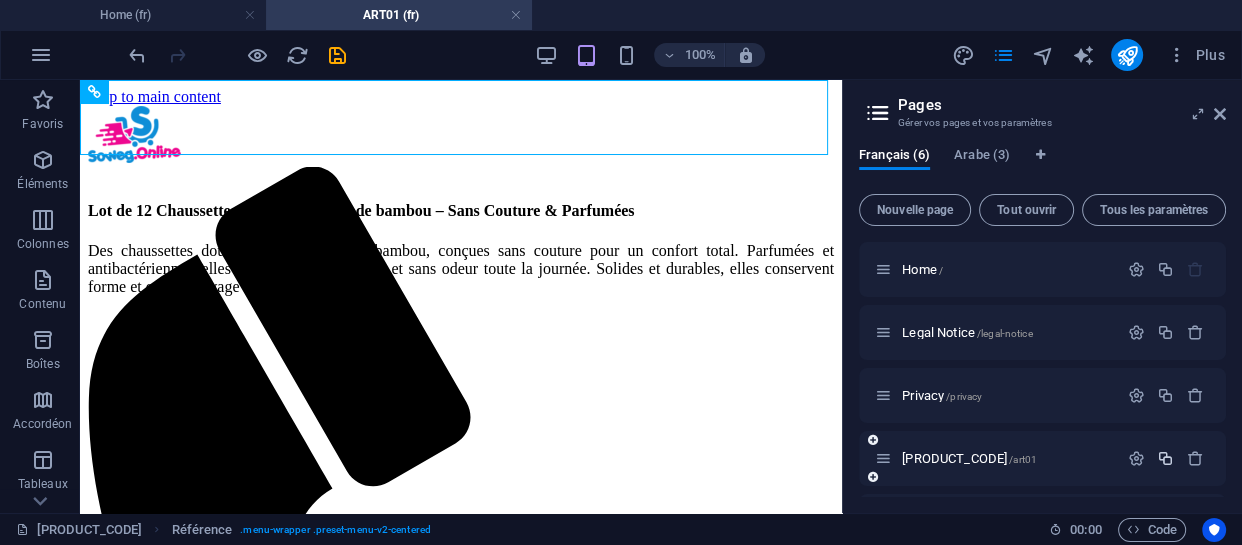 scroll, scrollTop: 227, scrollLeft: 0, axis: vertical 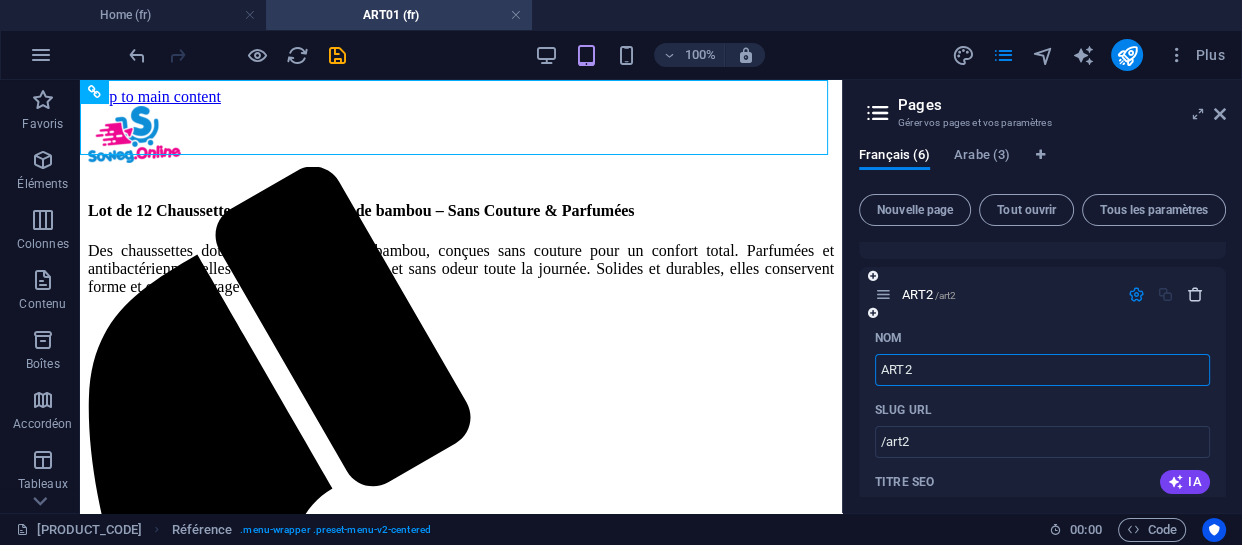 click at bounding box center [1195, 294] 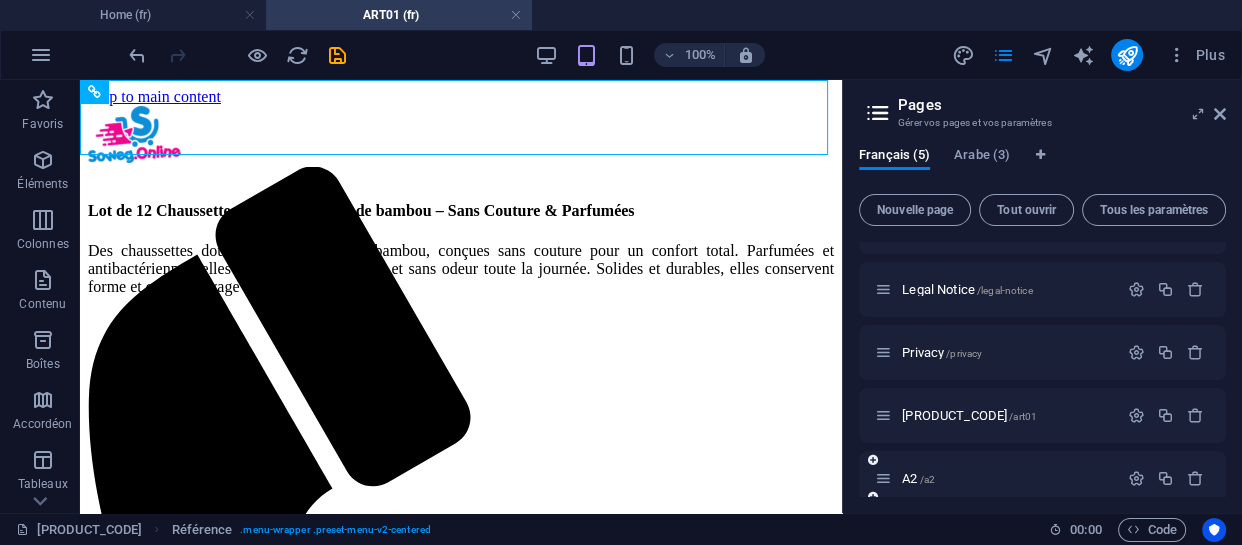 scroll, scrollTop: 60, scrollLeft: 0, axis: vertical 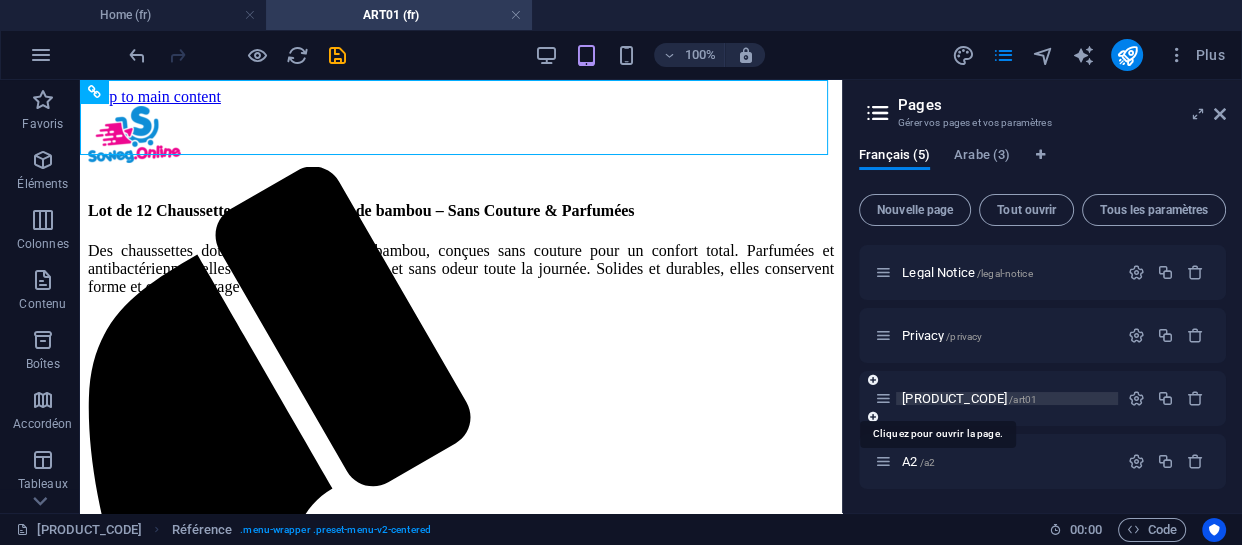 click on "[PRODUCT_CODE]/[PRODUCT_CODE]" at bounding box center (969, 398) 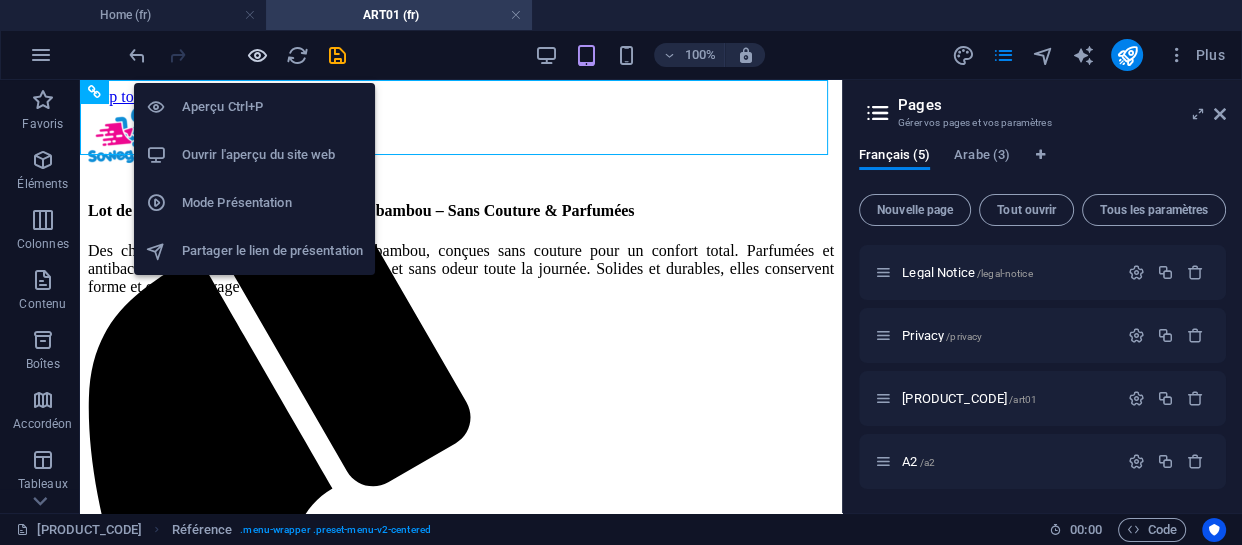 click at bounding box center (257, 55) 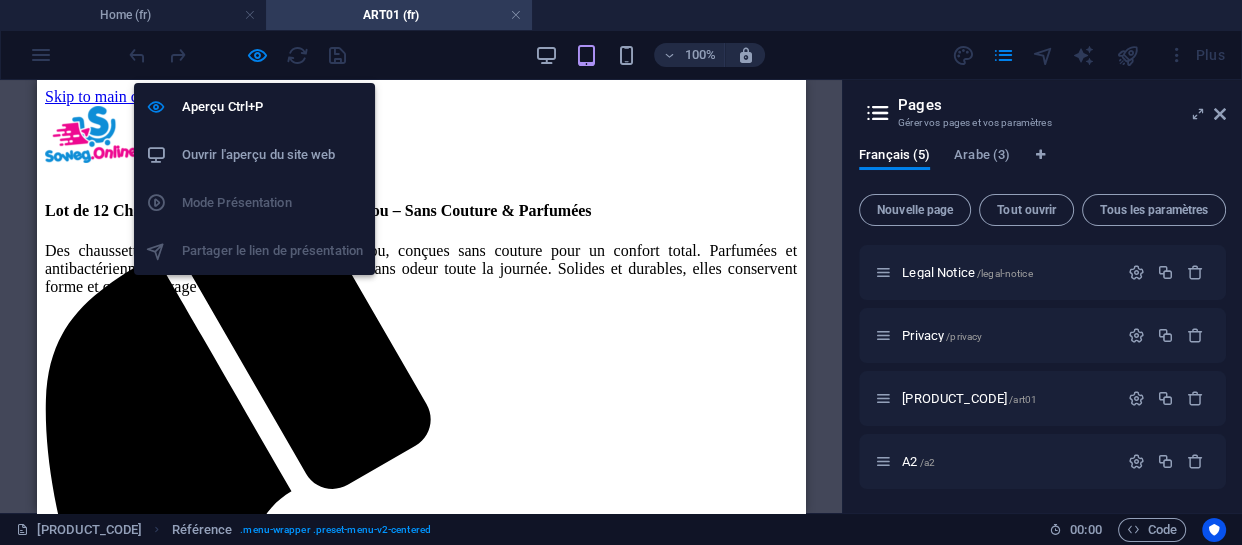 click on "Ouvrir l'aperçu du site web" at bounding box center [272, 155] 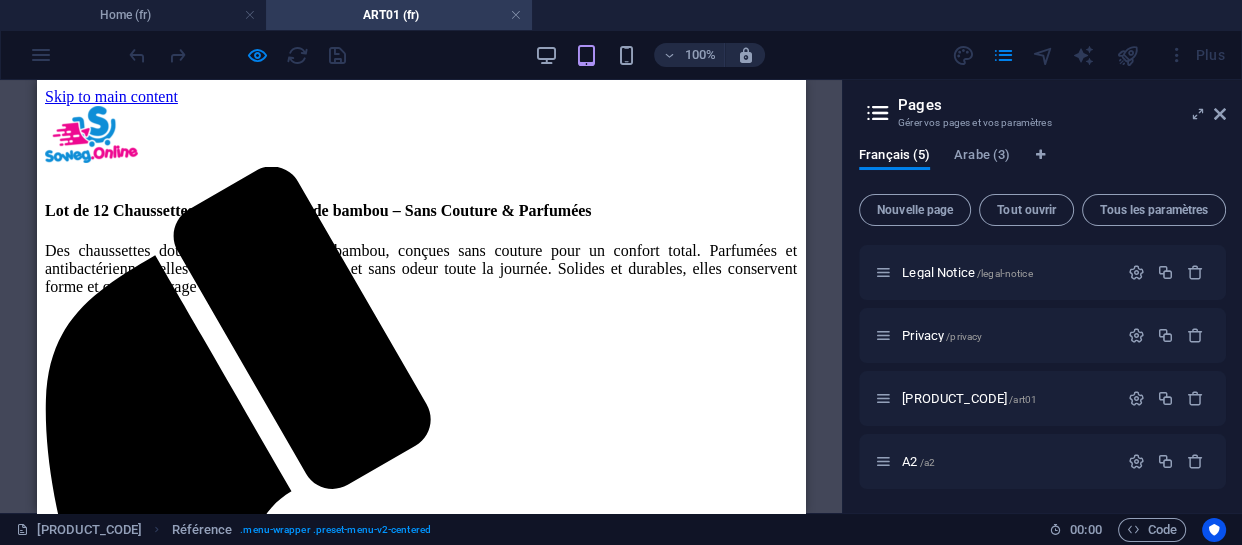 click at bounding box center (421, 1148) 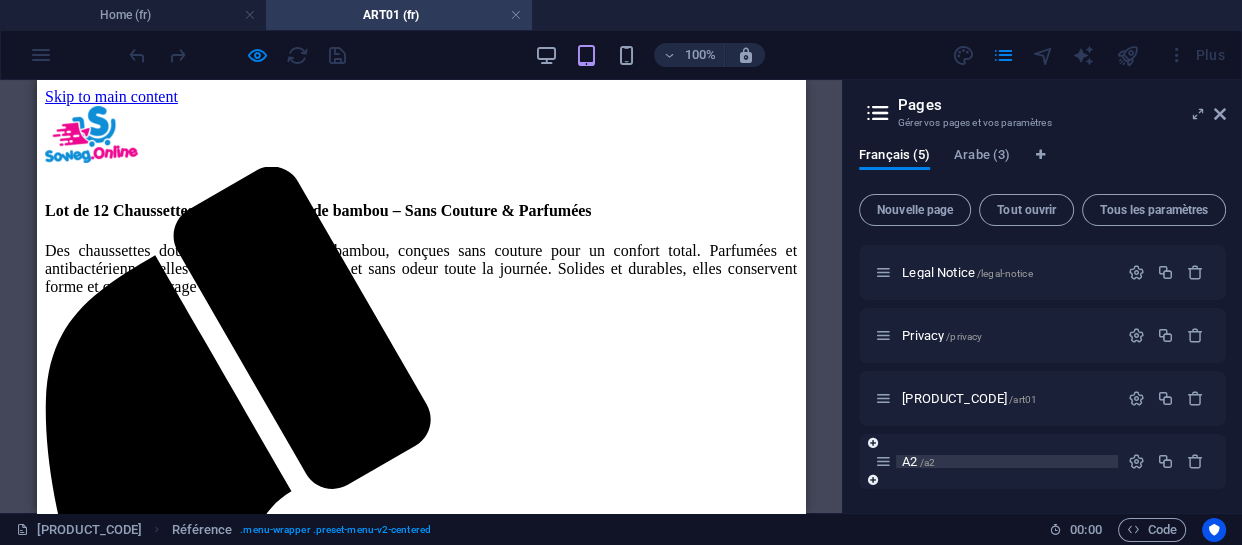 click on "A2 /a2" at bounding box center [918, 461] 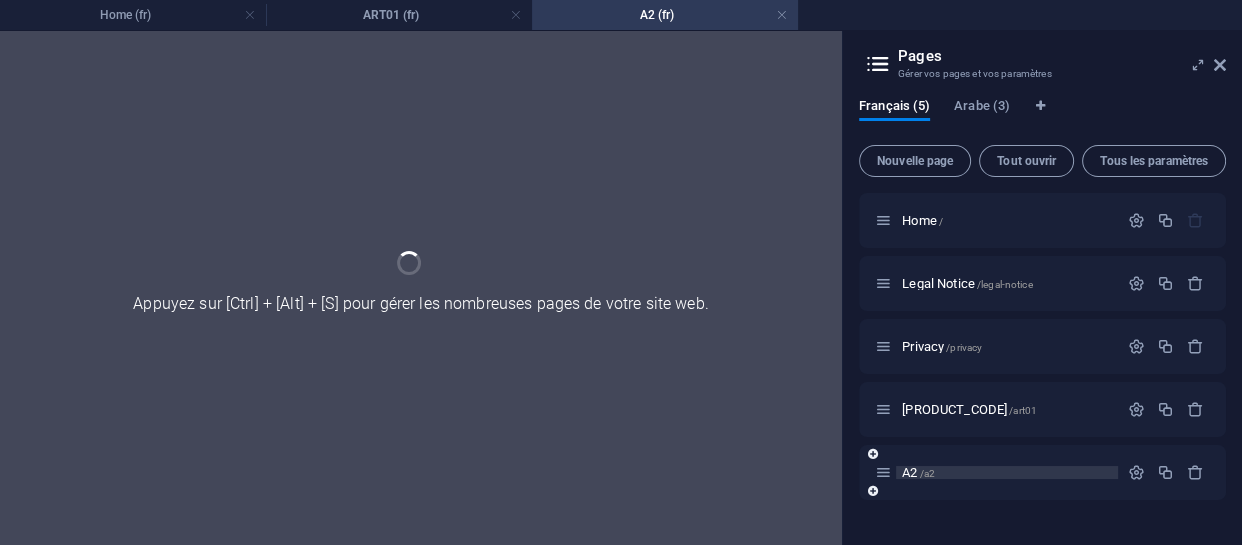 scroll, scrollTop: 0, scrollLeft: 0, axis: both 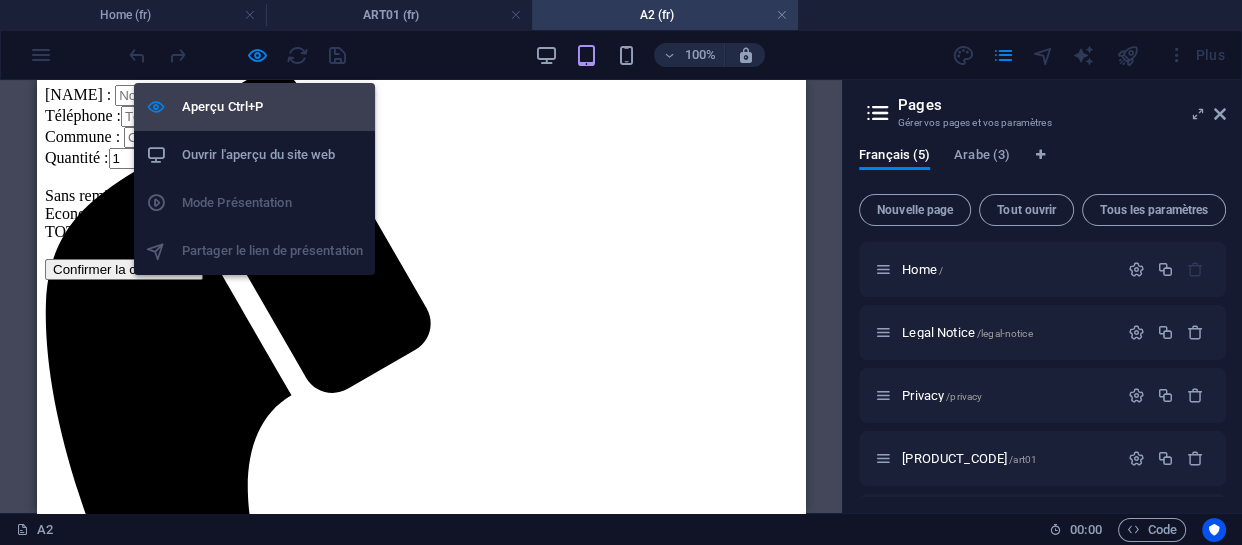 click on "Aperçu Ctrl+P" at bounding box center [272, 107] 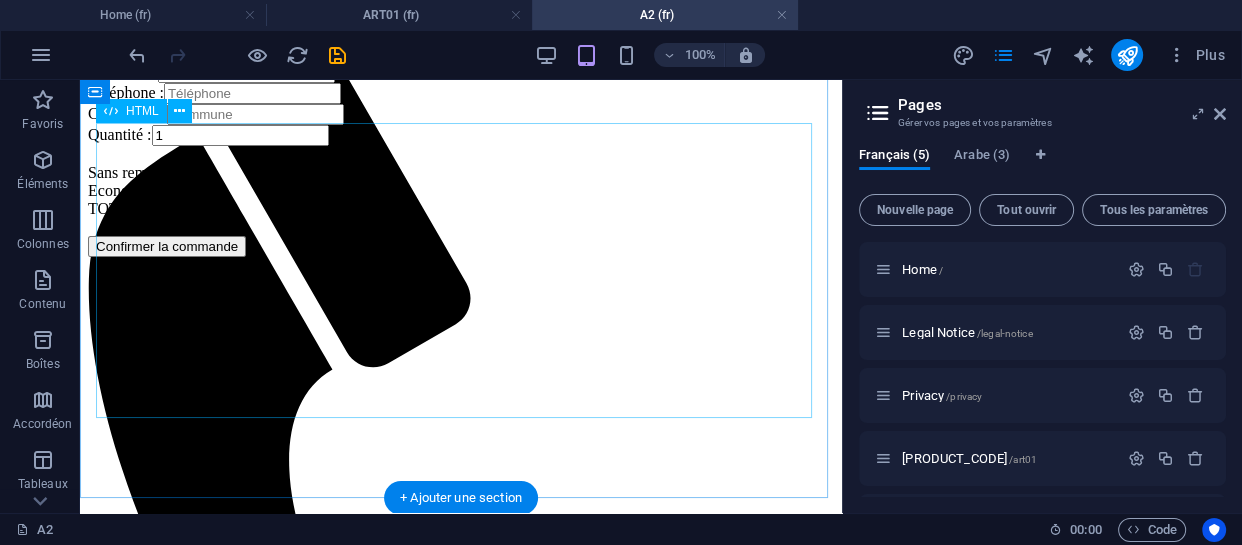 scroll, scrollTop: 123, scrollLeft: 0, axis: vertical 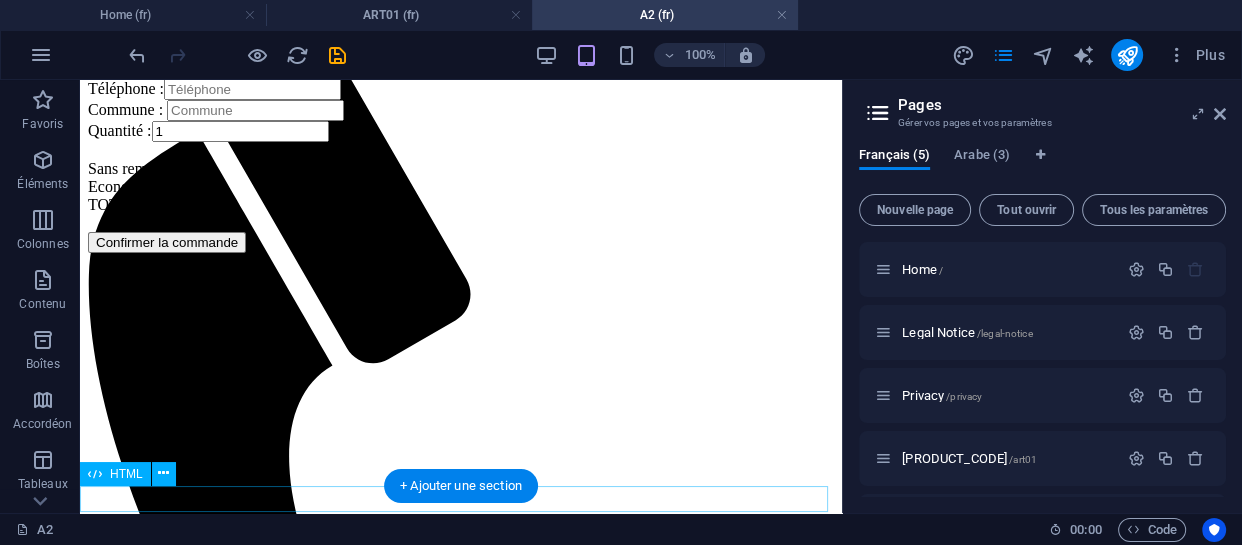 click at bounding box center (461, 253) 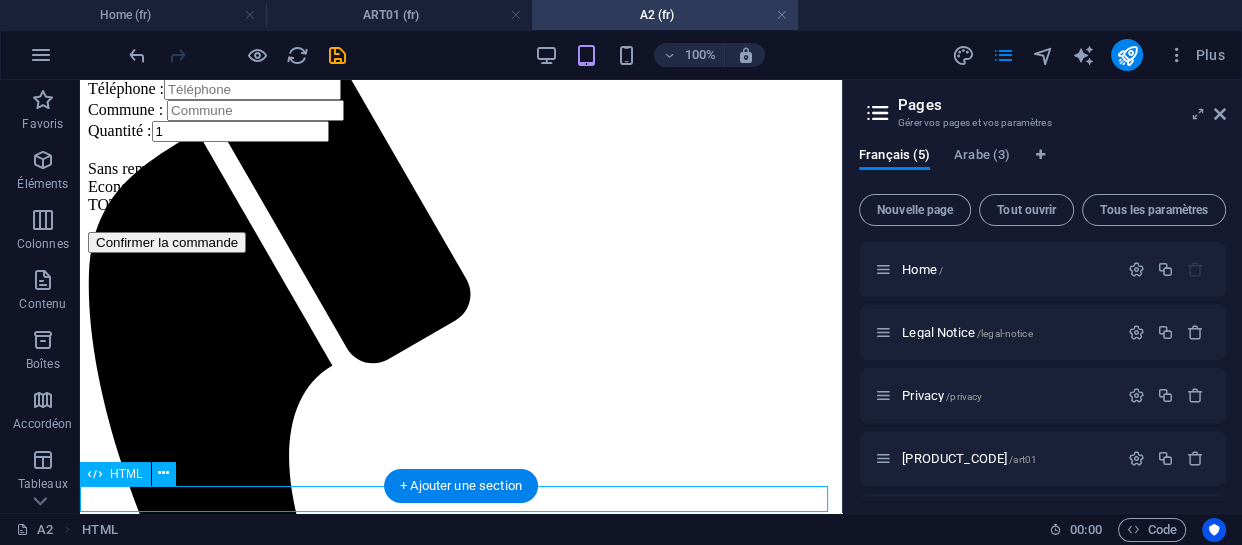 click at bounding box center (461, 253) 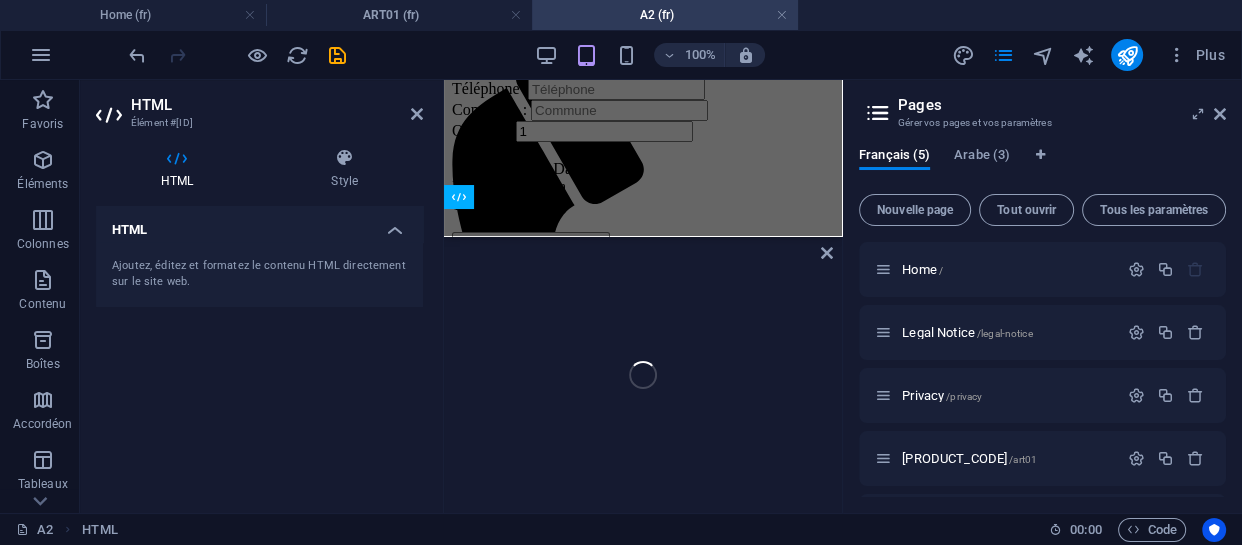 scroll, scrollTop: 368, scrollLeft: 0, axis: vertical 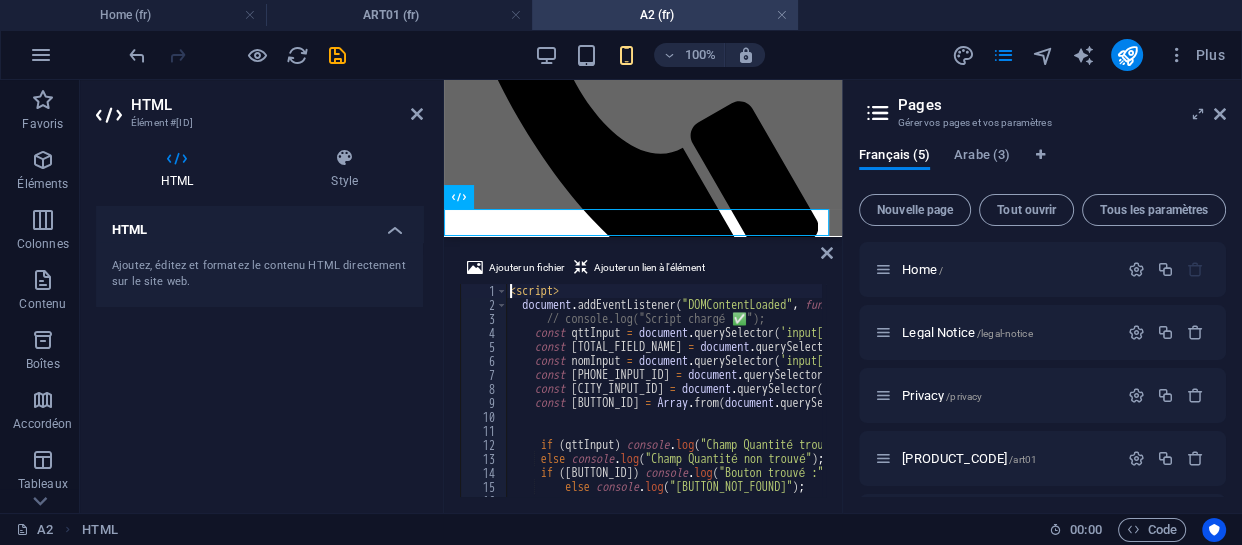 click on "script document . addEventListener ( "DOMContentLoaded" , function ( ) { // console.log("Script chargé ✅"); const qttInput = document.querySelector('input[placeholder="Quantité"]'); const HidenTotal = document.querySelector('input[placeholder="Total à Payer"]'); const nomInput = document.querySelector('input[placeholder="Nom et prénom"]'); const telInput = document.querySelector('input[placeholder="Téléphone"]'); const communeInput = document.querySelector('input[placeholder="Commune"]'); const confirmBtn = Array.from(document.querySelectorAll('button')).find(btn => btn.textContent.trim() === "Envoyer"); if (qttInput) console.log("Champ Quantité trouvé :", qttInput); else console.log("Champ Quantité non trouvé"); if (confirmBtn) console.log("Bouton trouvé :", confirmBtn); else ." at bounding box center [951, 402] 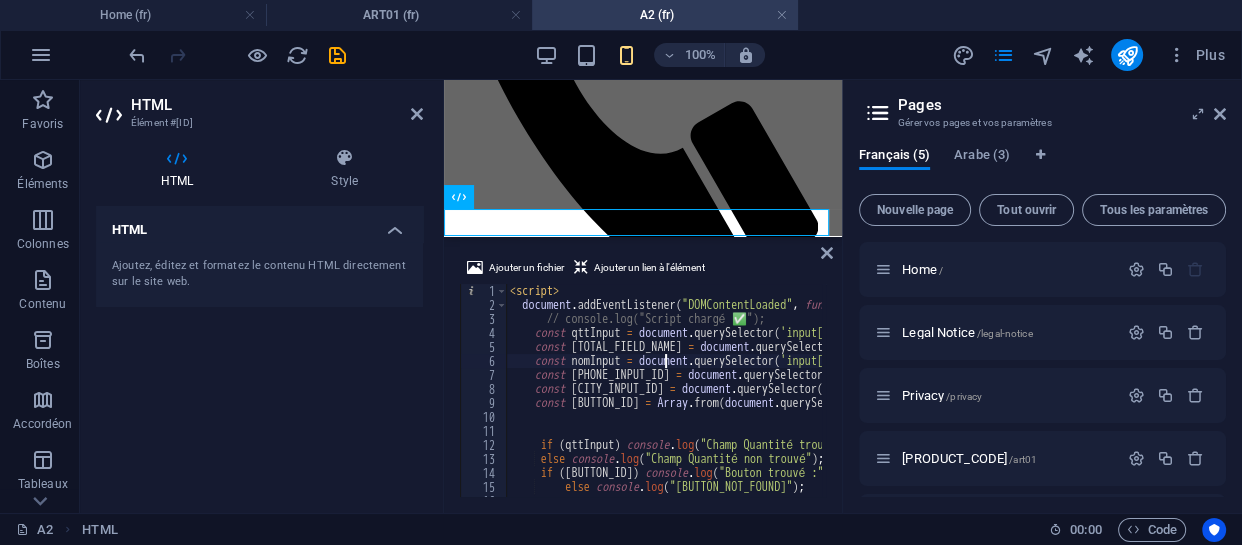 click on "script document . addEventListener ( "DOMContentLoaded" , function ( ) { // console.log("Script chargé ✅"); const qttInput = document.querySelector('input[placeholder="Quantité"]'); const HidenTotal = document.querySelector('input[placeholder="Total à Payer"]'); const nomInput = document.querySelector('input[placeholder="Nom et prénom"]'); const telInput = document.querySelector('input[placeholder="Téléphone"]'); const communeInput = document.querySelector('input[placeholder="Commune"]'); const confirmBtn = Array.from(document.querySelectorAll('button')).find(btn => btn.textContent.trim() === "Envoyer"); if (qttInput) console.log("Champ Quantité trouvé :", qttInput); else console.log("Champ Quantité non trouvé"); if (confirmBtn) console.log("Bouton trouvé :", confirmBtn); else ." at bounding box center [951, 402] 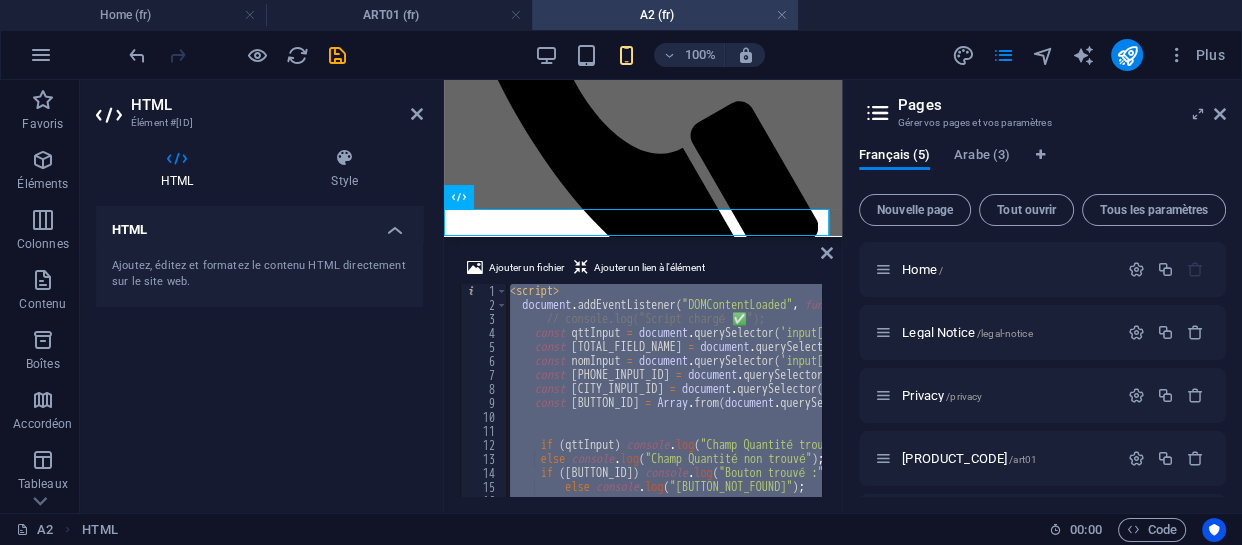 paste 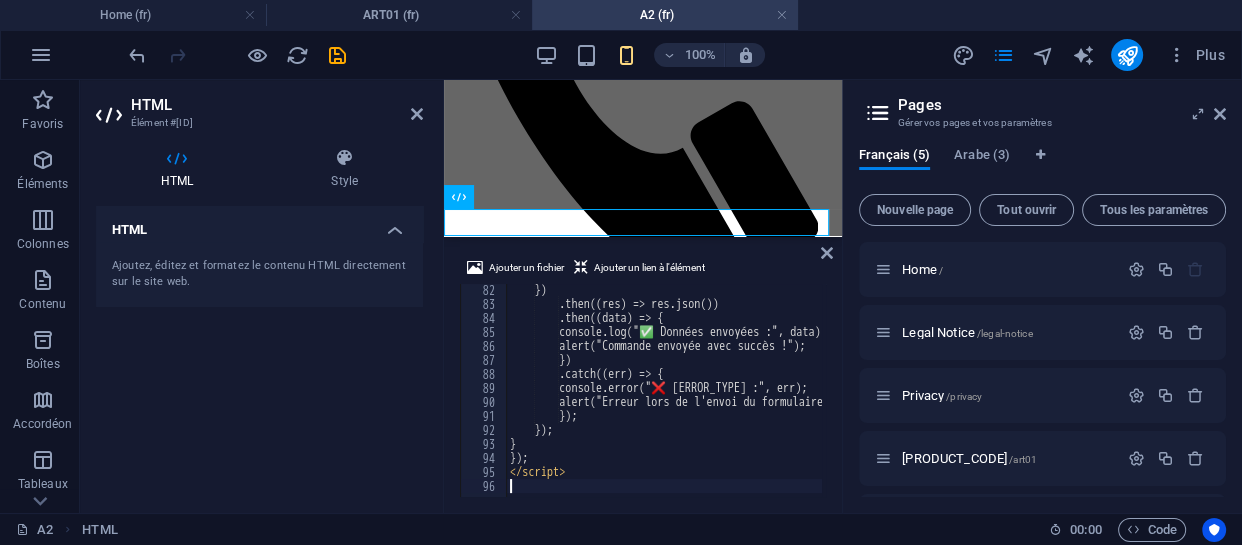 scroll, scrollTop: 1134, scrollLeft: 0, axis: vertical 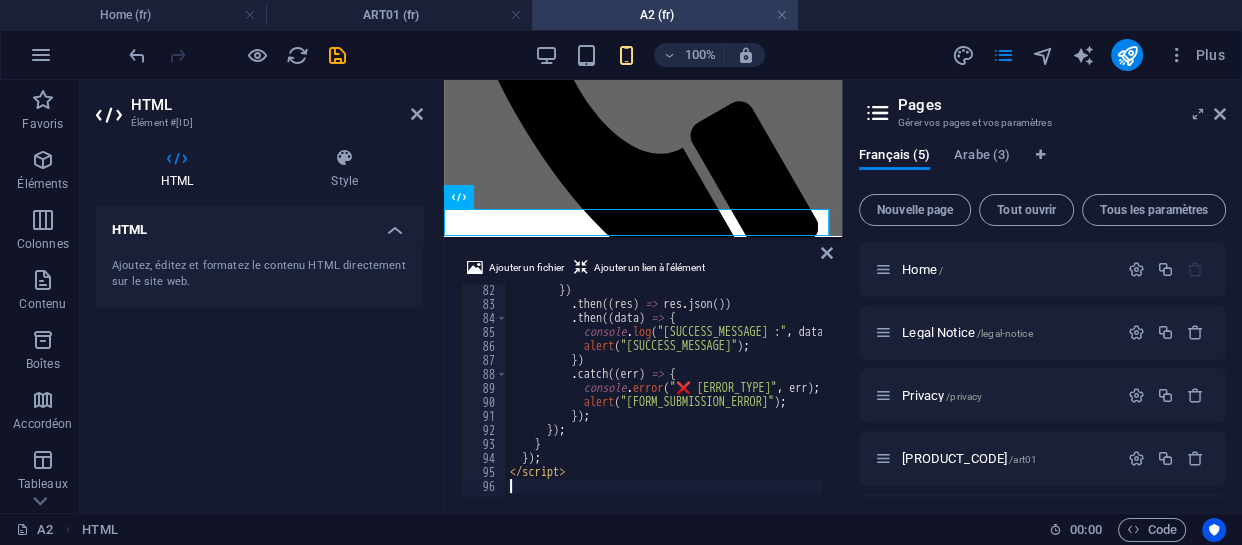 click on "HTML Ajoutez, éditez et formatez le contenu HTML directement sur le site web." at bounding box center [259, 351] 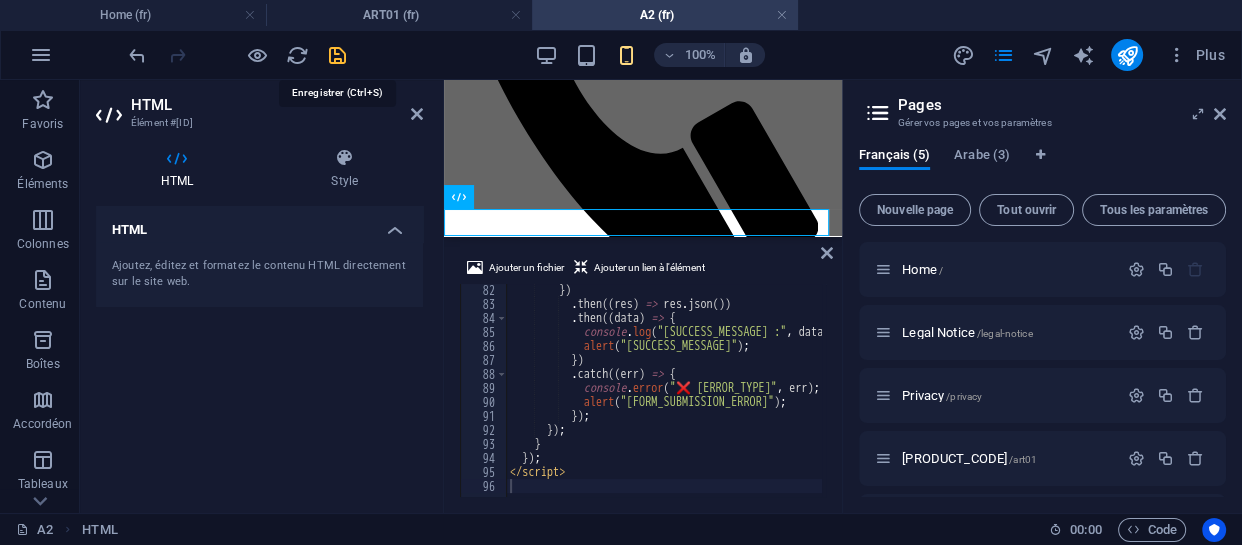 click at bounding box center [337, 55] 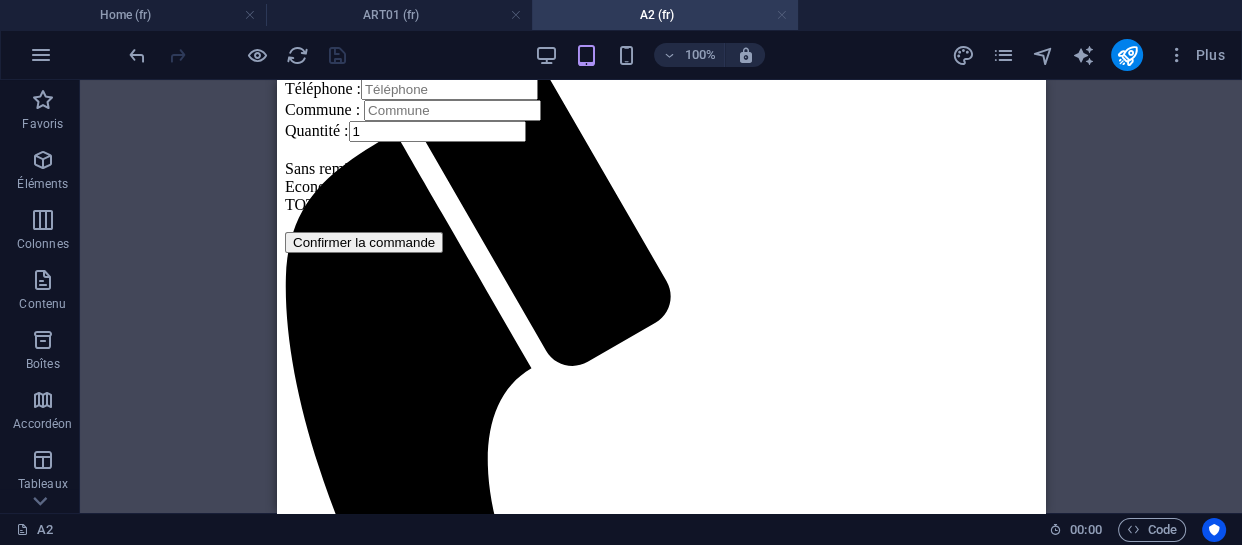 click at bounding box center (782, 15) 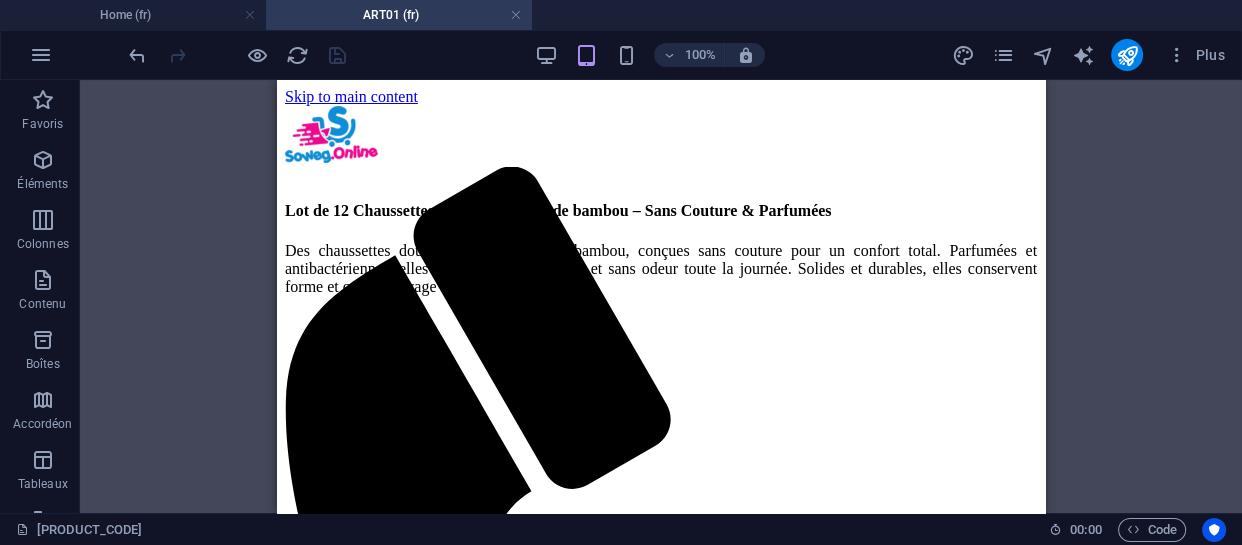 click on "ART01 (fr)" at bounding box center (399, 15) 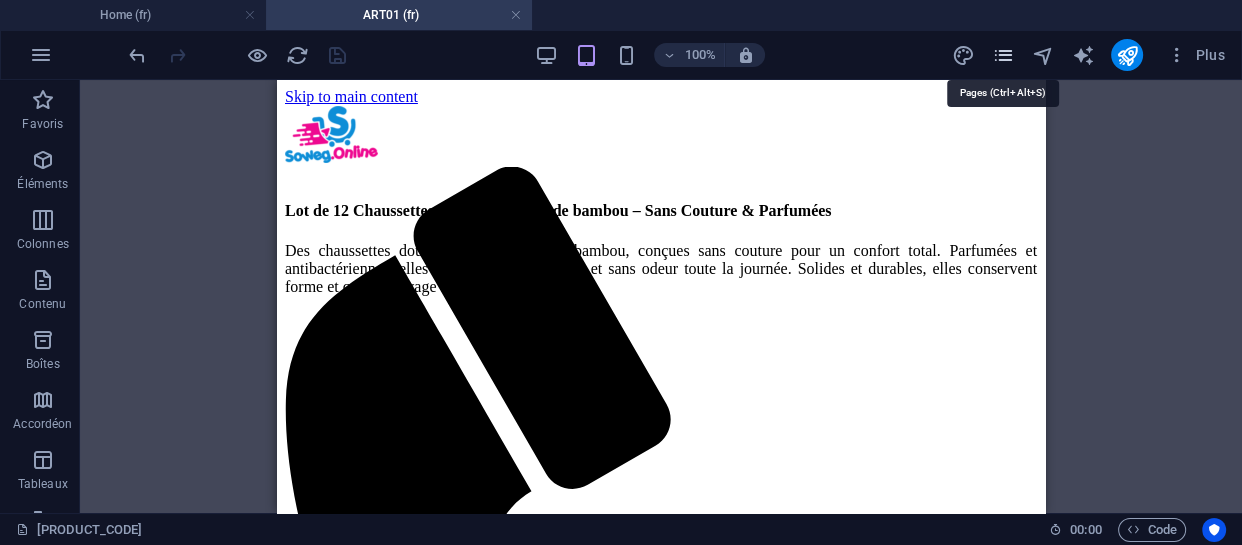 click at bounding box center (1002, 55) 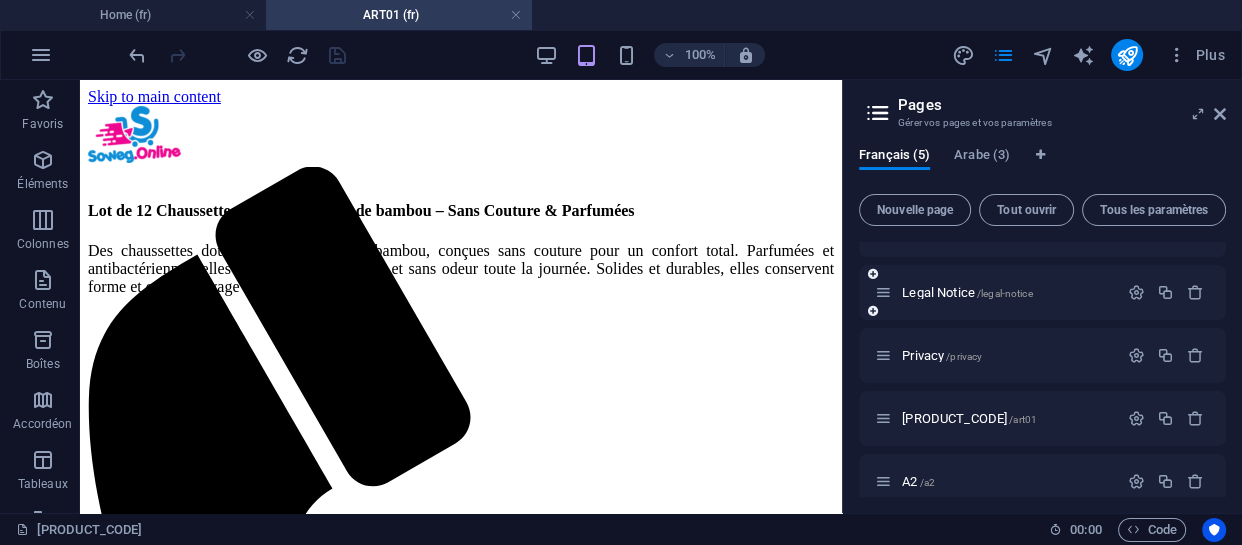 scroll, scrollTop: 60, scrollLeft: 0, axis: vertical 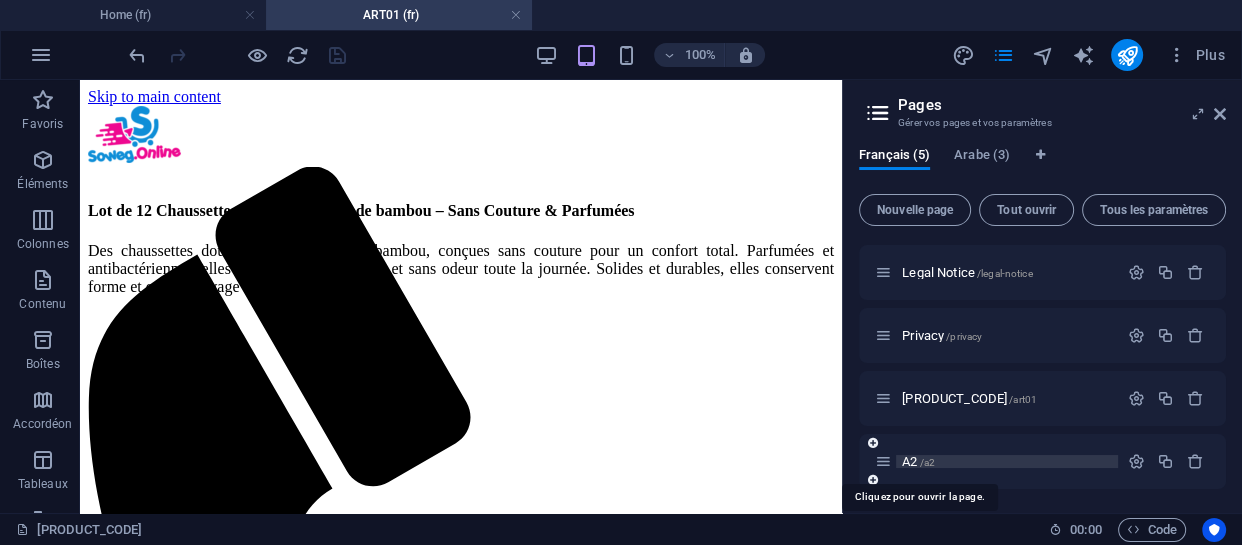 click on "A2 /a2" at bounding box center [918, 461] 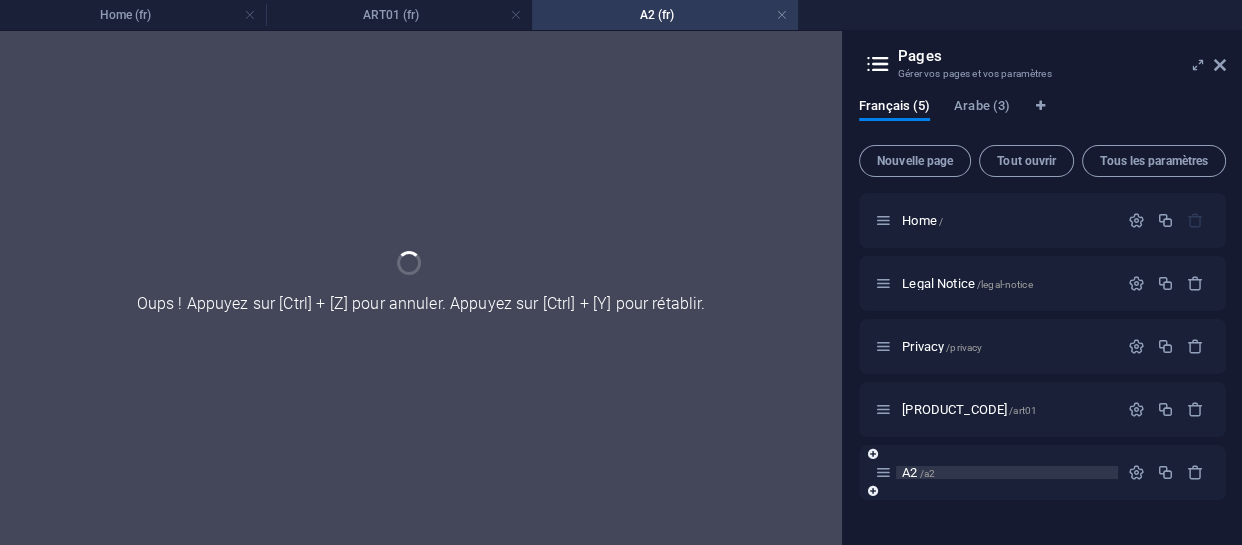 scroll, scrollTop: 0, scrollLeft: 0, axis: both 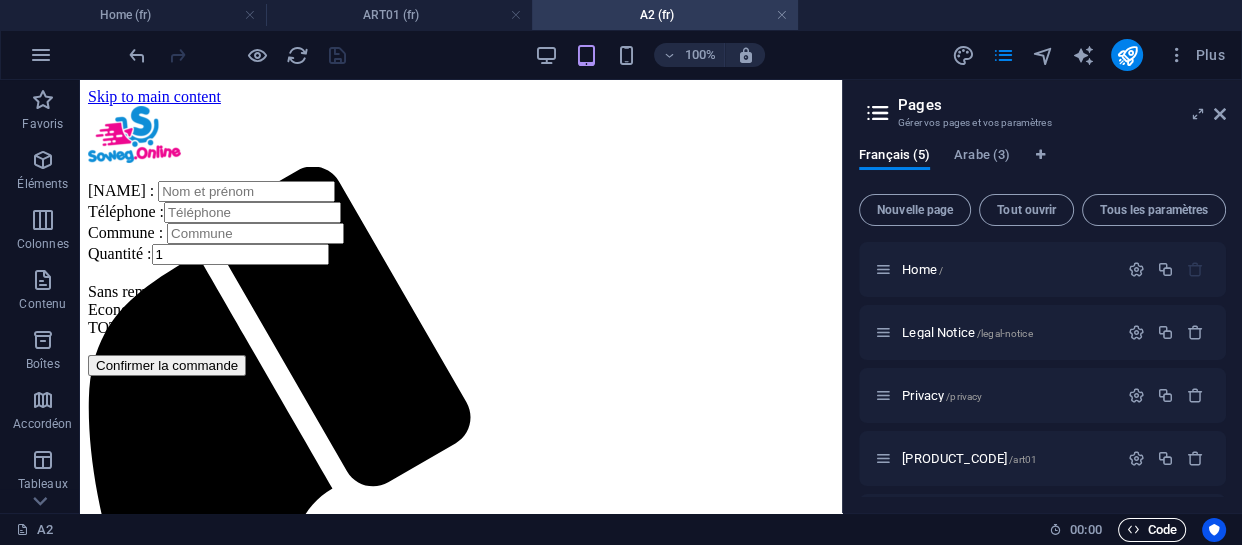 click on "Code" at bounding box center (1152, 530) 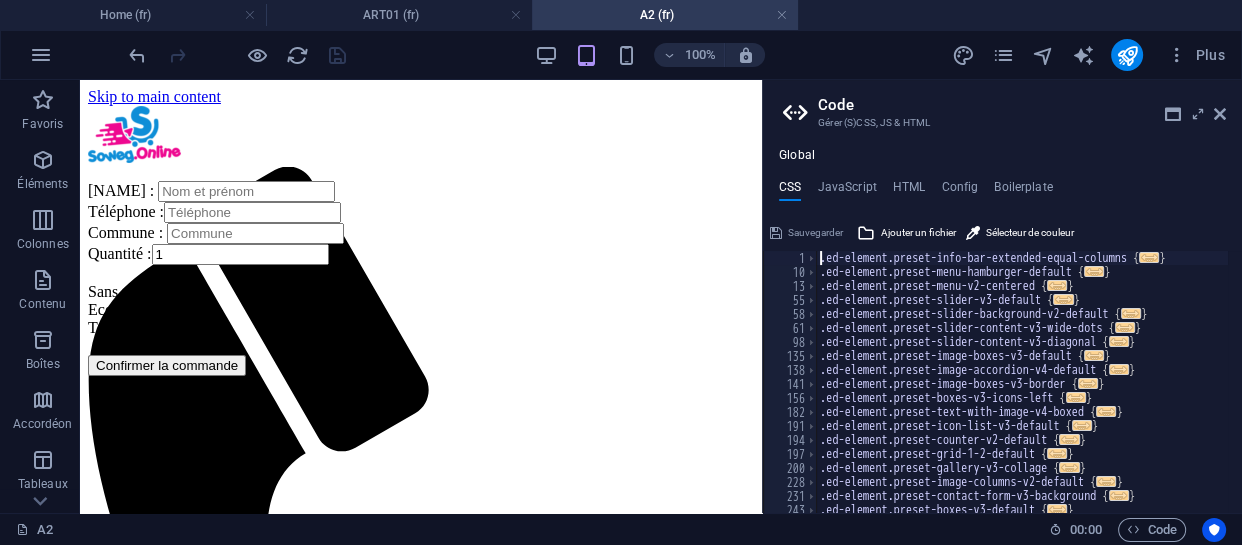 click on "Code Gérer (S)CSS, JS & HTML Global CSS JavaScript HTML Config Boilerplate .ed-element.preset-info-bar-extended-equal-columns { 1 10 13 55 58 61 98 135 138 141 156 182 191 194 197 200 228 231 243 246 .ed-element.preset-info-bar-extended-equal-columns { ... } .ed-element.preset-menu-hamburger-default { ... } .ed-element.preset-menu-v2-centered { ... } .ed-element.preset-slider-v3-default { ... } .ed-element.preset-slider-background-v2-default { ... } .ed-element.preset-slider-content-v3-wide-dots { ... } .ed-element.preset-slider-content-v3-diagonal { ... } .ed-element.preset-image-boxes-v3-default { ... } .ed-element.preset-image-accordion-v4-default { ... } .ed-element.preset-image-boxes-v3-border { ... } .ed-element.preset-boxes-v3-icons-left { ... } .ed-element.preset-text-with-image-v4-boxed { ... } .ed-element.preset-icon-list-v3-default { ... } .ed-element.preset-counter-v2-default { ... } .ed-element.preset-grid-1-2-default { ... } .ed-element.preset-gallery-v3-collage" at bounding box center (1002, 296) 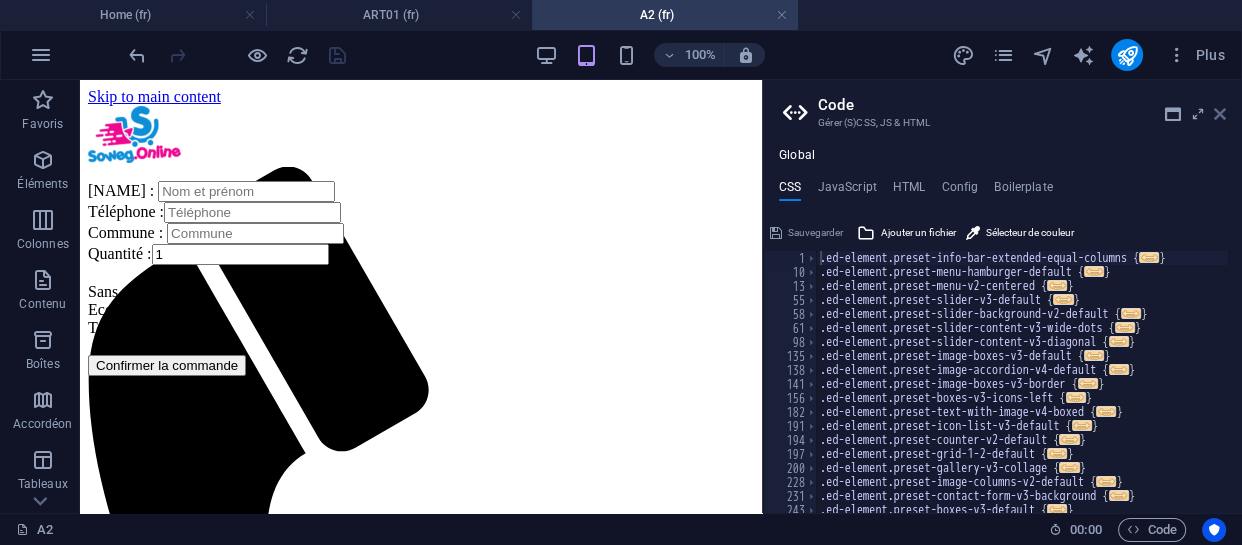 drag, startPoint x: 1223, startPoint y: 111, endPoint x: 665, endPoint y: 96, distance: 558.2016 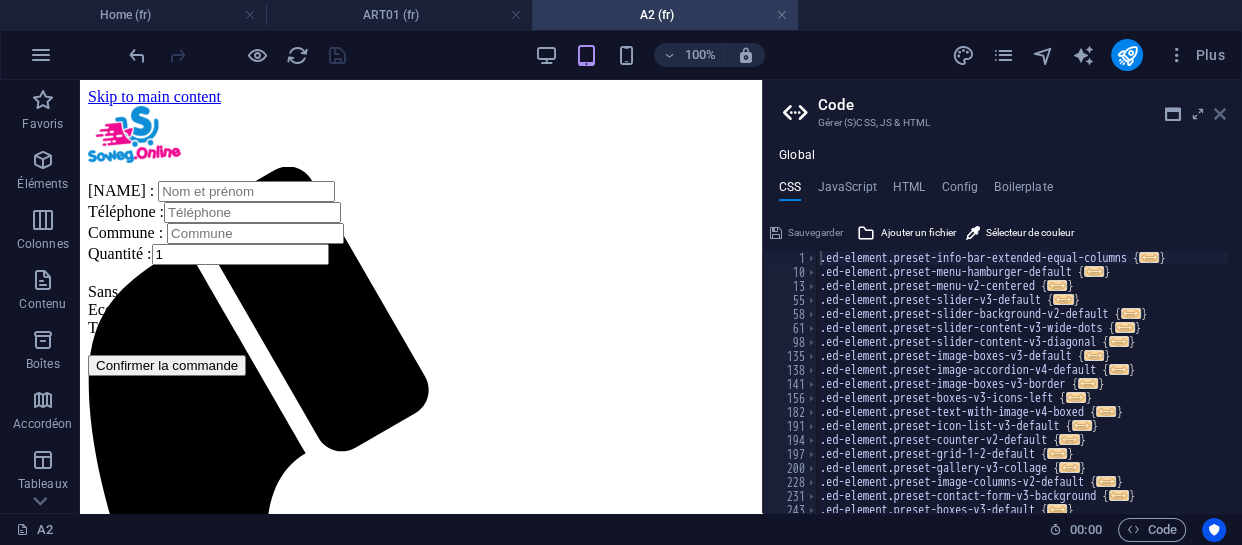 click at bounding box center [1220, 114] 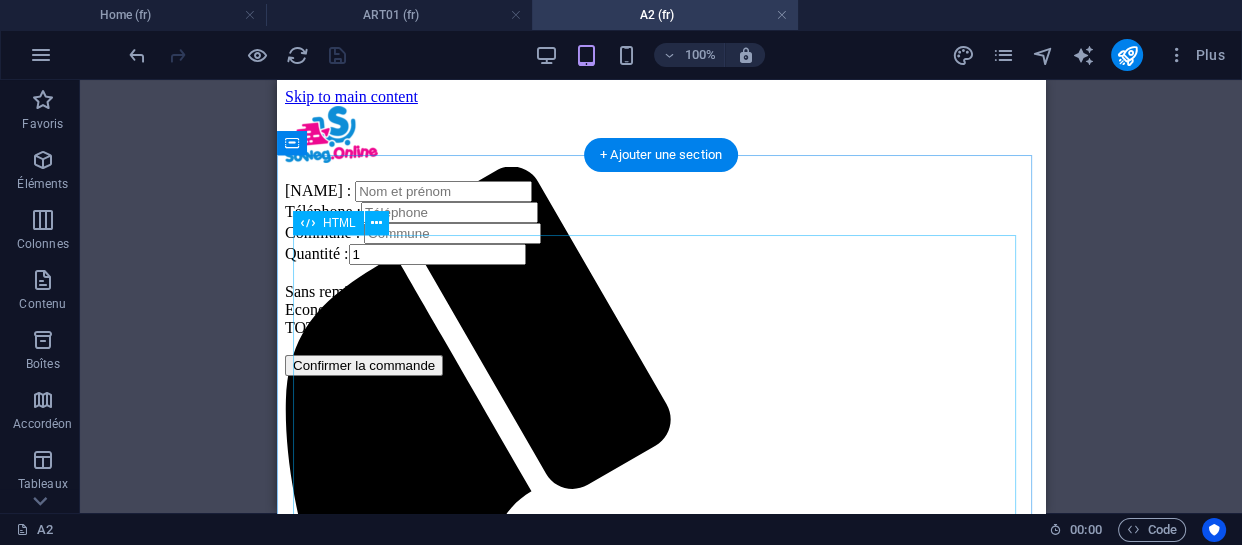click on "Nom et prénom :
Téléphone :
Commune :
Quantité :
1
Sans remise : 0 [CURRENCY]
Economisé : 0 [CURRENCY]
TOTAL : 0 [CURRENCY]
Confirmer la commande" at bounding box center (661, 278) 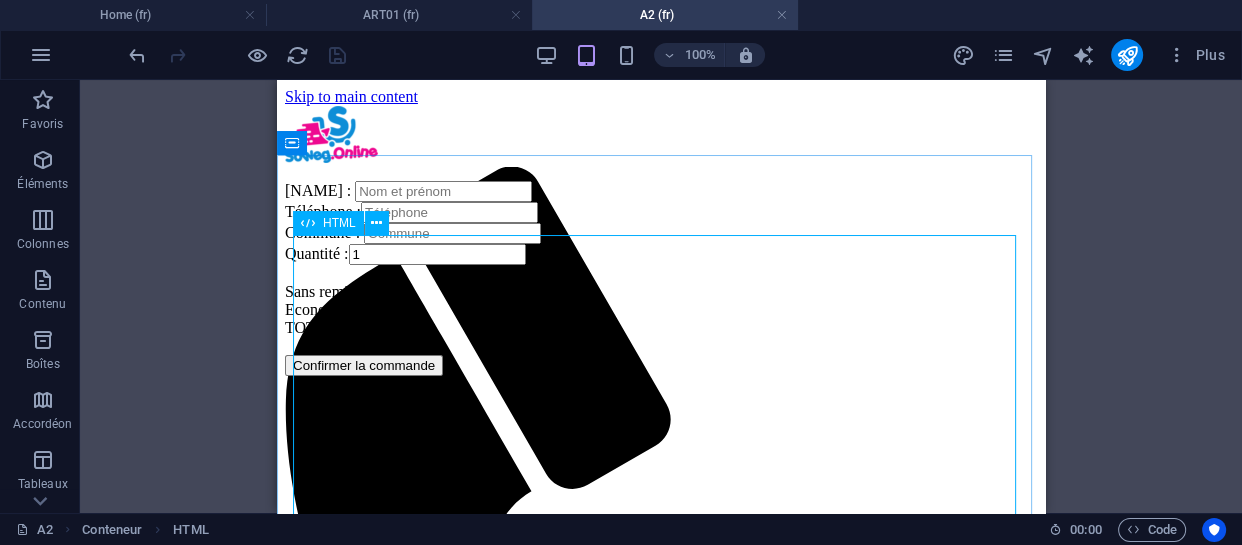 click on "HTML" at bounding box center (339, 223) 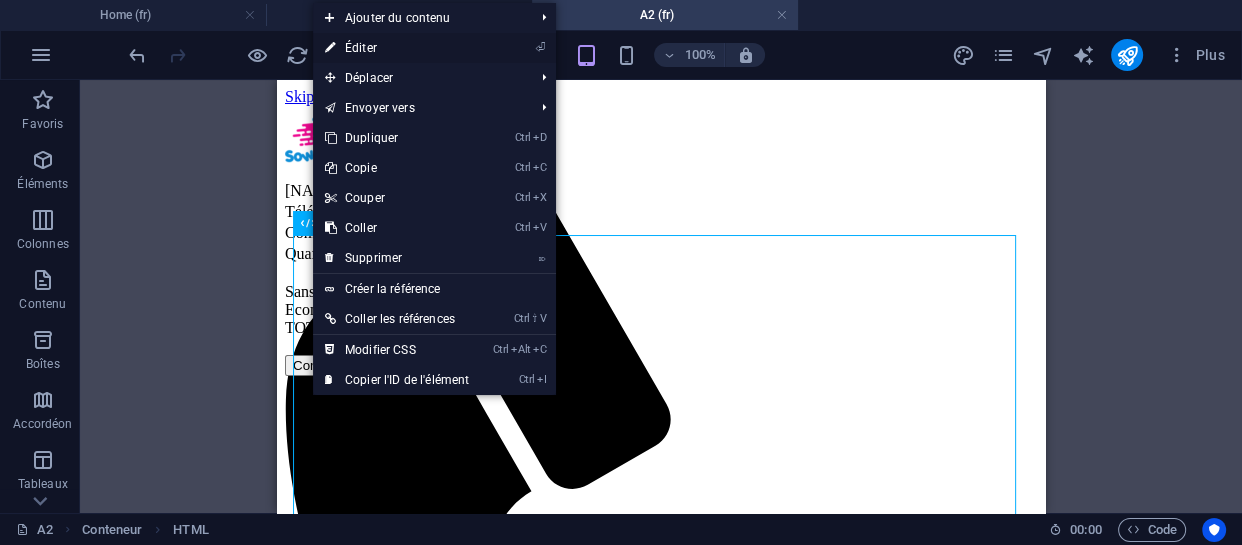 click on "⏎  Éditer" at bounding box center [397, 48] 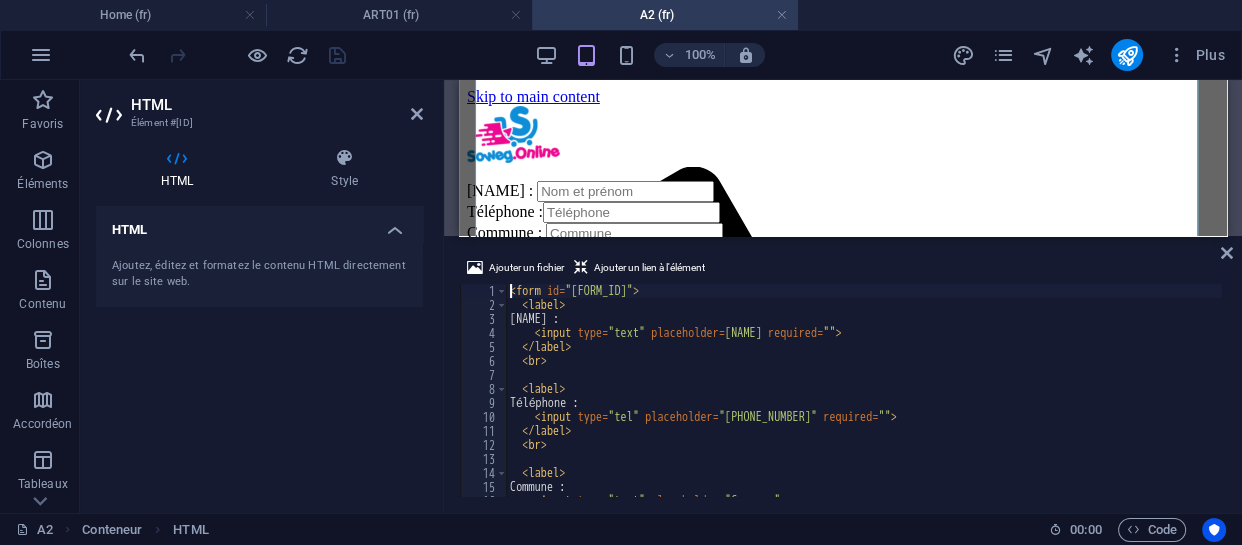 scroll, scrollTop: 224, scrollLeft: 0, axis: vertical 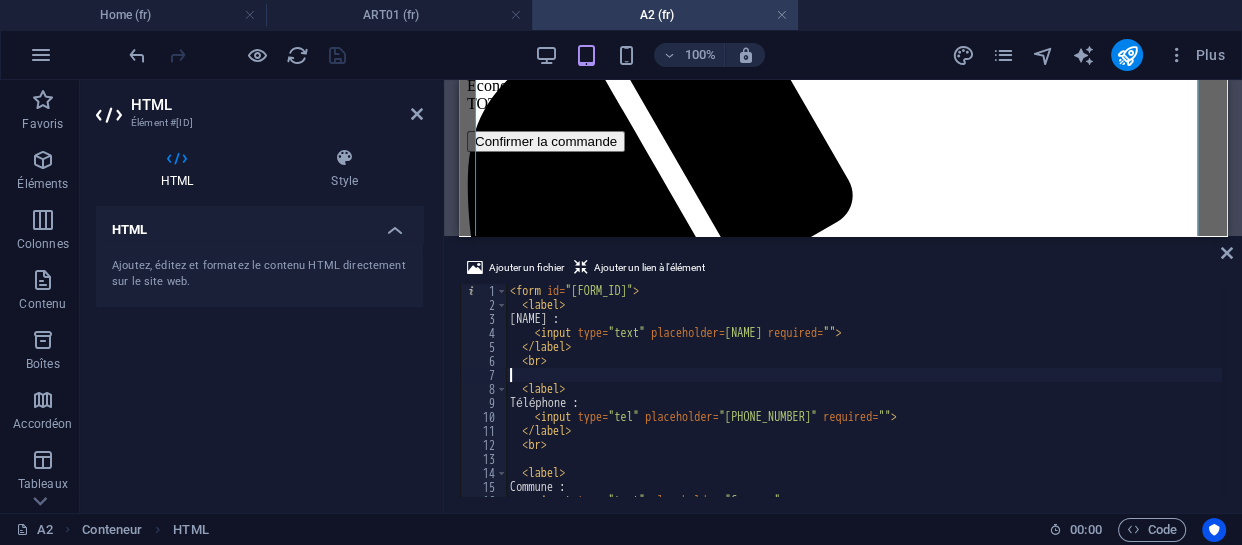 click on "form id = "commande-form" label Nom et prénom : input type = "text" placeholder = "Nom et prénom" required = "" /label br label Téléphone : input type = "tel" placeholder = "Téléphone" required = "" /label br label Commune : input type = "text" placeholder = "Commune" /label" at bounding box center [864, 404] 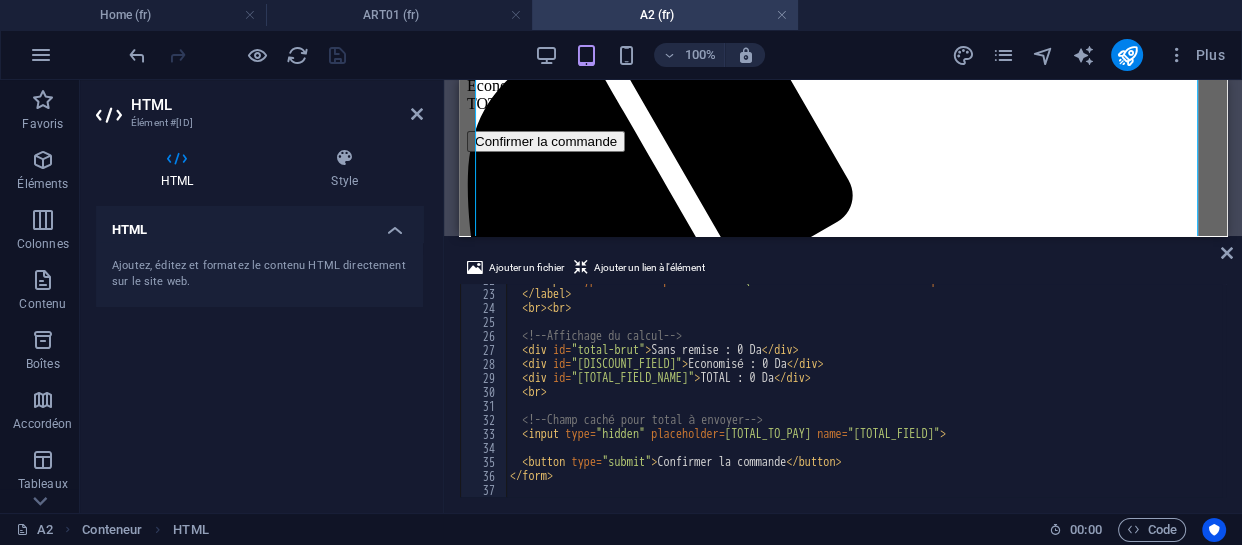 scroll, scrollTop: 305, scrollLeft: 0, axis: vertical 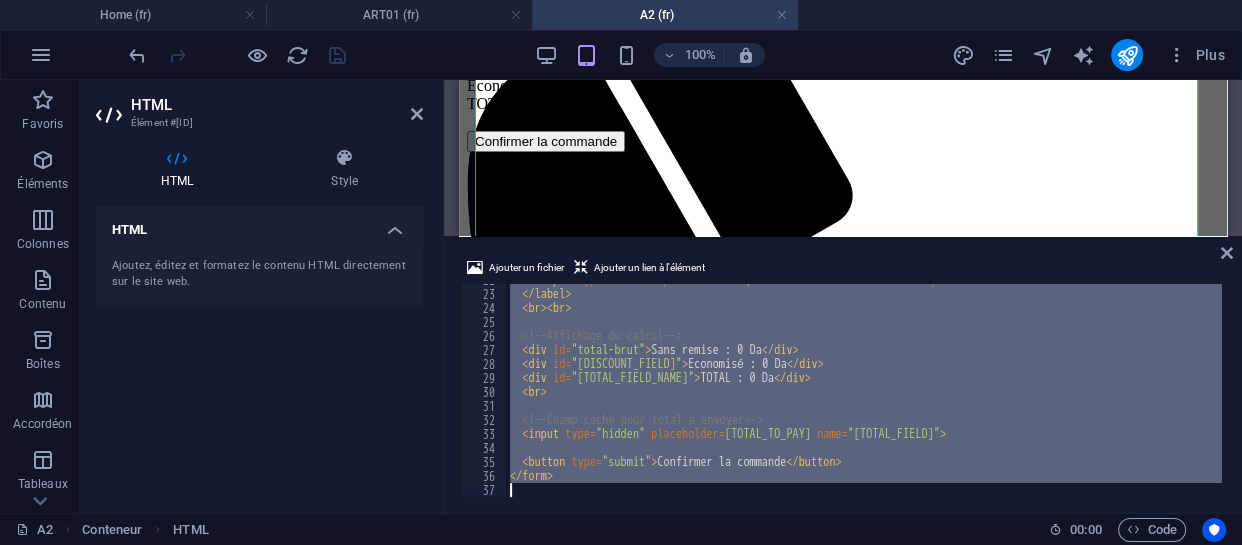 type 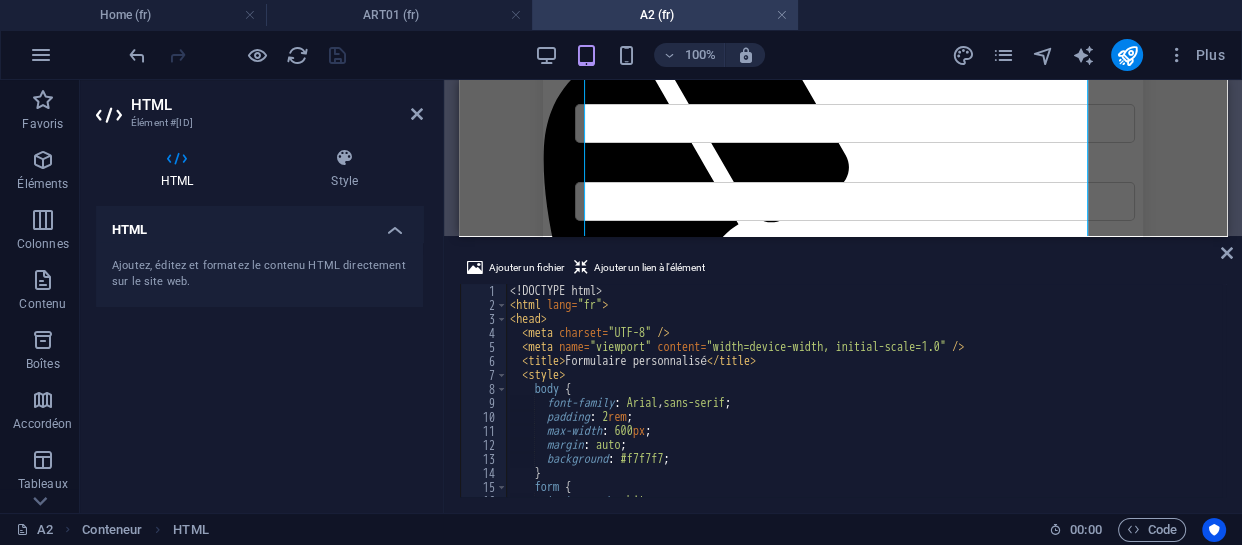 scroll, scrollTop: 0, scrollLeft: 0, axis: both 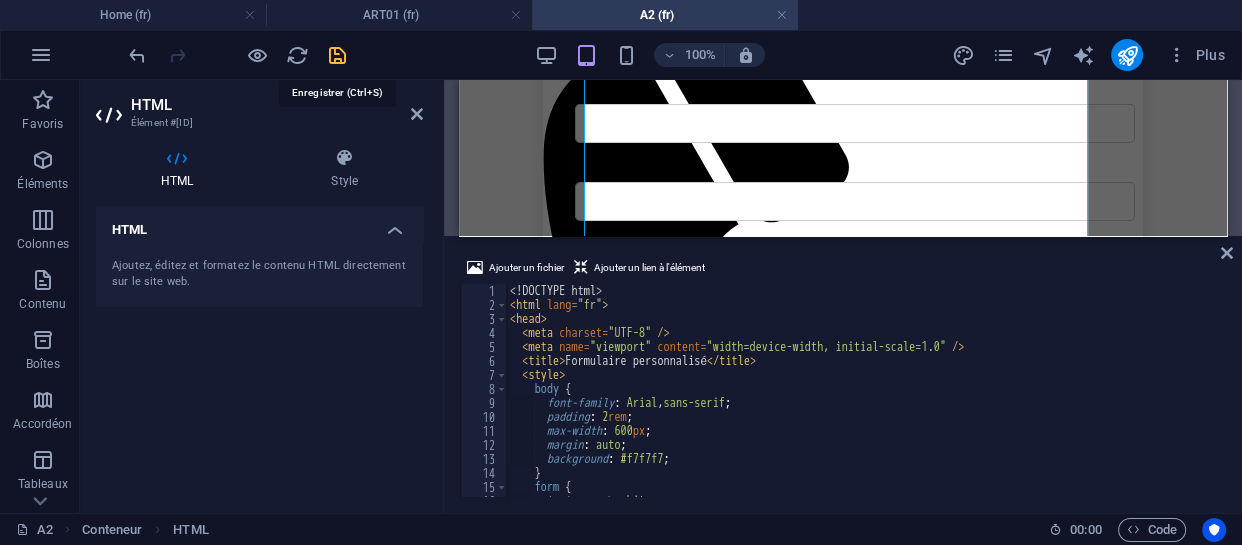 click at bounding box center (337, 55) 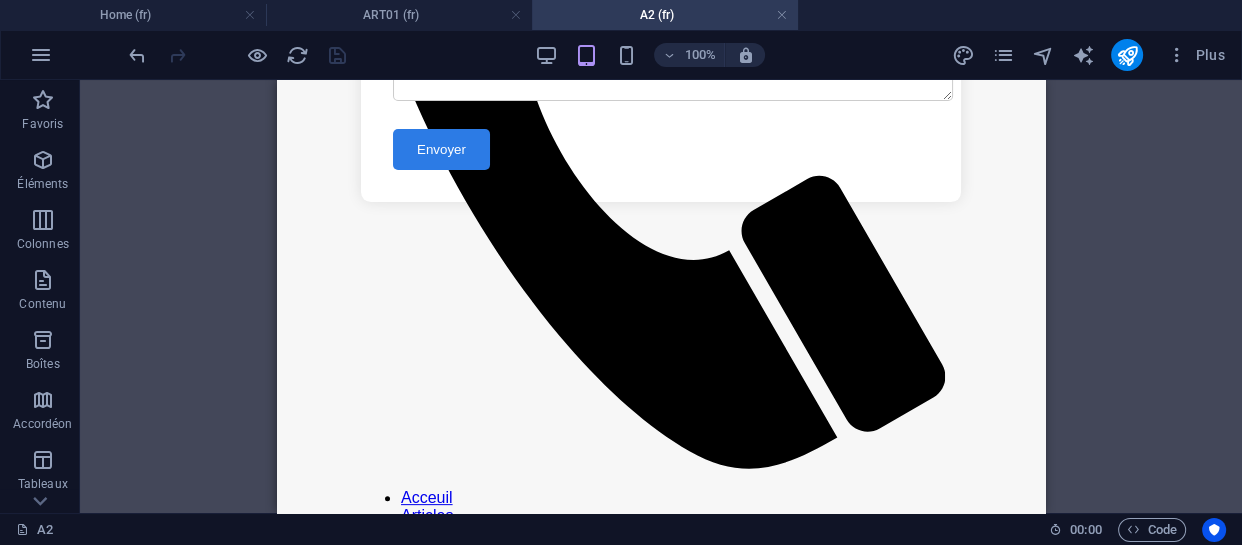 scroll, scrollTop: 502, scrollLeft: 0, axis: vertical 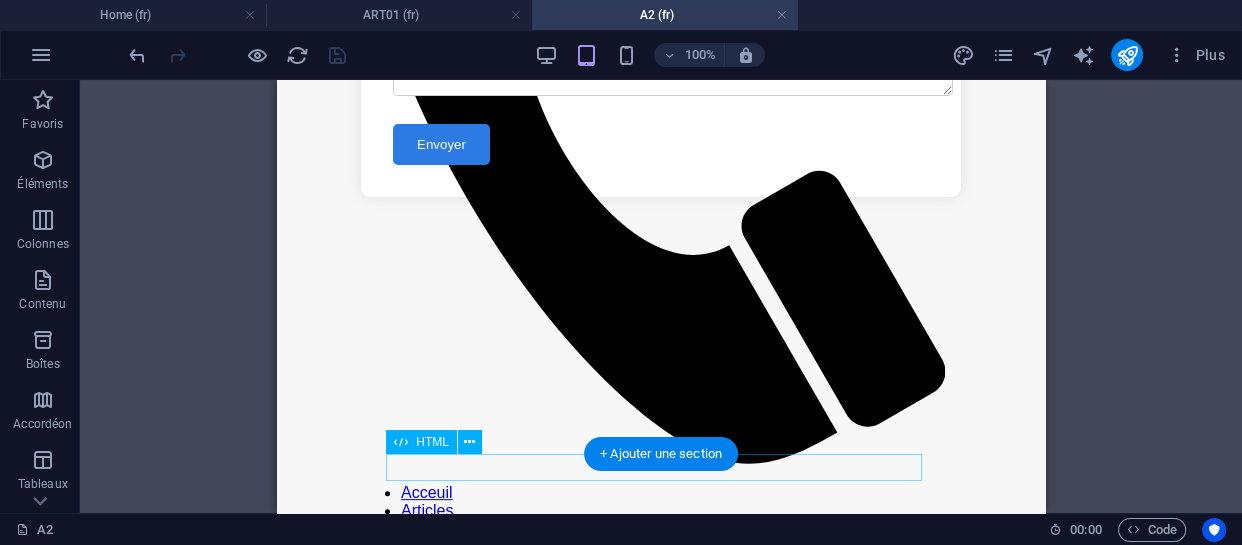 click at bounding box center [661, 197] 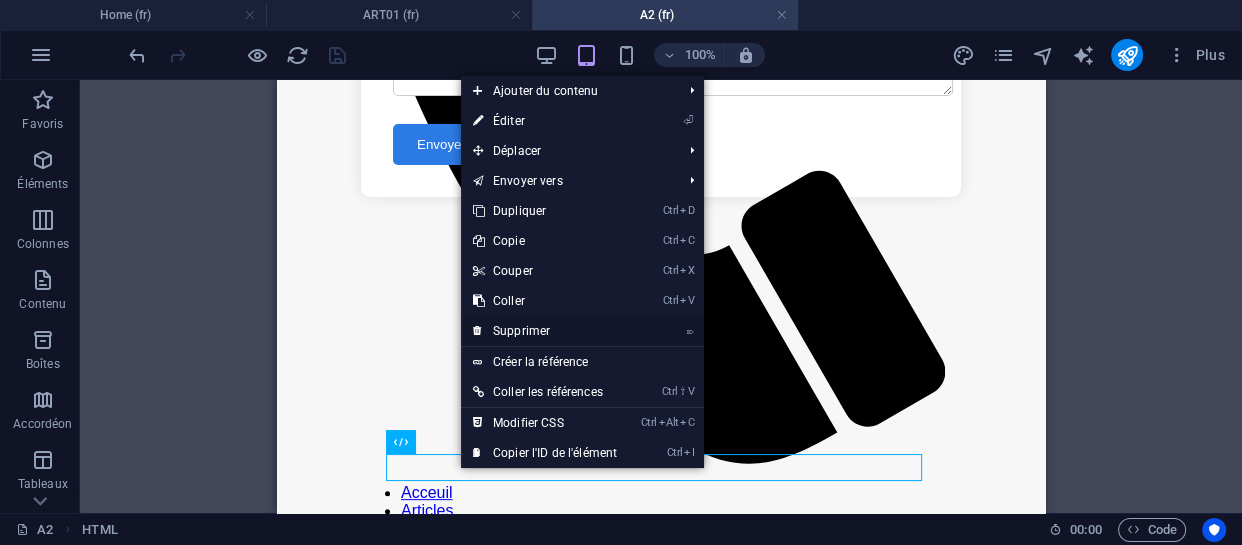 click on "⌦  Supprimer" at bounding box center [545, 331] 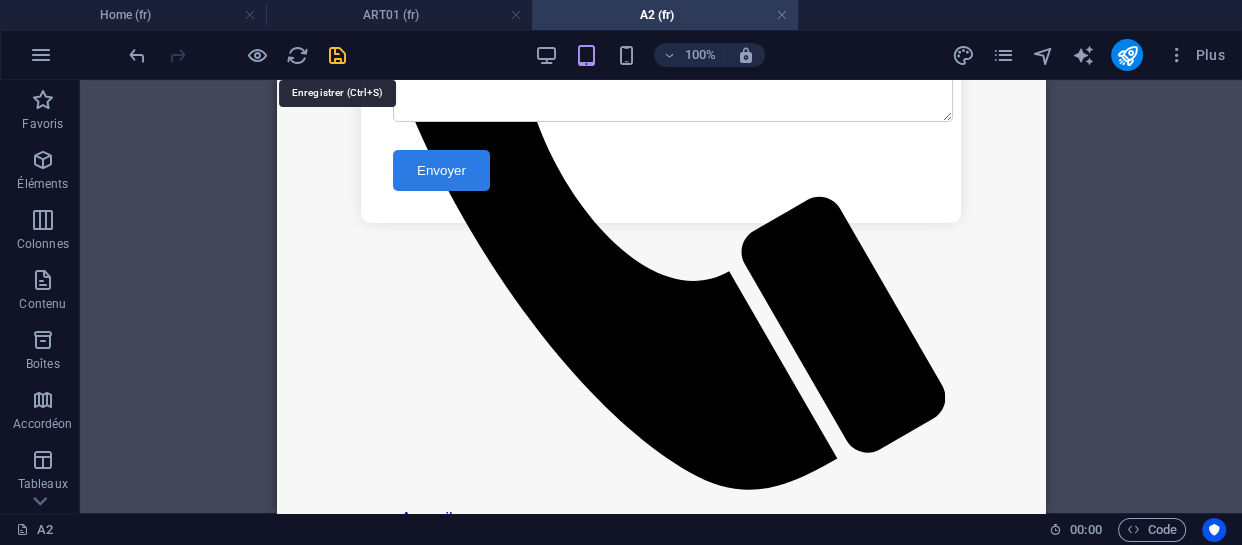 click at bounding box center (337, 55) 